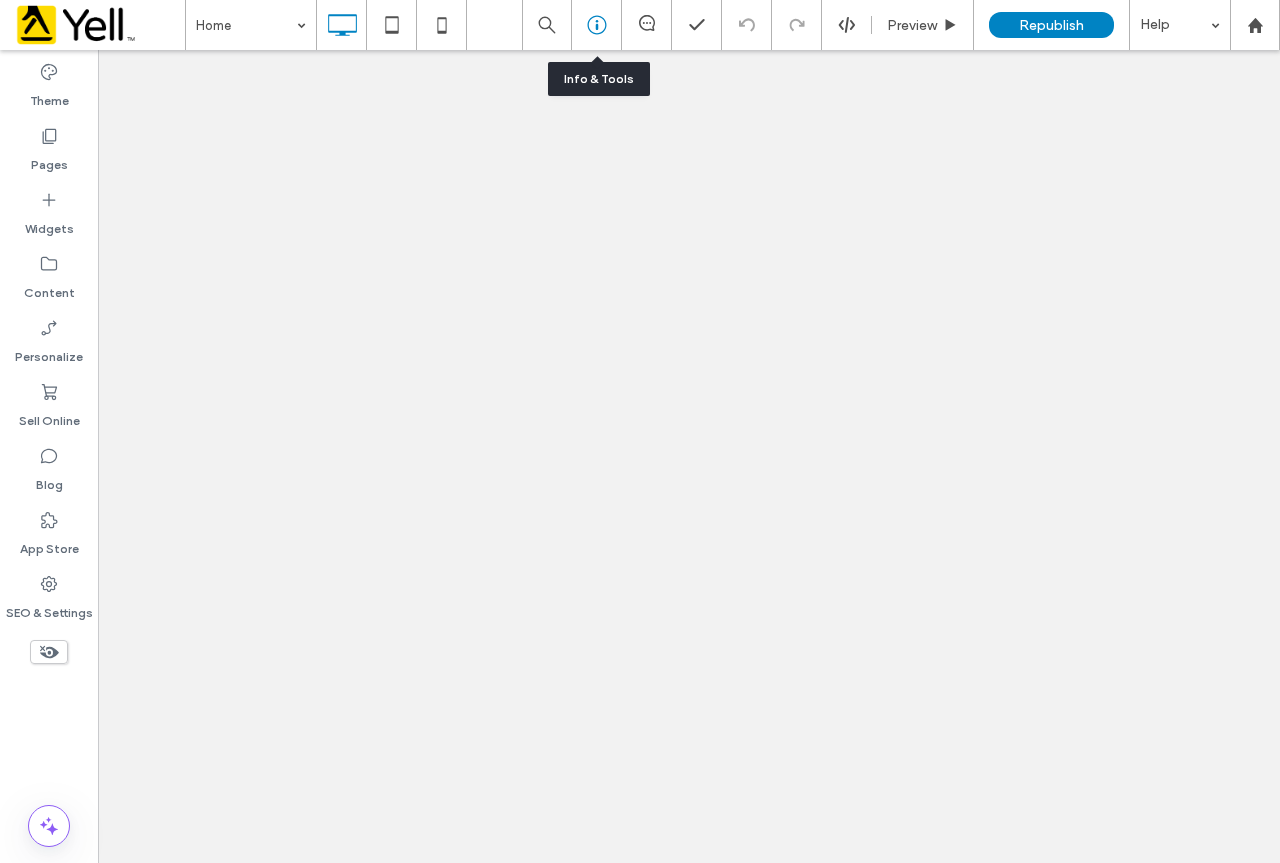 scroll, scrollTop: 0, scrollLeft: 0, axis: both 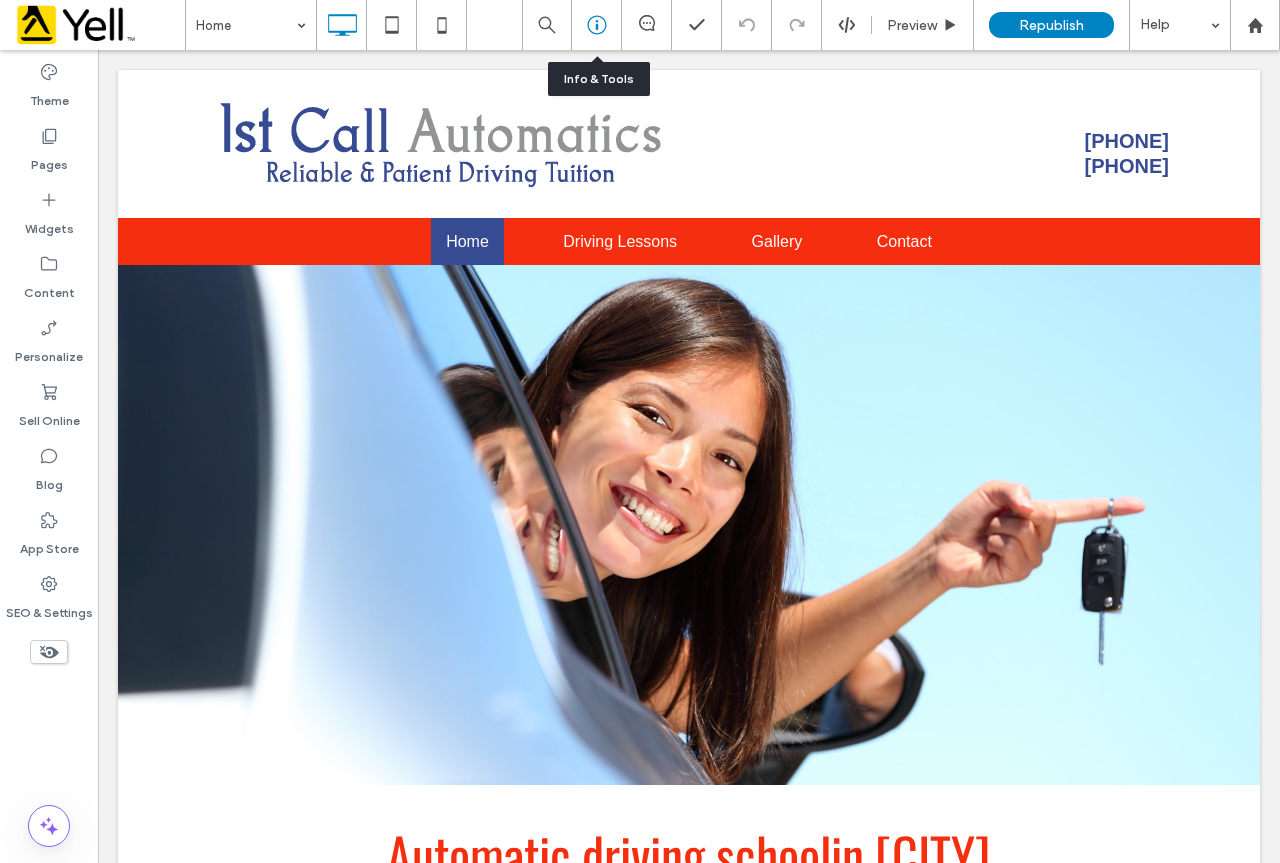 click 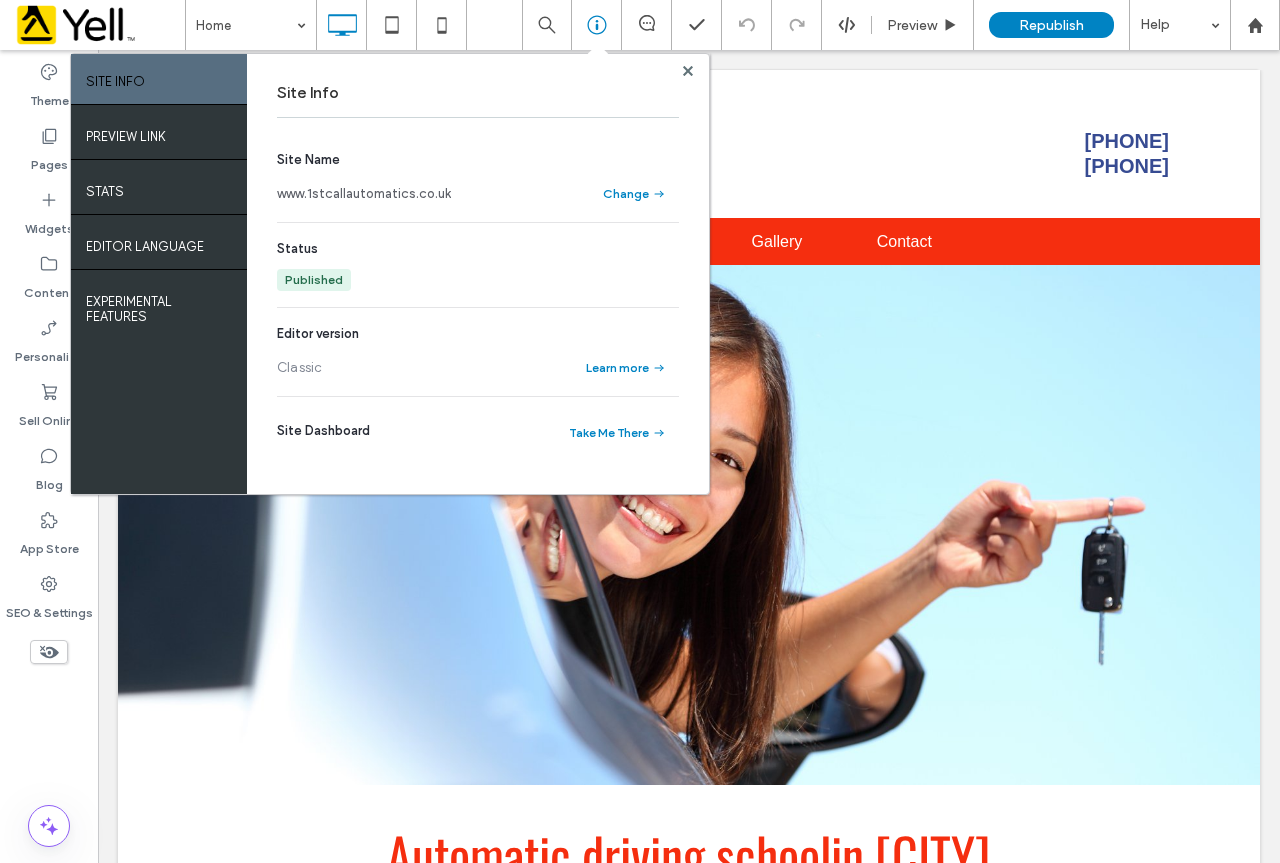 click on "www.1stcallautomatics.co.uk" at bounding box center [364, 194] 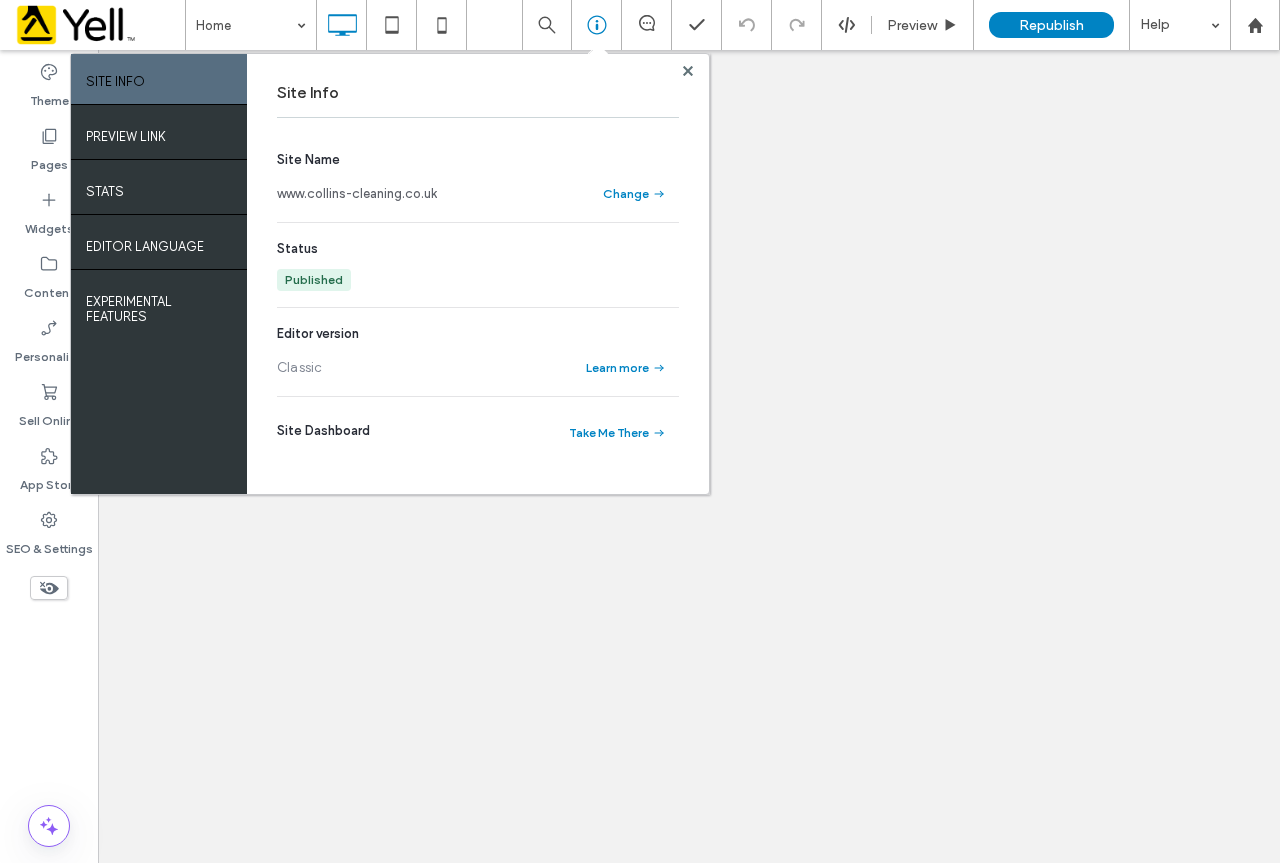 scroll, scrollTop: 0, scrollLeft: 0, axis: both 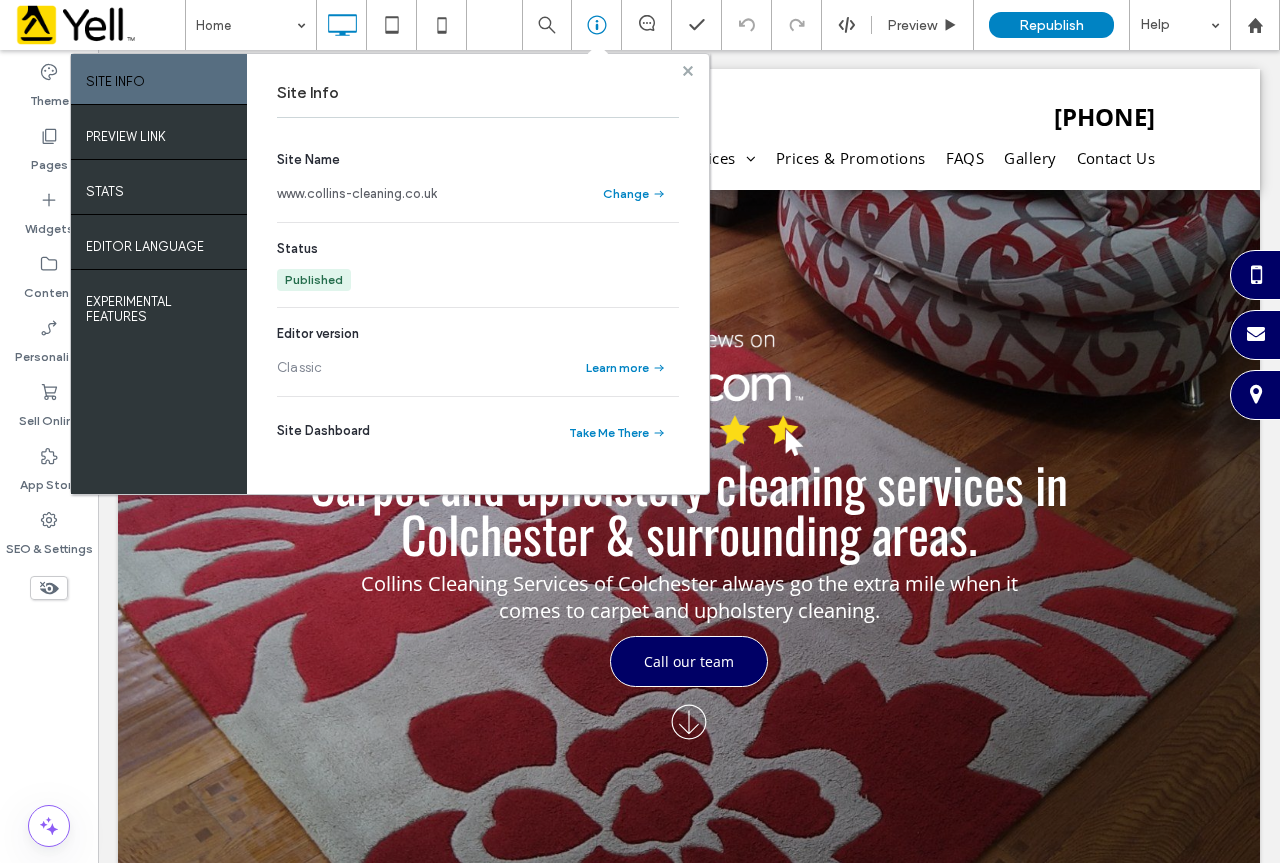 drag, startPoint x: 690, startPoint y: 67, endPoint x: 1008, endPoint y: 48, distance: 318.5671 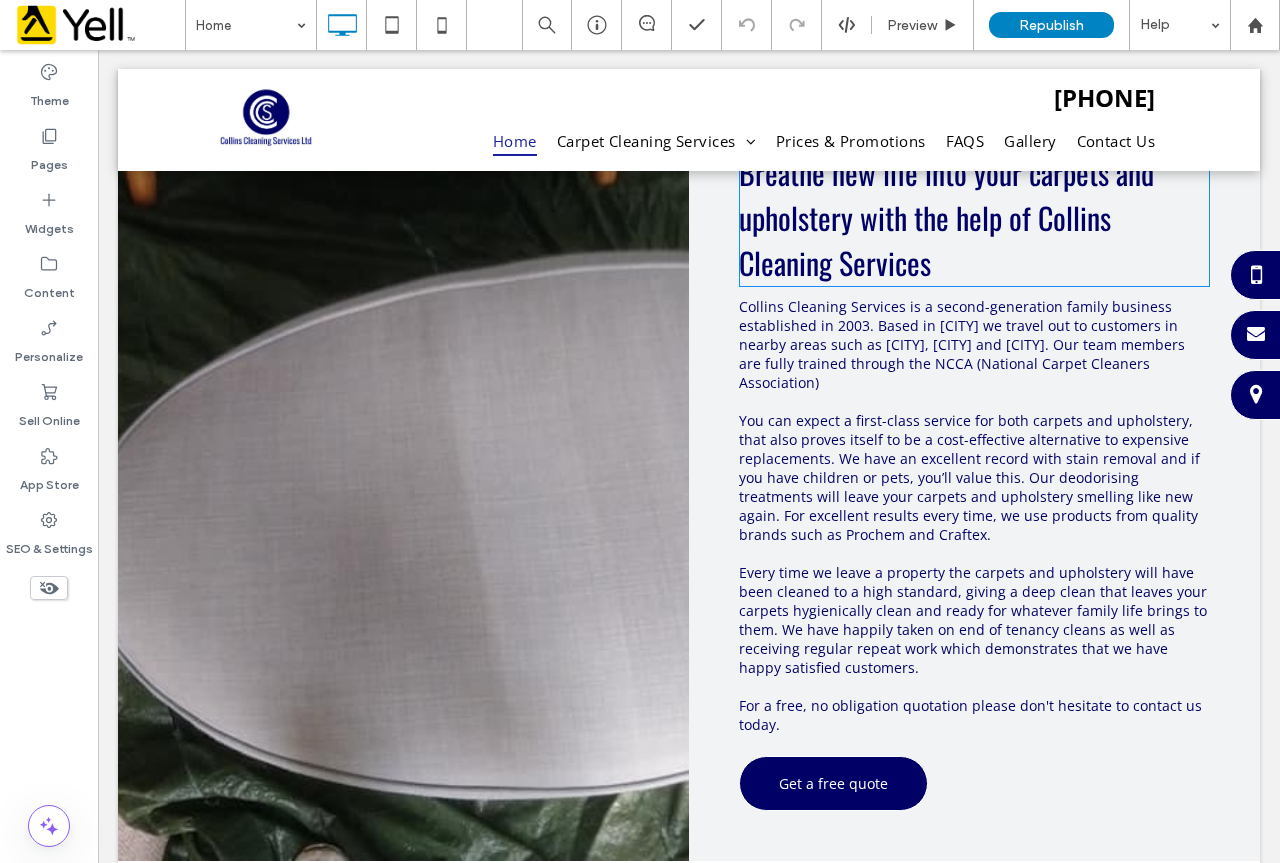 scroll, scrollTop: 800, scrollLeft: 0, axis: vertical 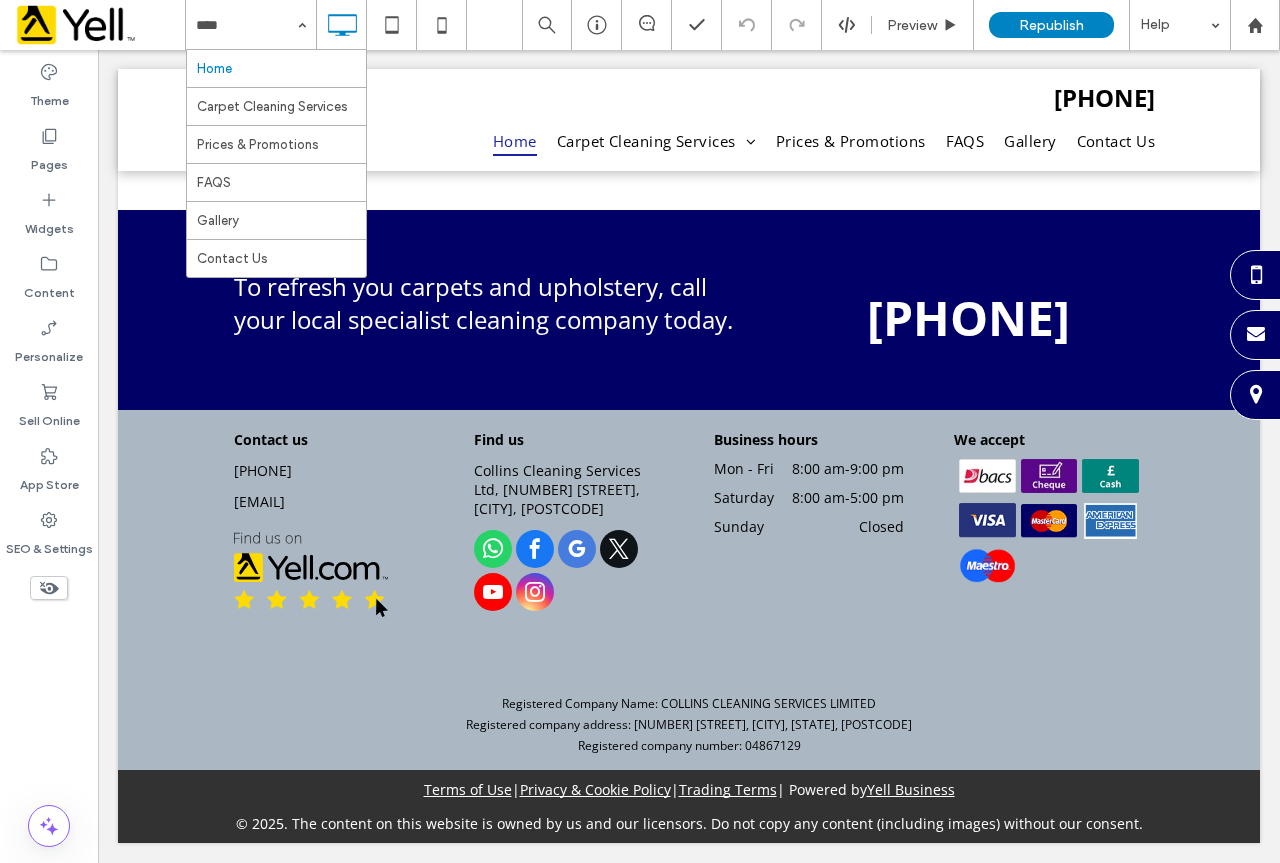 drag, startPoint x: 235, startPoint y: 214, endPoint x: 1174, endPoint y: 293, distance: 942.3174 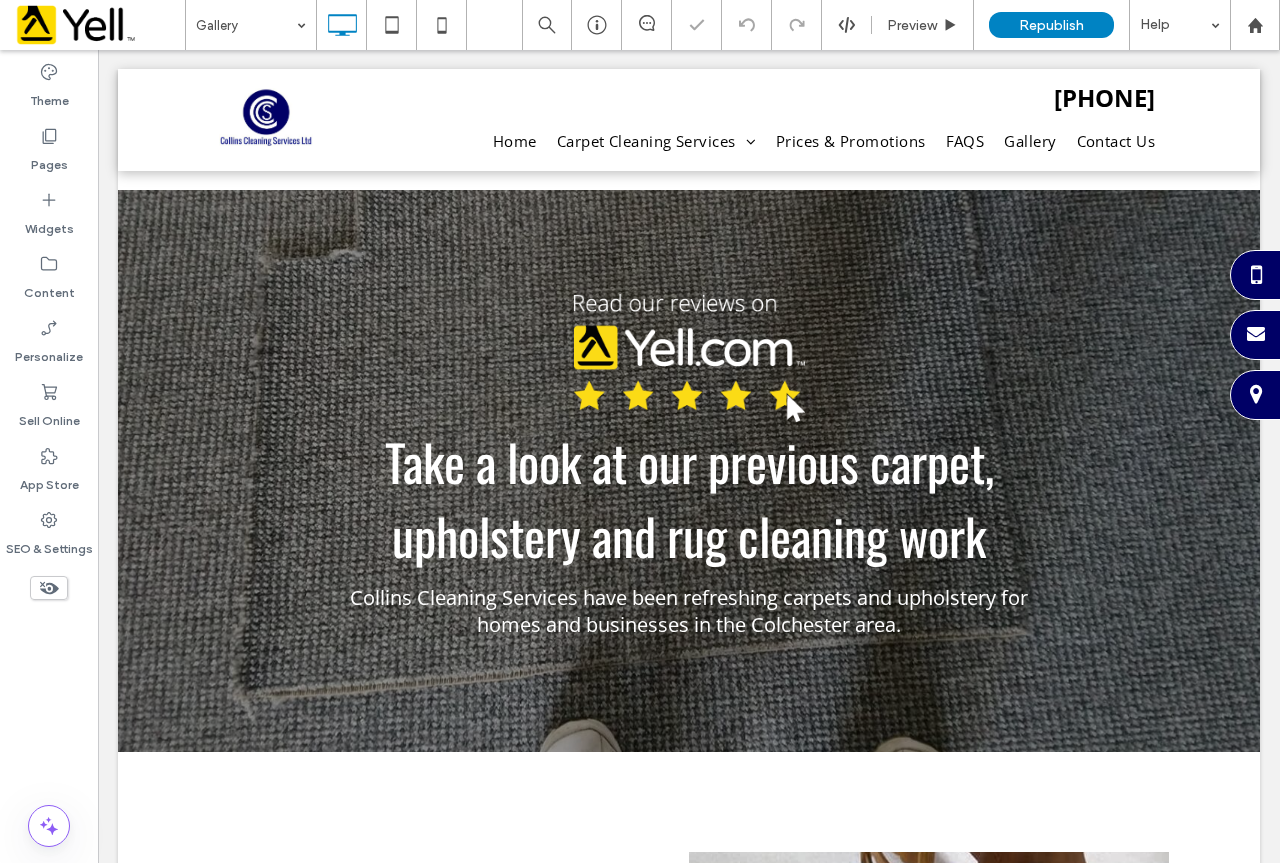 scroll, scrollTop: 941, scrollLeft: 0, axis: vertical 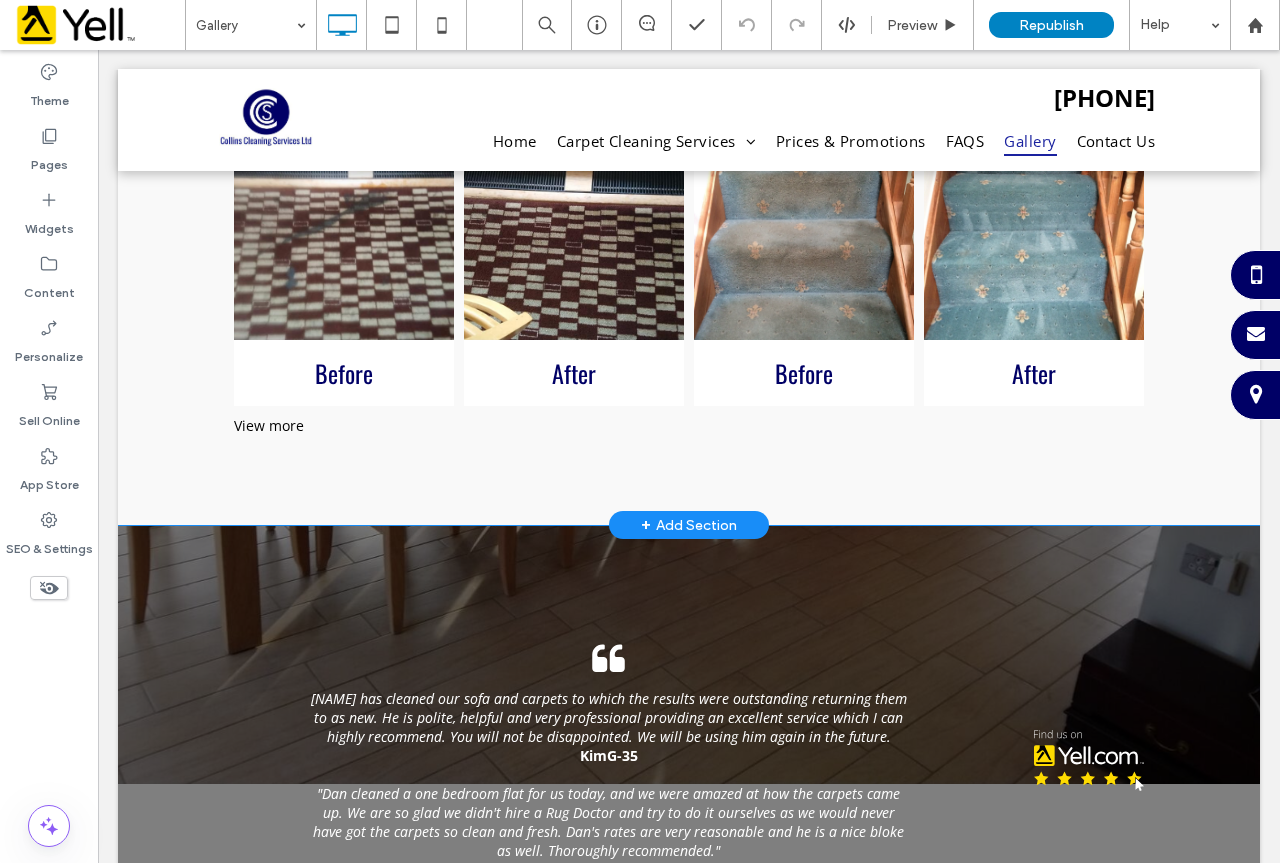click on "+ Add Section" at bounding box center (689, 525) 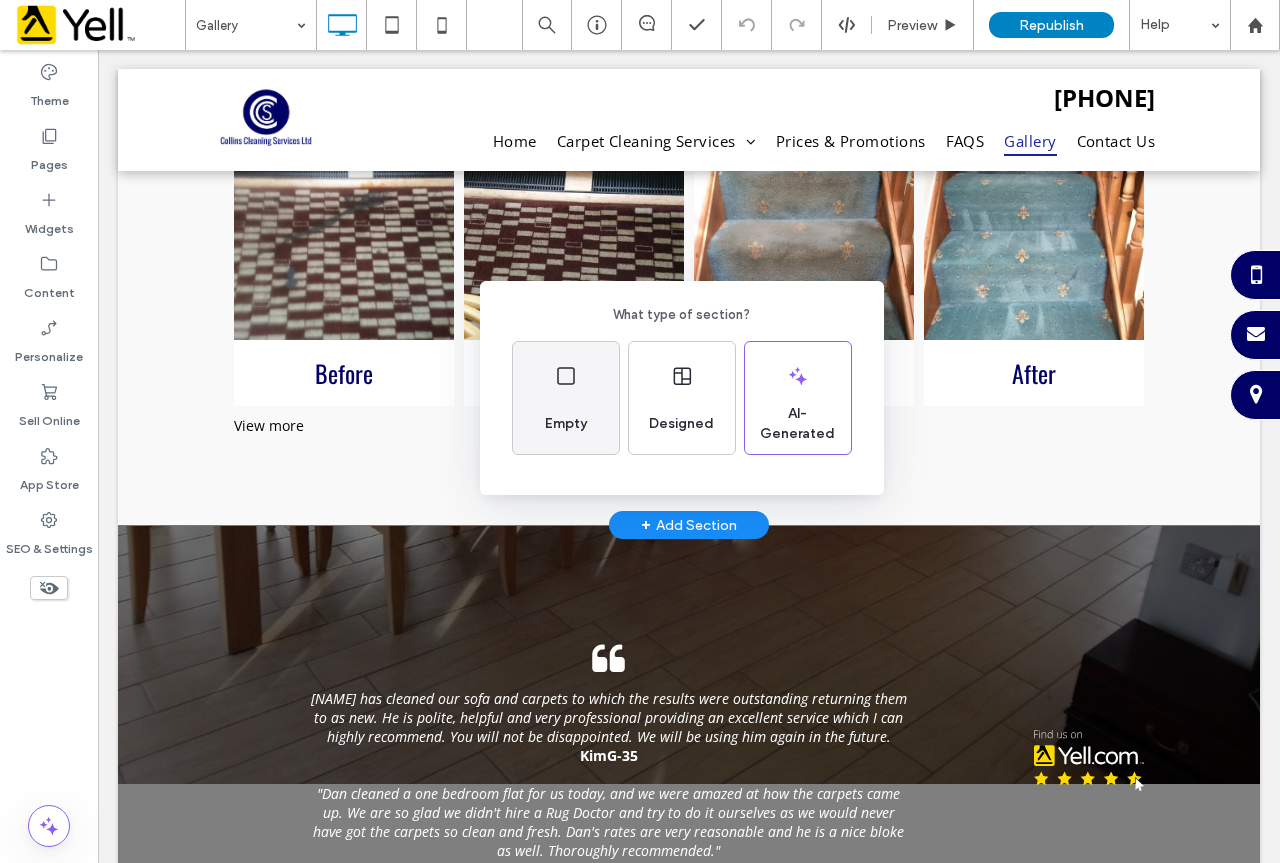 click 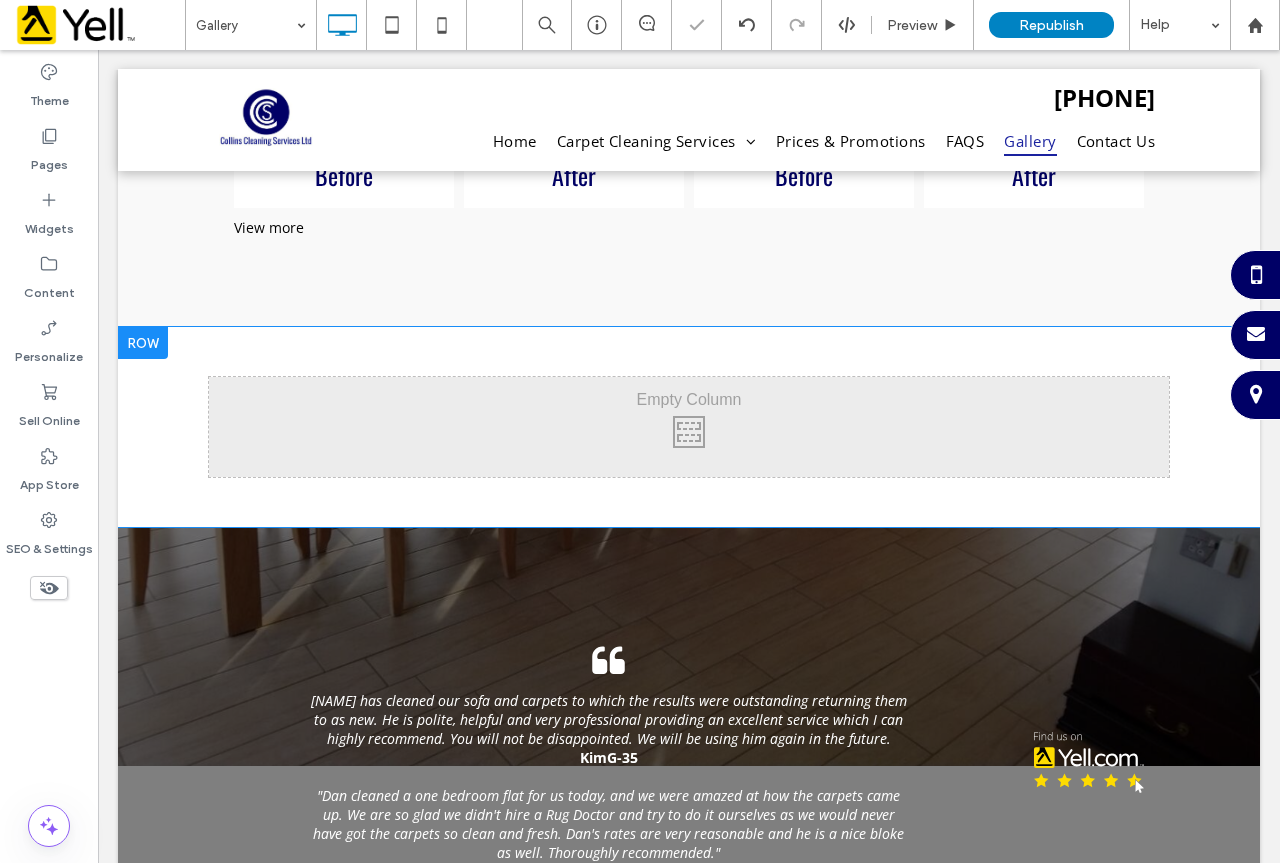 scroll, scrollTop: 2369, scrollLeft: 0, axis: vertical 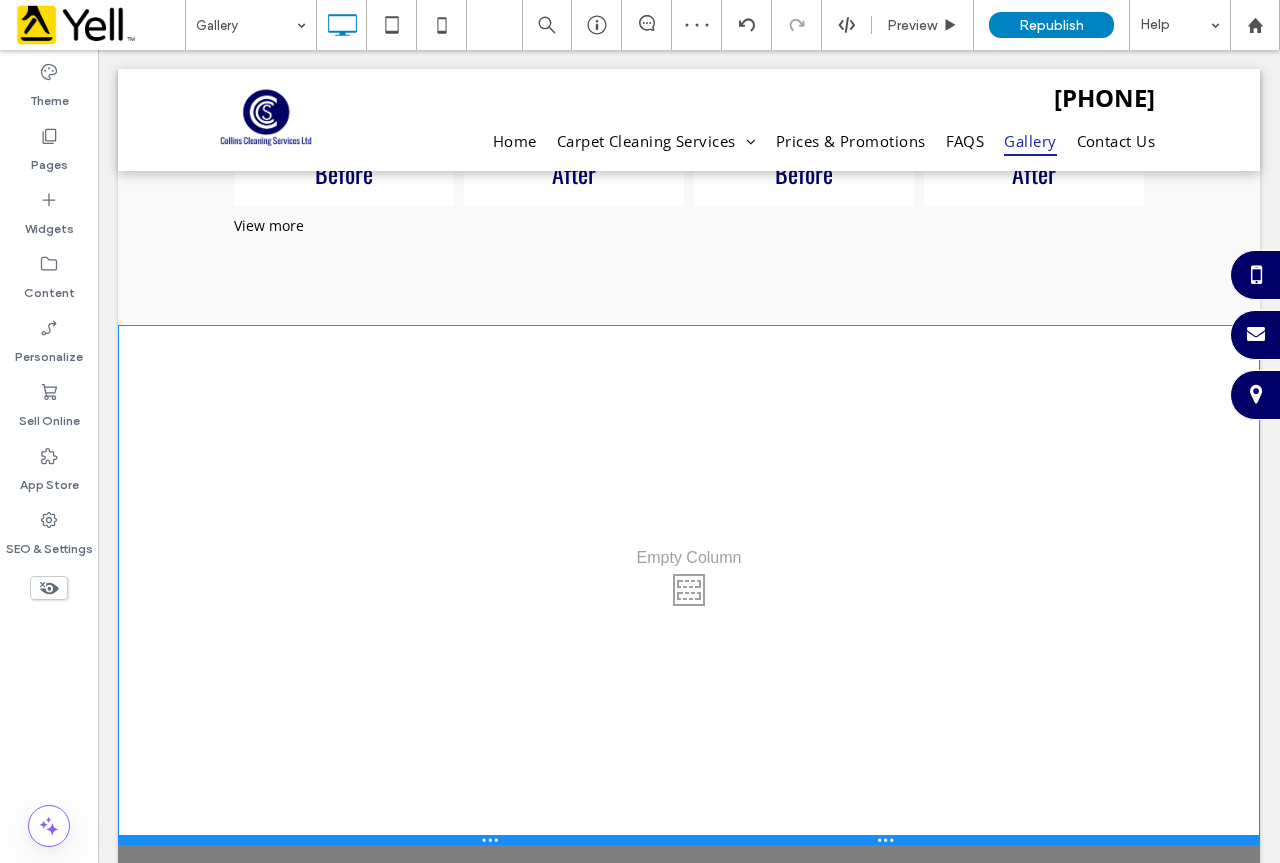 drag, startPoint x: 803, startPoint y: 522, endPoint x: 731, endPoint y: 856, distance: 341.67236 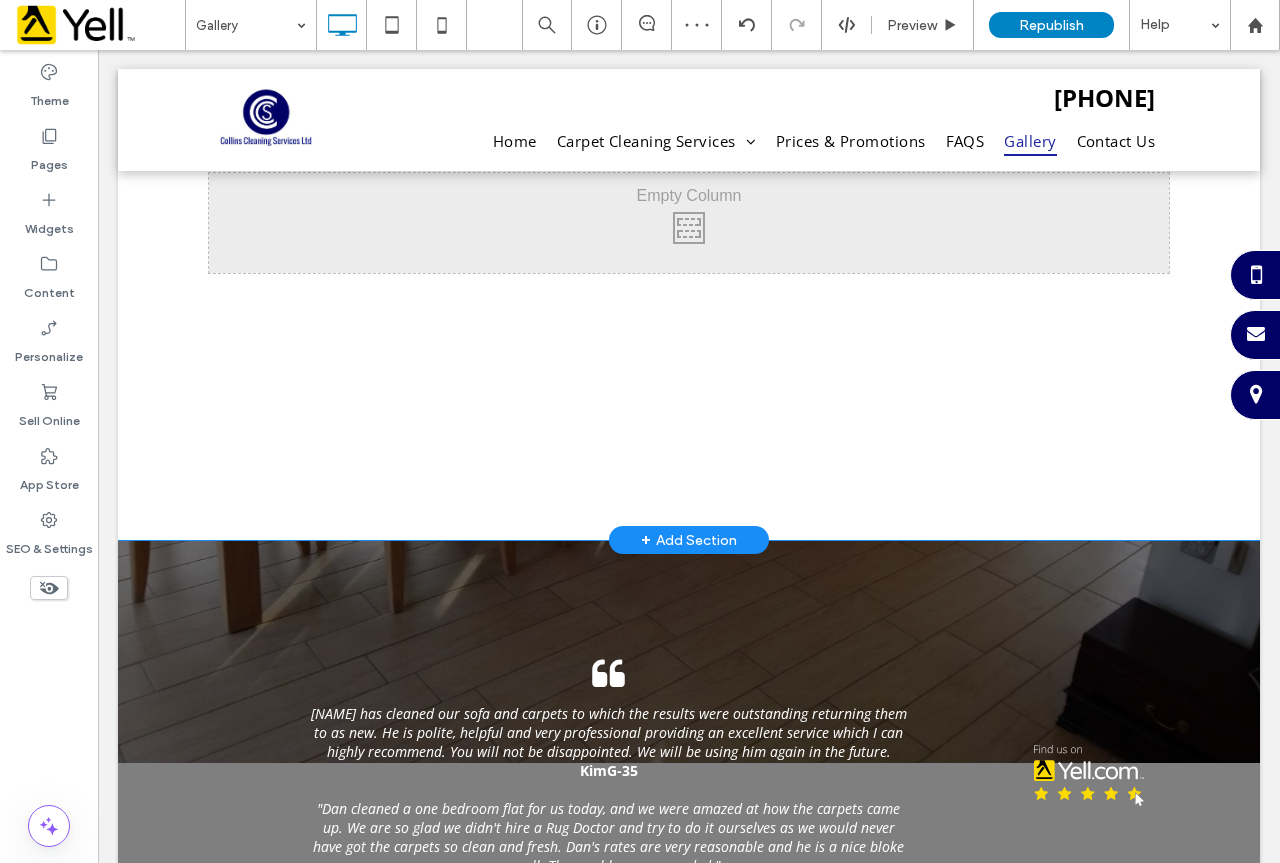 scroll, scrollTop: 2789, scrollLeft: 0, axis: vertical 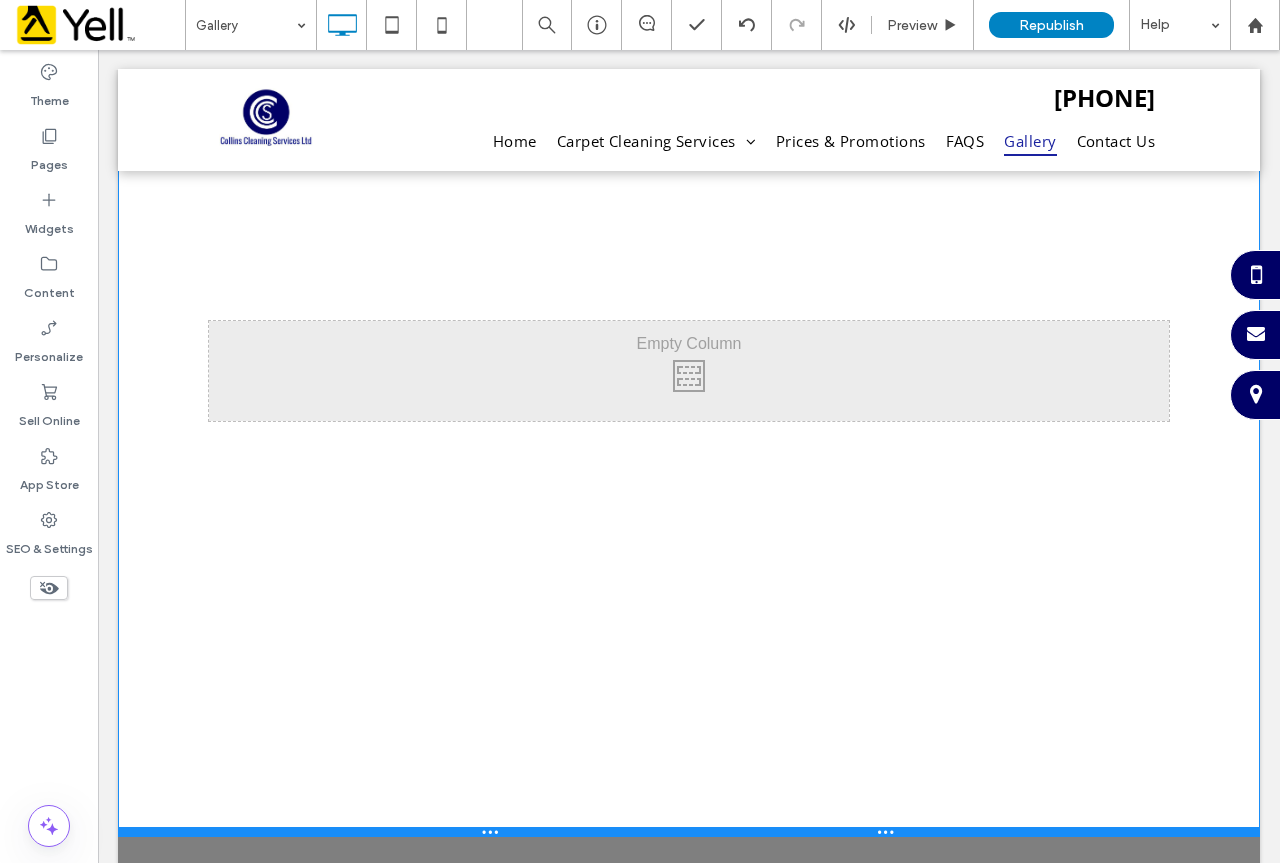 drag, startPoint x: 818, startPoint y: 529, endPoint x: 747, endPoint y: 827, distance: 306.3413 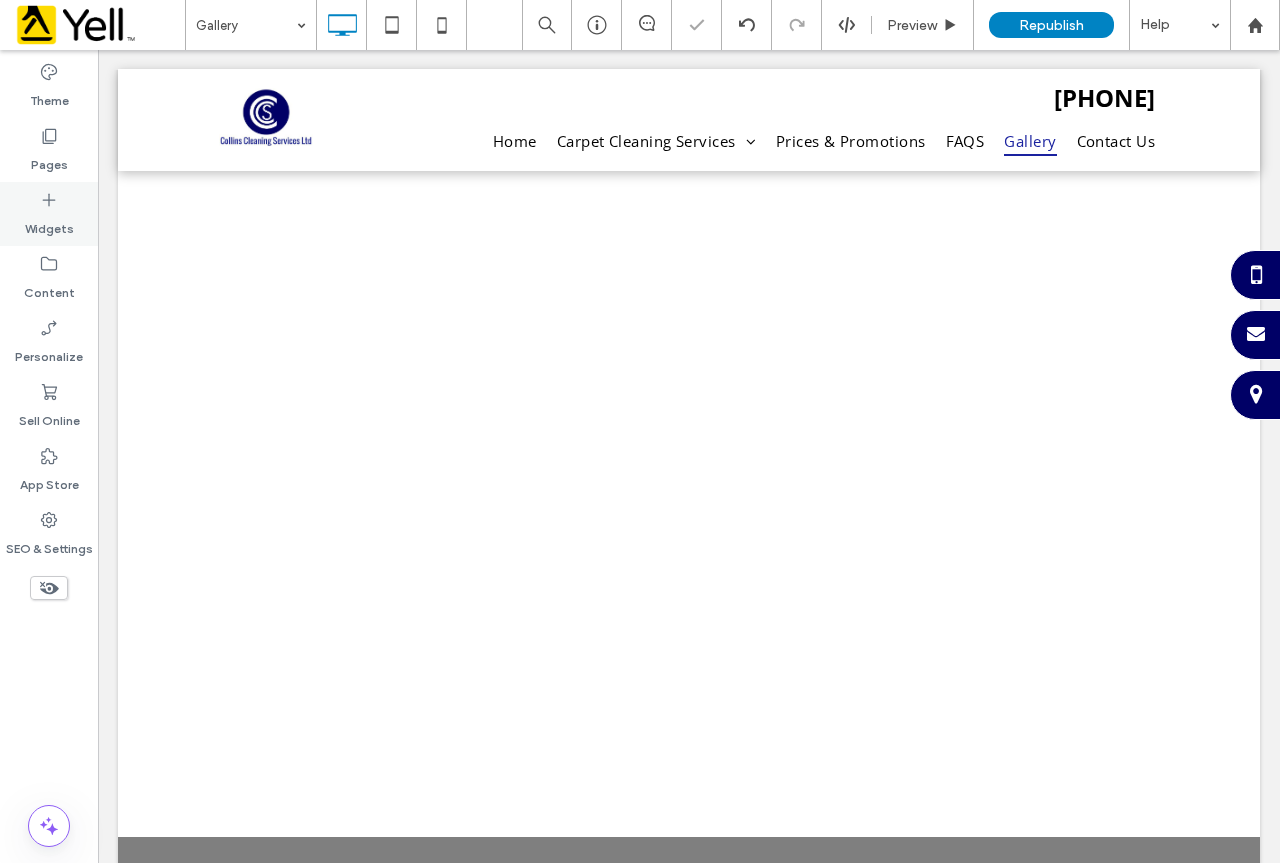 click 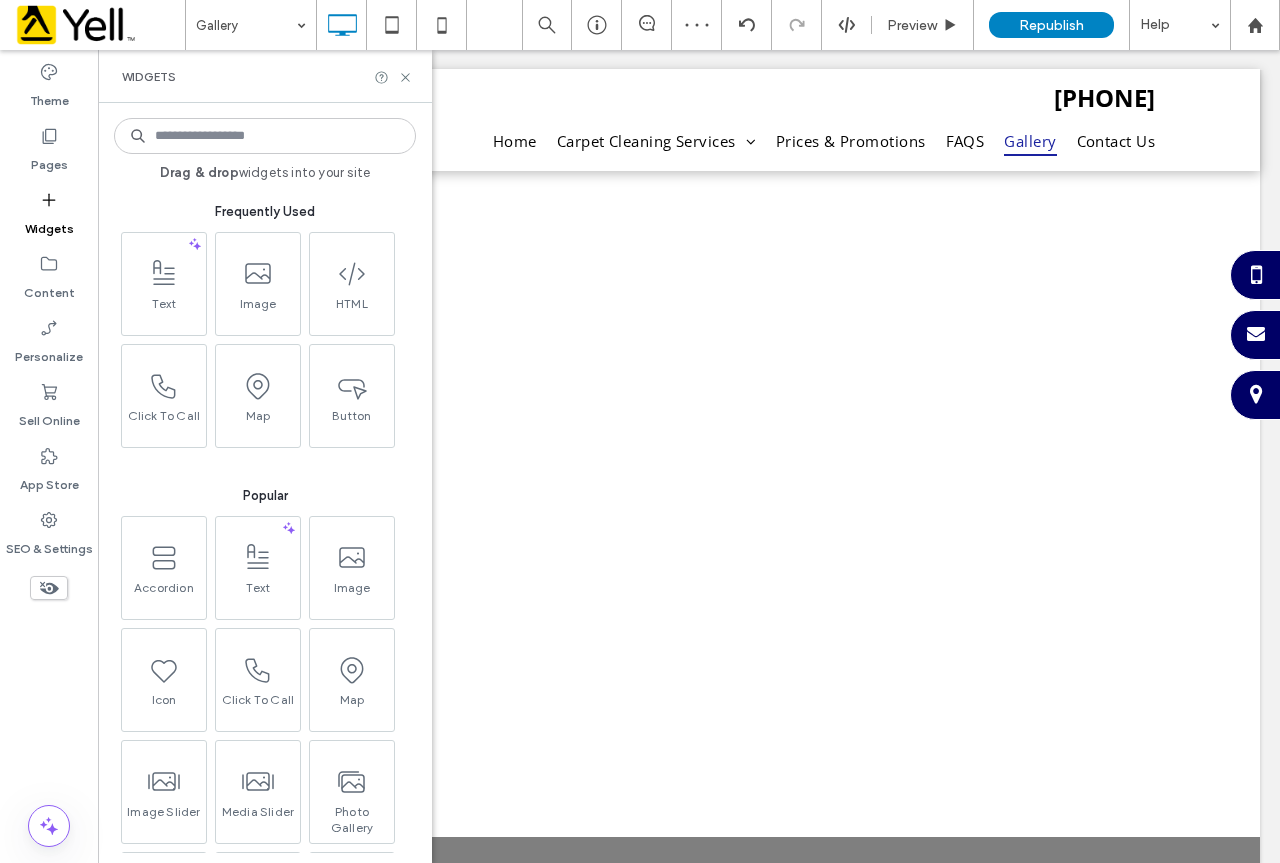click at bounding box center (265, 136) 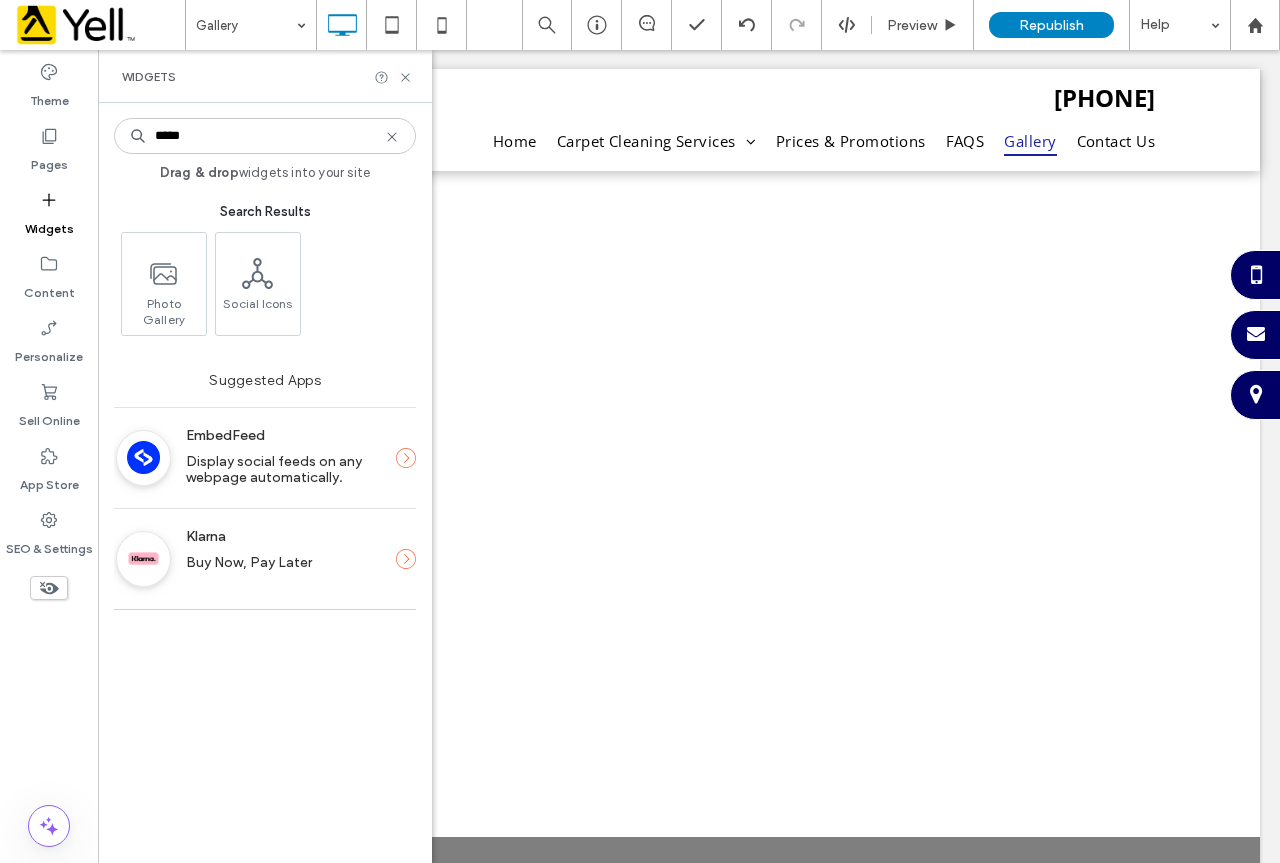 drag, startPoint x: 214, startPoint y: 122, endPoint x: 127, endPoint y: 132, distance: 87.57283 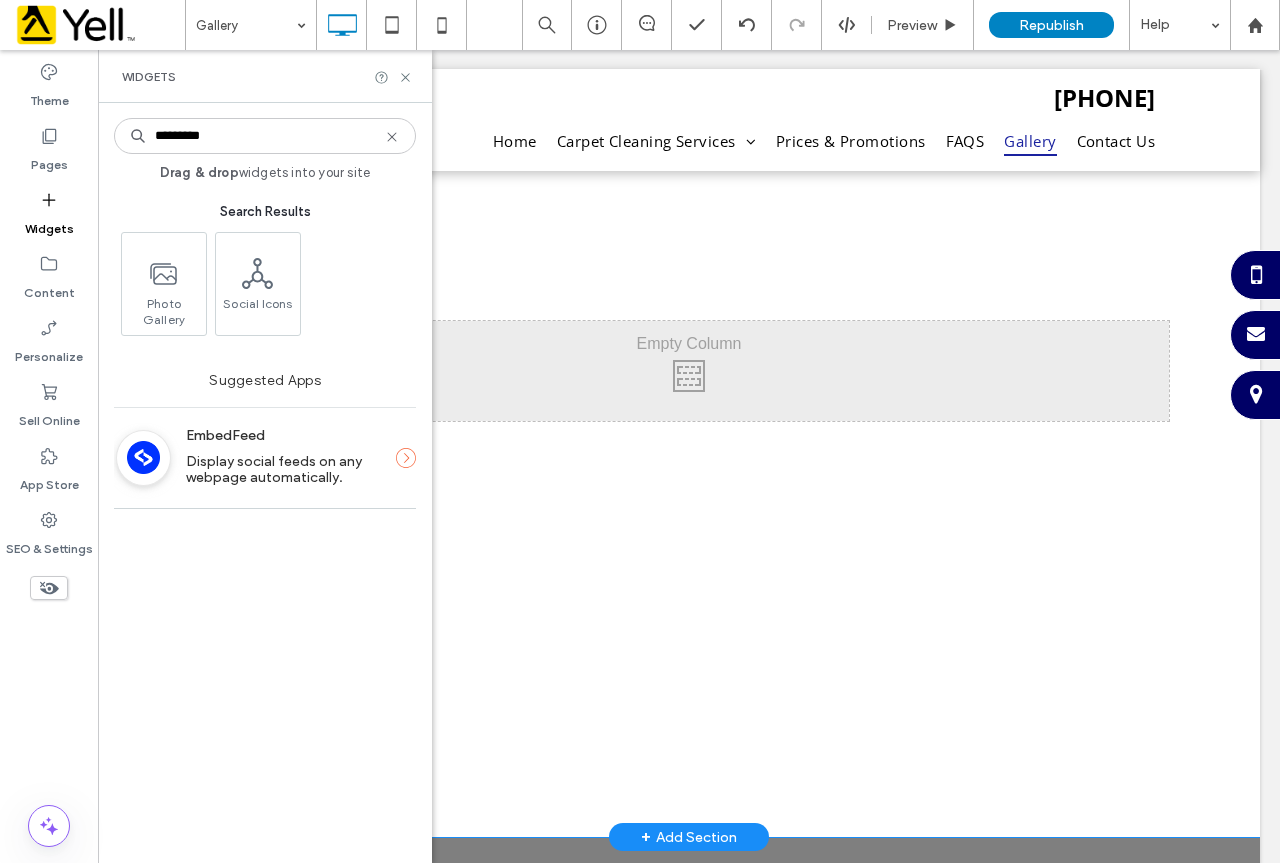 type on "*********" 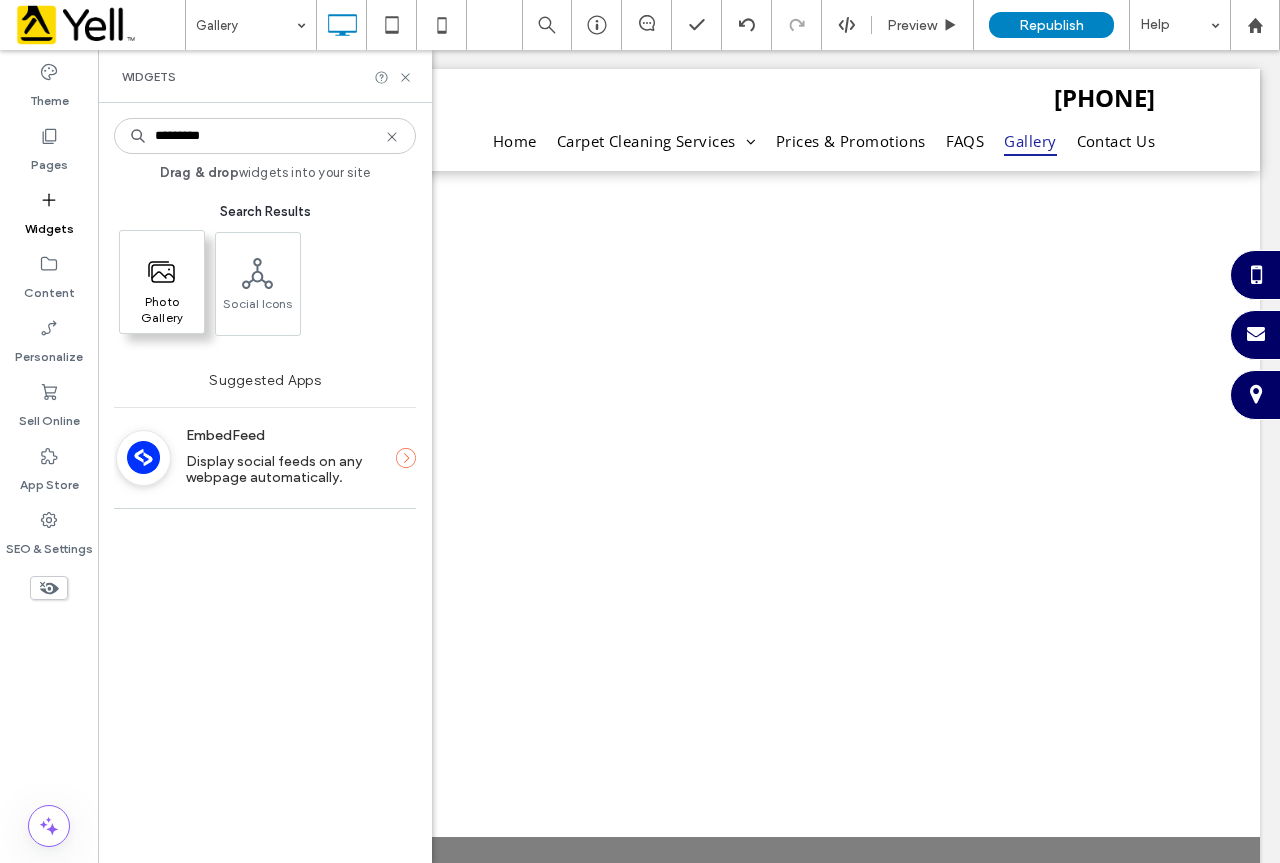 click 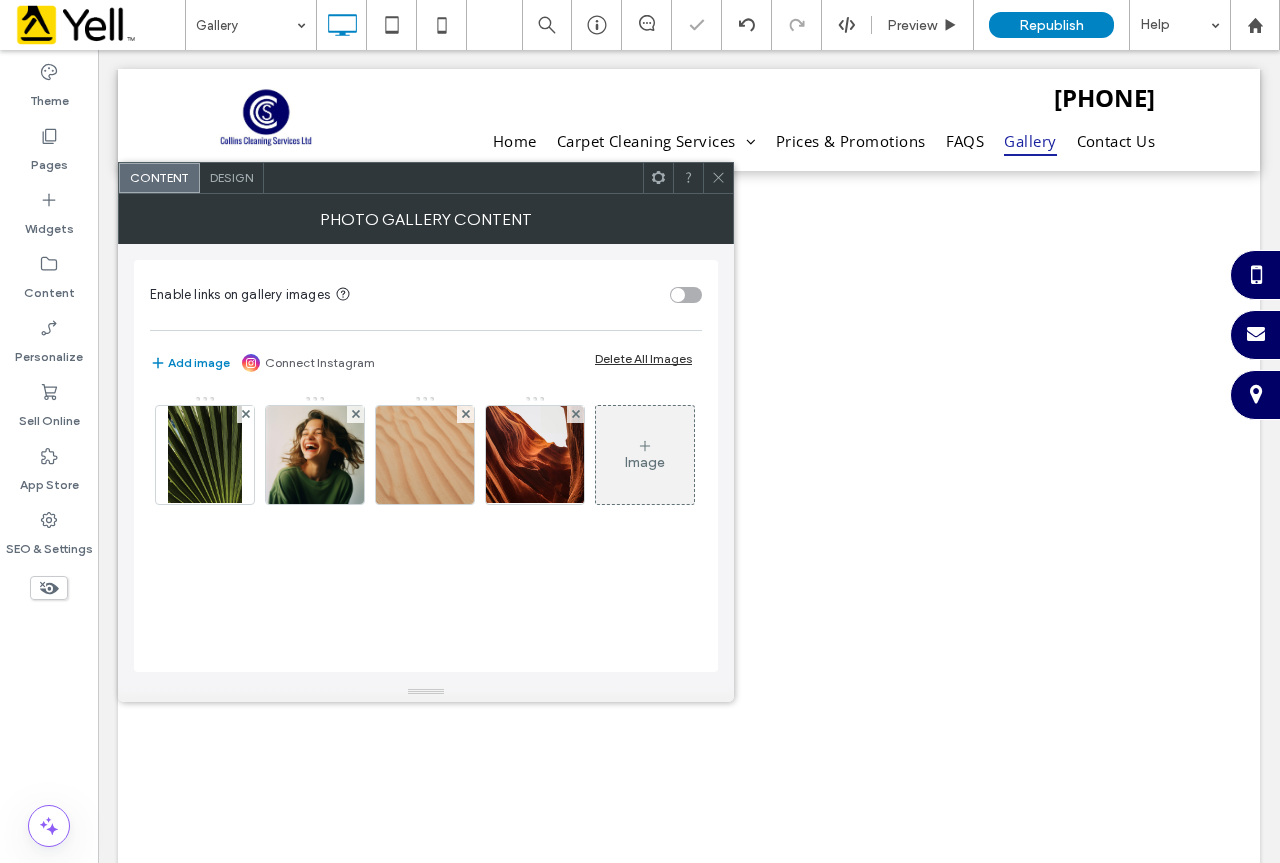scroll, scrollTop: 3037, scrollLeft: 0, axis: vertical 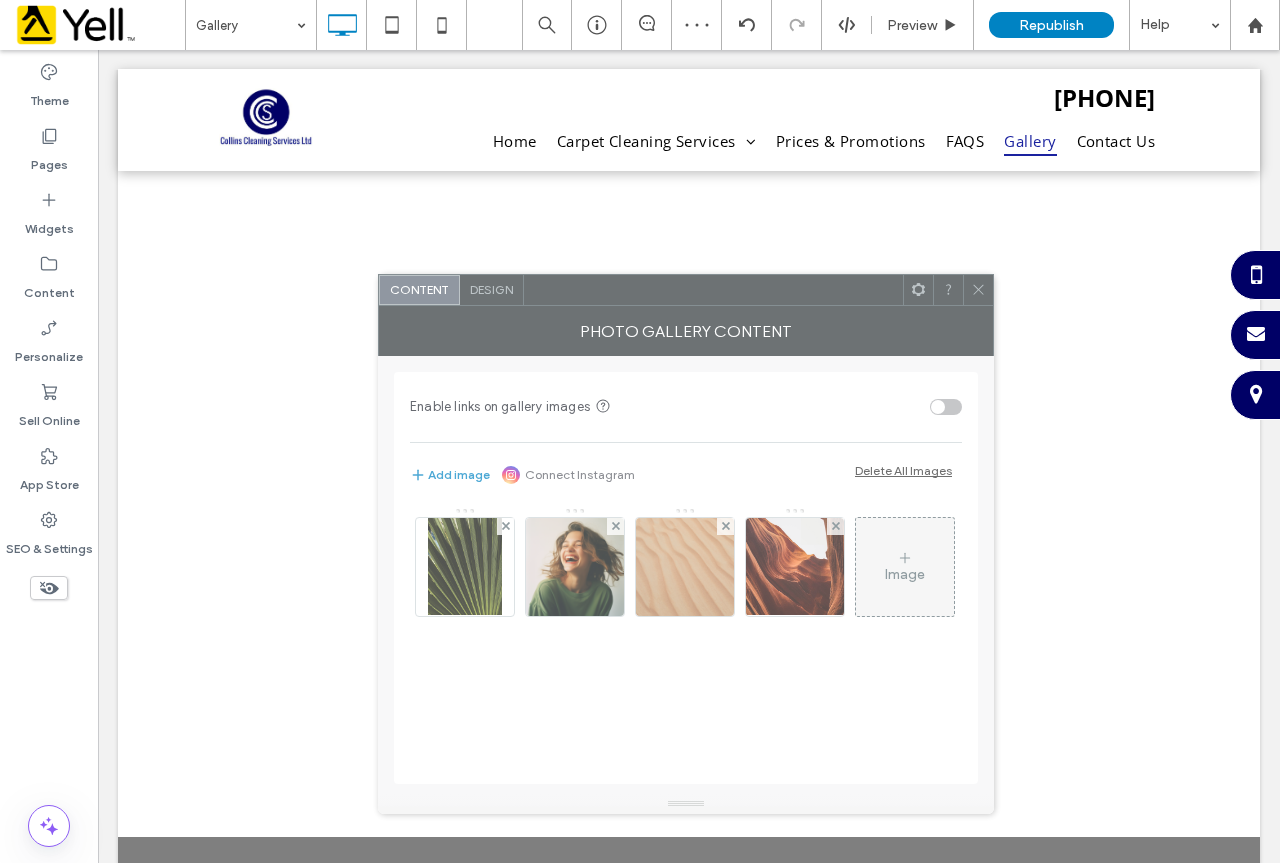 drag, startPoint x: 560, startPoint y: 187, endPoint x: 818, endPoint y: 294, distance: 279.30807 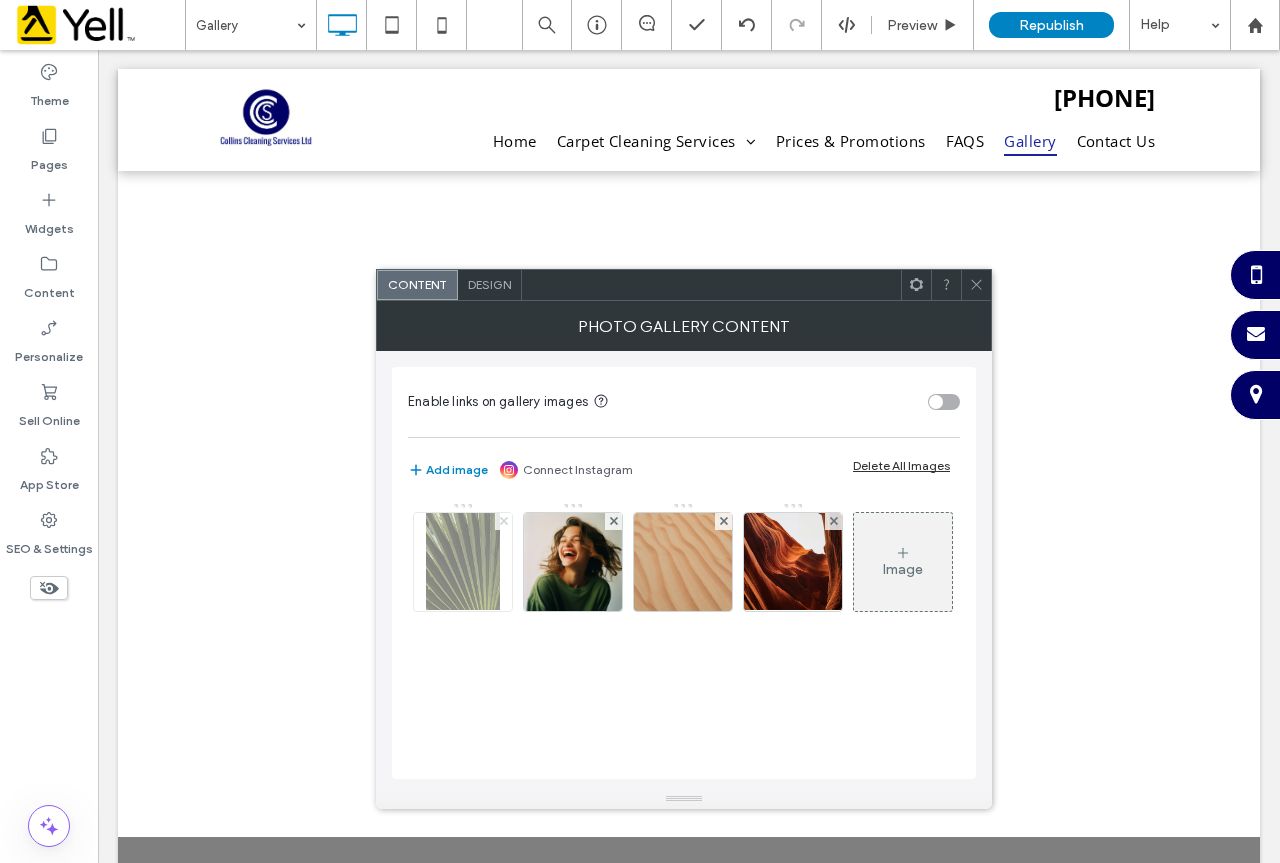 click 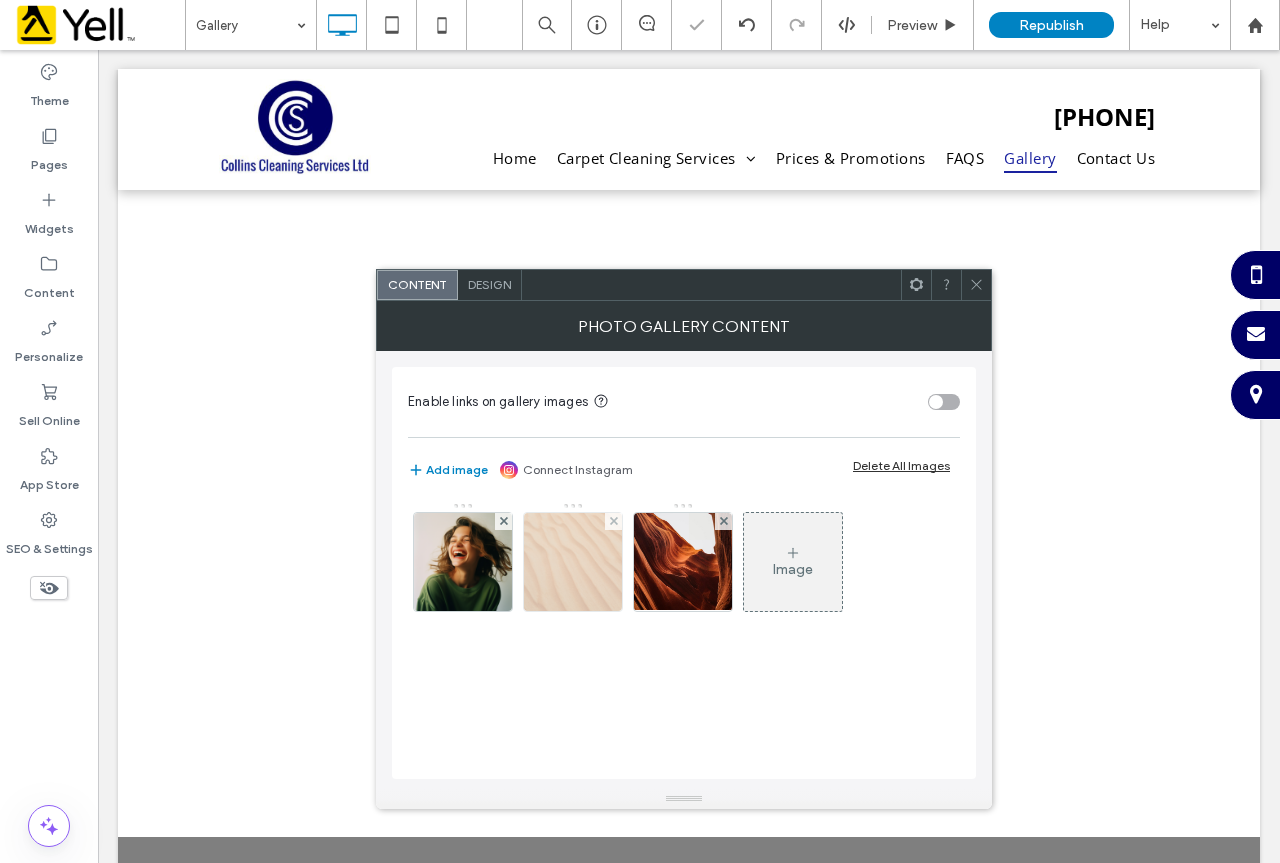 click at bounding box center [573, 562] 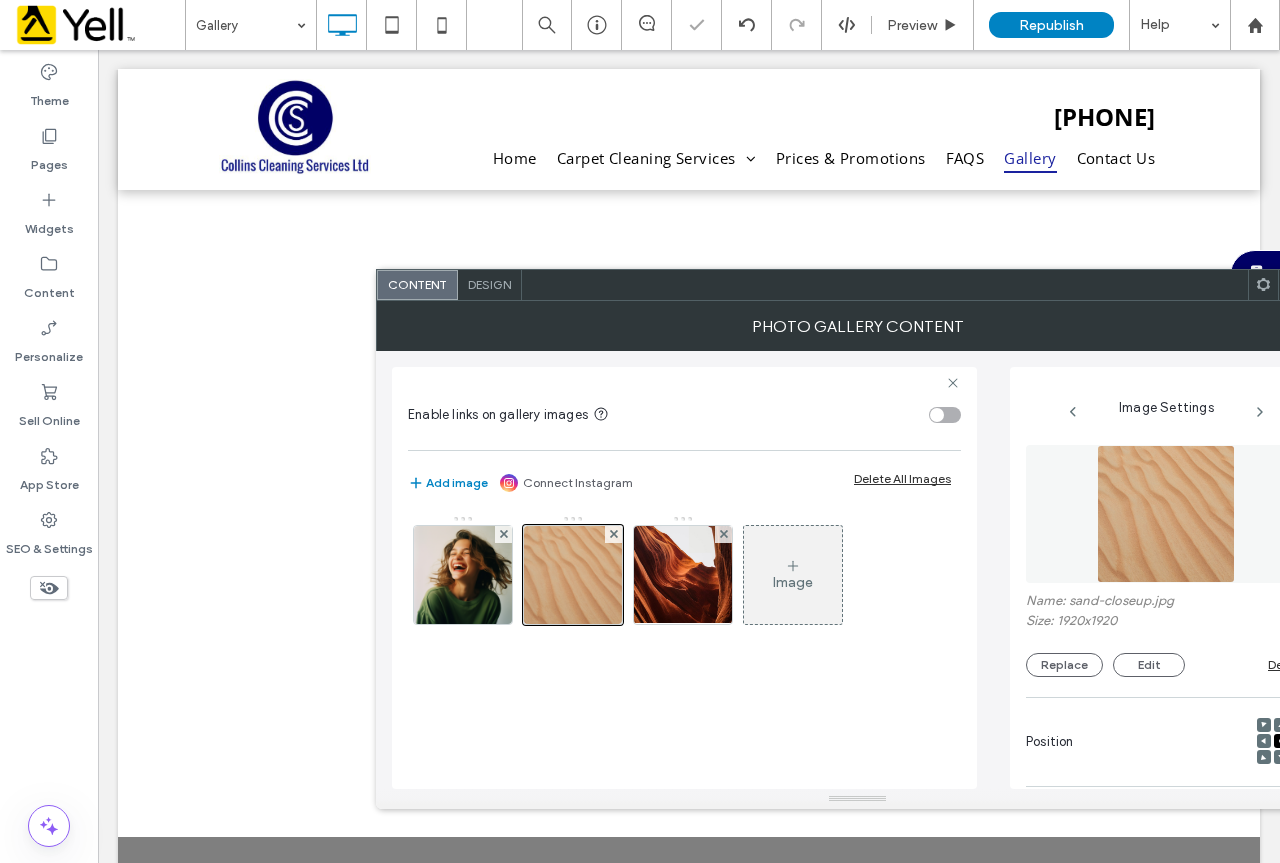 scroll, scrollTop: 0, scrollLeft: 51, axis: horizontal 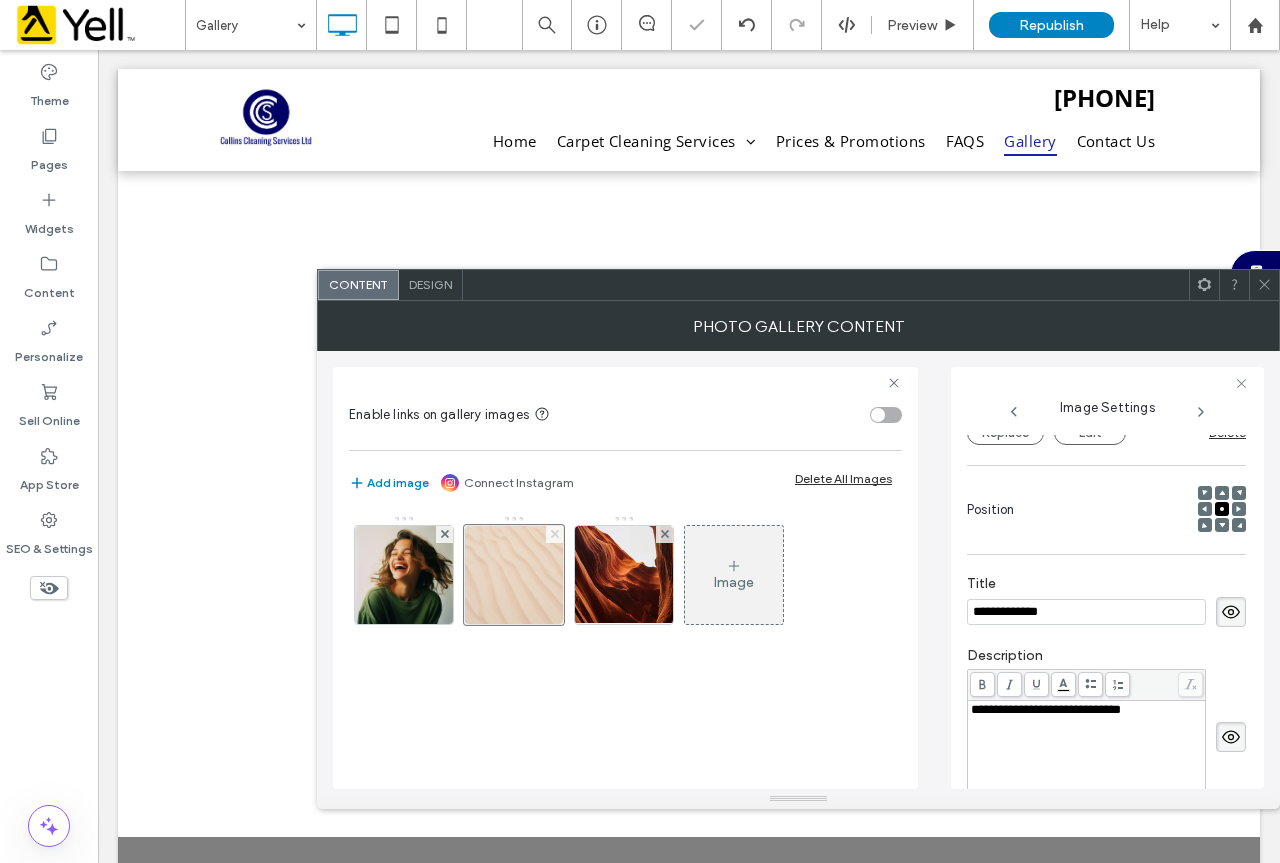 click 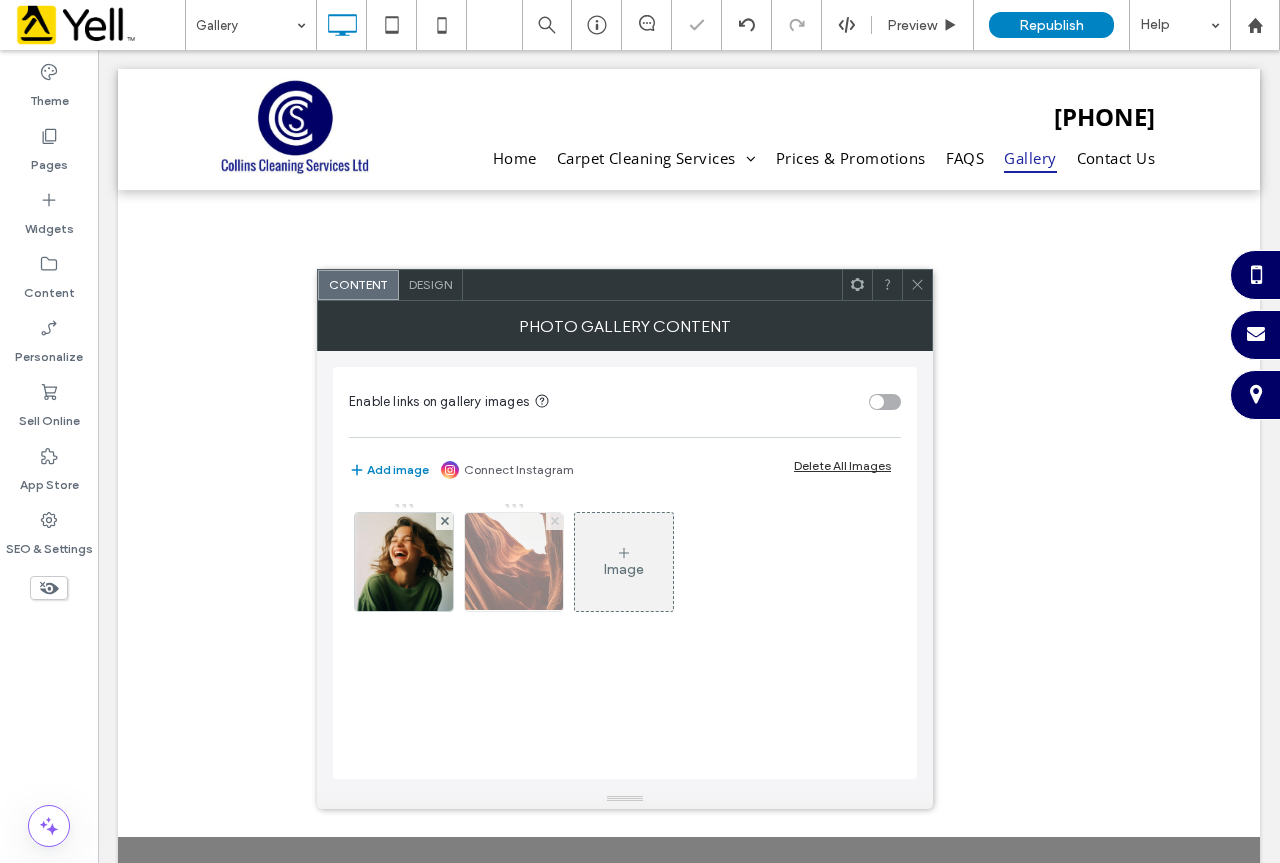 click 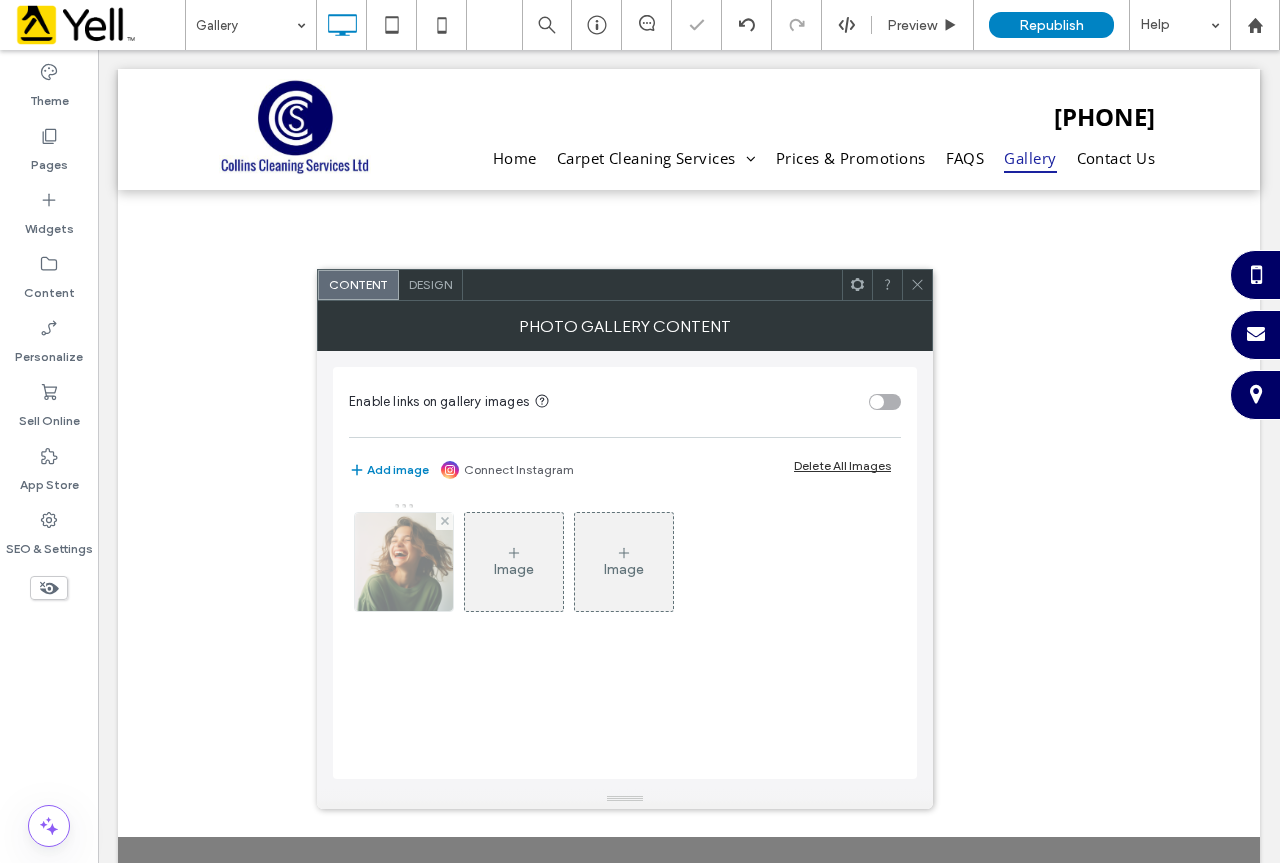 click at bounding box center [444, 521] 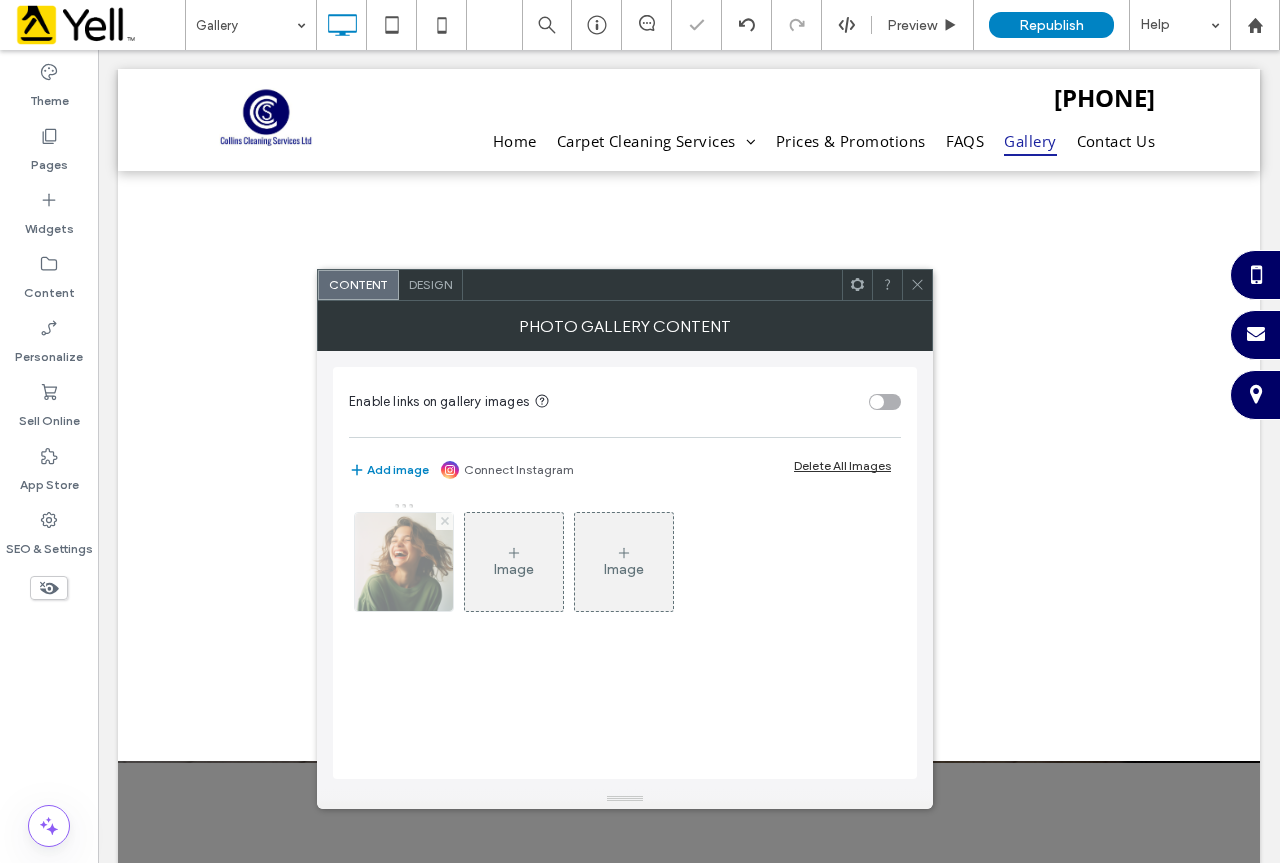 scroll, scrollTop: 2980, scrollLeft: 0, axis: vertical 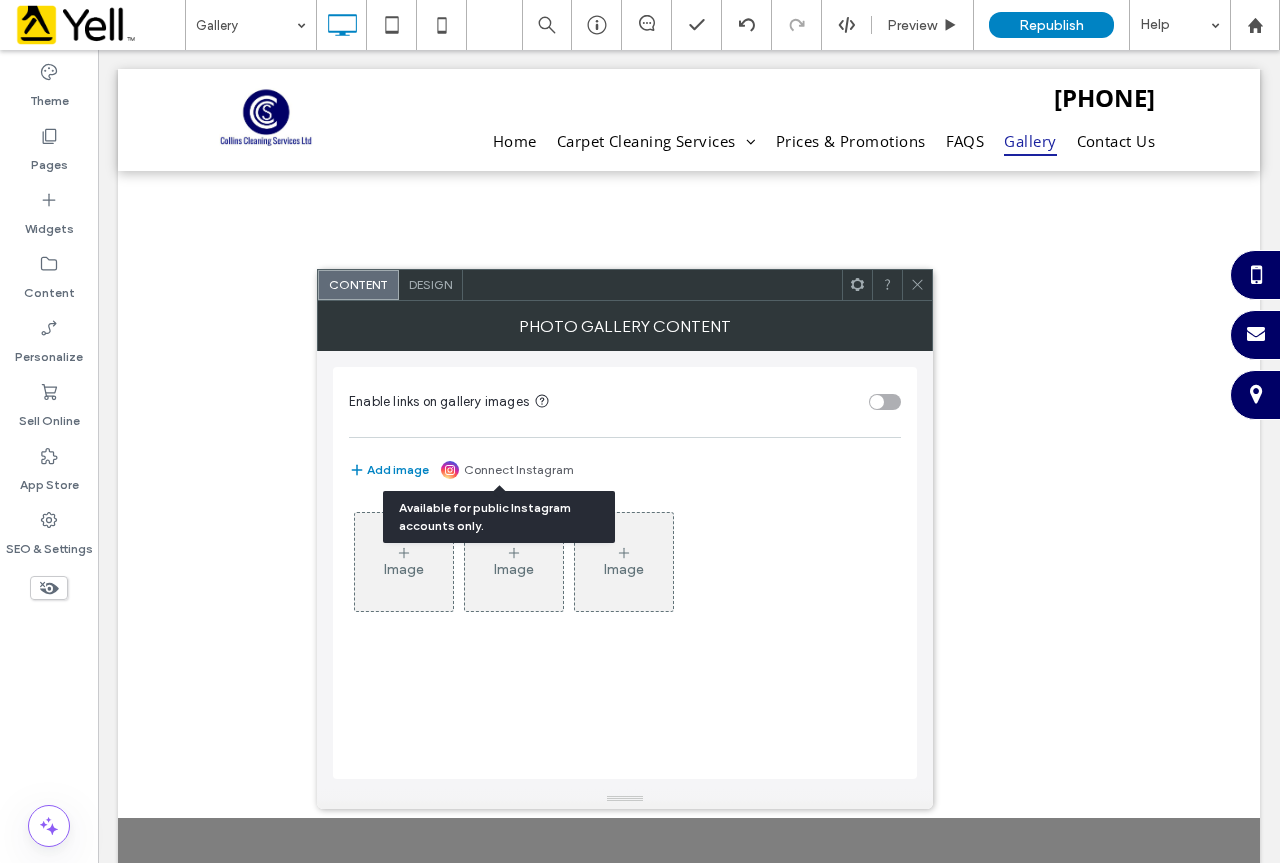 click on "Connect Instagram" at bounding box center [519, 470] 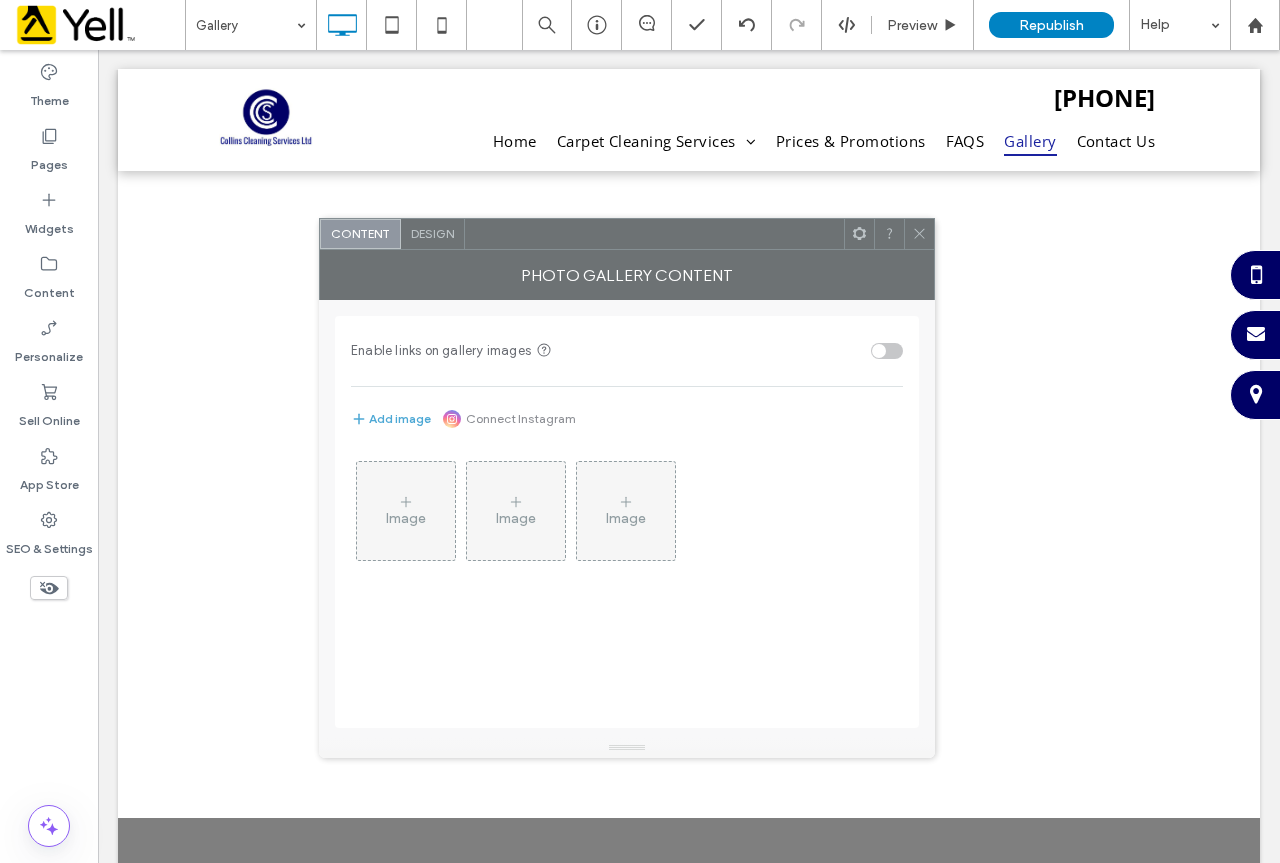 drag, startPoint x: 718, startPoint y: 289, endPoint x: 720, endPoint y: 239, distance: 50.039986 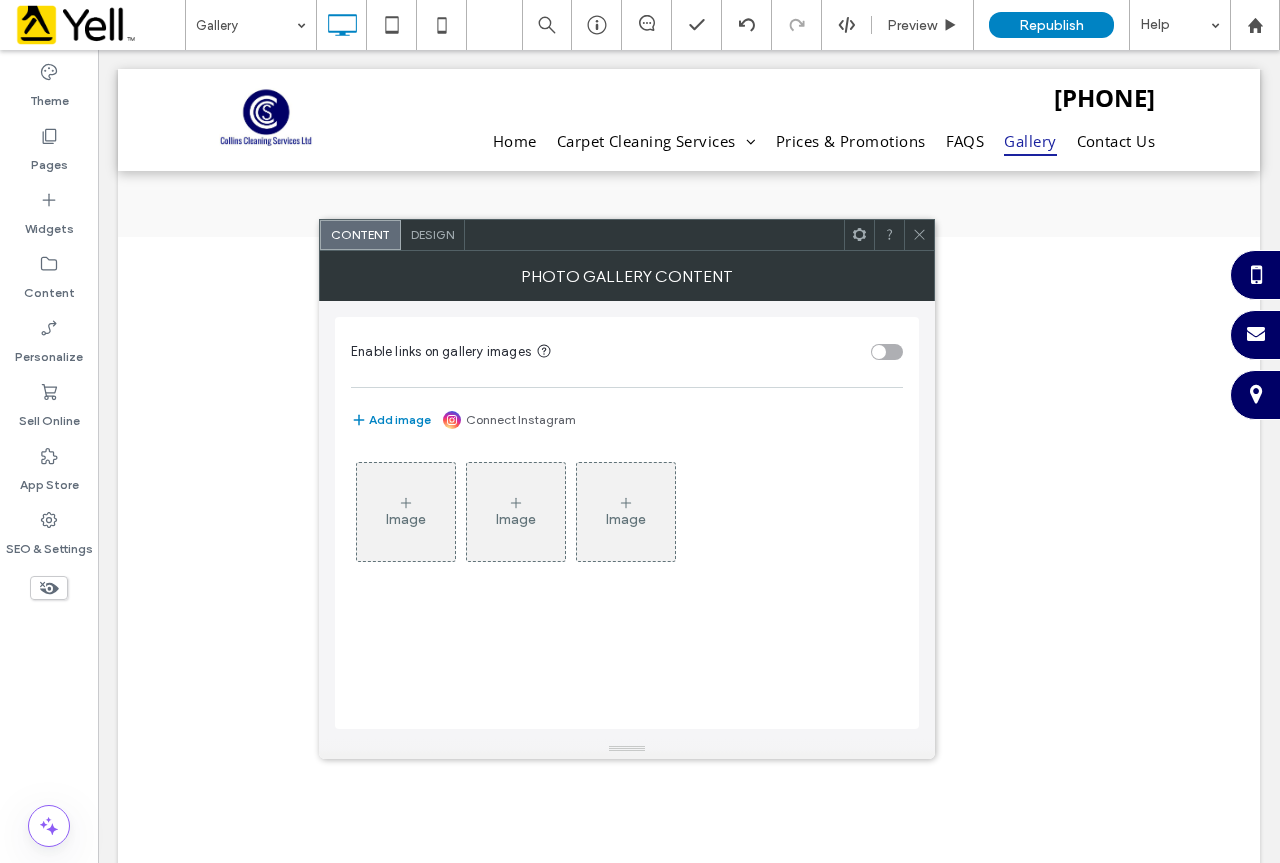 scroll, scrollTop: 2580, scrollLeft: 0, axis: vertical 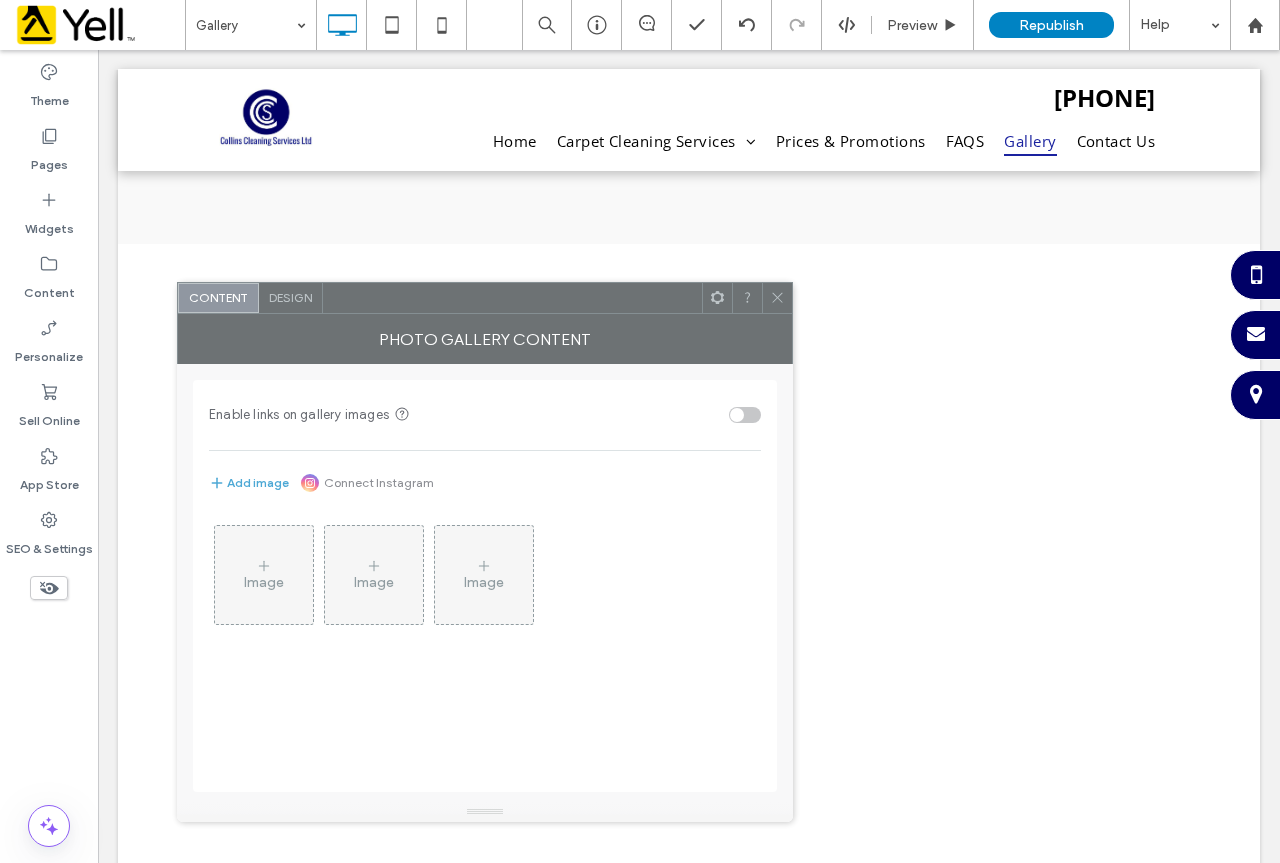 drag, startPoint x: 739, startPoint y: 238, endPoint x: 598, endPoint y: 301, distance: 154.43445 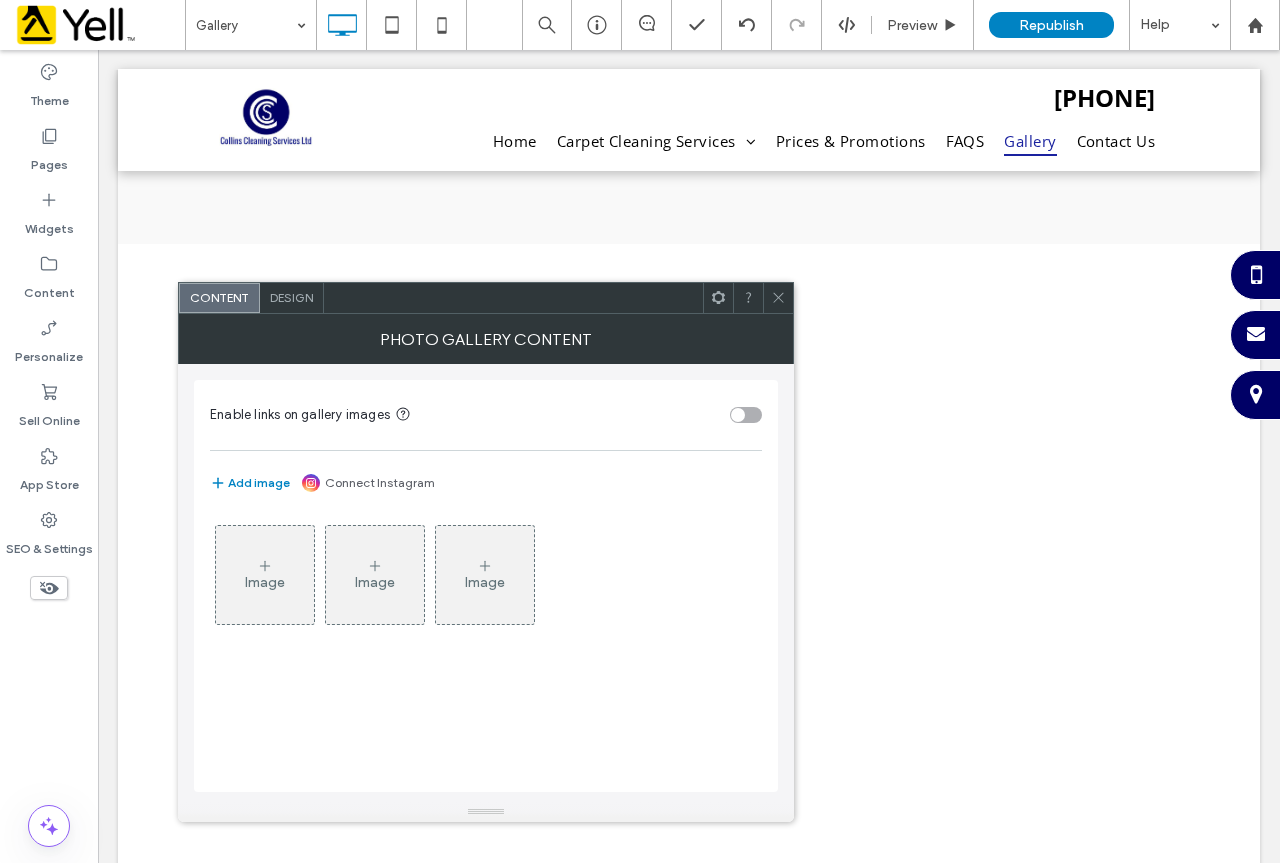 click 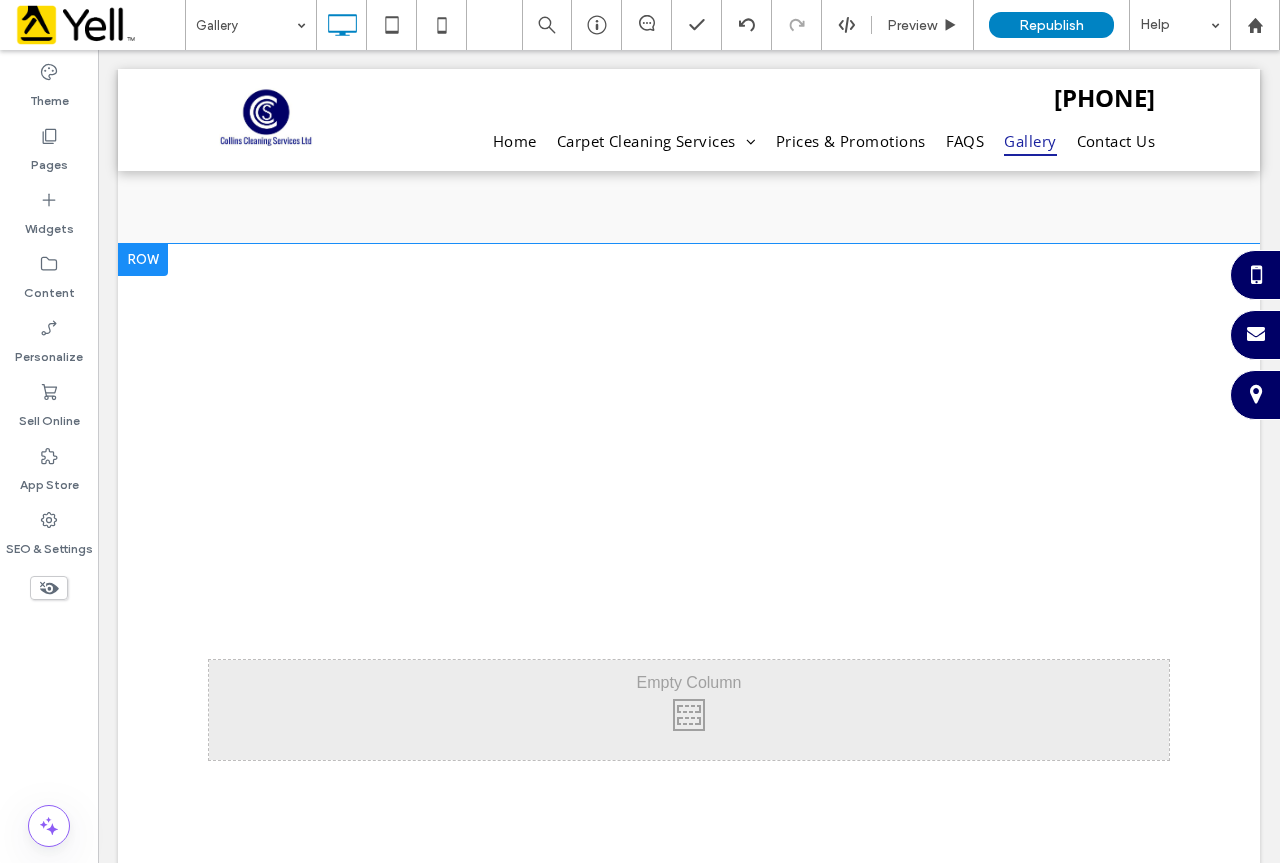 click on "Click To Paste     Click To Paste
Row + Add Section" at bounding box center (689, 710) 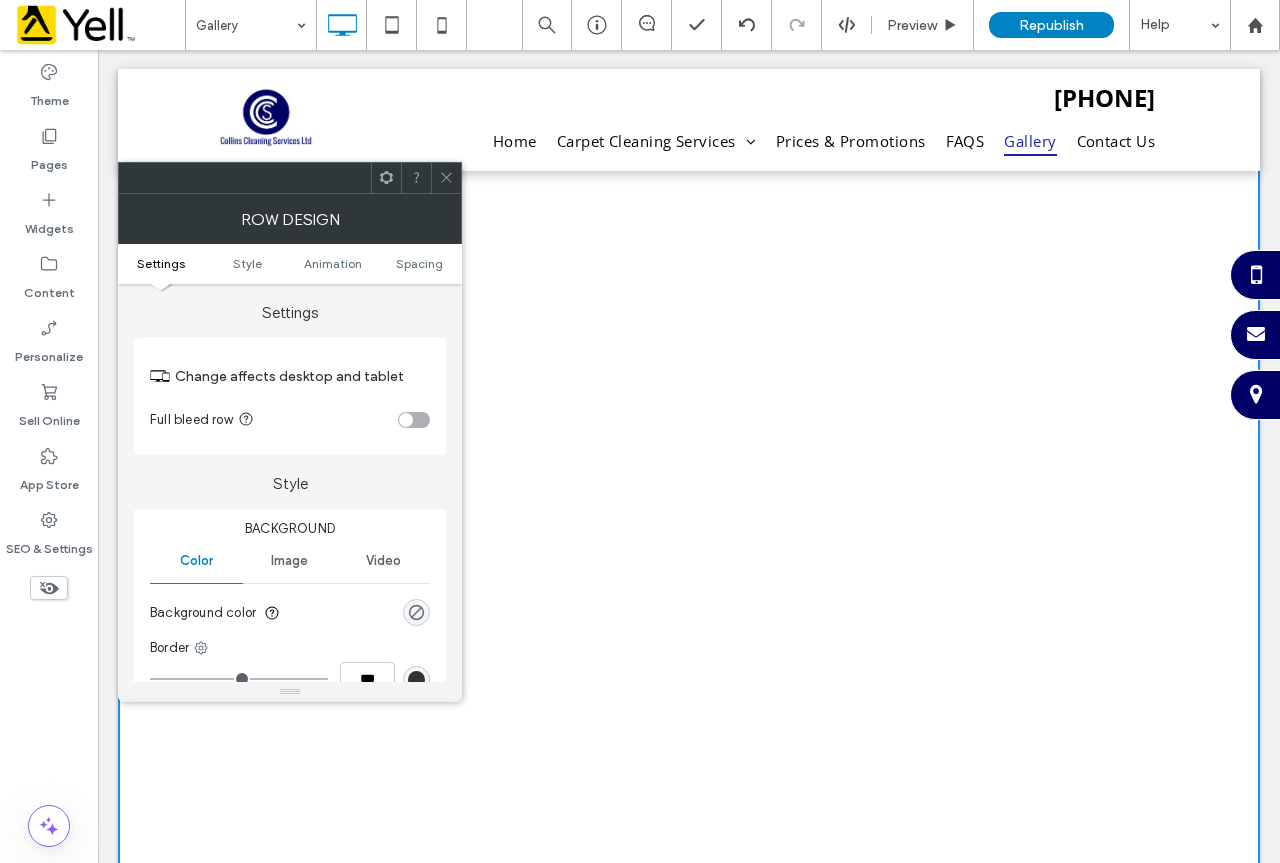 scroll, scrollTop: 2822, scrollLeft: 0, axis: vertical 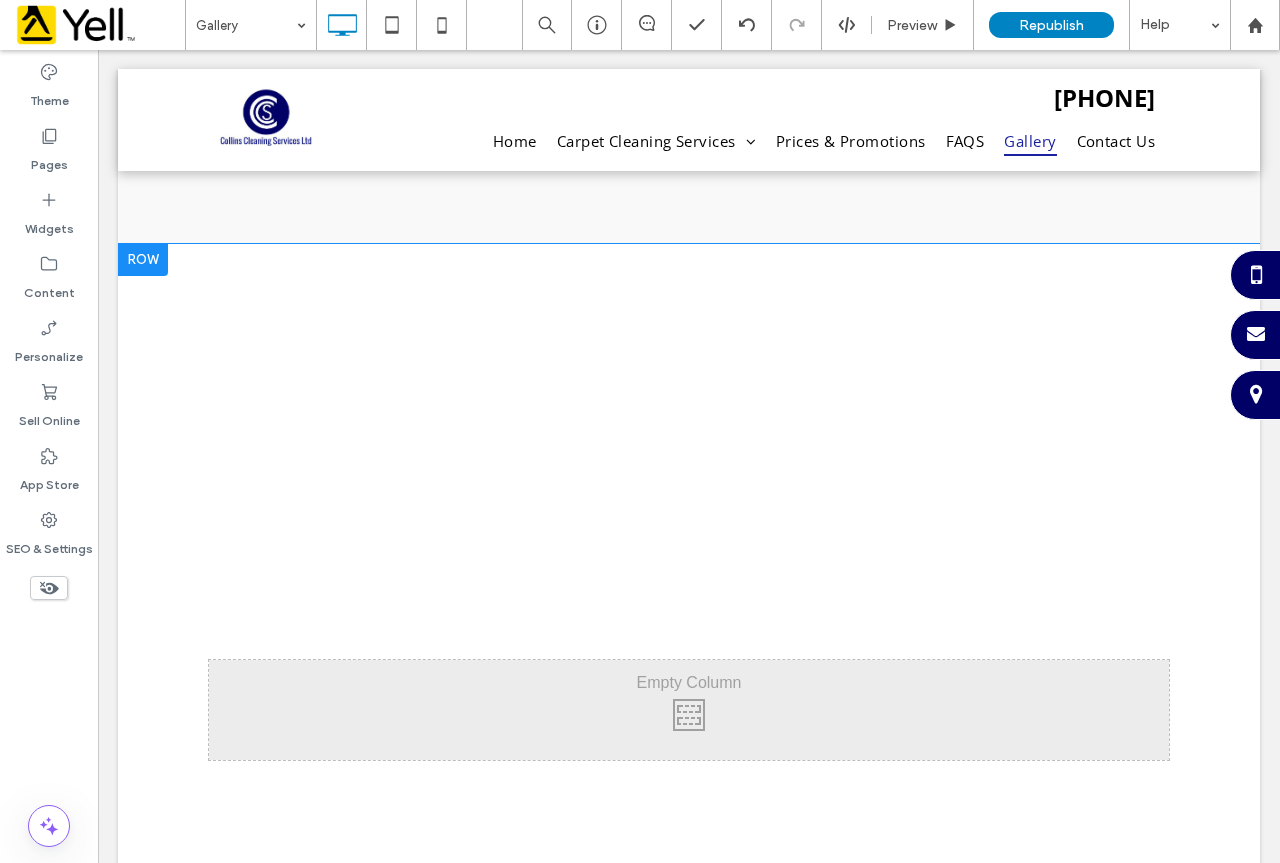 click at bounding box center (143, 260) 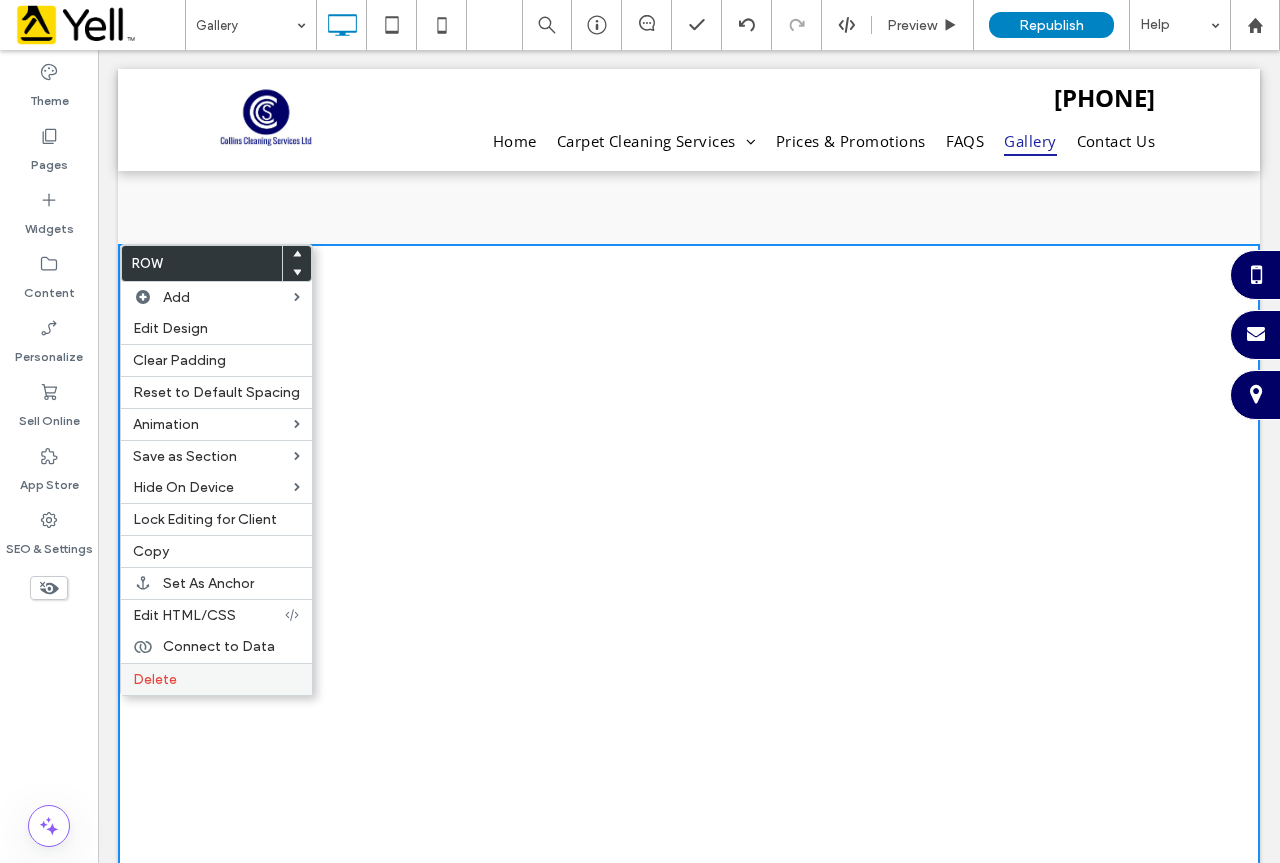 click on "Delete" at bounding box center [216, 679] 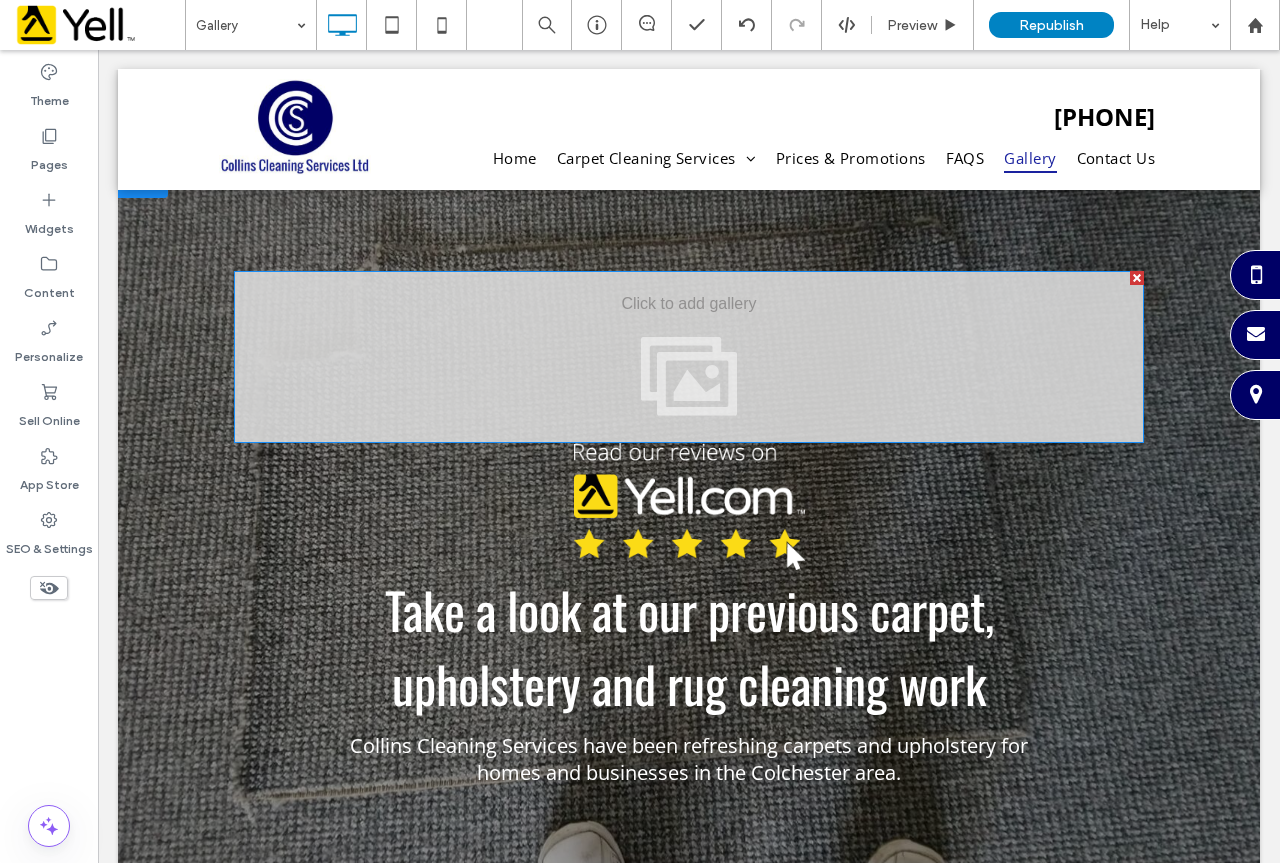 scroll, scrollTop: 0, scrollLeft: 0, axis: both 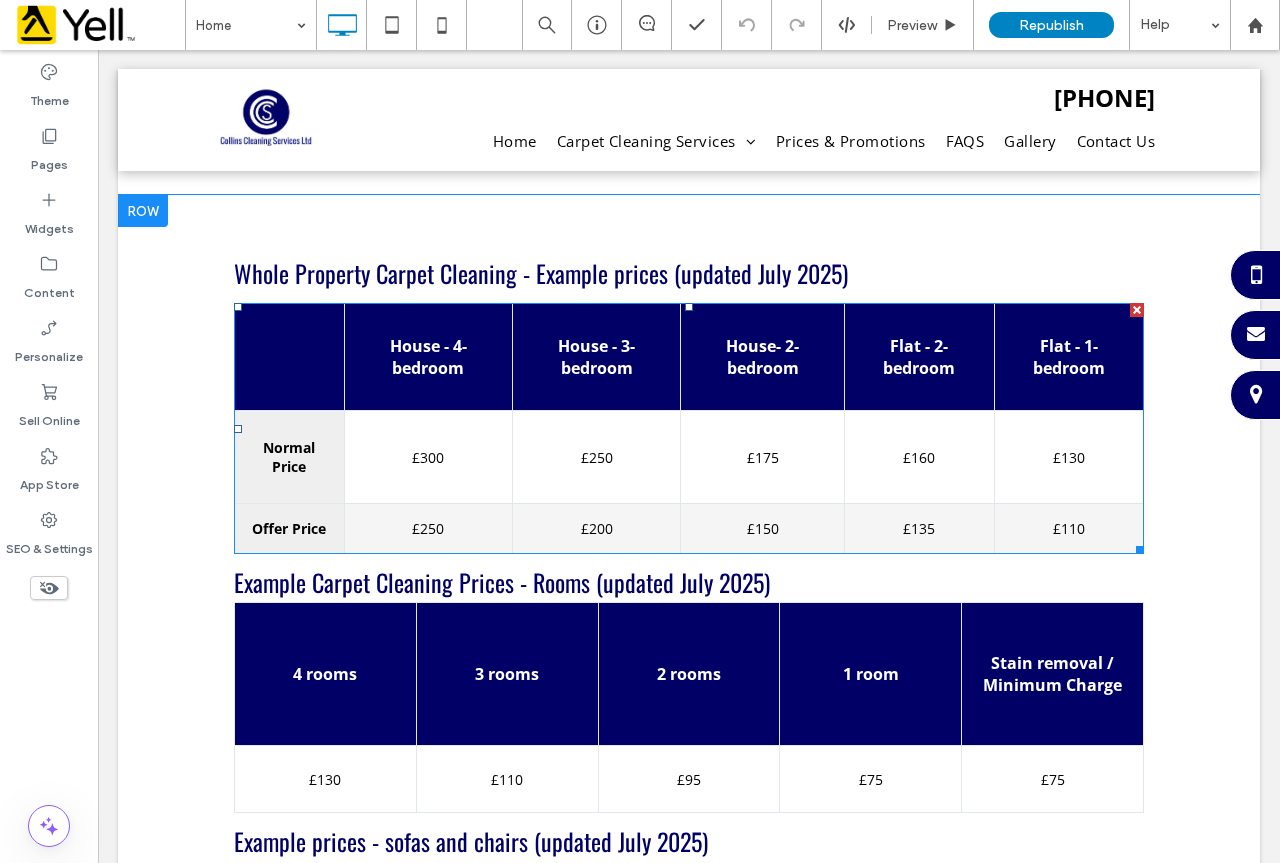 click on "£175" at bounding box center (763, 457) 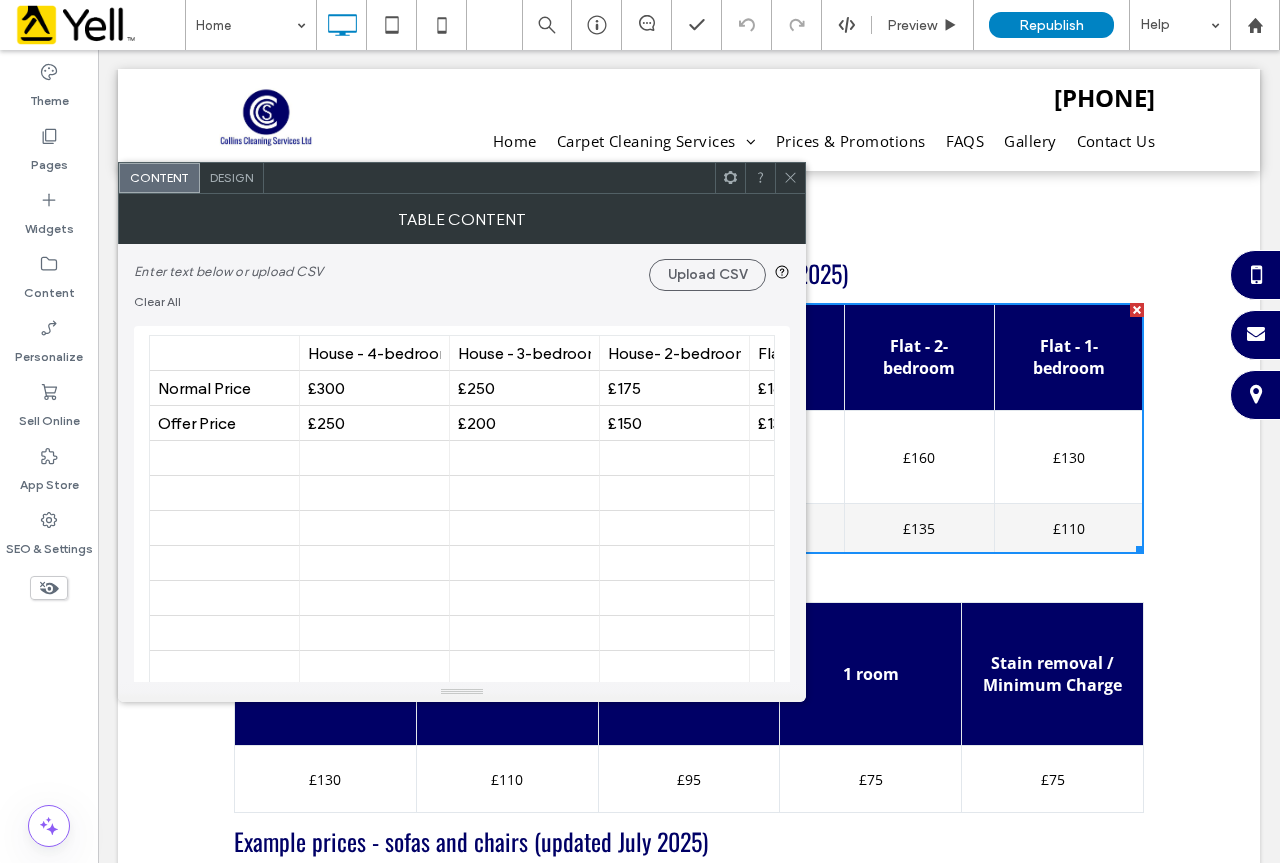 click 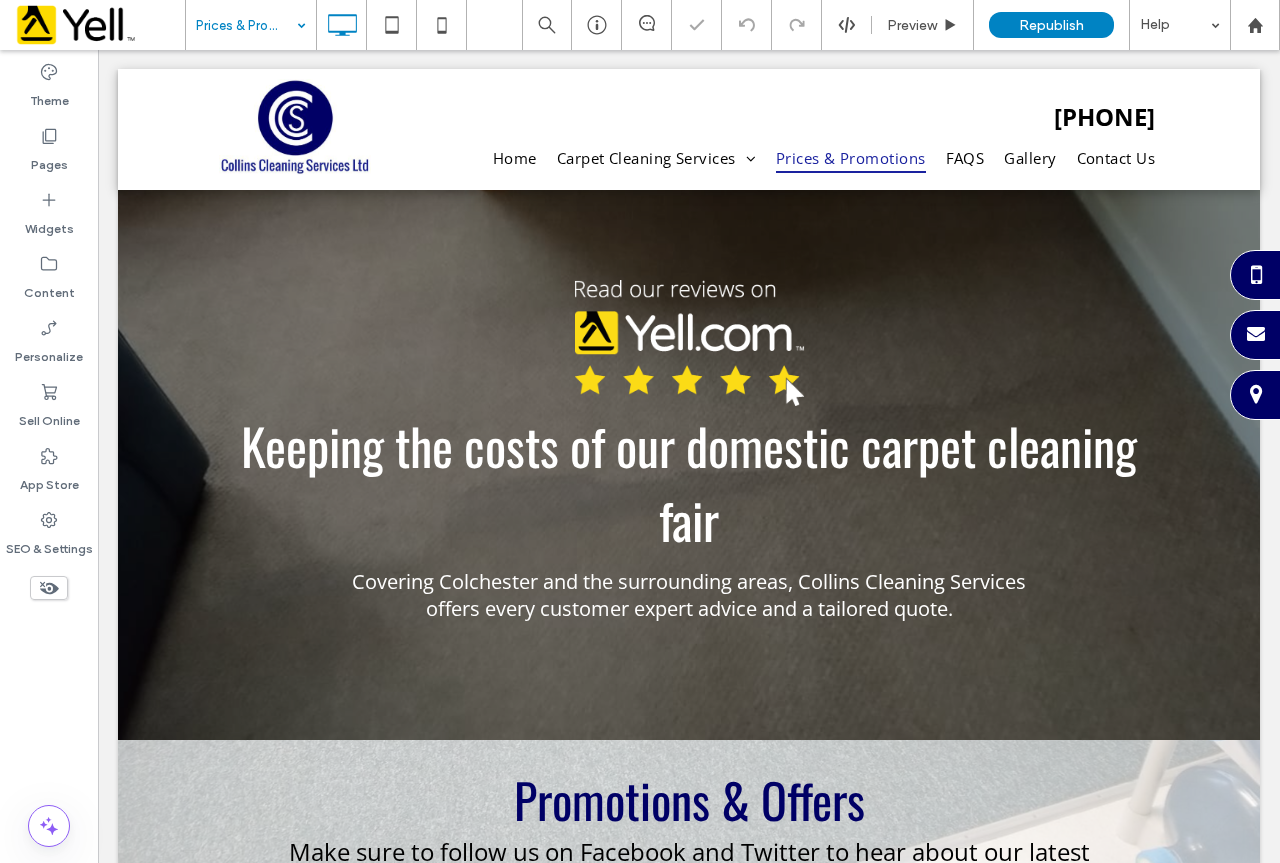 scroll, scrollTop: 0, scrollLeft: 0, axis: both 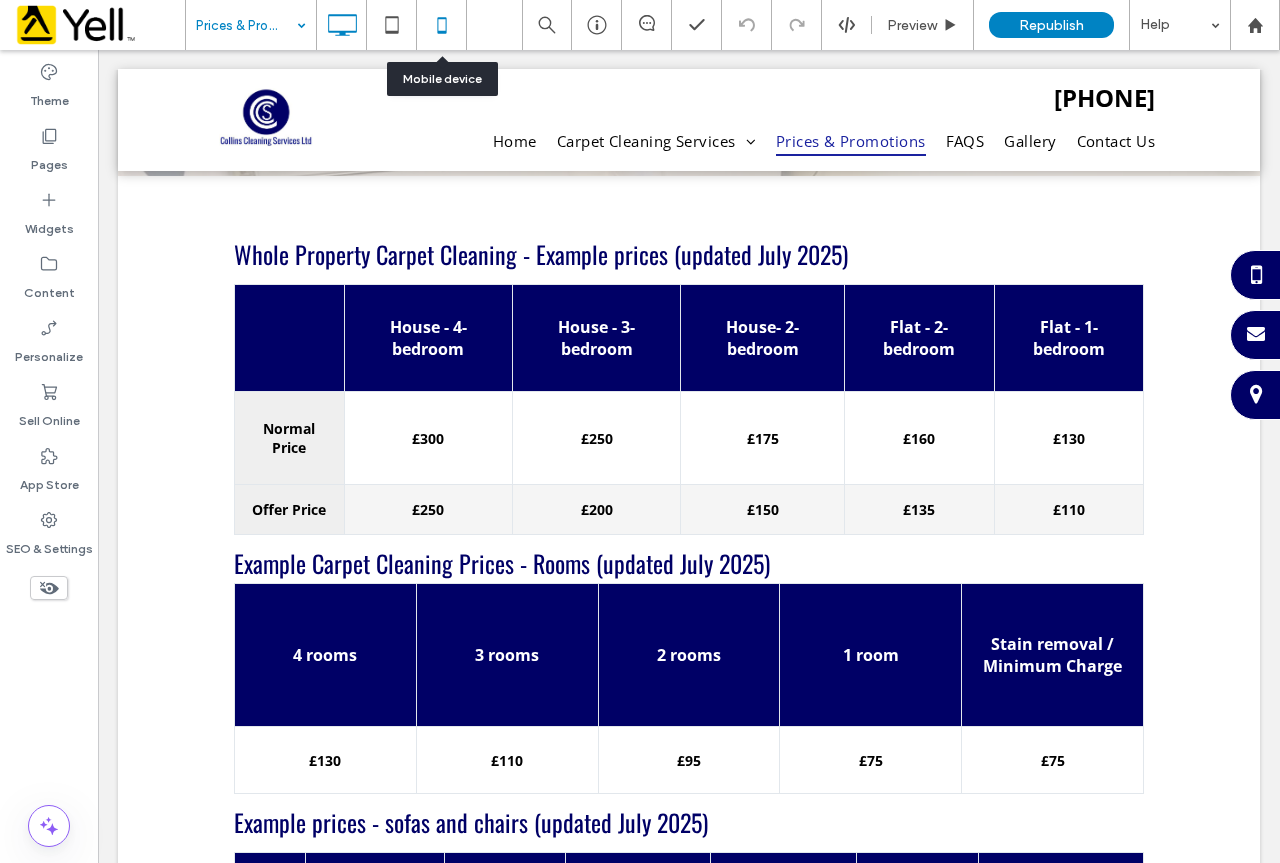 click 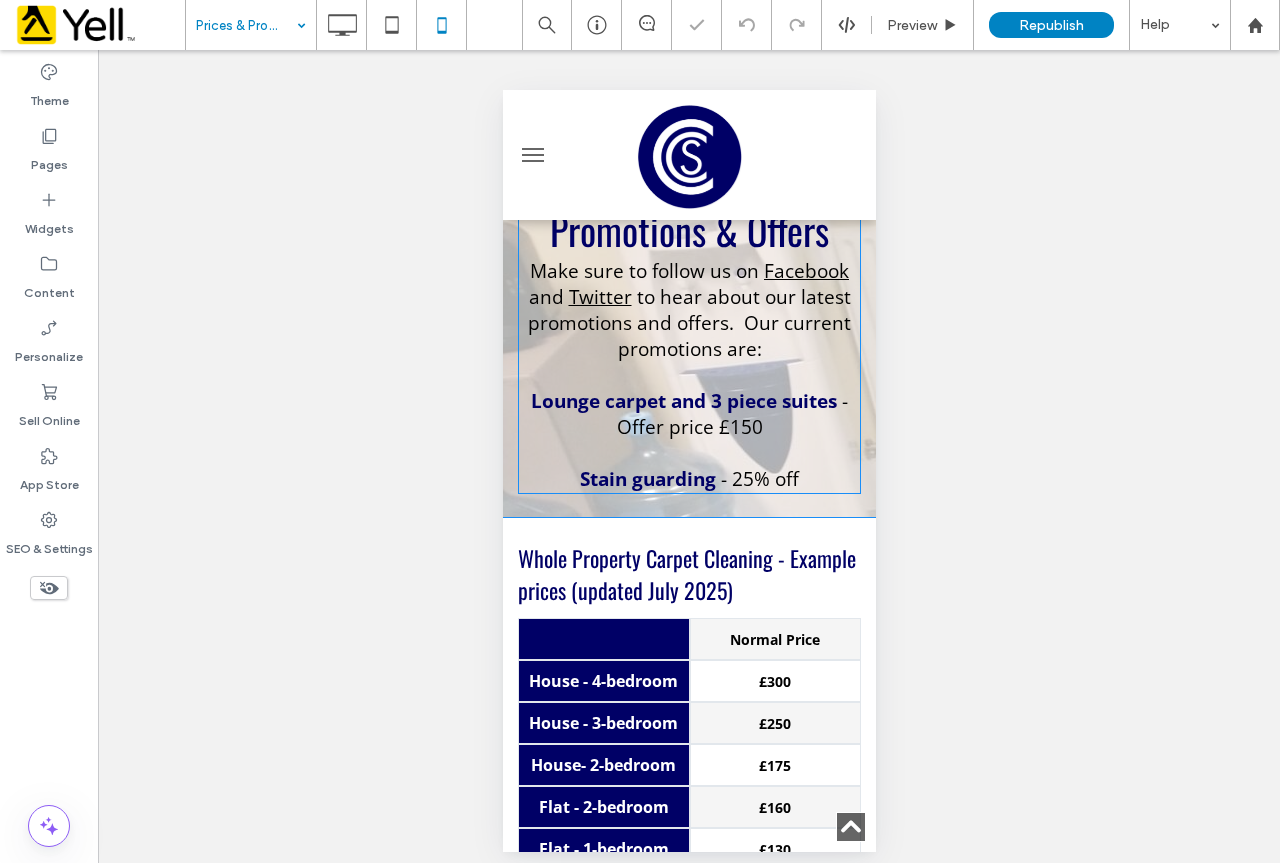 scroll, scrollTop: 0, scrollLeft: 0, axis: both 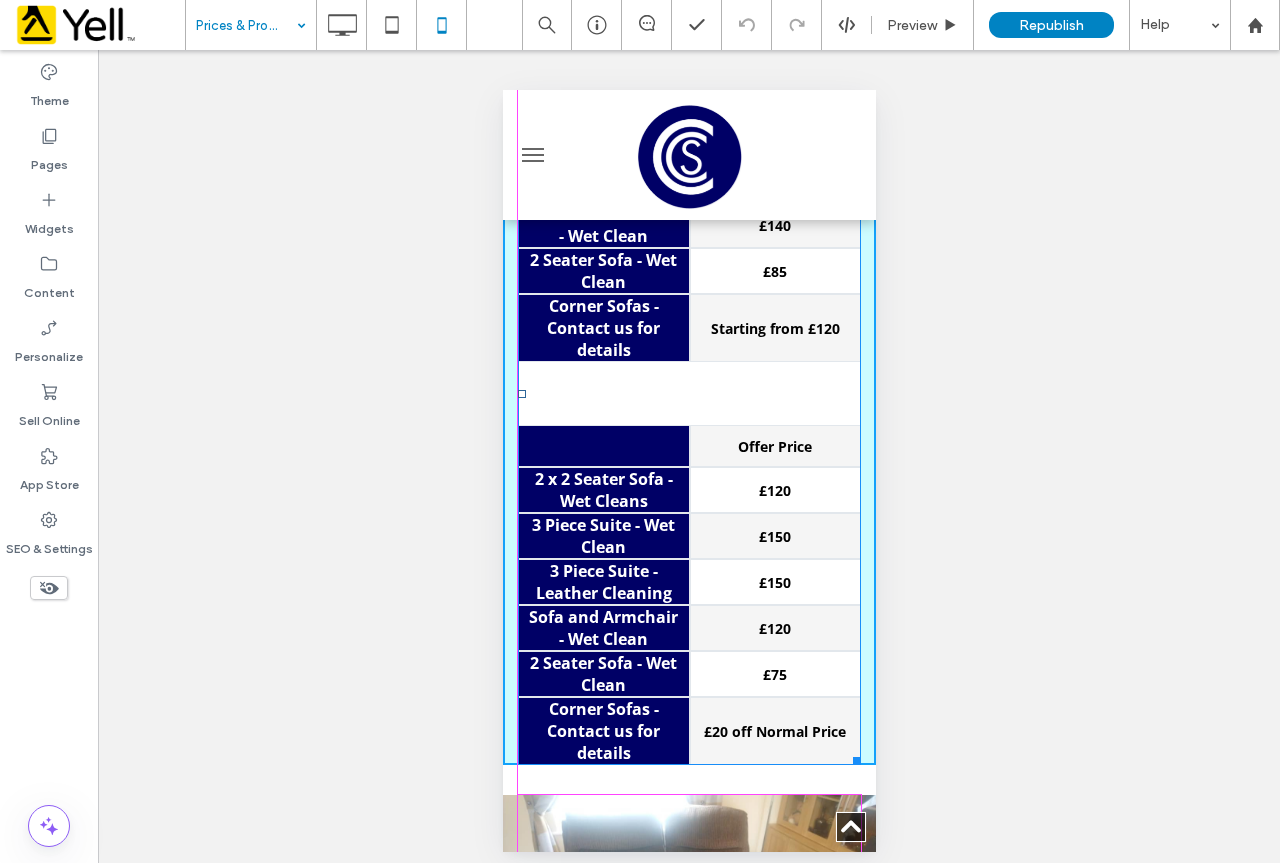 drag, startPoint x: 839, startPoint y: 758, endPoint x: 847, endPoint y: 799, distance: 41.773197 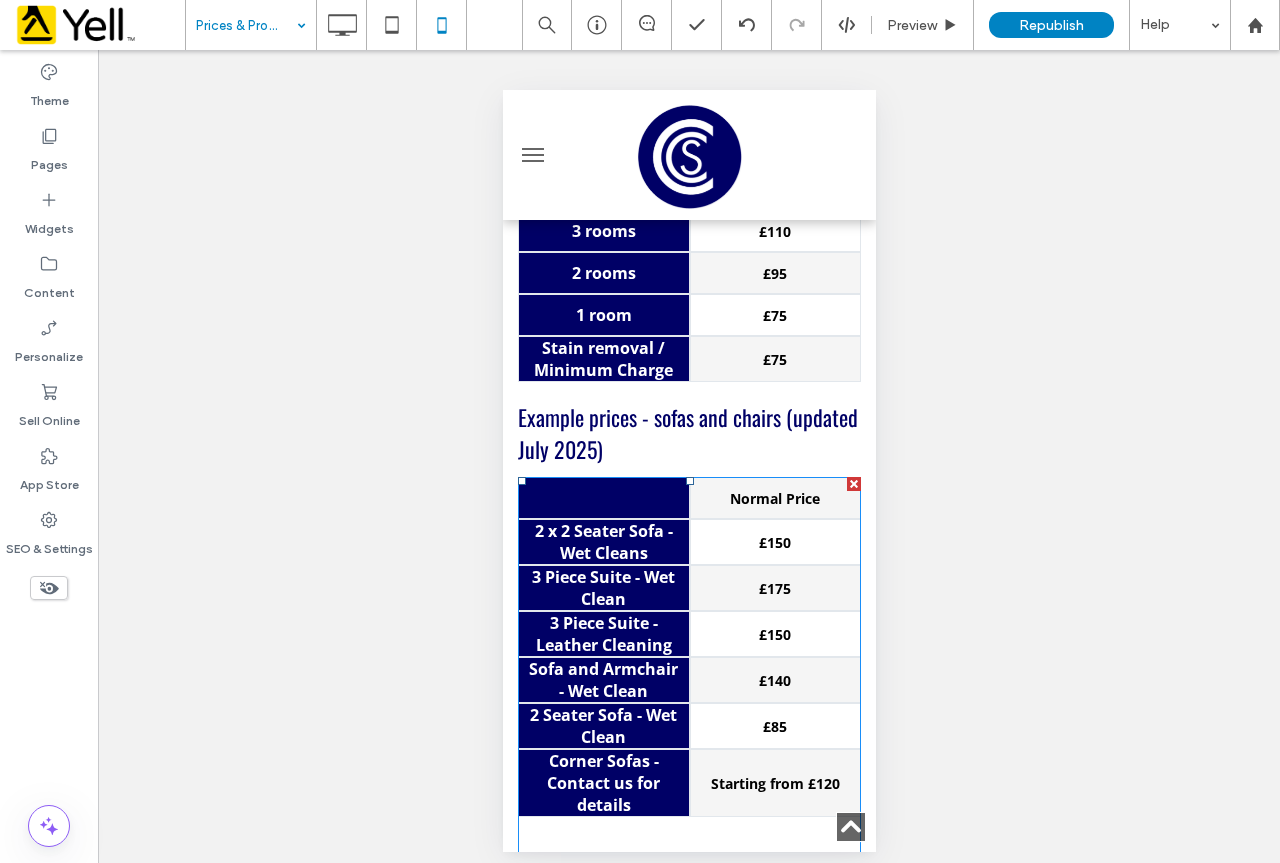 scroll, scrollTop: 1600, scrollLeft: 0, axis: vertical 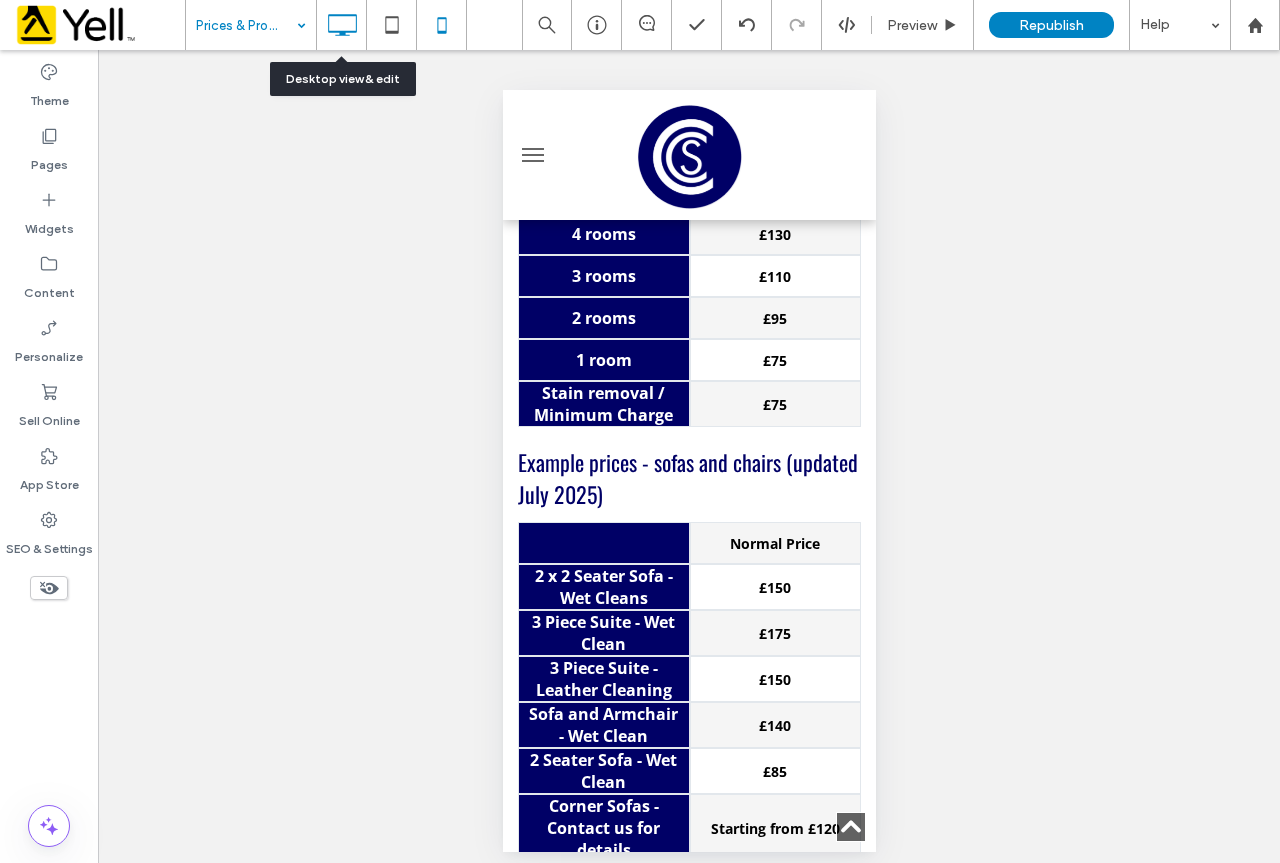 click 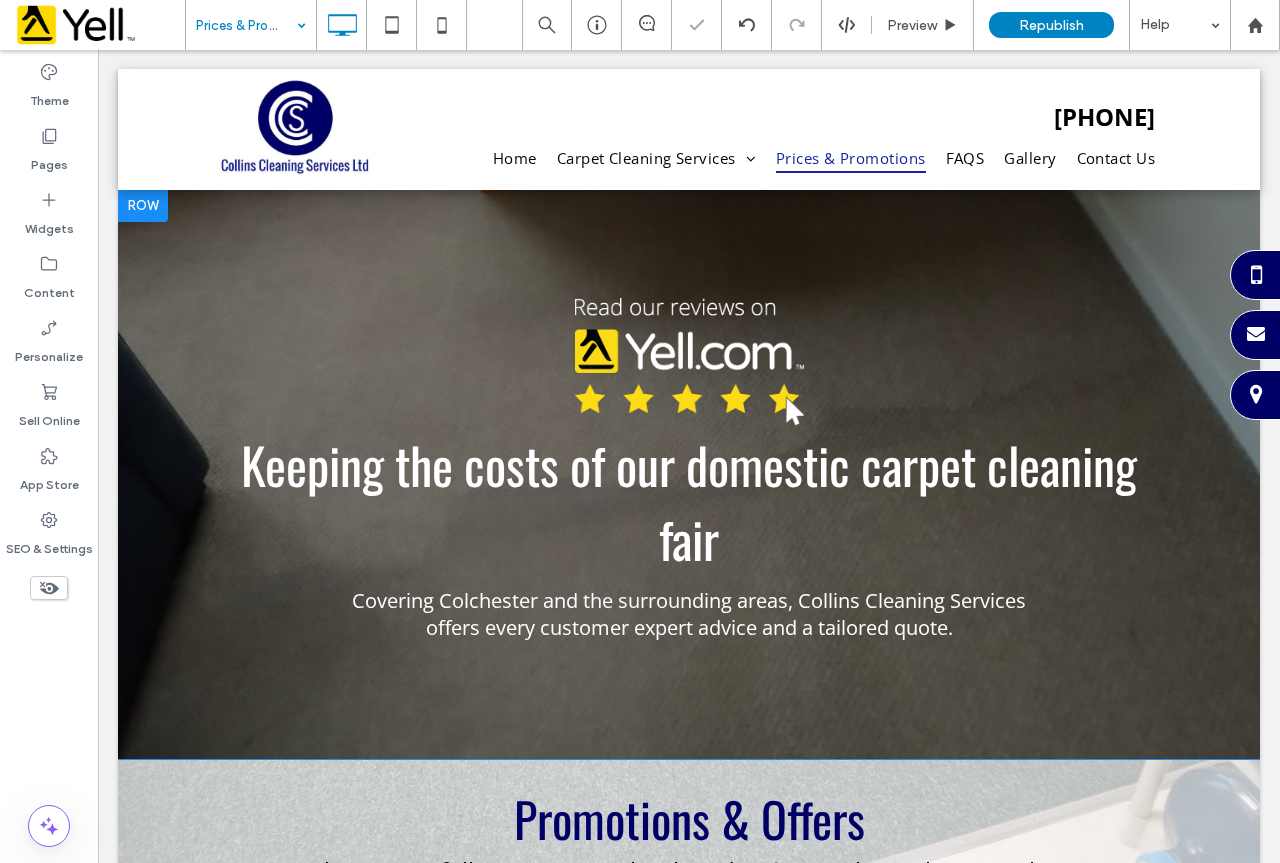 scroll, scrollTop: 0, scrollLeft: 0, axis: both 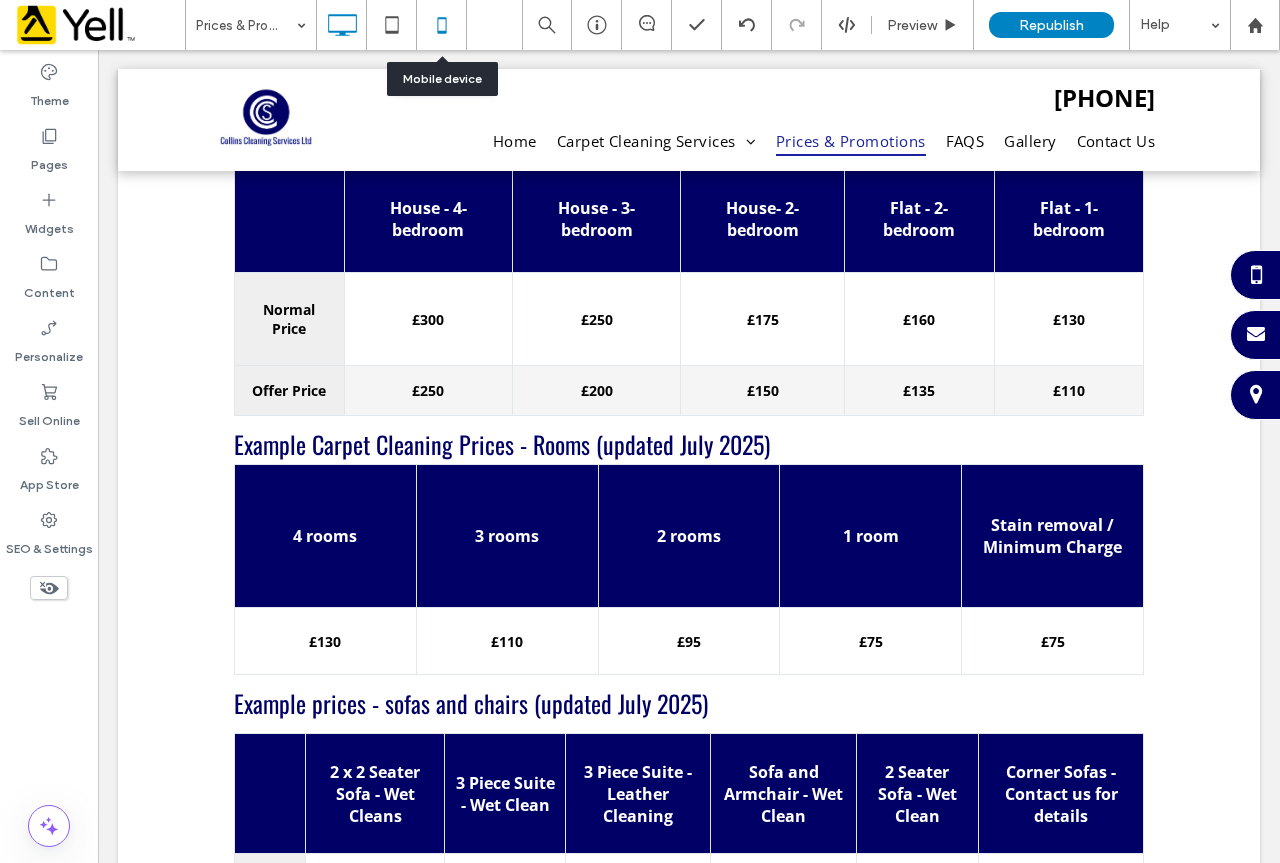 click 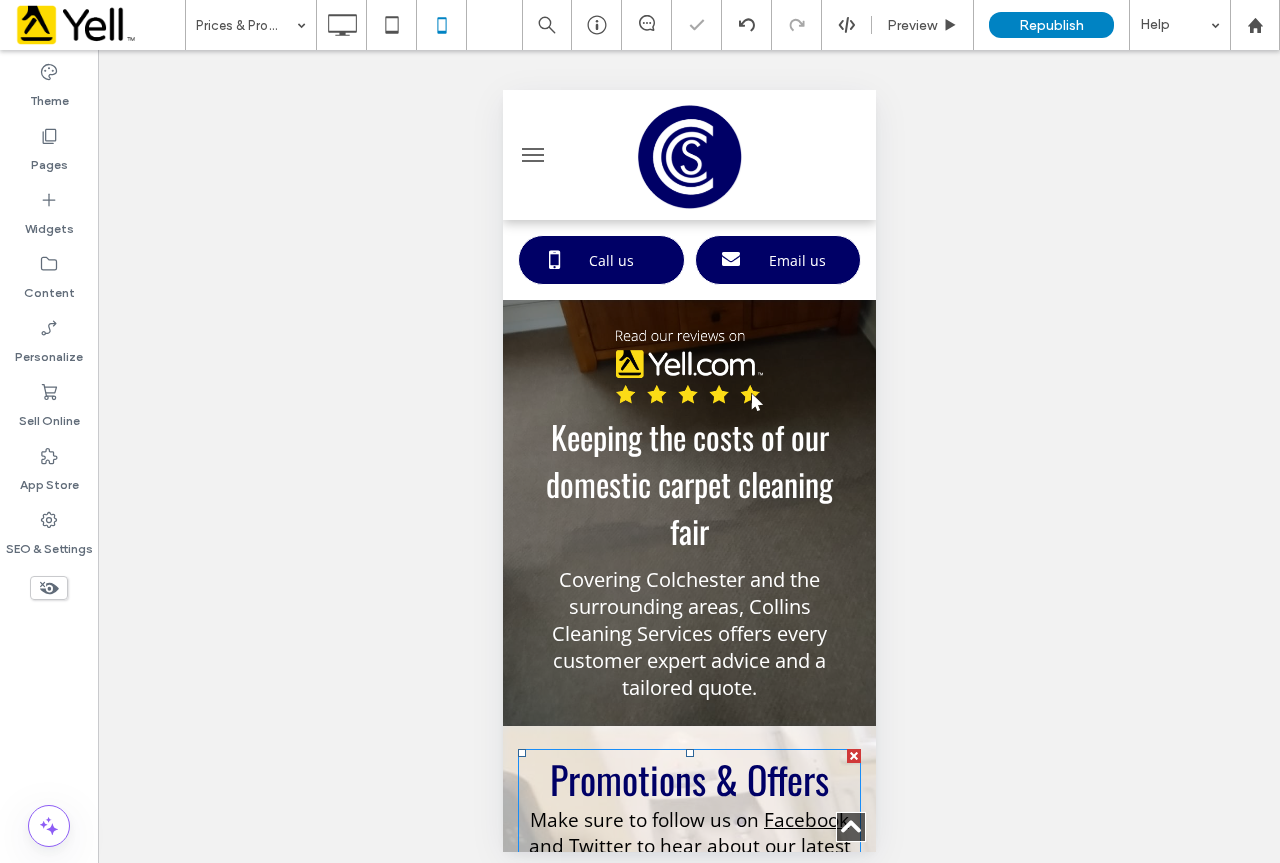 scroll, scrollTop: 900, scrollLeft: 0, axis: vertical 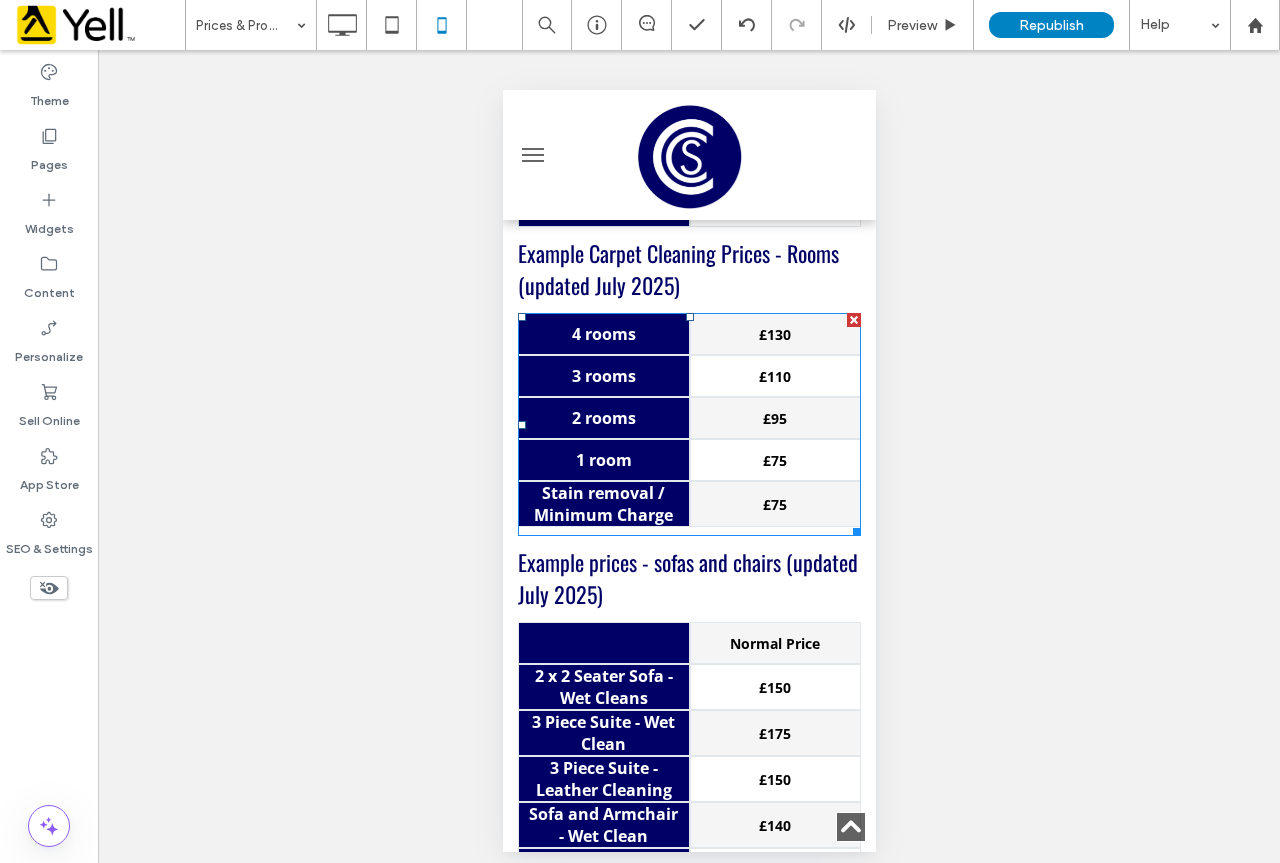 click on "£110" at bounding box center (775, 376) 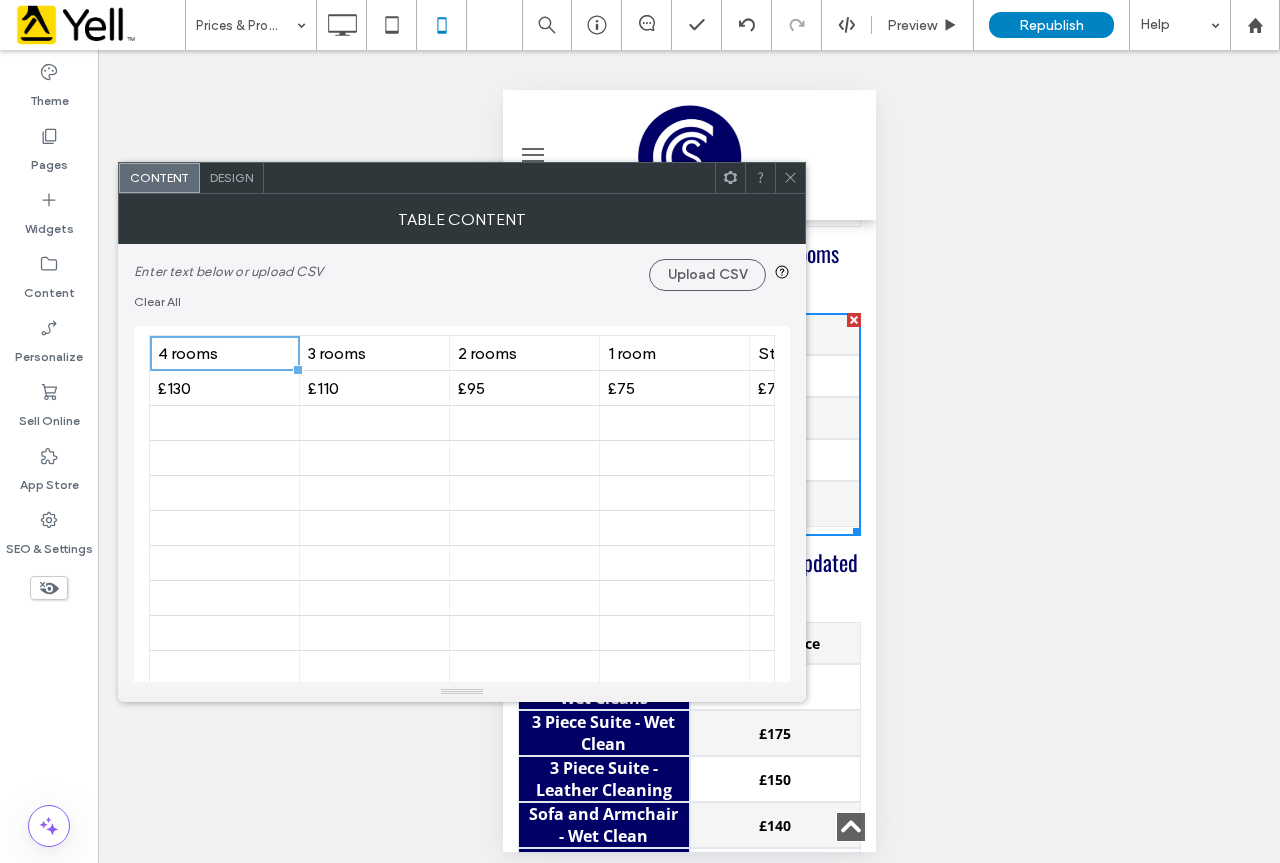 scroll, scrollTop: 1900, scrollLeft: 0, axis: vertical 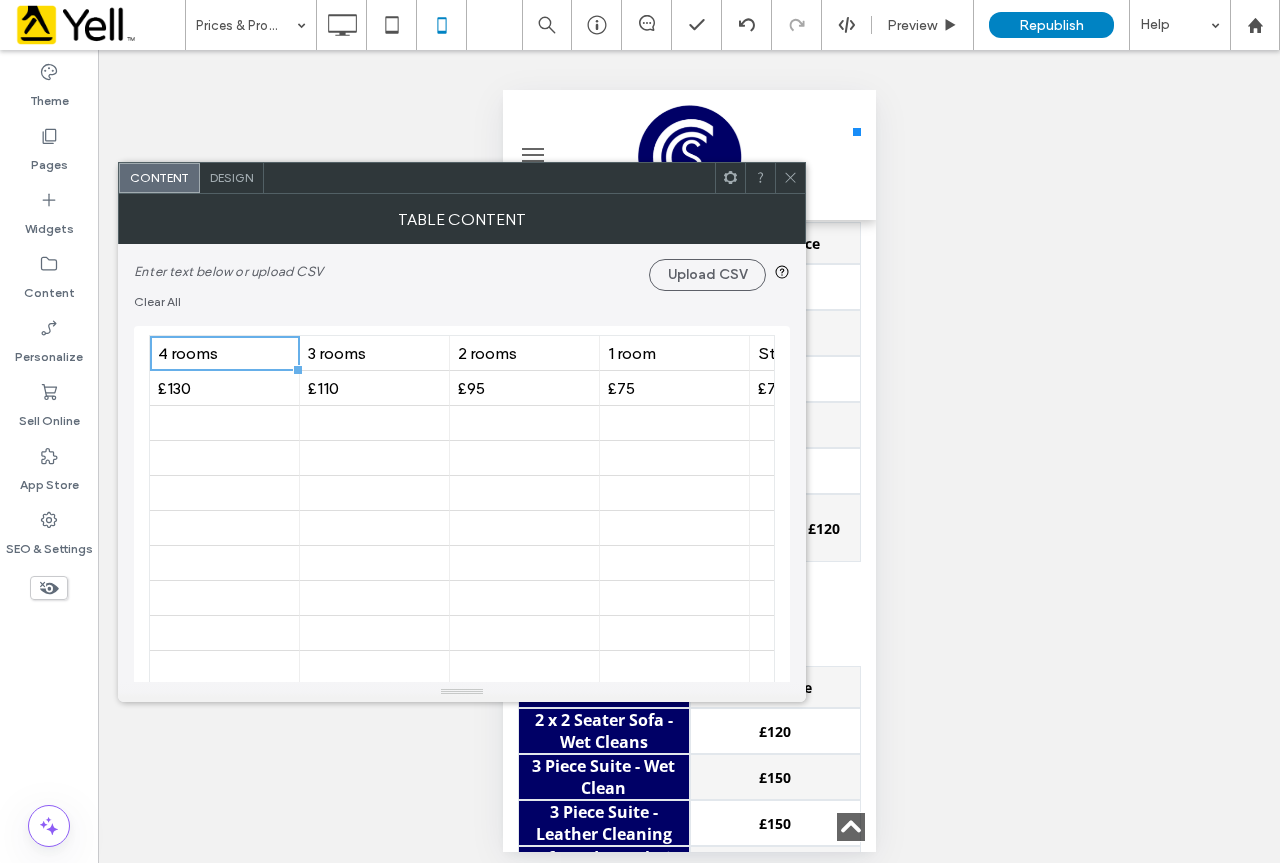 click 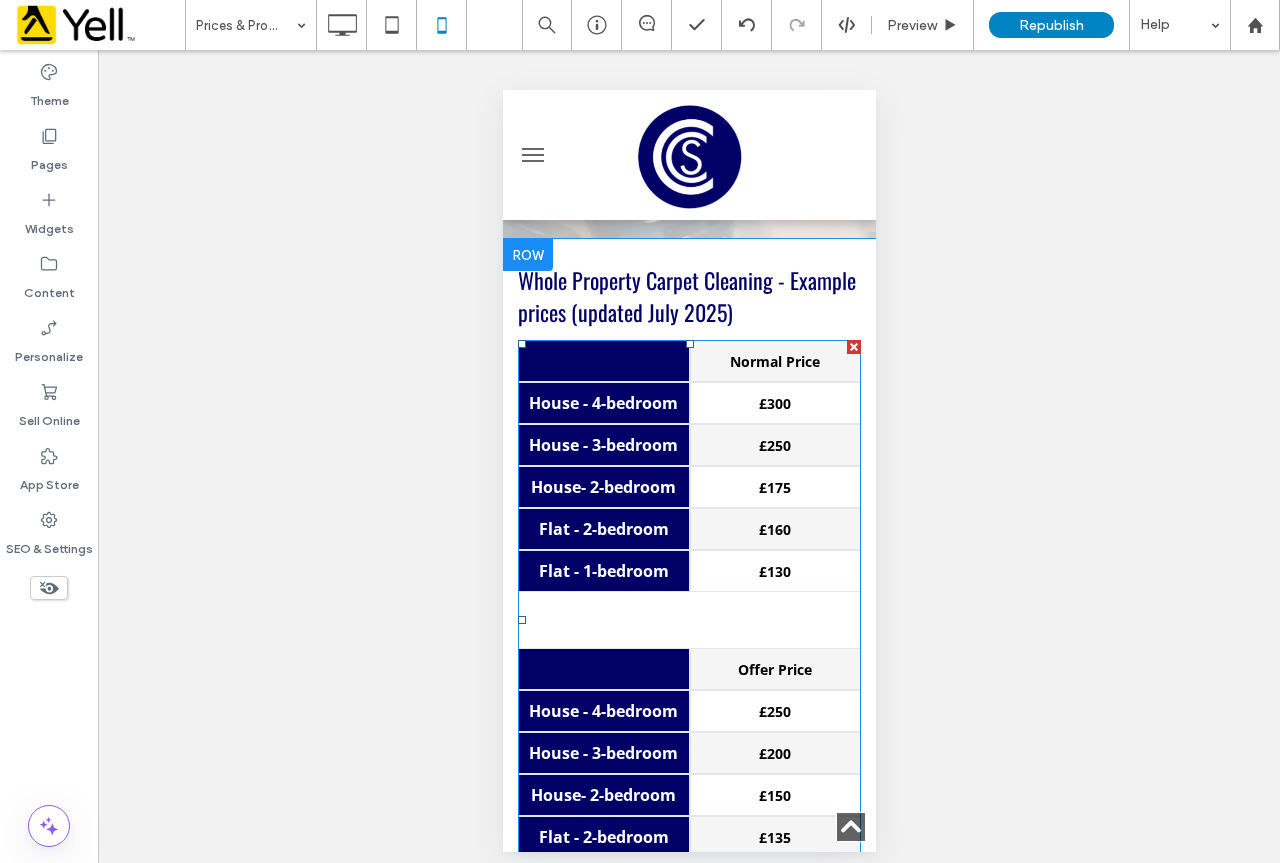 scroll, scrollTop: 800, scrollLeft: 0, axis: vertical 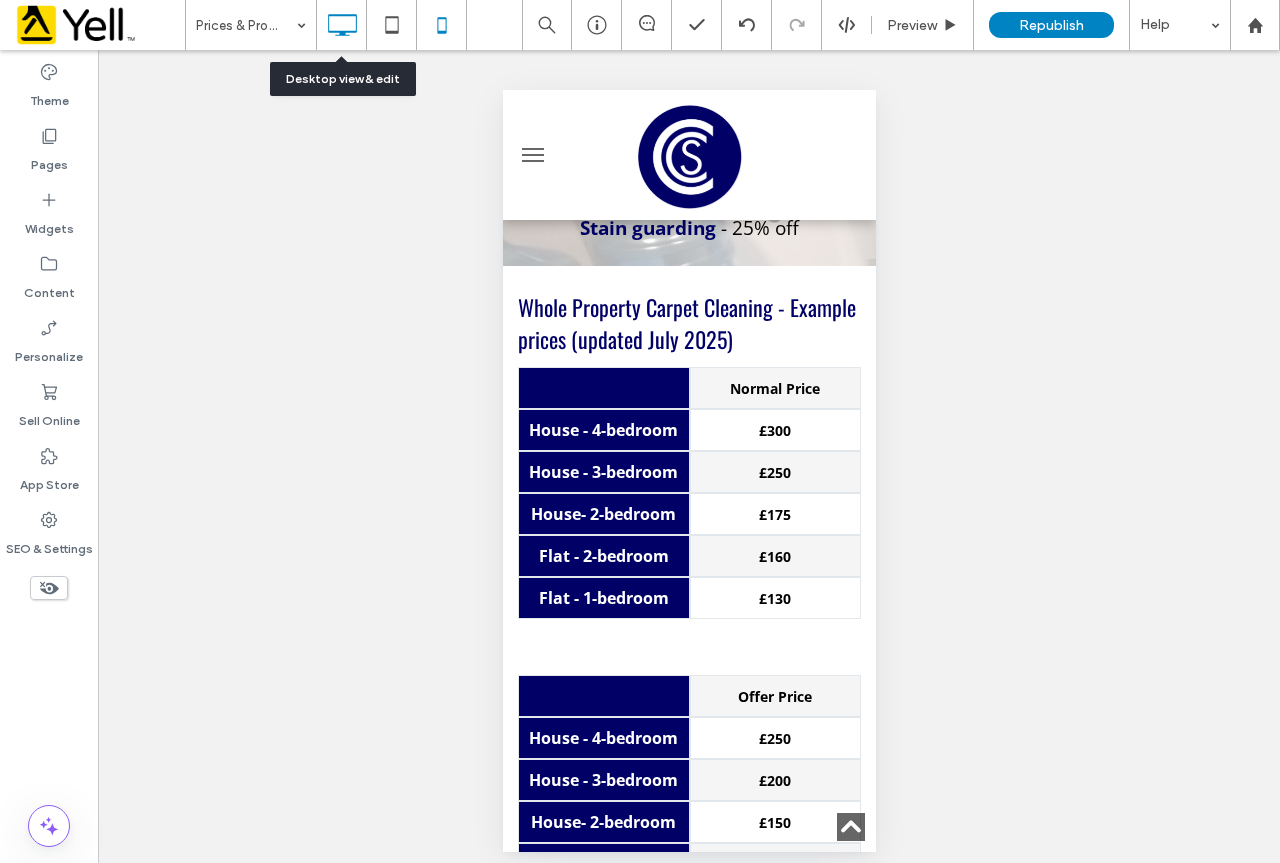 click 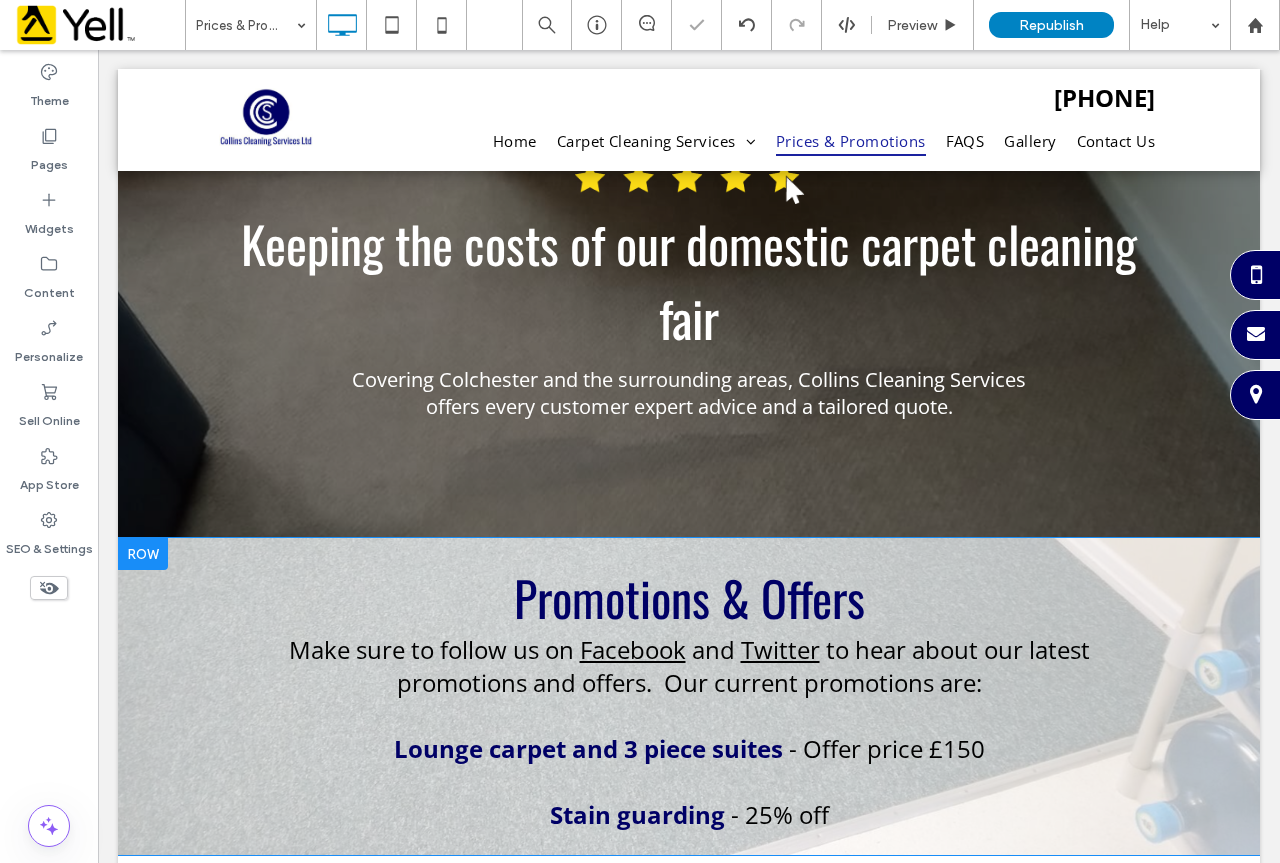 scroll, scrollTop: 300, scrollLeft: 0, axis: vertical 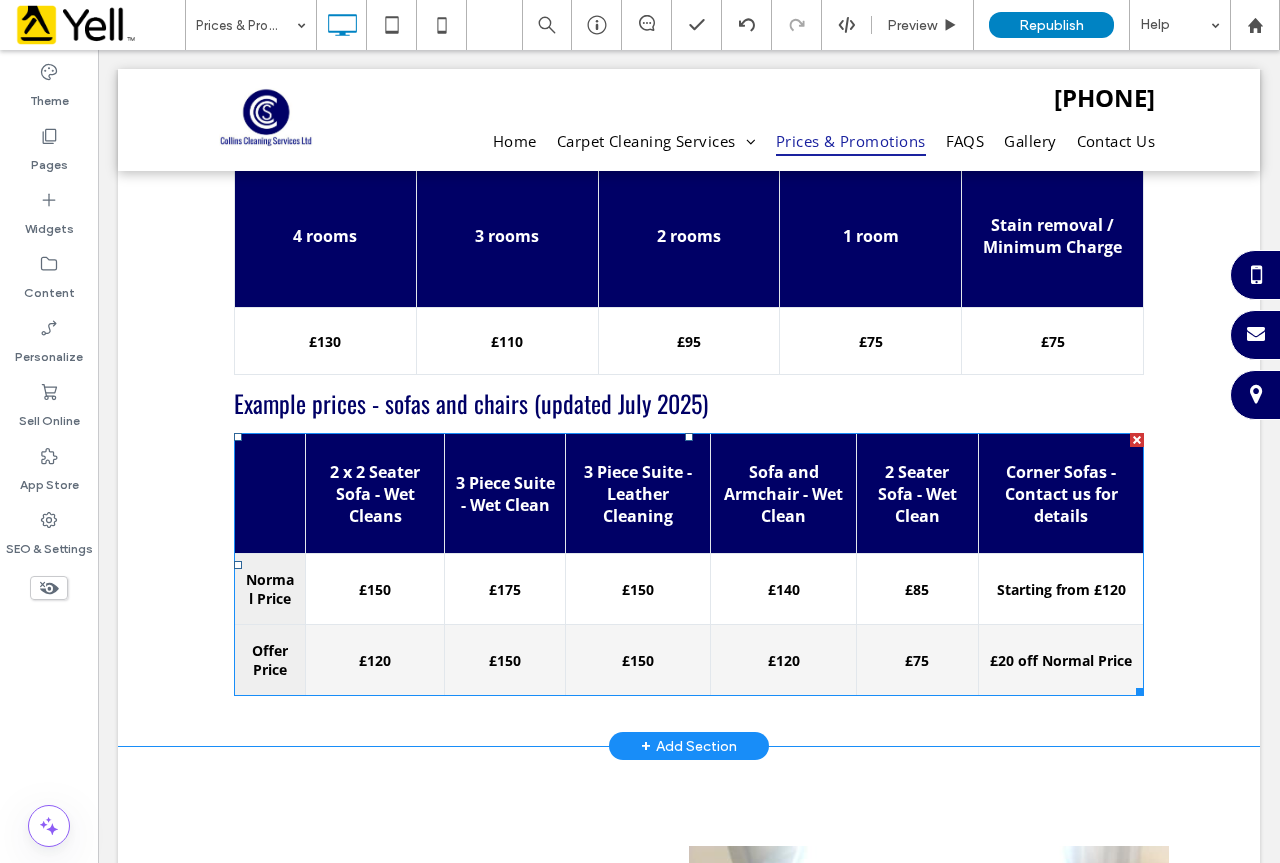 click on "2 x 2 Seater Sofa - Wet Cleans" at bounding box center [375, 494] 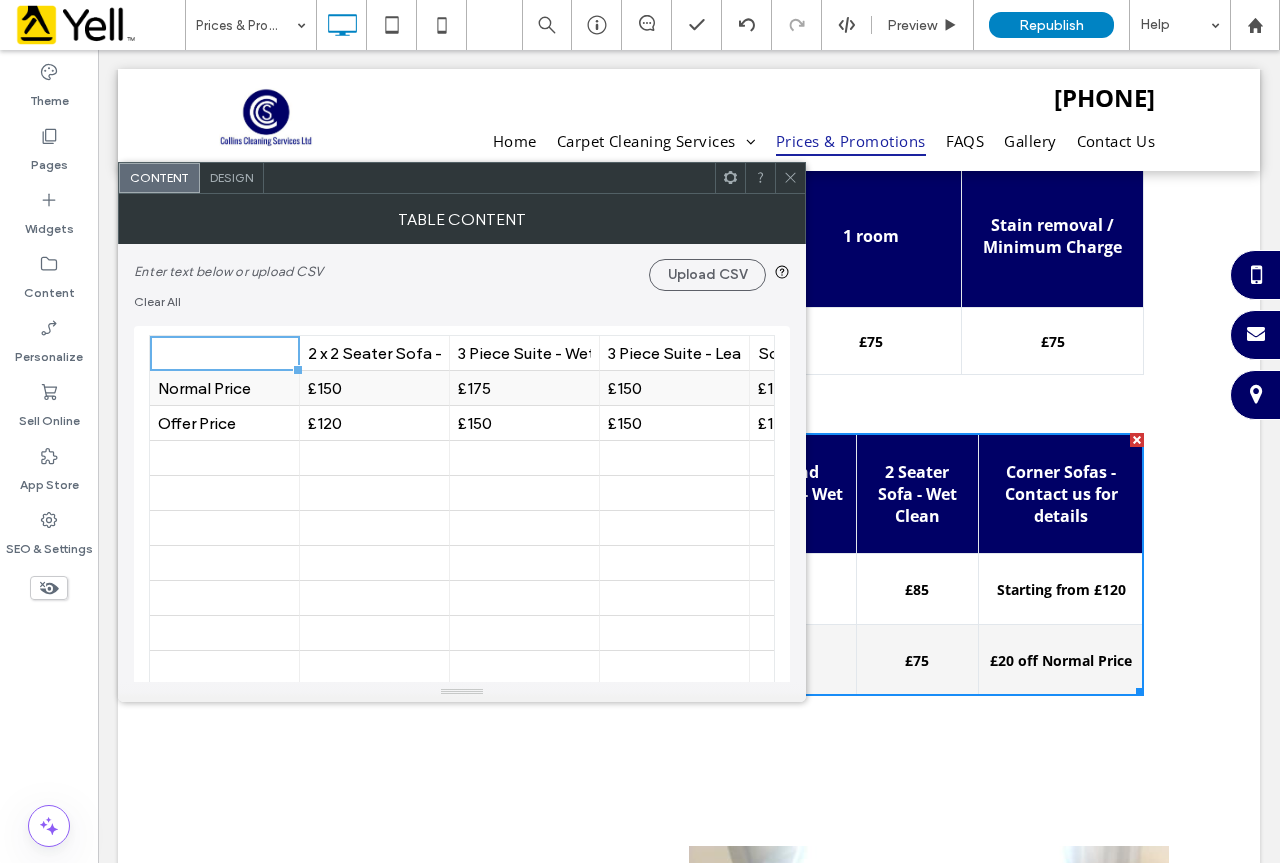 click on "£150" at bounding box center (374, 388) 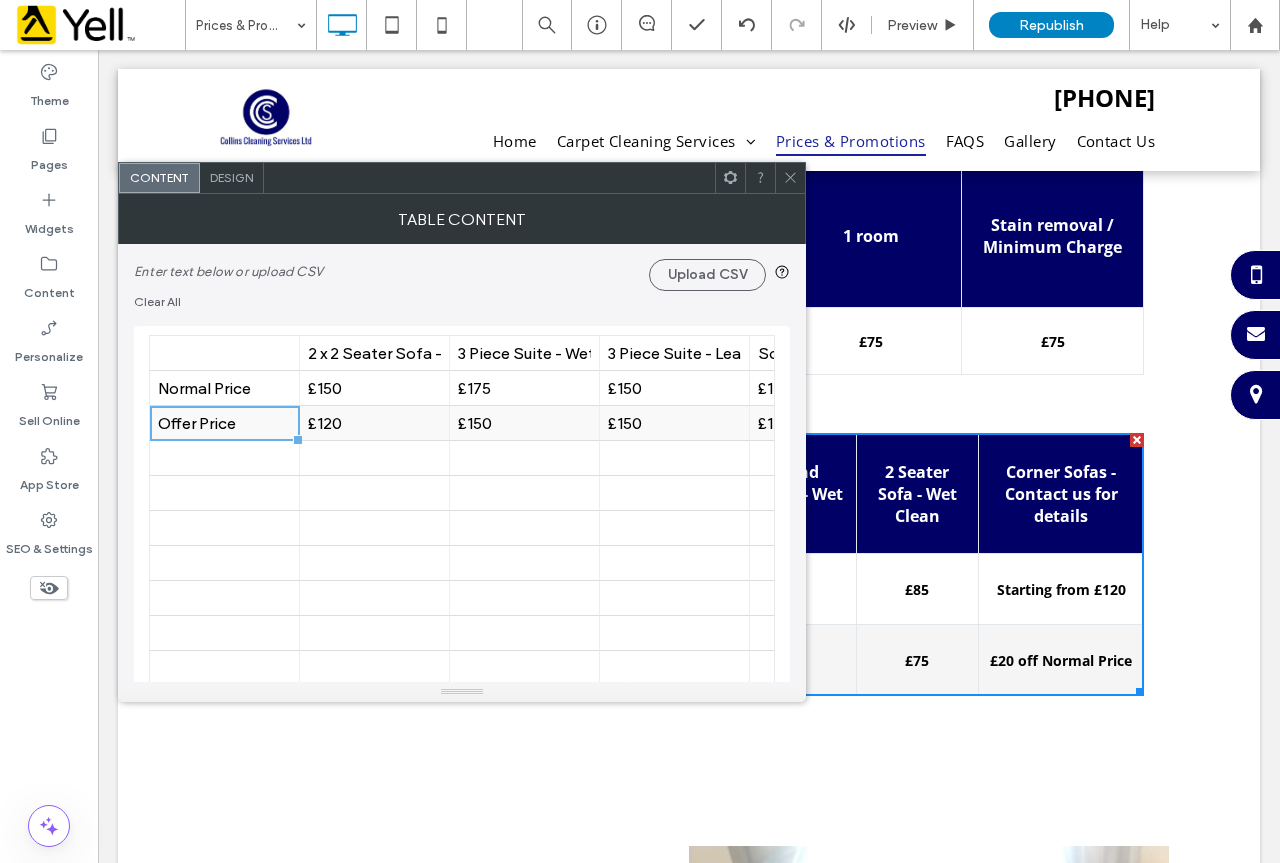click on "Offer Price" at bounding box center (224, 423) 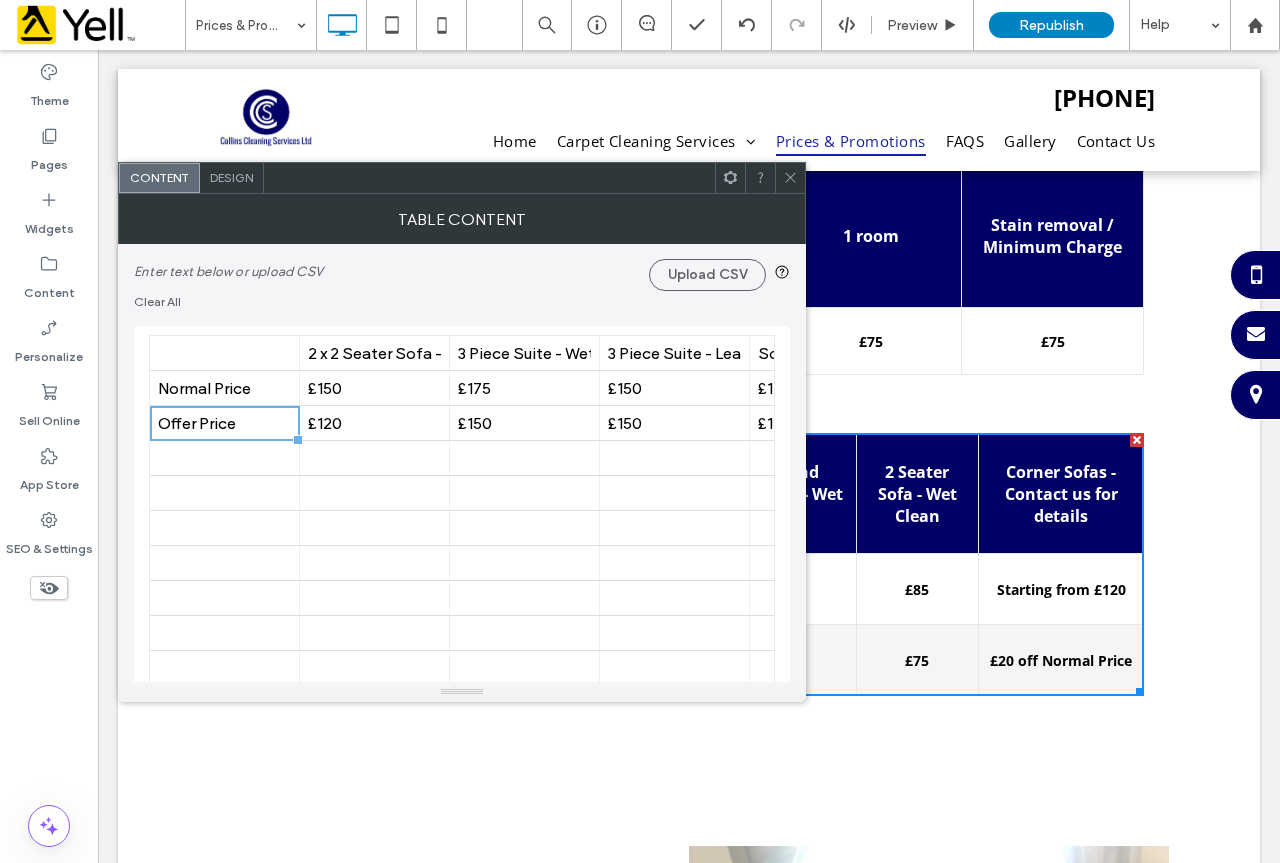 click on "Design" at bounding box center [231, 177] 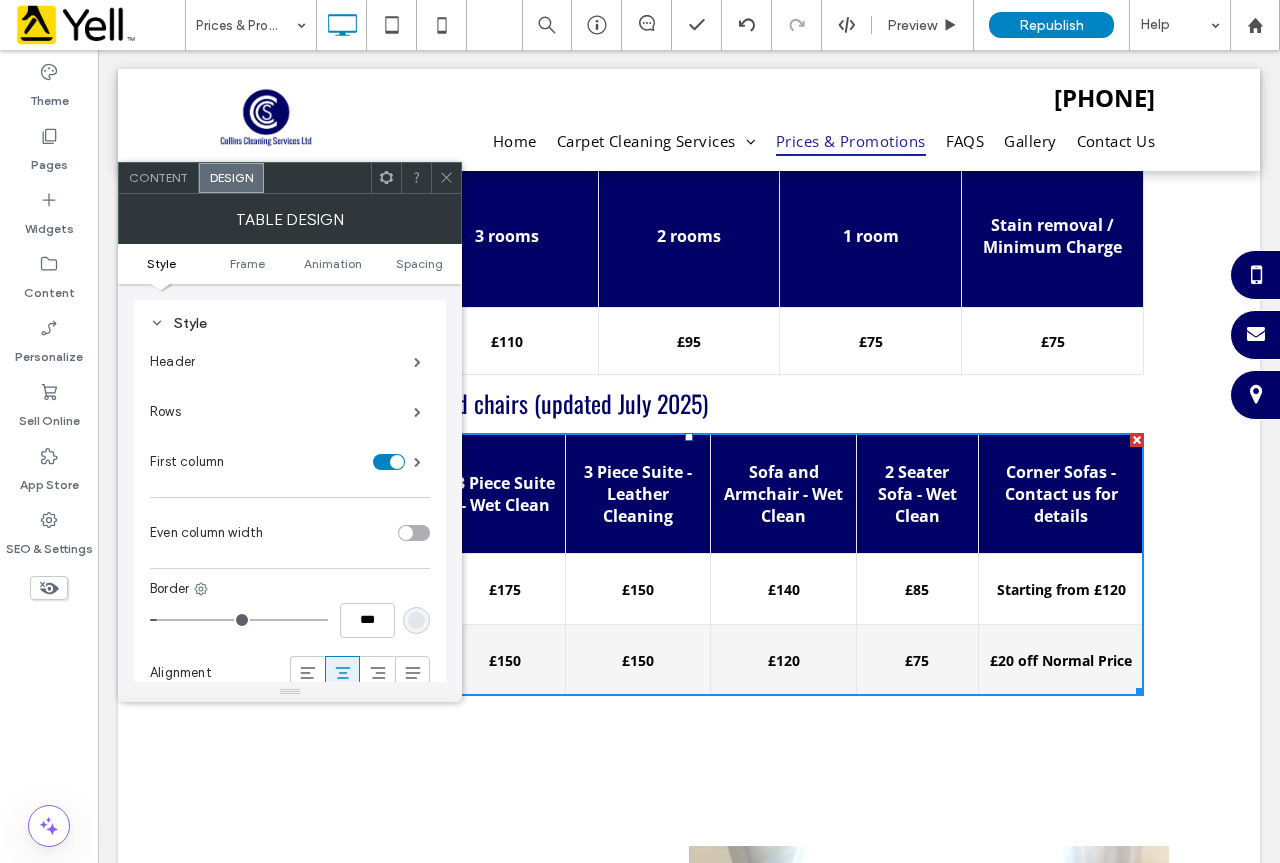 click 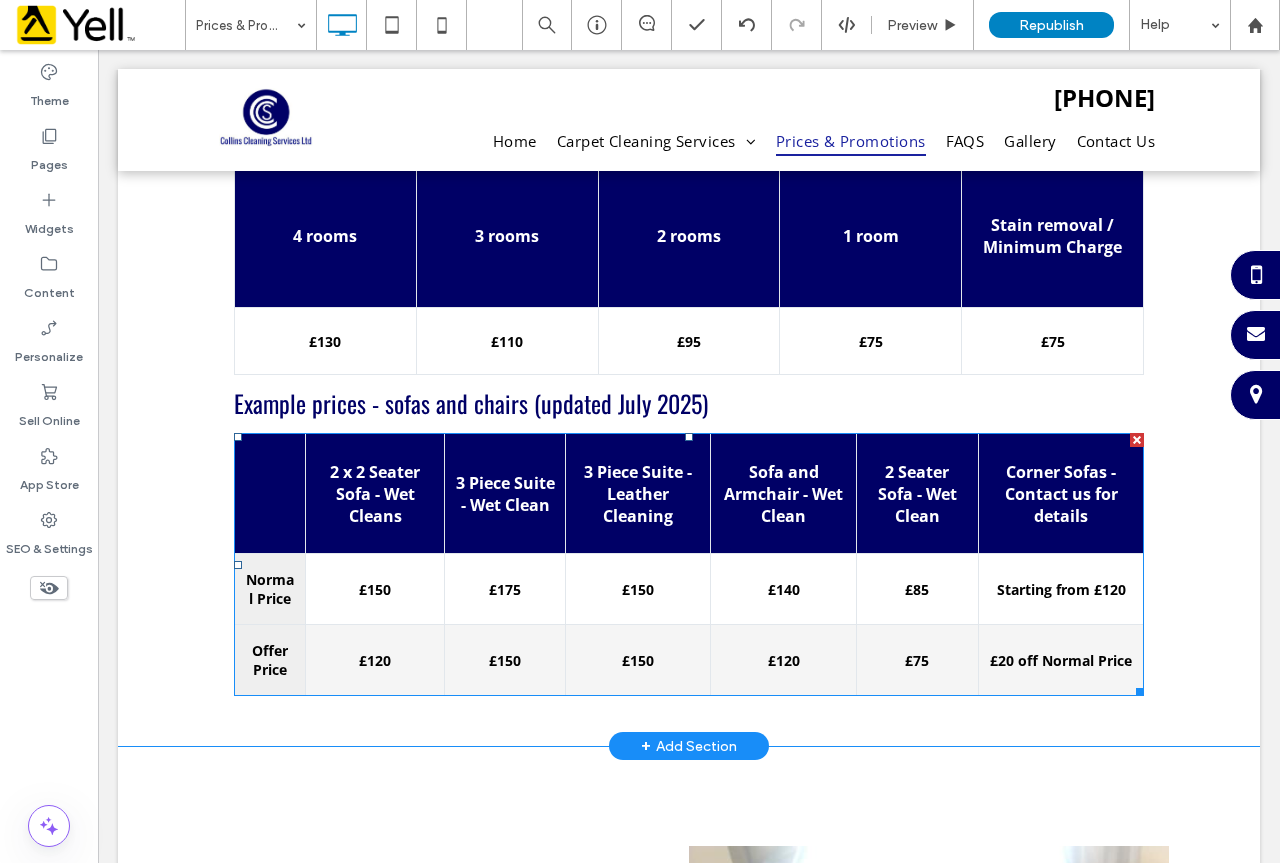 click on "Normal Price" at bounding box center (270, 589) 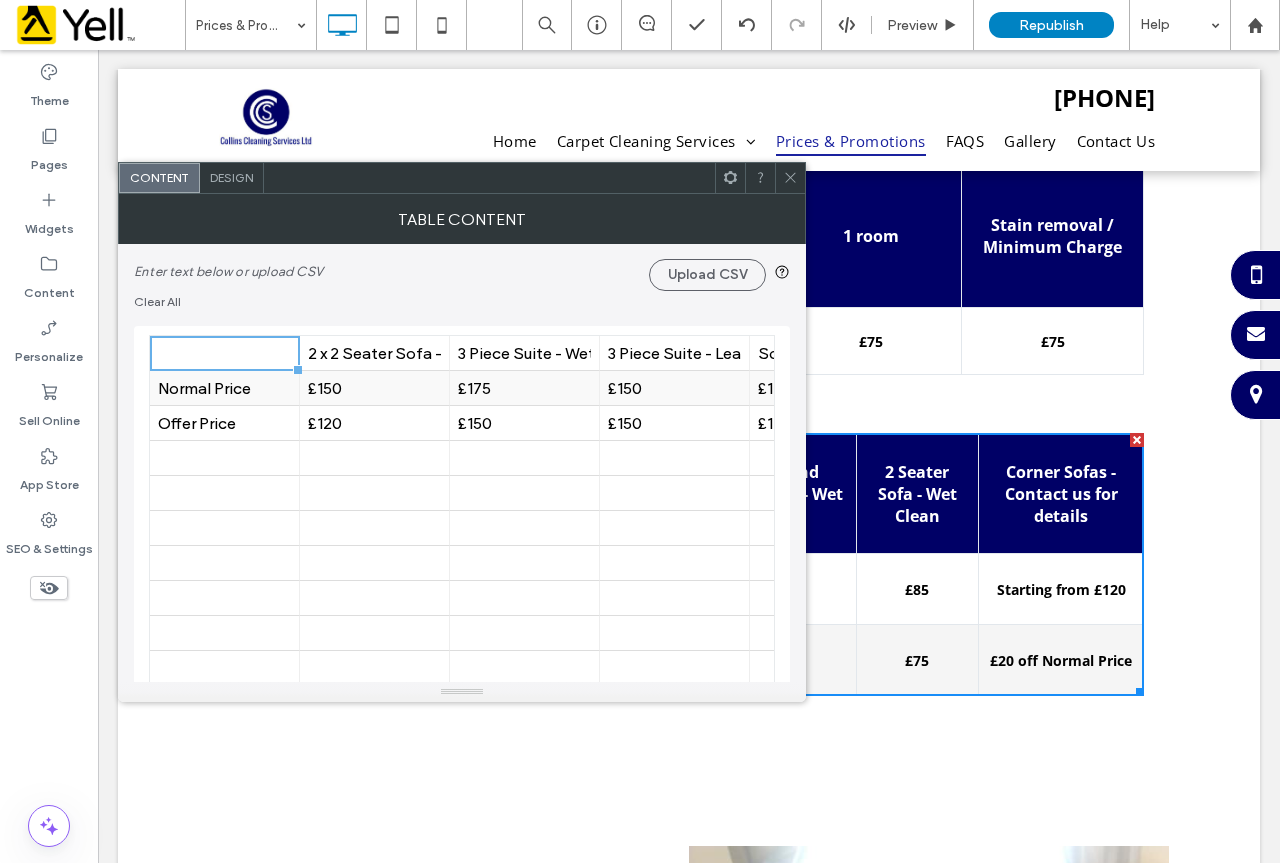 click on "£150" at bounding box center (374, 388) 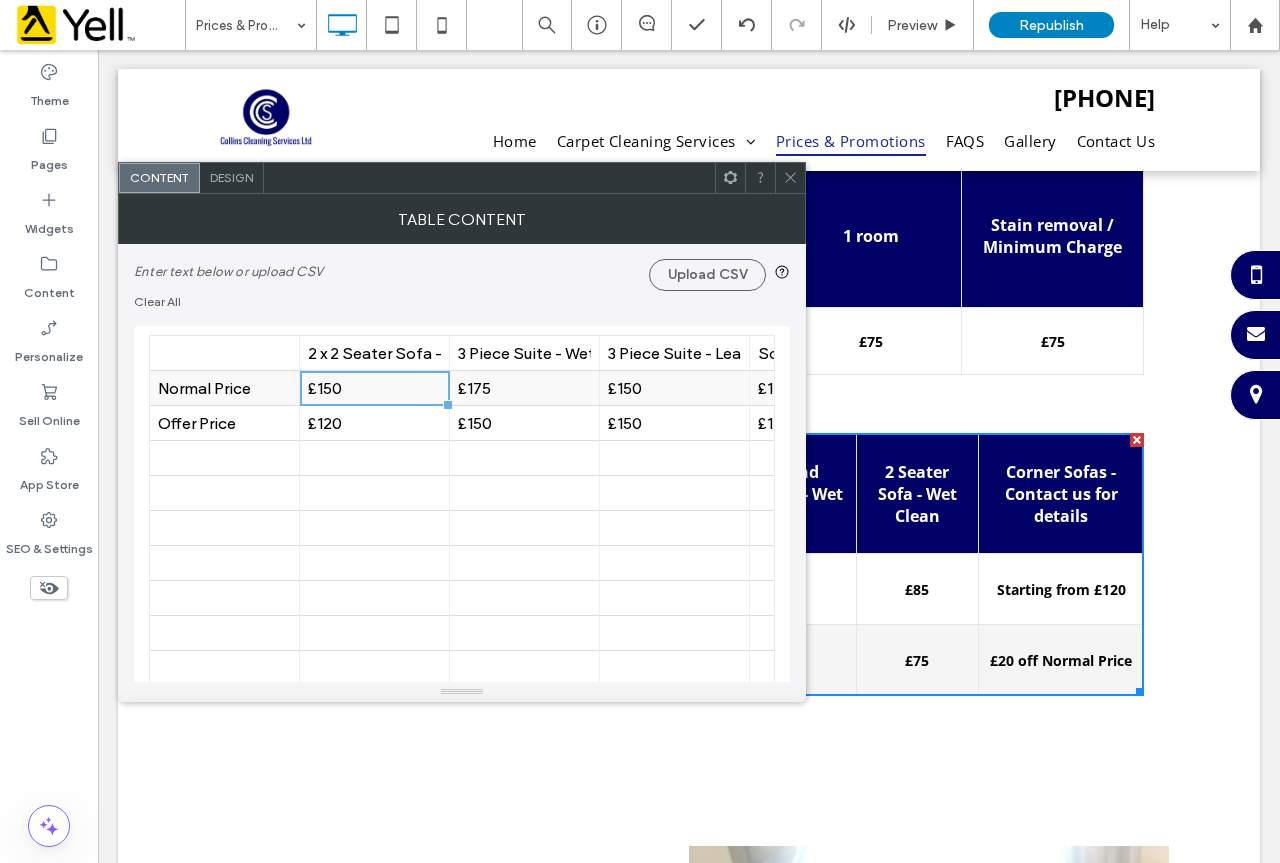 click on "£150" at bounding box center (374, 388) 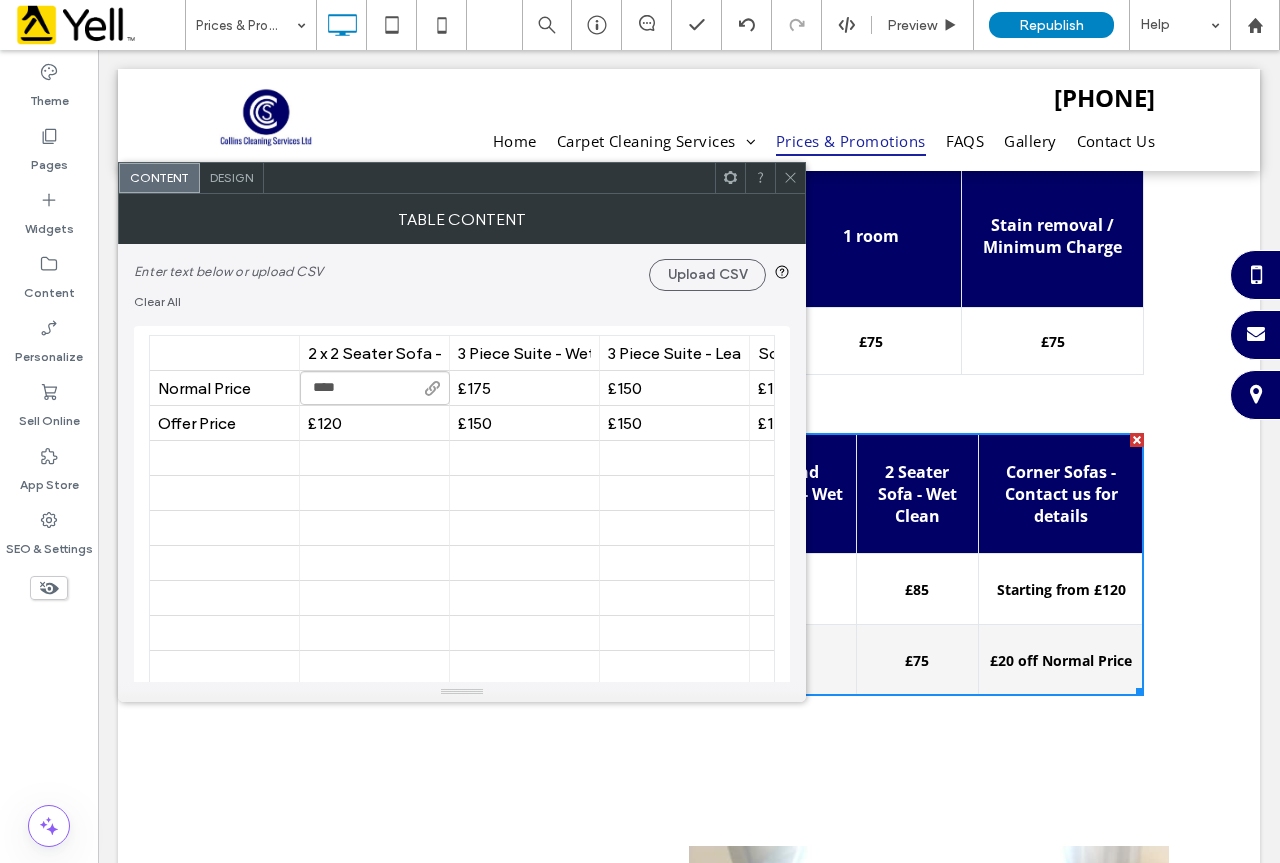 click on "****" at bounding box center [375, 388] 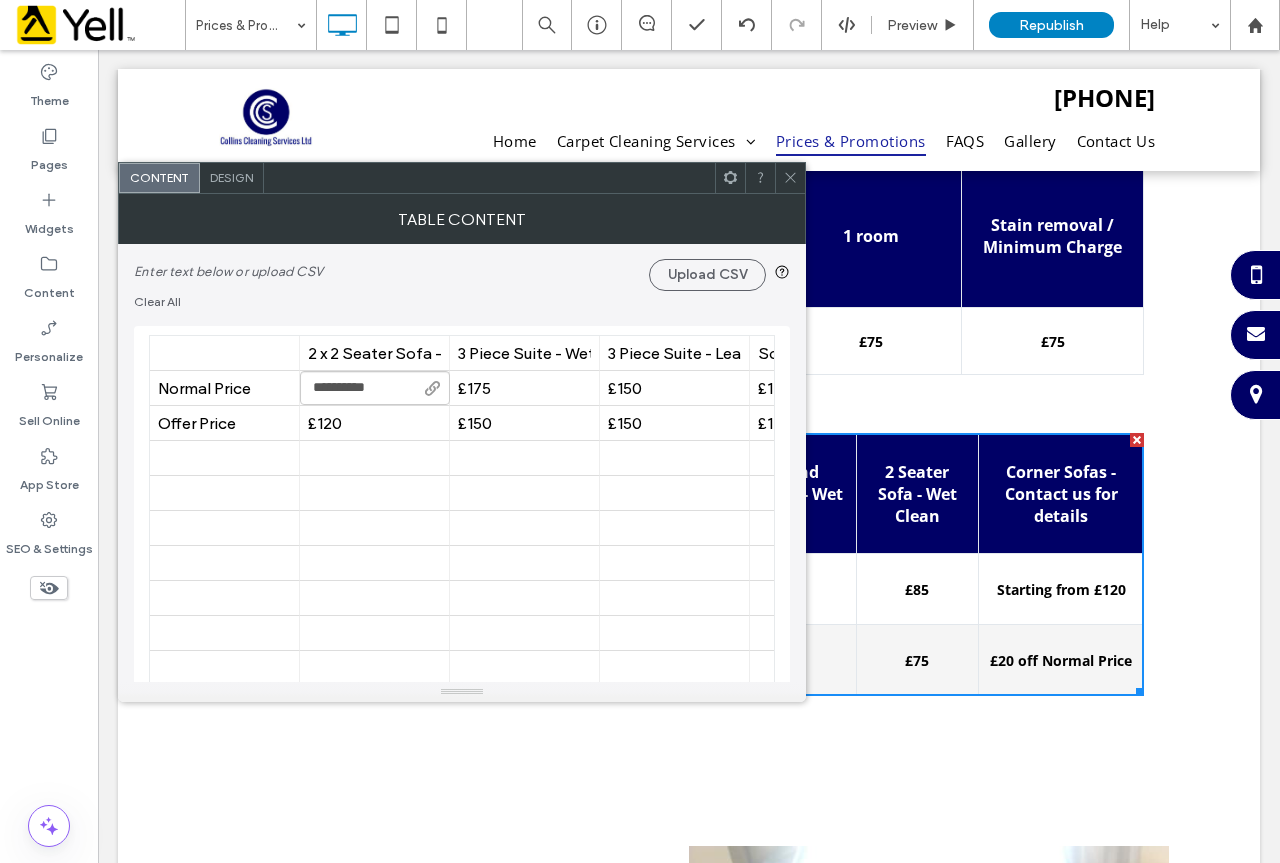 type on "**********" 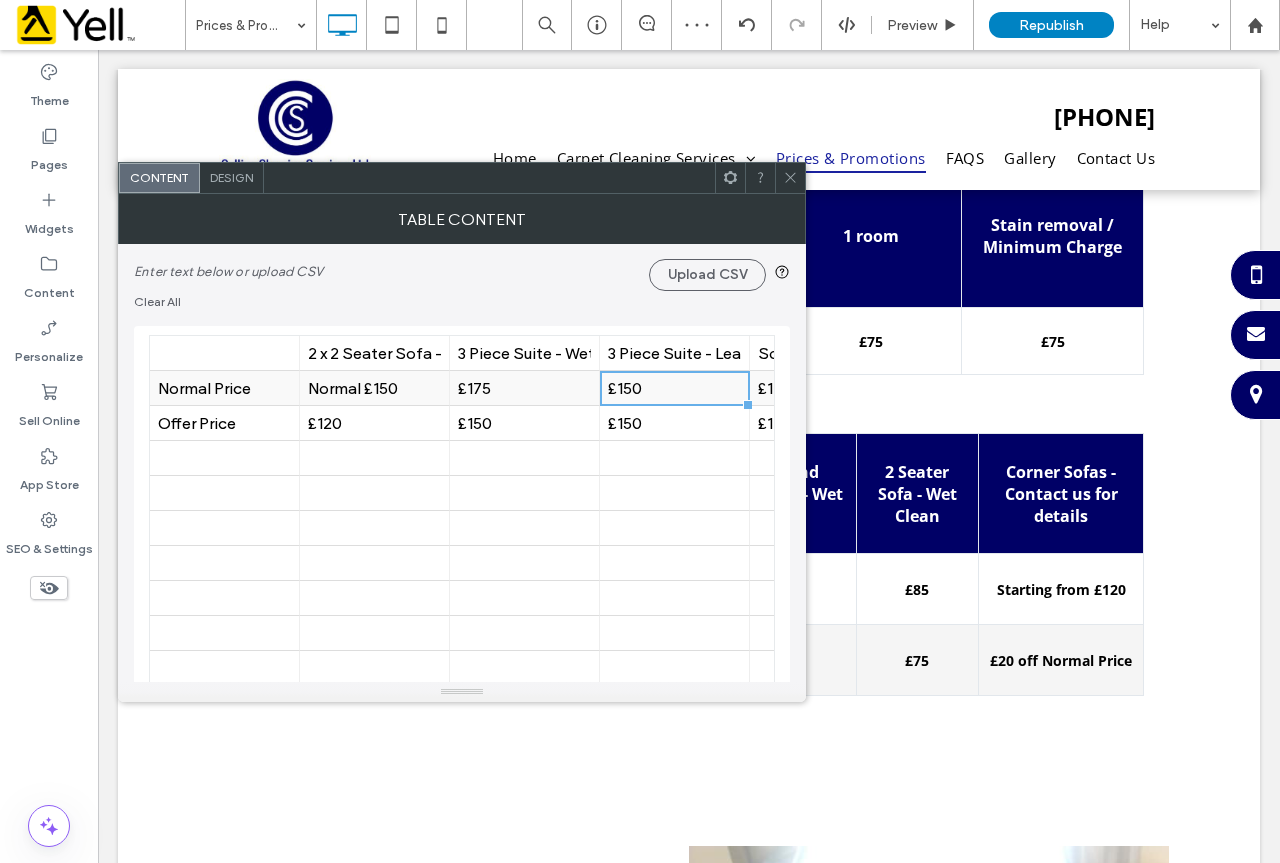 click on "Normal £150" at bounding box center [374, 388] 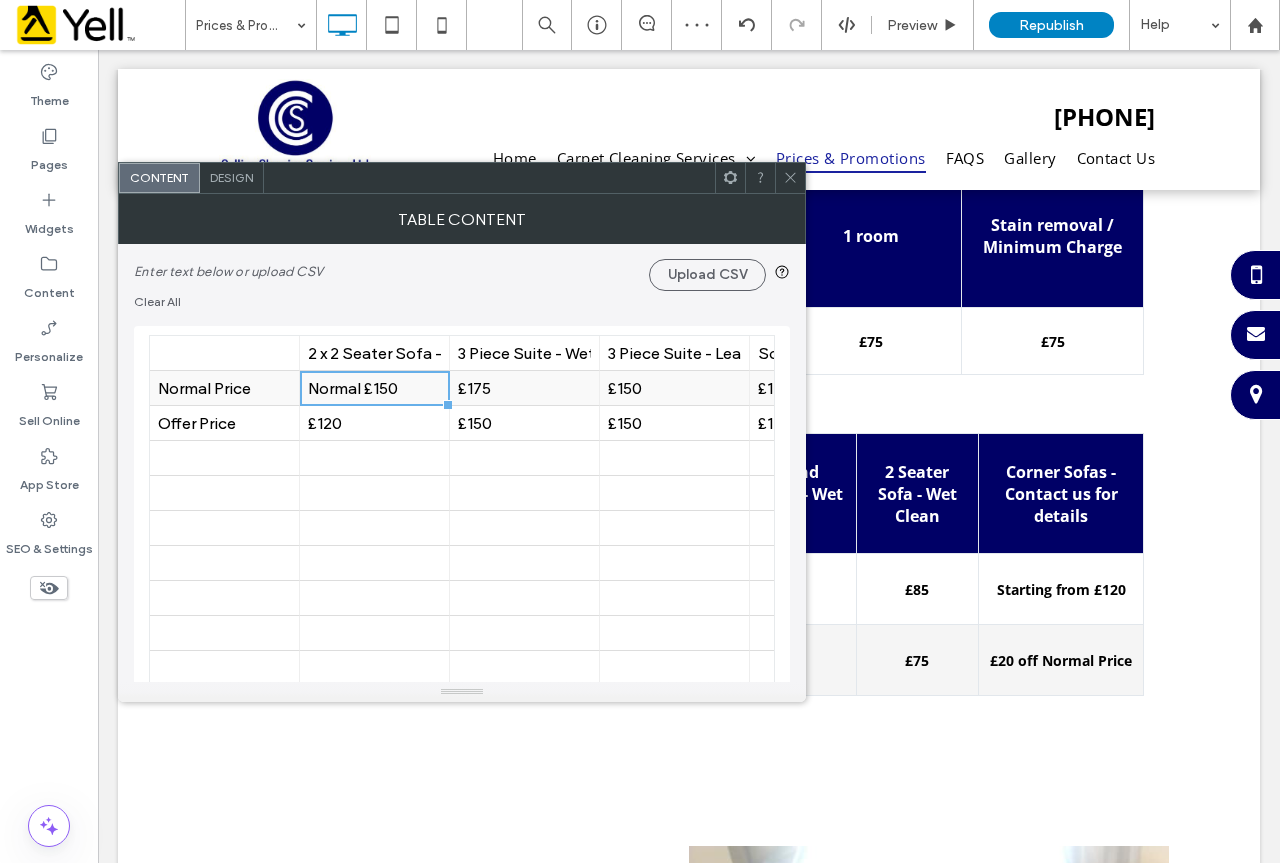 click on "Normal £150" at bounding box center (374, 388) 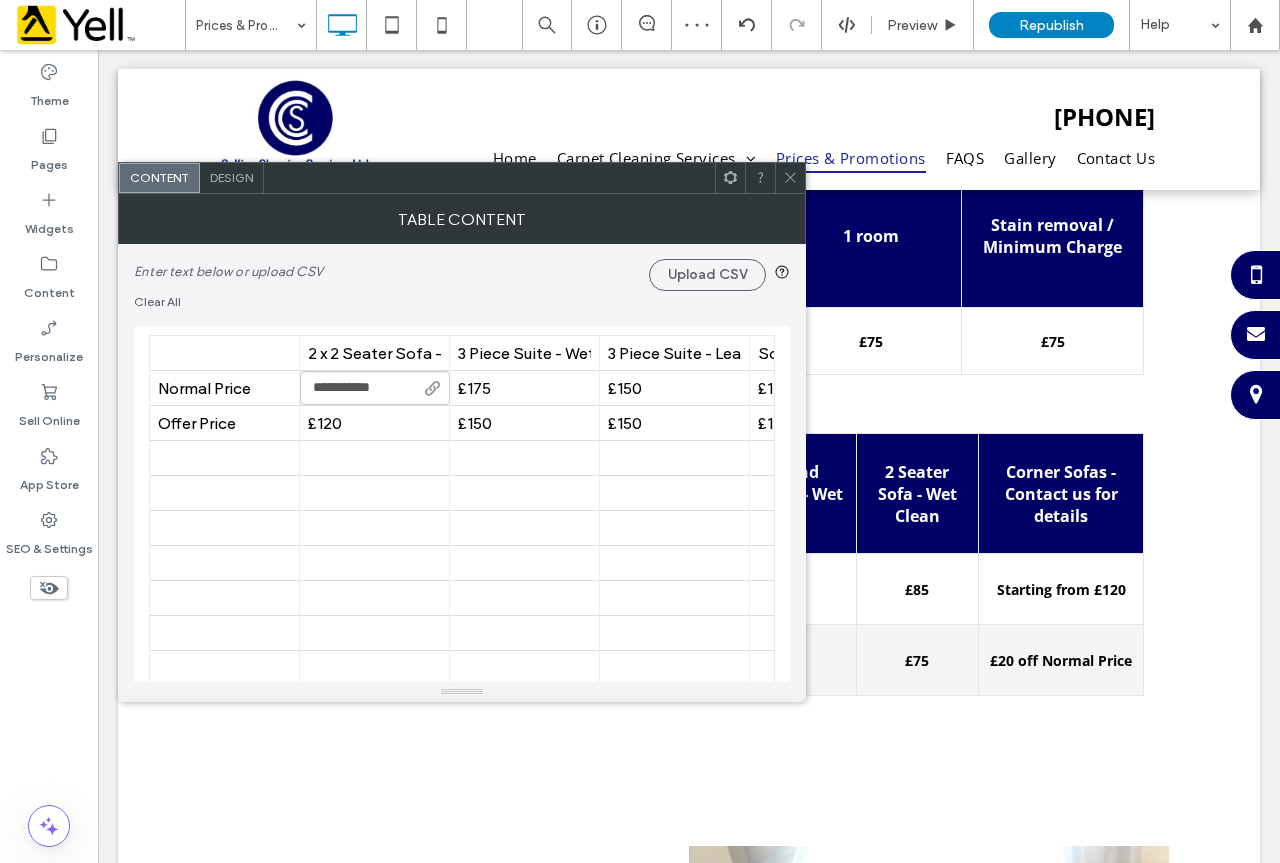 click on "**********" at bounding box center [375, 388] 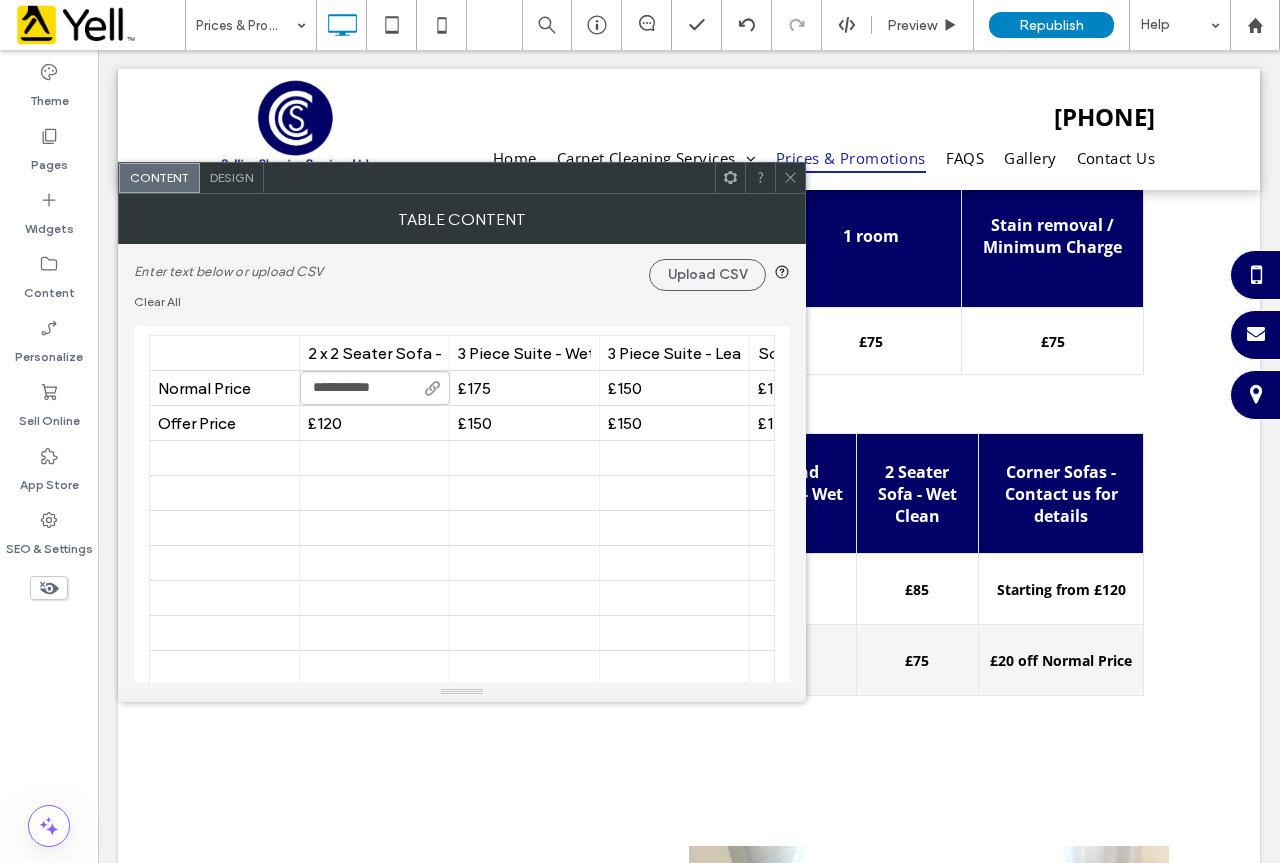 click on "**********" at bounding box center (375, 388) 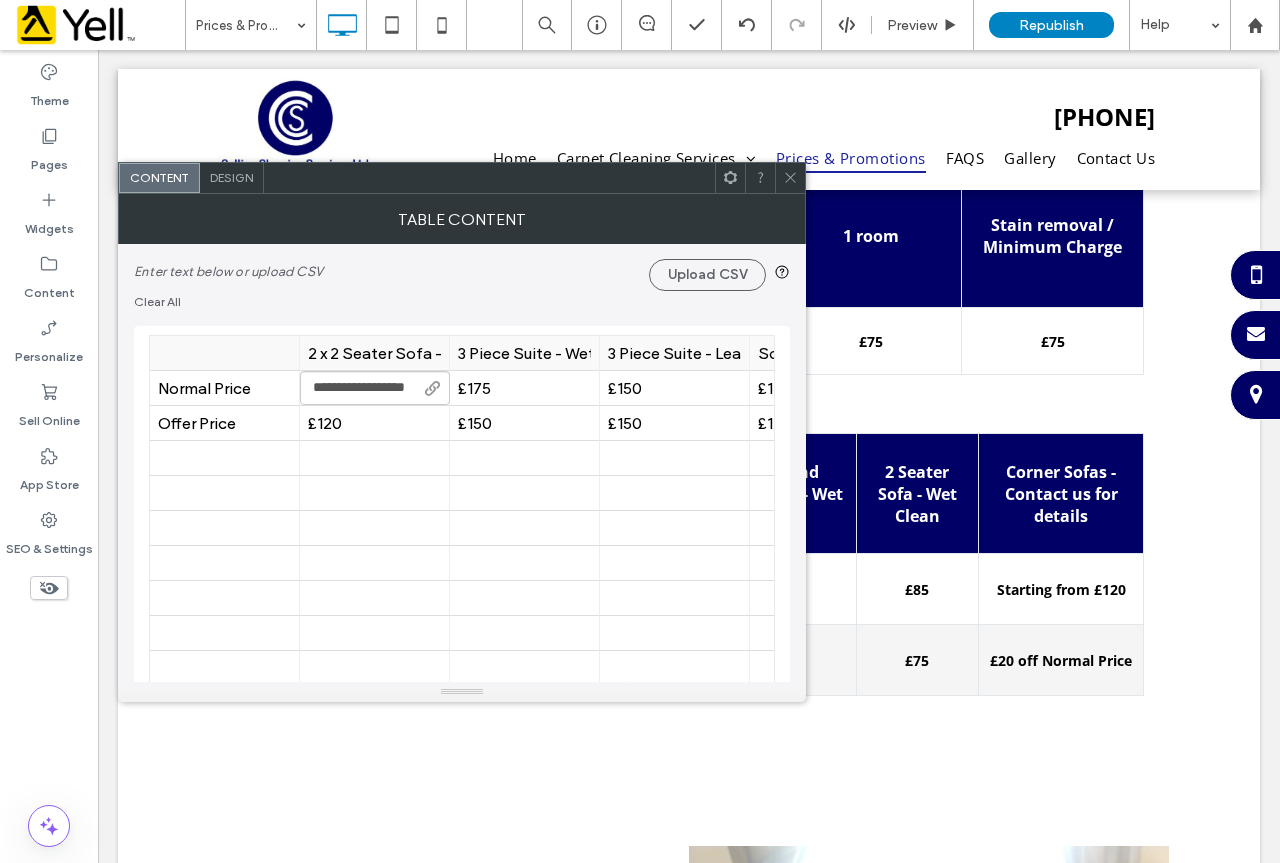 scroll, scrollTop: 0, scrollLeft: 15, axis: horizontal 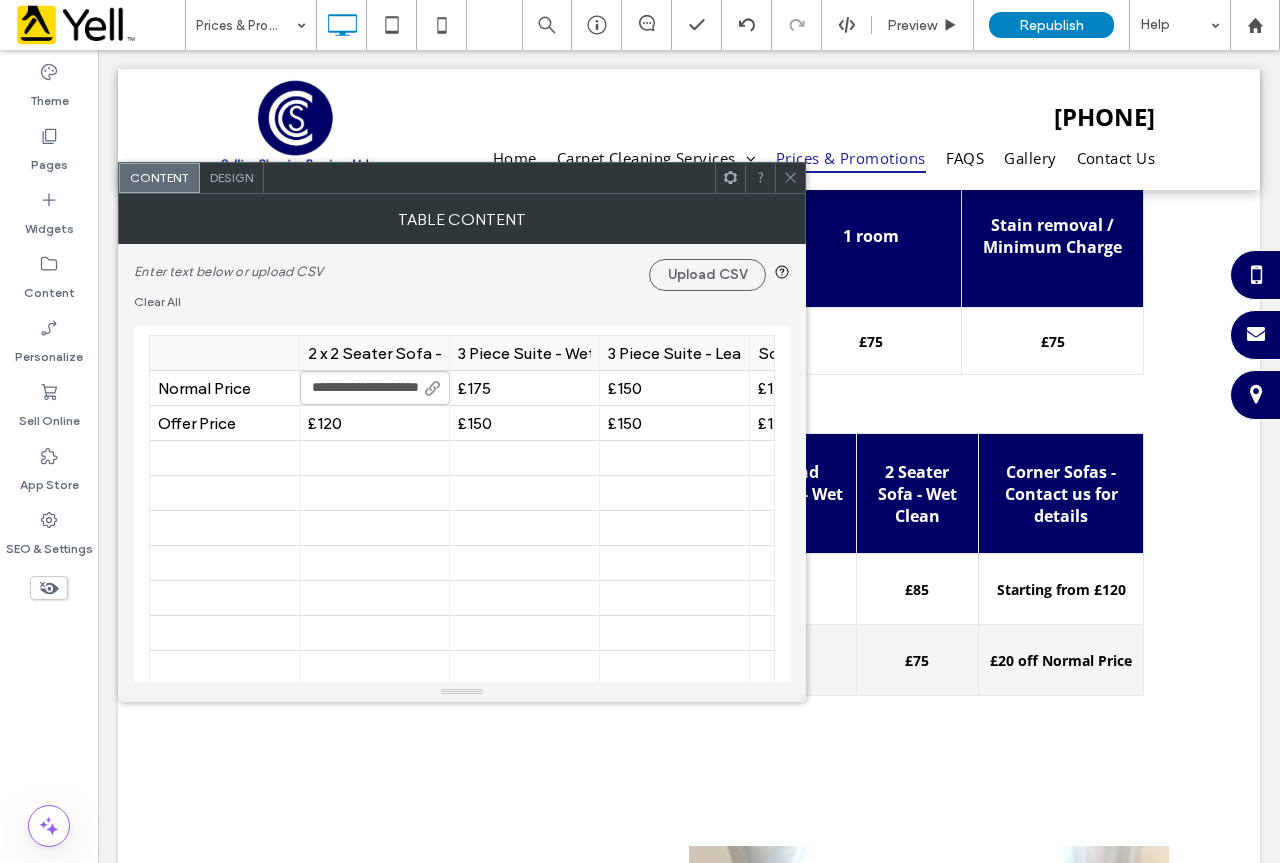 type on "**********" 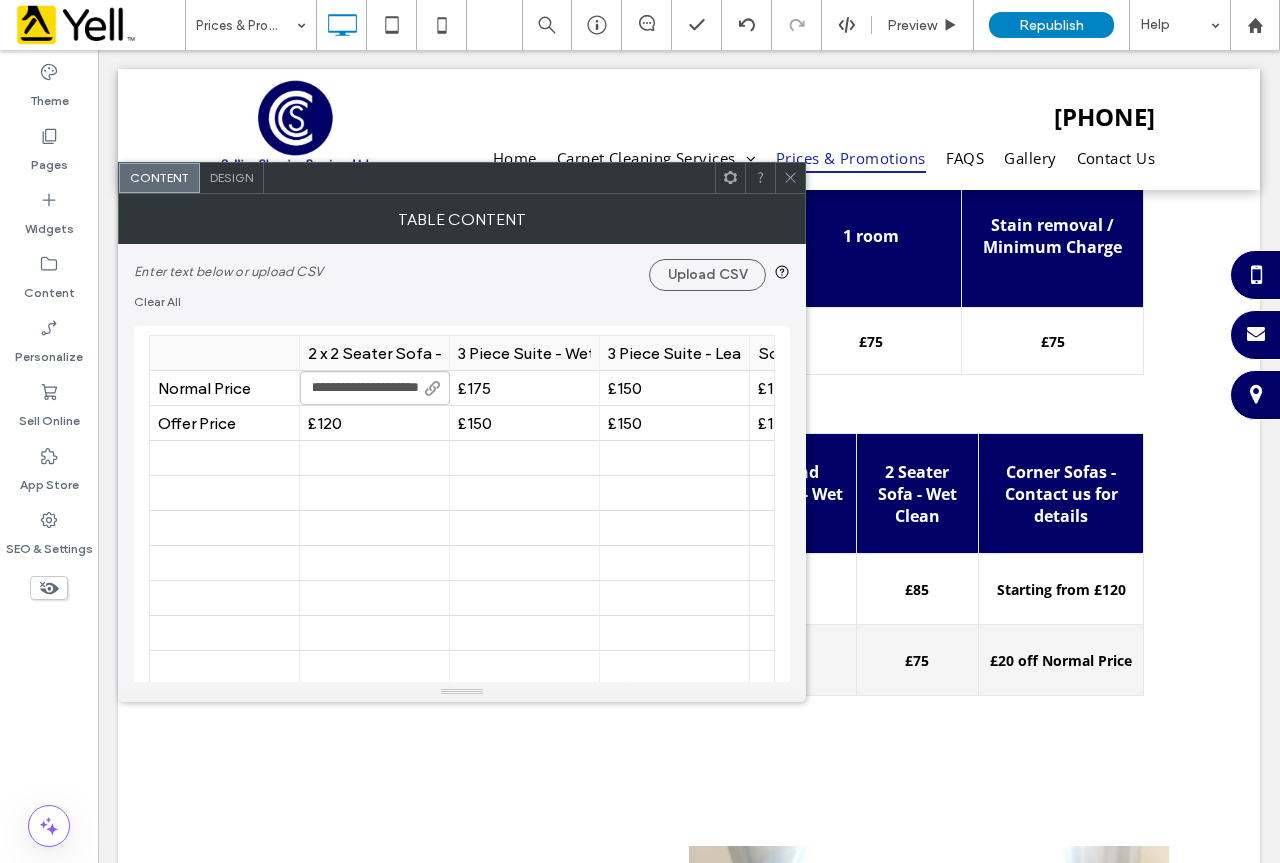 scroll, scrollTop: 0, scrollLeft: 45, axis: horizontal 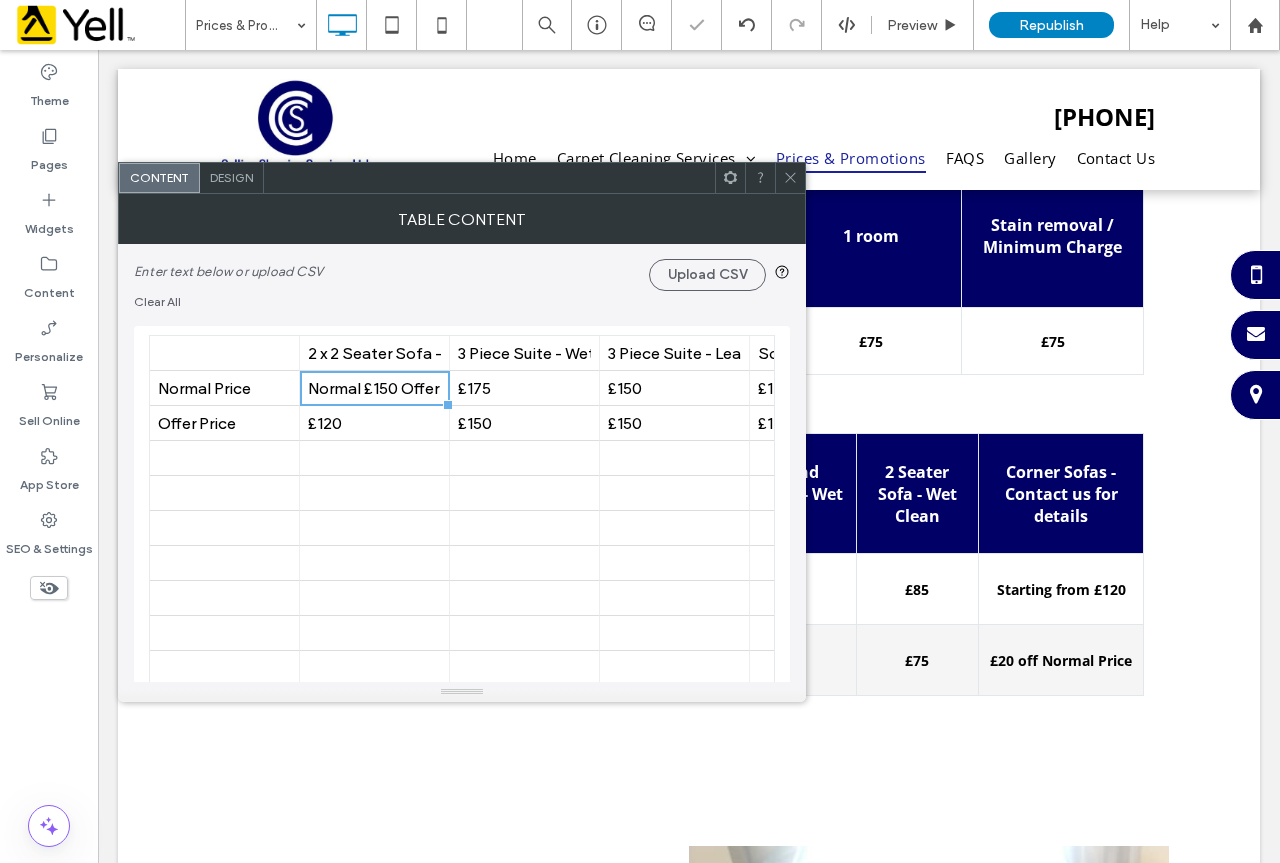 click 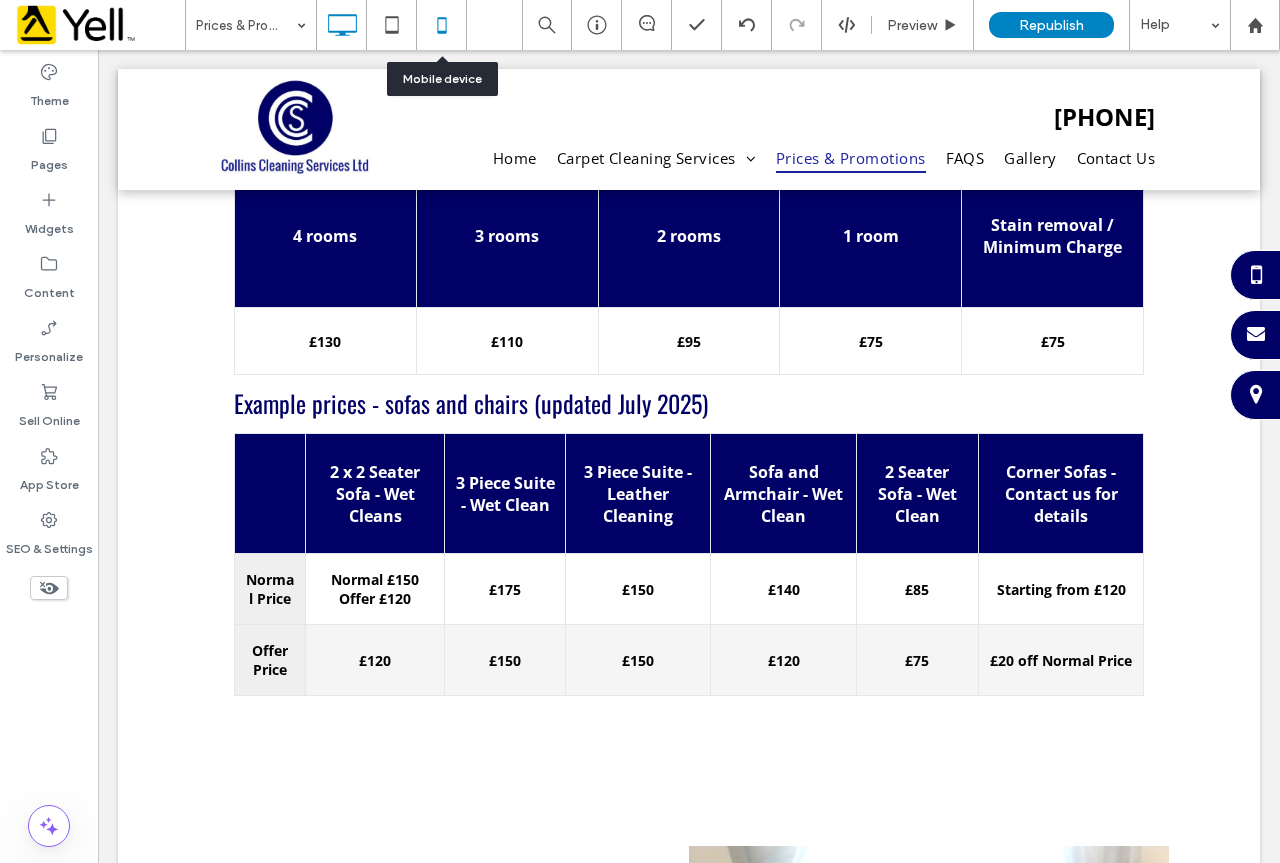 click 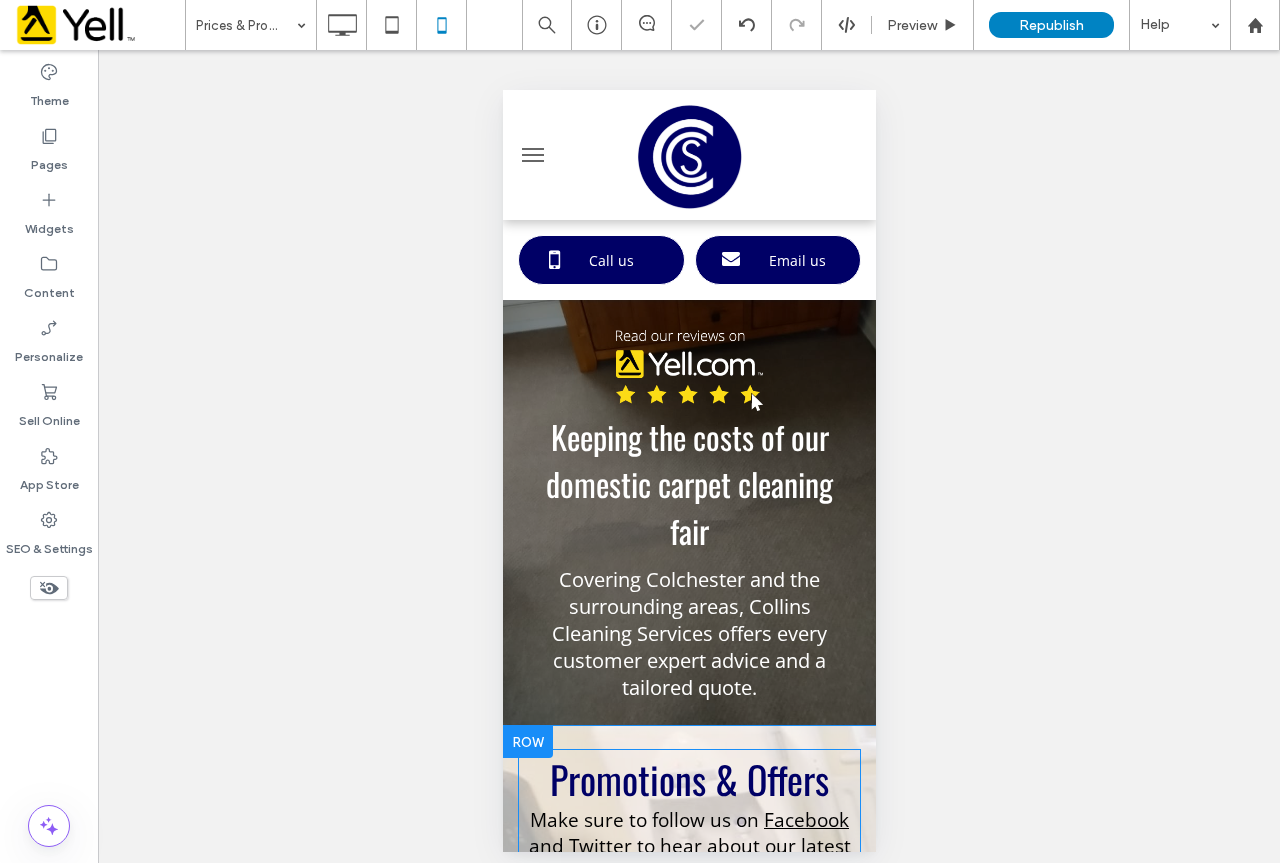 scroll, scrollTop: 400, scrollLeft: 0, axis: vertical 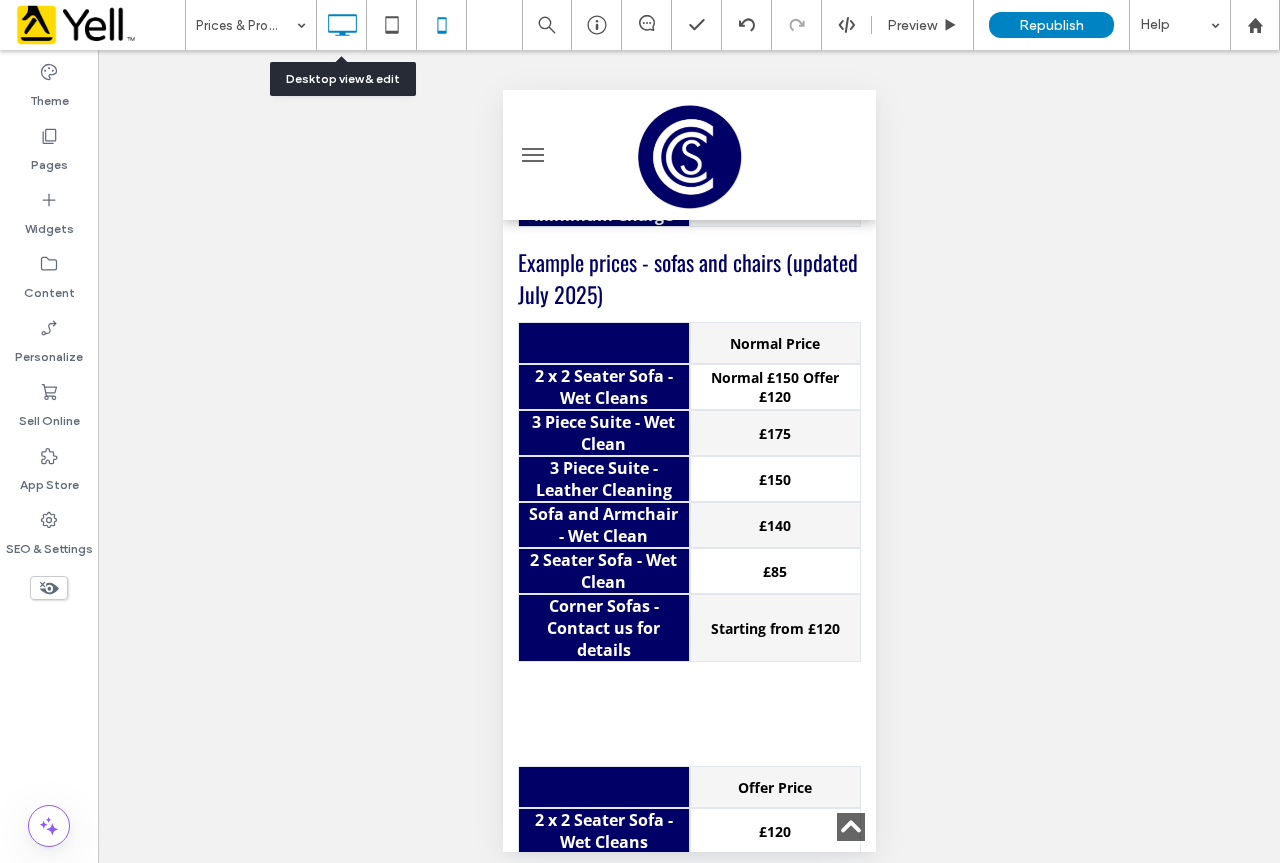 click 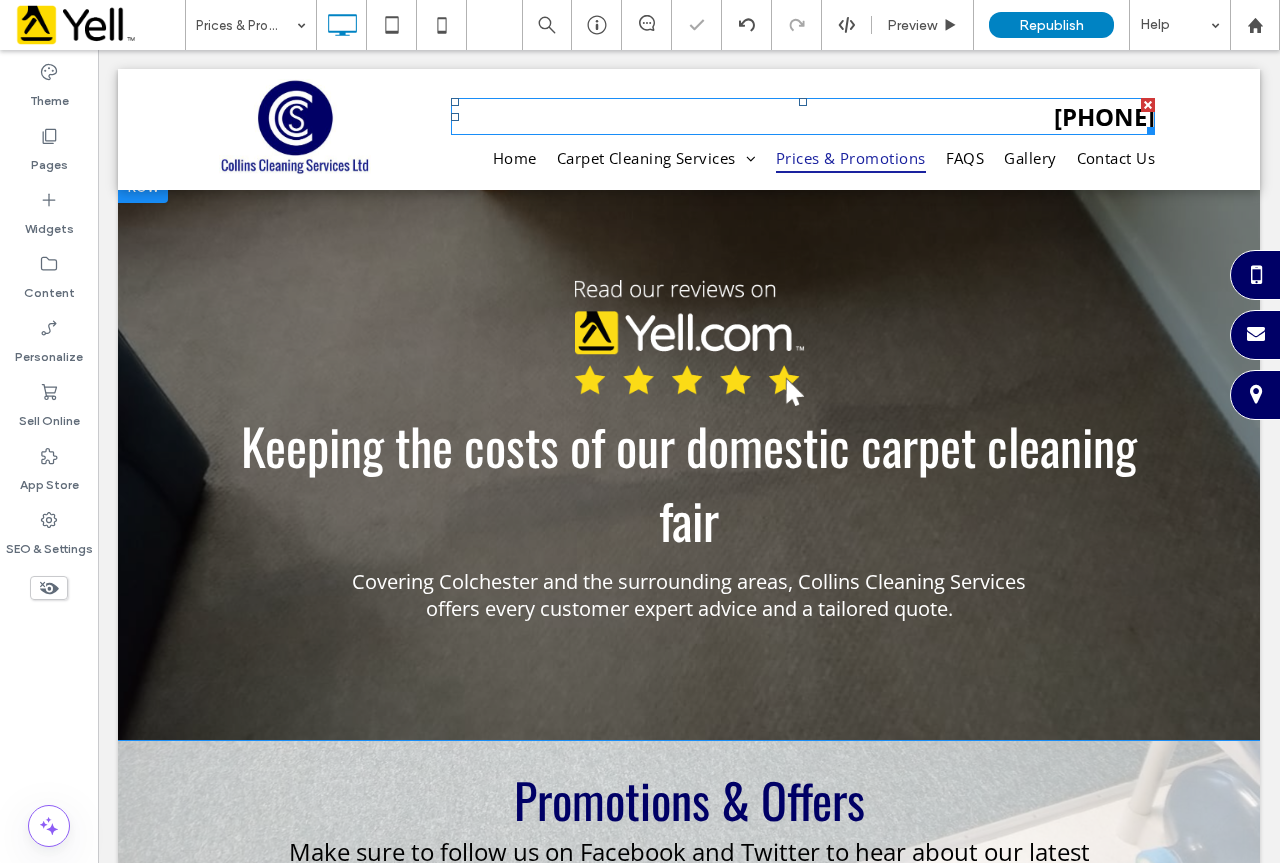scroll, scrollTop: 0, scrollLeft: 0, axis: both 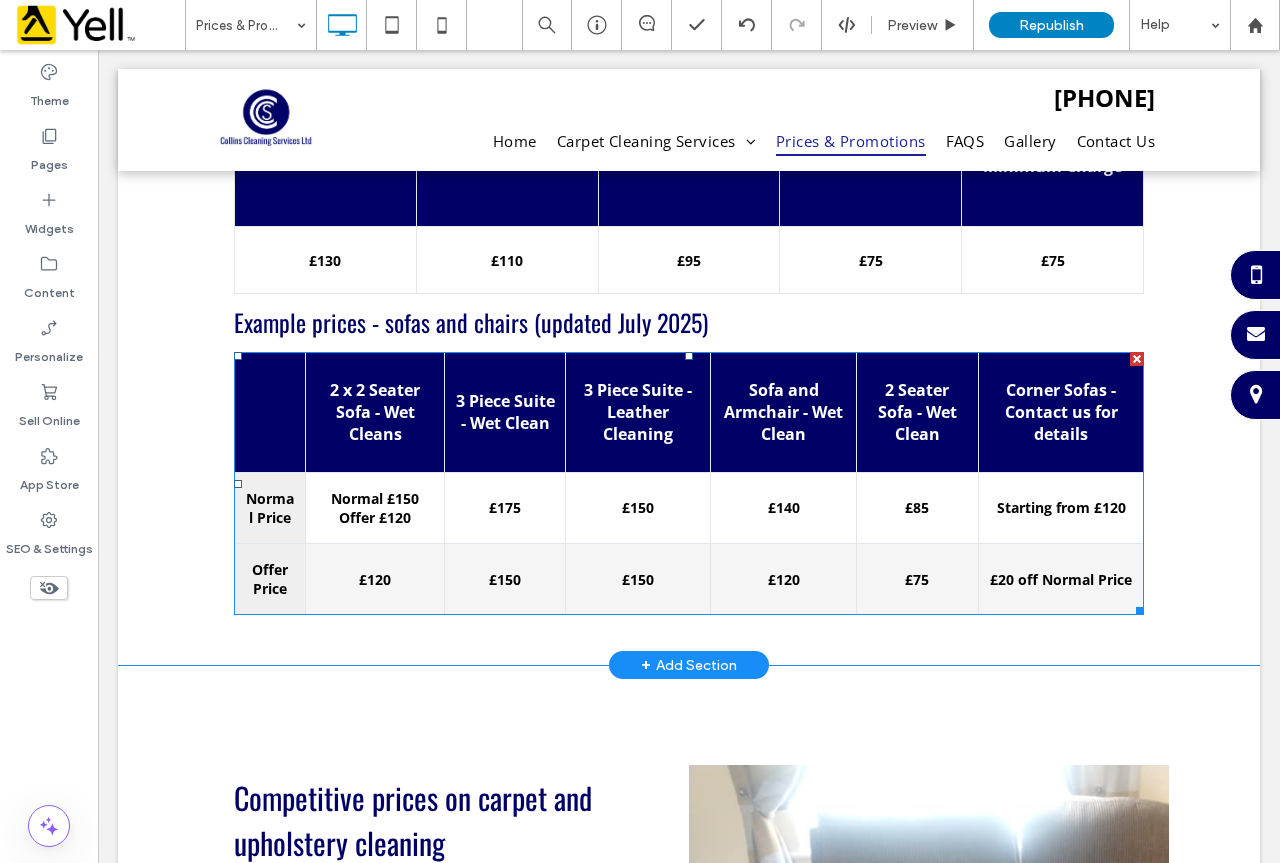 click on "£175" at bounding box center (505, 507) 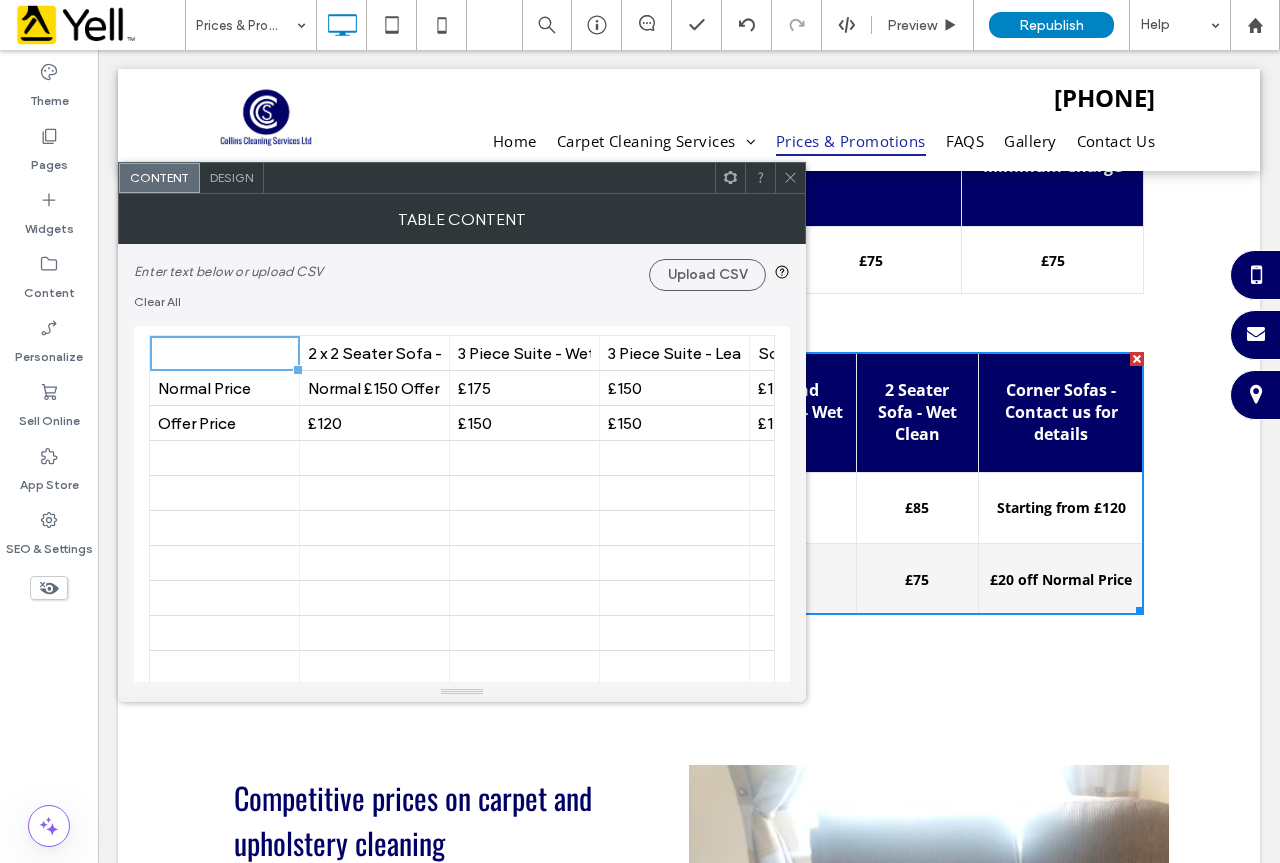 click 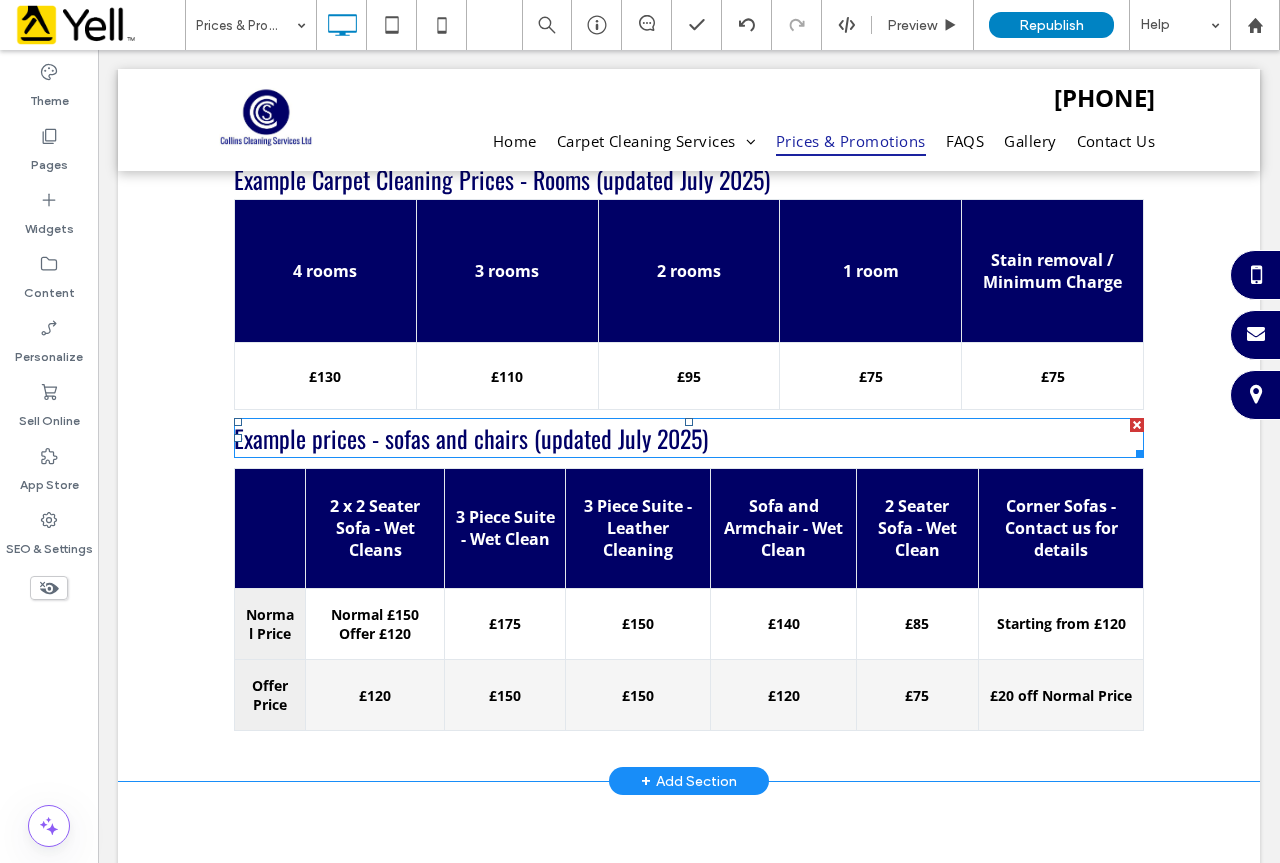 scroll, scrollTop: 1400, scrollLeft: 0, axis: vertical 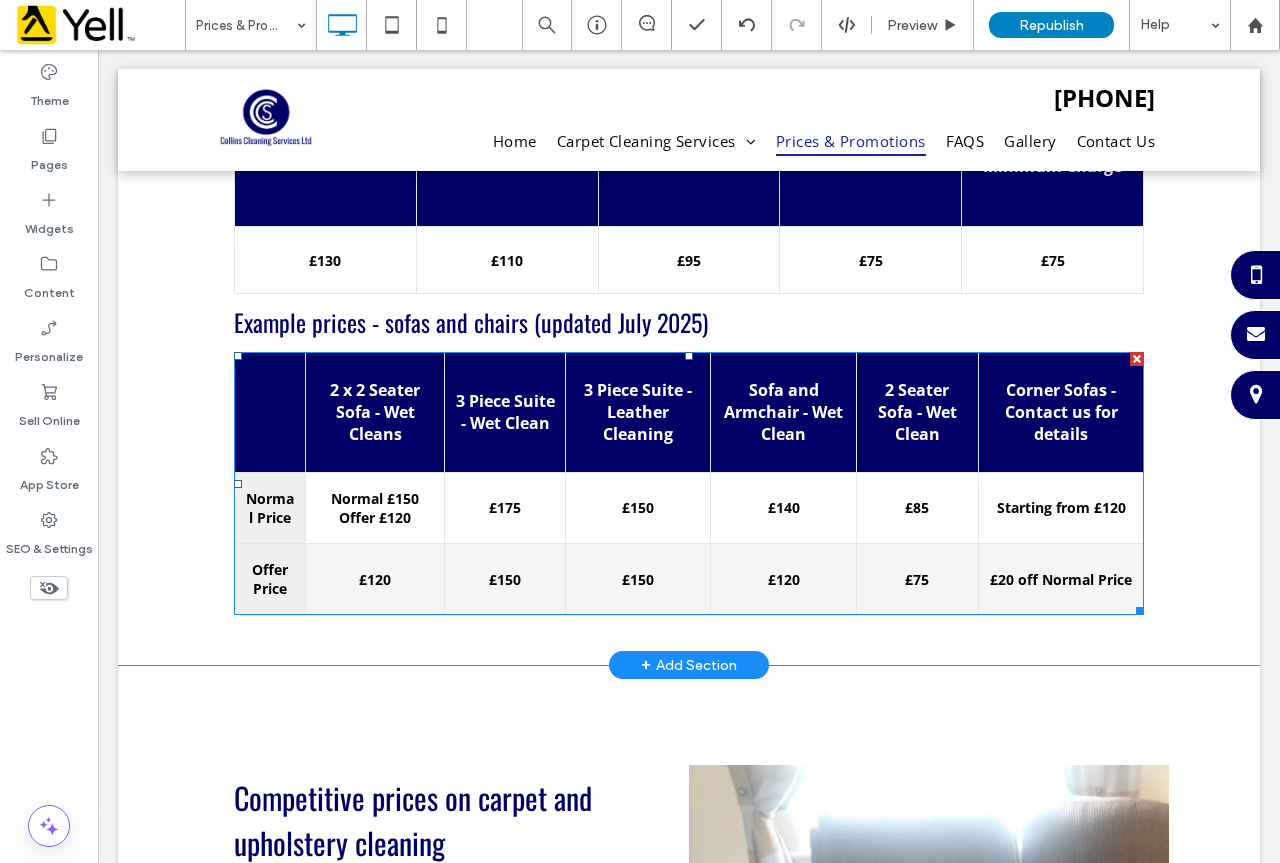 click on "£175" at bounding box center [505, 507] 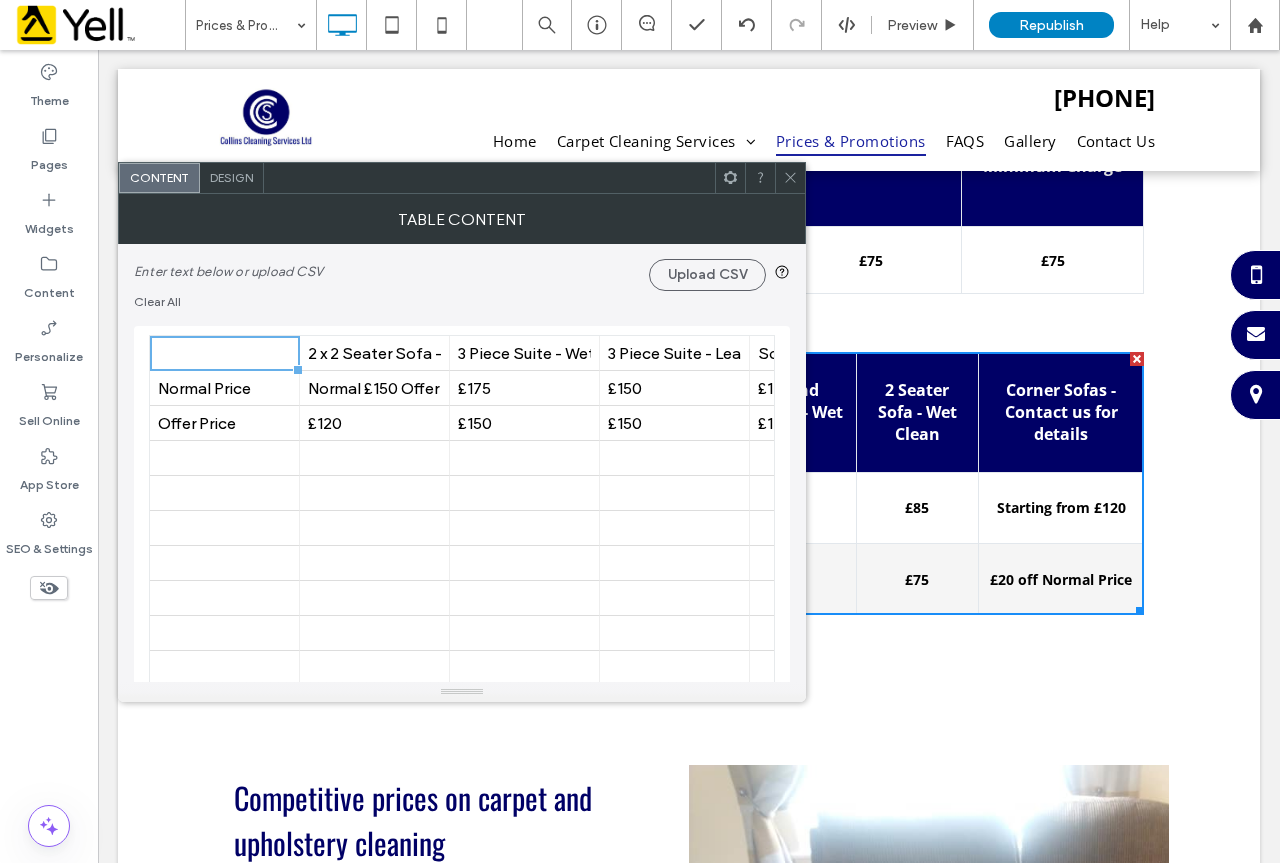 click on "2 x 2 Seater Sofa - Wet Cleans 3 Piece Suite - Wet Clean 3 Piece Suite - Leather Cleaning Sofa and Armchair - Wet Clean 2 Seater Sofa - Wet Clean Corner Sofas - Contact us for details Normal Price Normal £150 Offer £120 £175 £150 £140 £85 Starting from £120 Offer Price £120 £150 £150 £120 £75 £20 off Normal Price" at bounding box center [11475, 861] 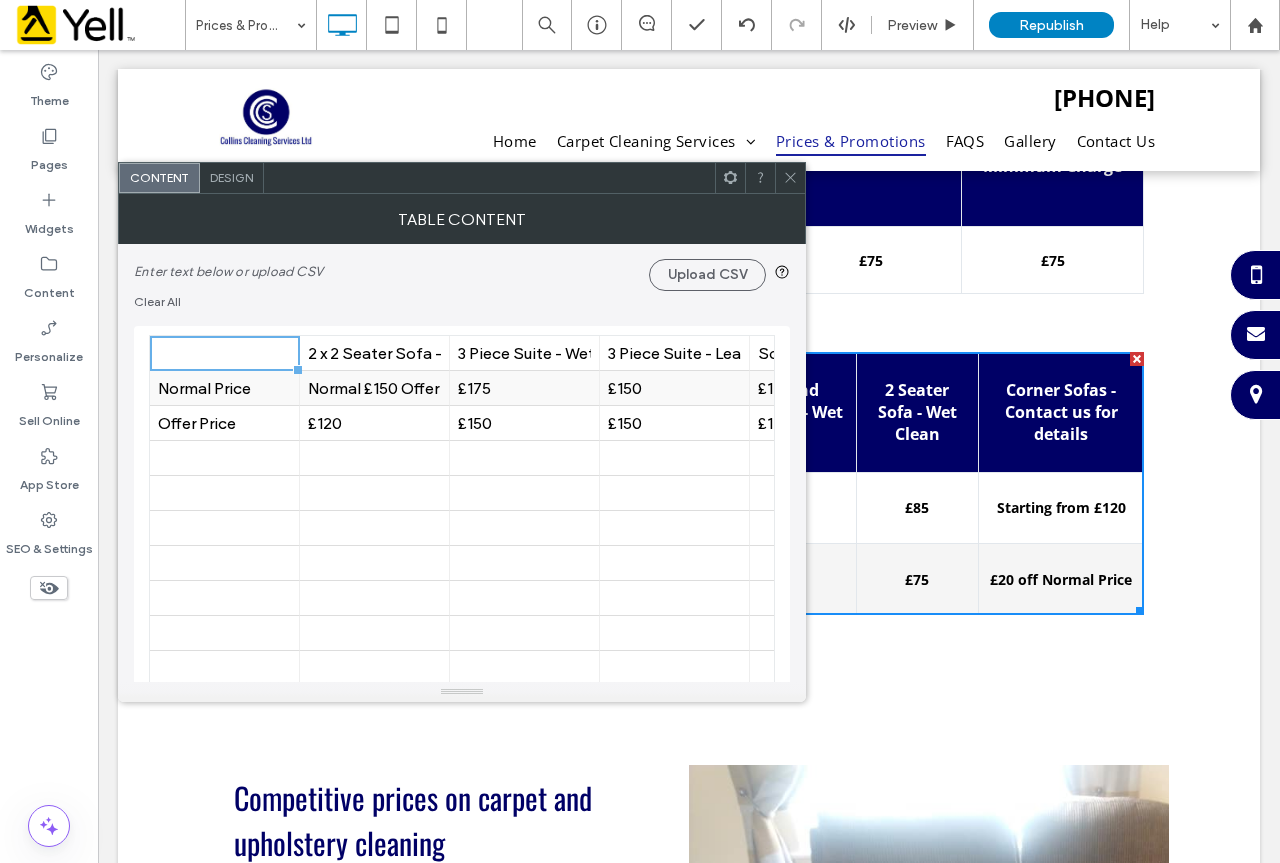 click on "£175" at bounding box center [525, 388] 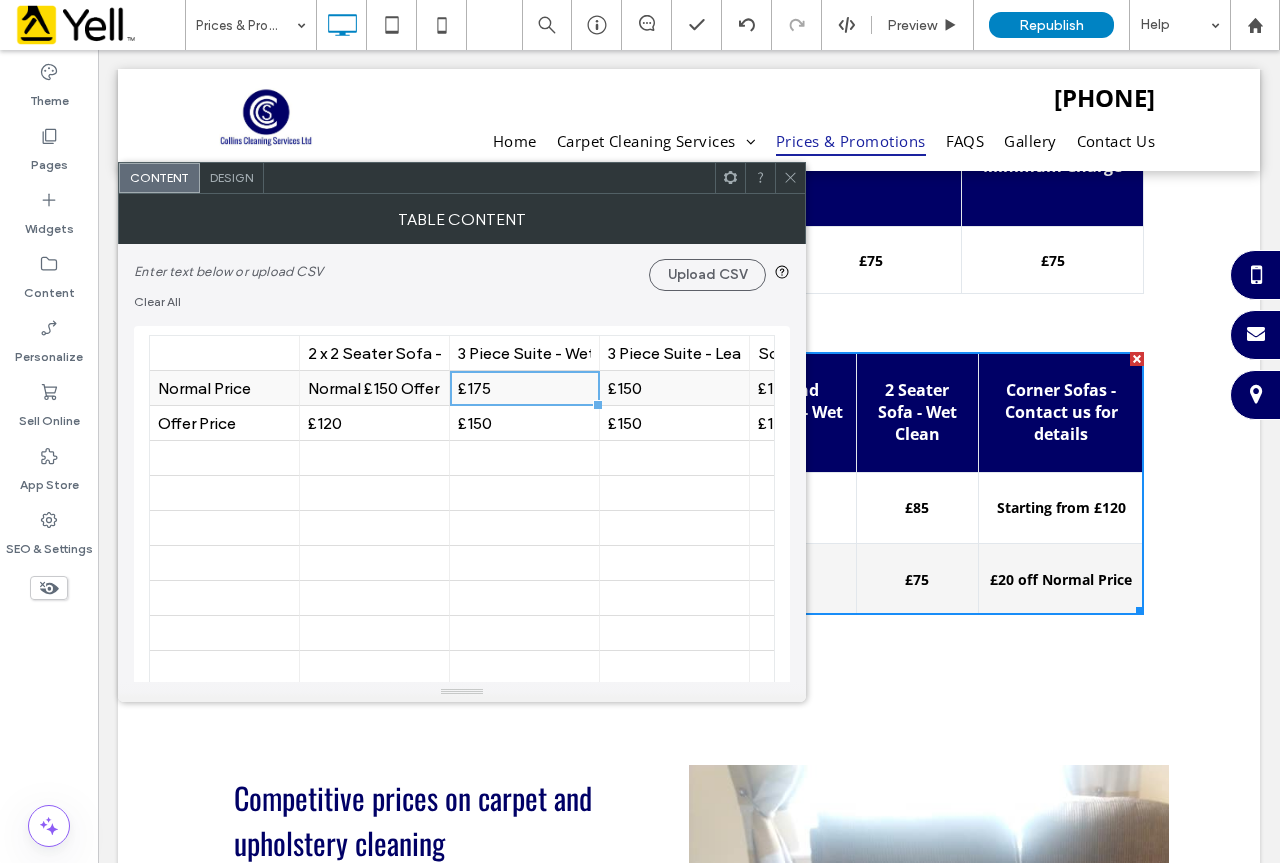 click on "£175" at bounding box center (524, 388) 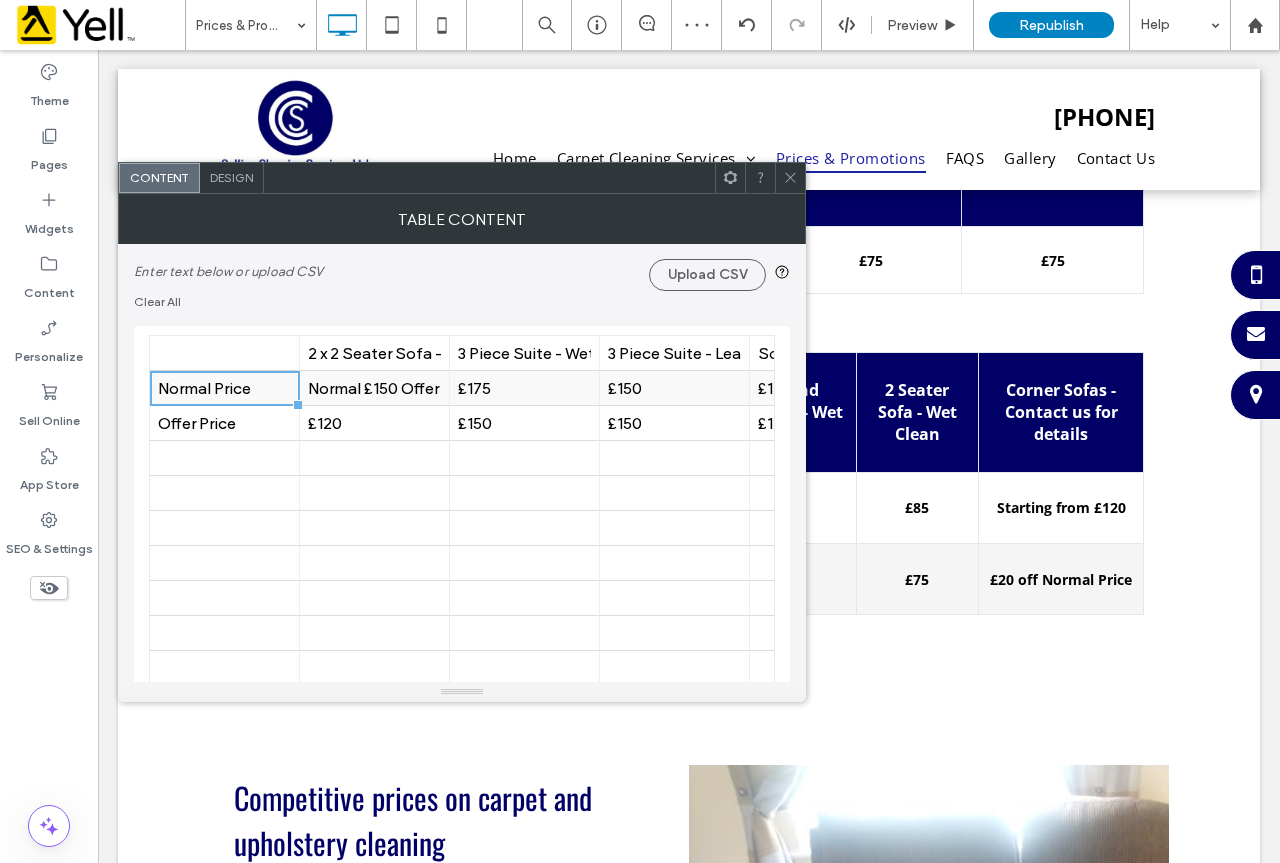 click on "£175" at bounding box center (524, 388) 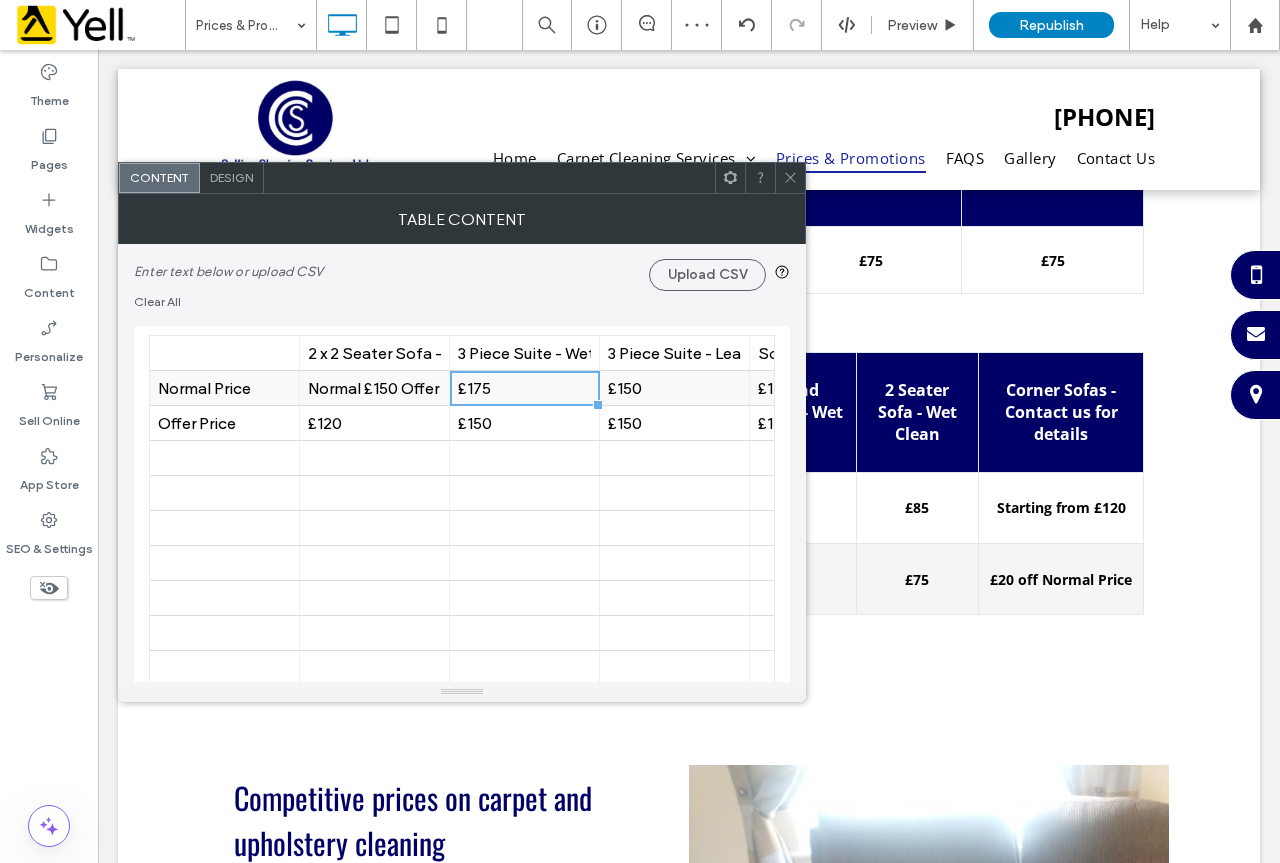 click on "£175" at bounding box center [524, 388] 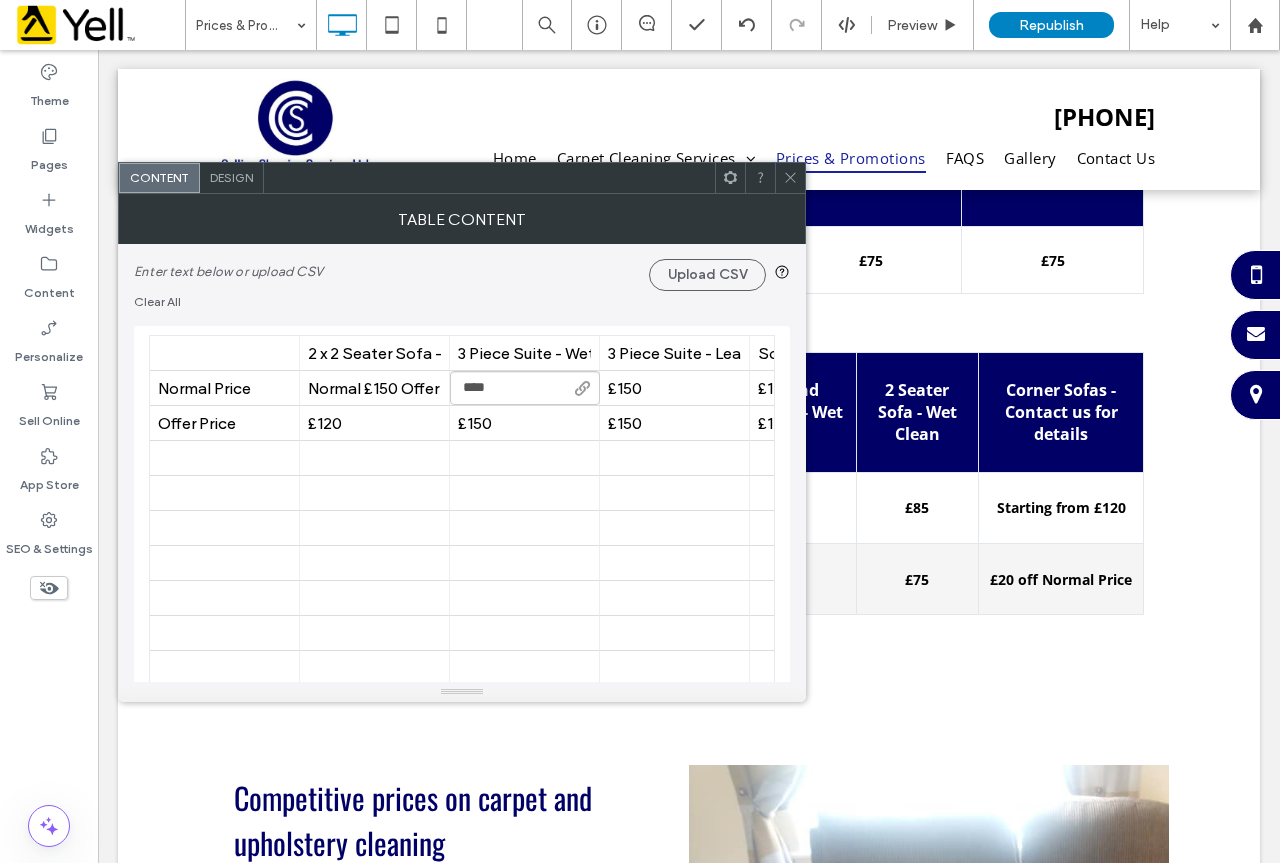 click on "****" at bounding box center [525, 388] 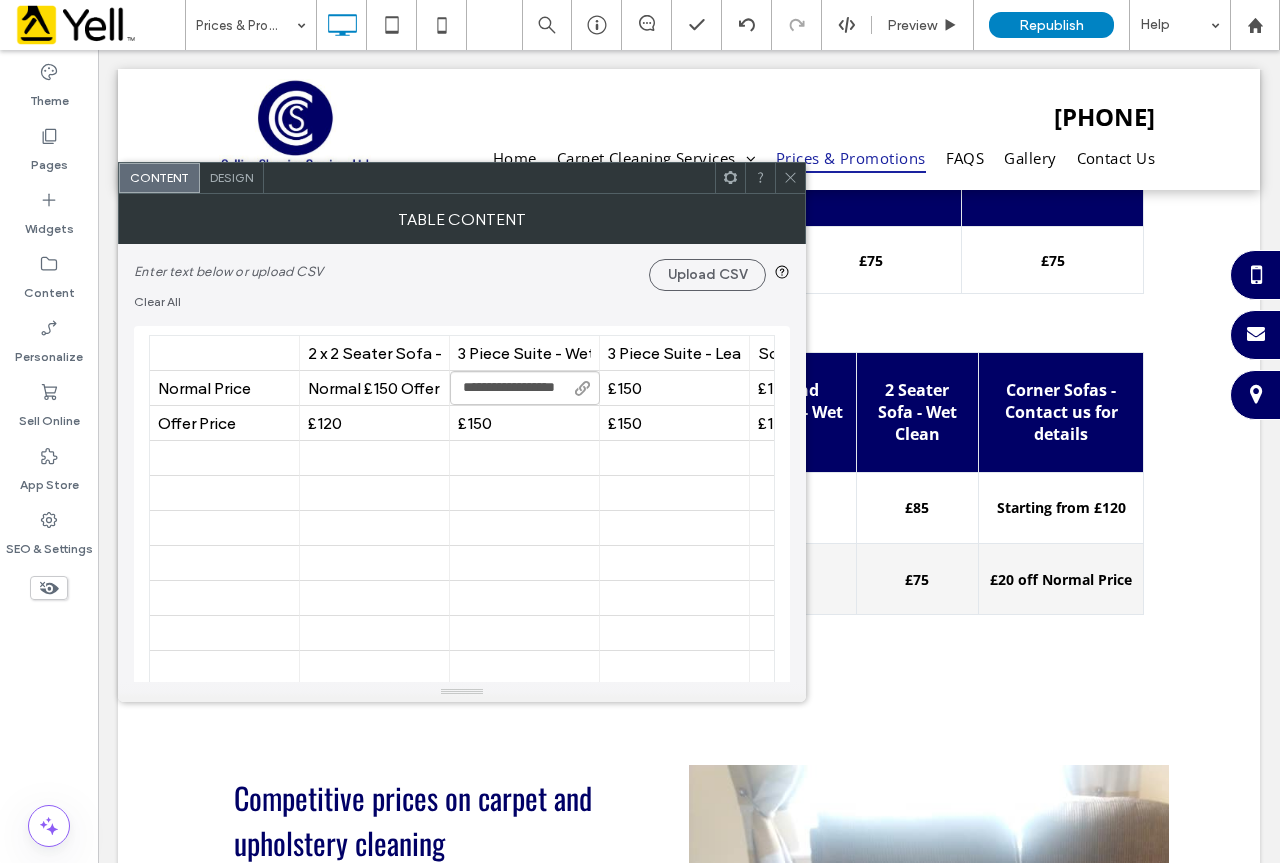scroll, scrollTop: 0, scrollLeft: 13, axis: horizontal 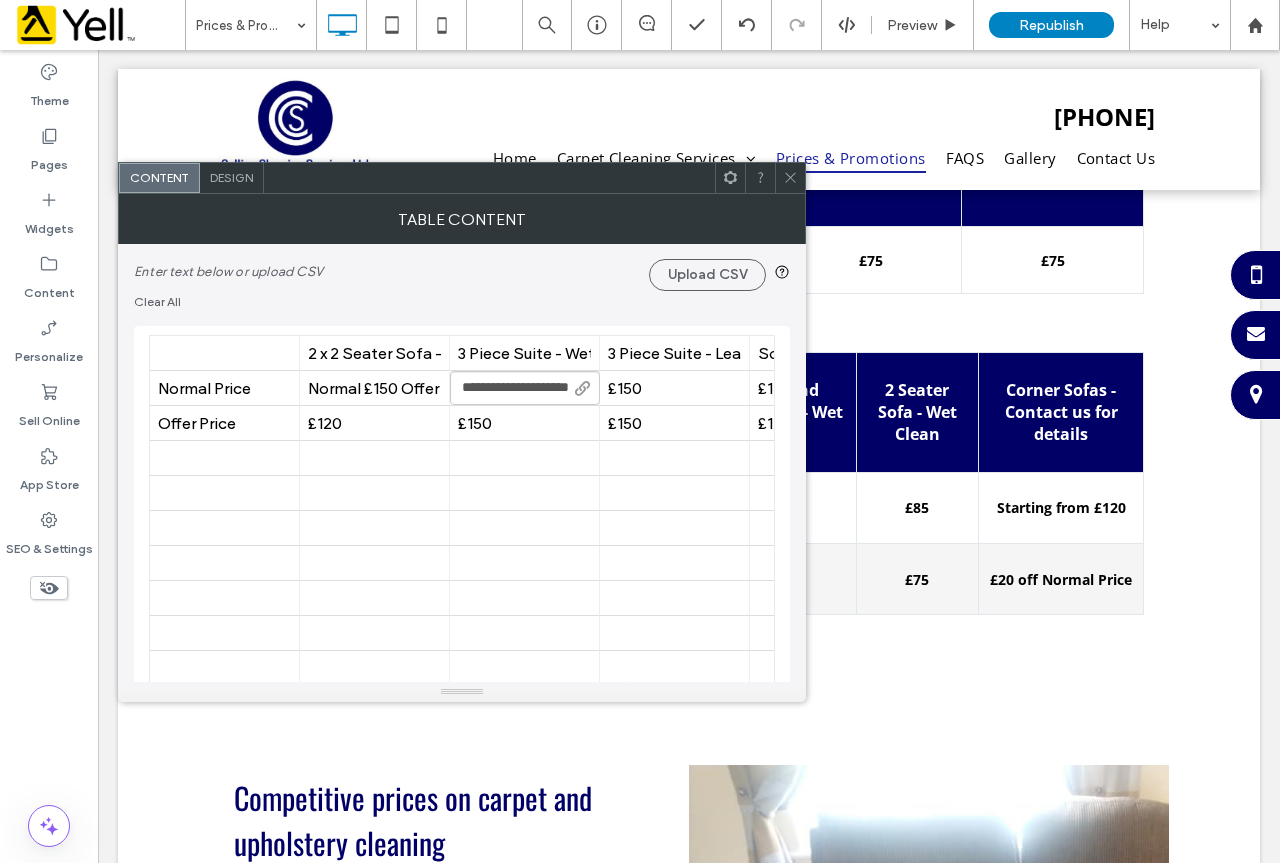 type on "**********" 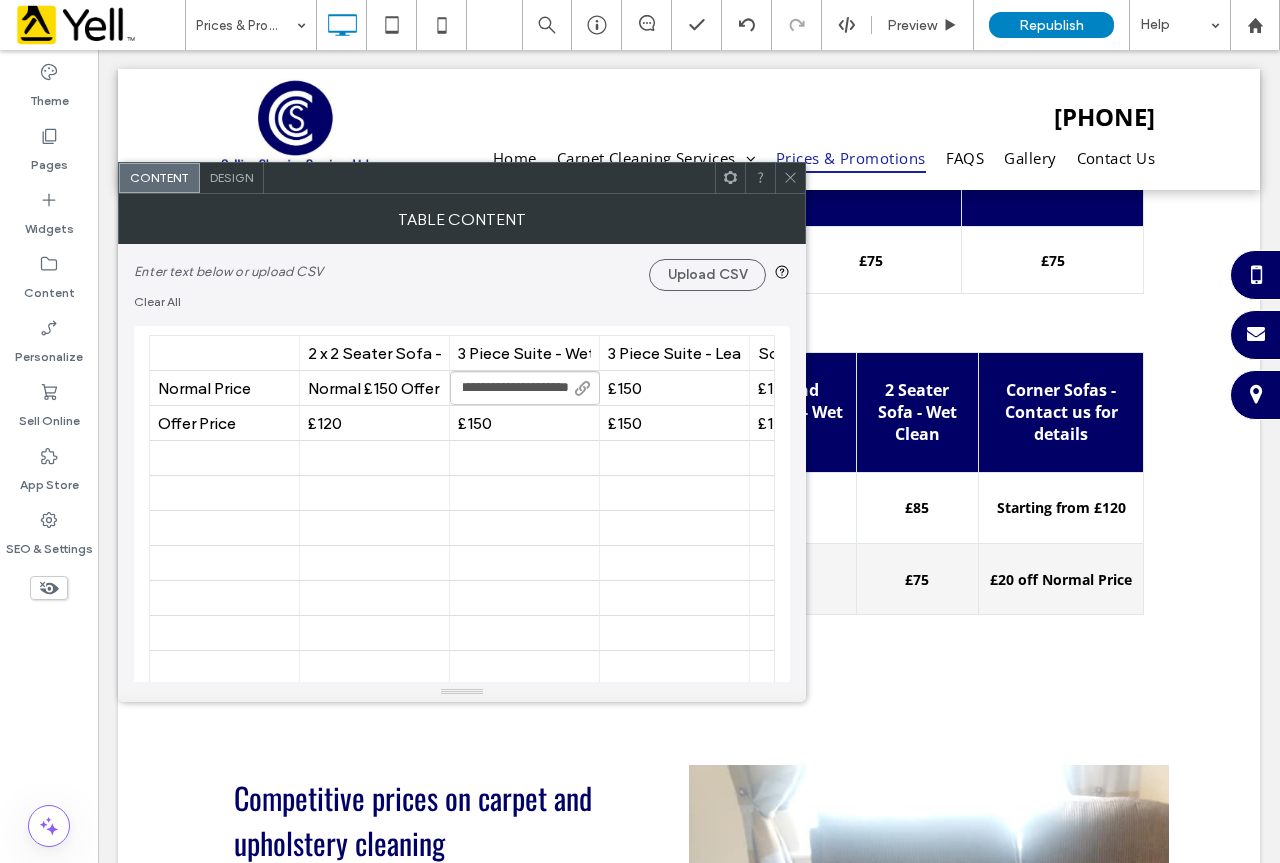 scroll, scrollTop: 0, scrollLeft: 43, axis: horizontal 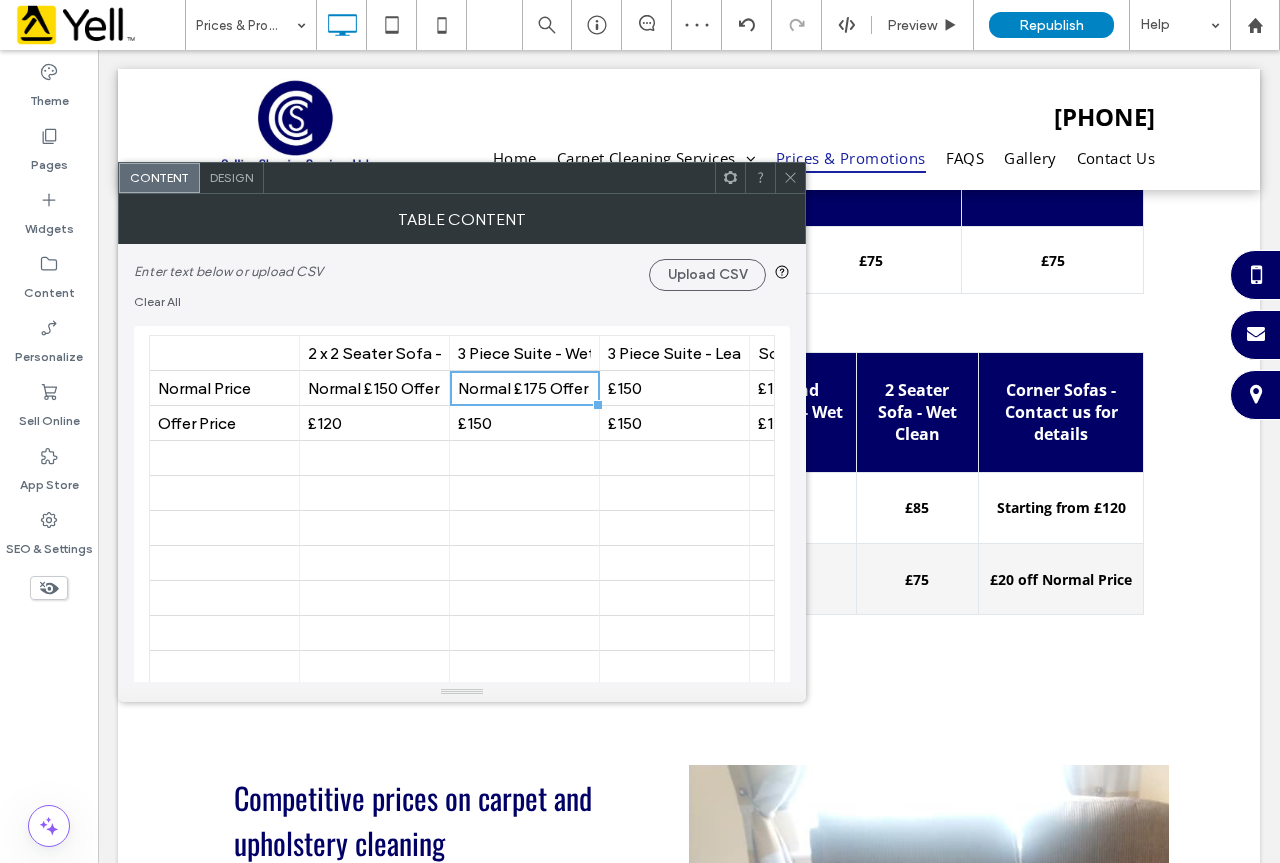 click 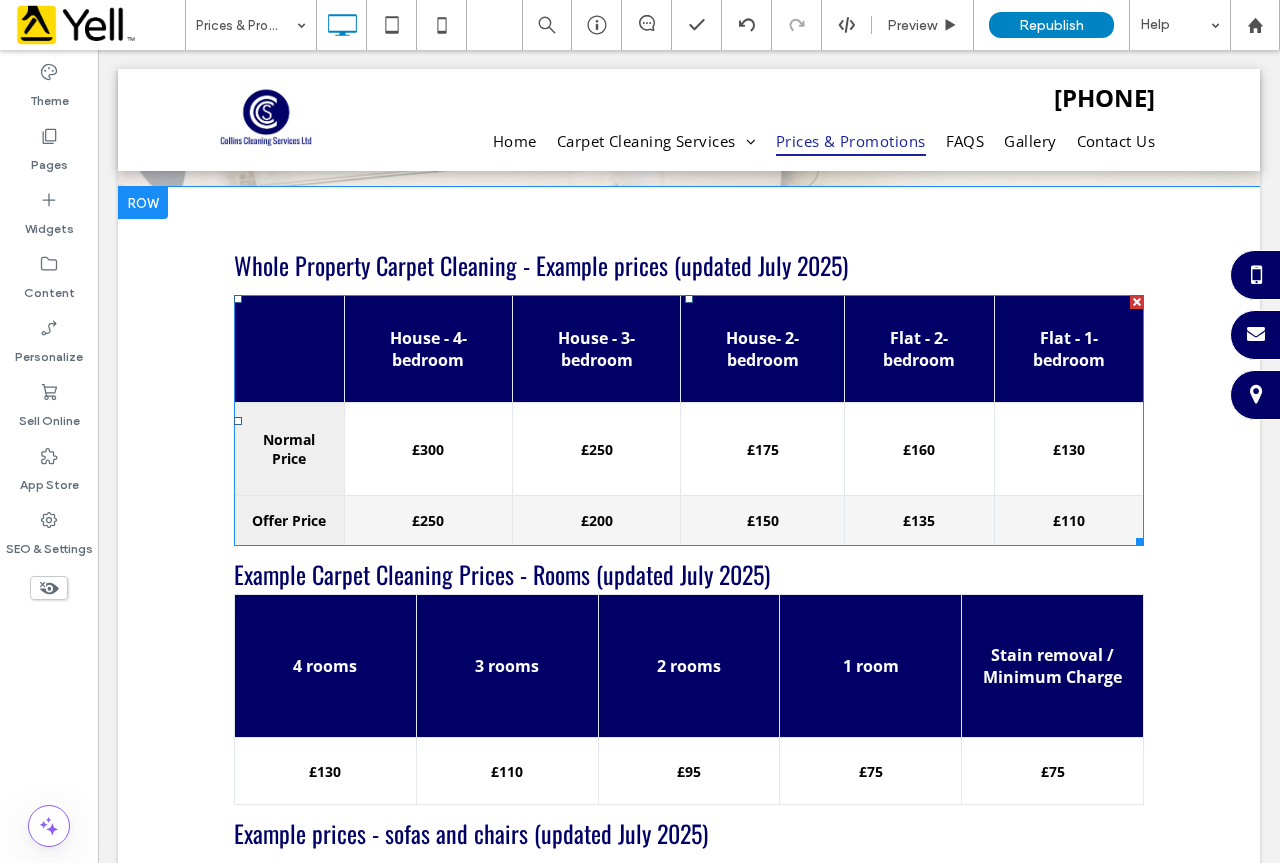 scroll, scrollTop: 900, scrollLeft: 0, axis: vertical 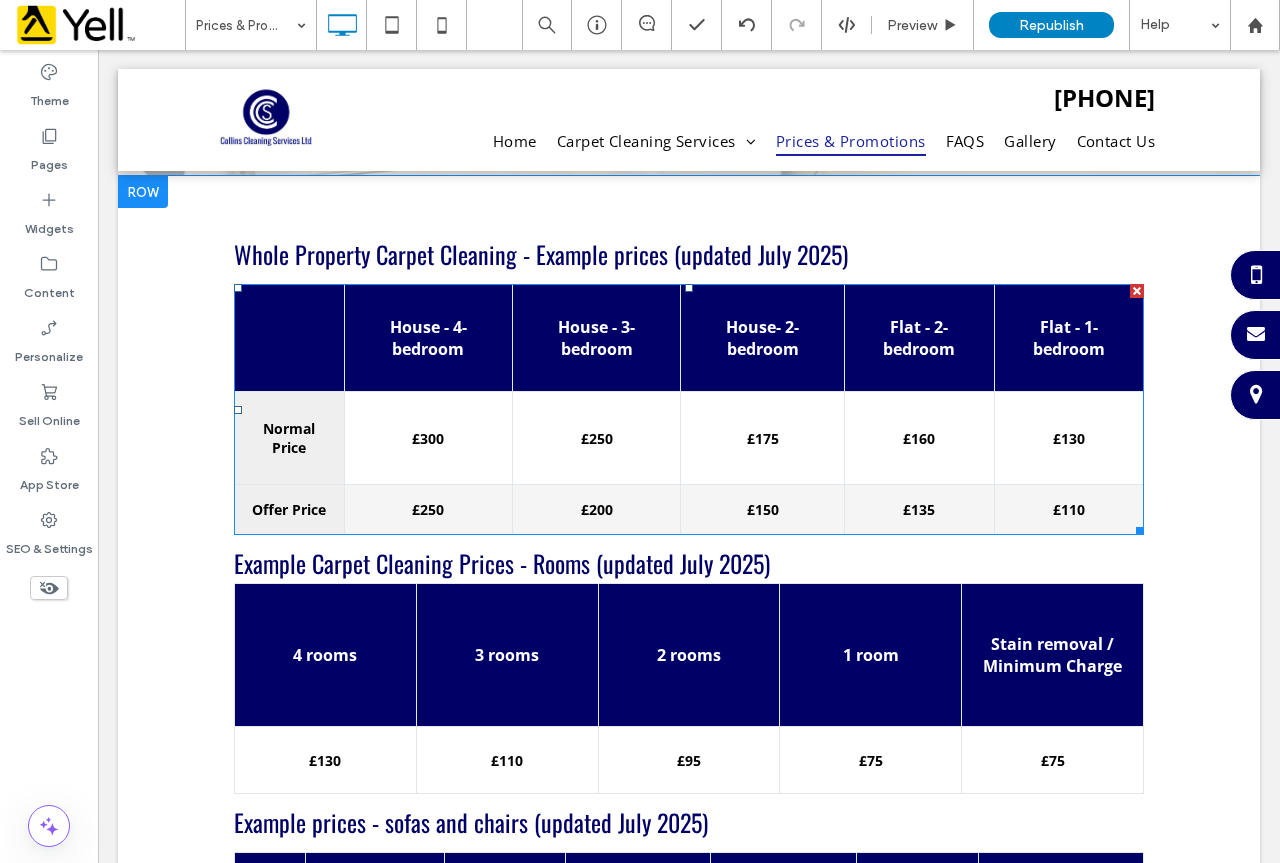 click on "£300" at bounding box center [428, 437] 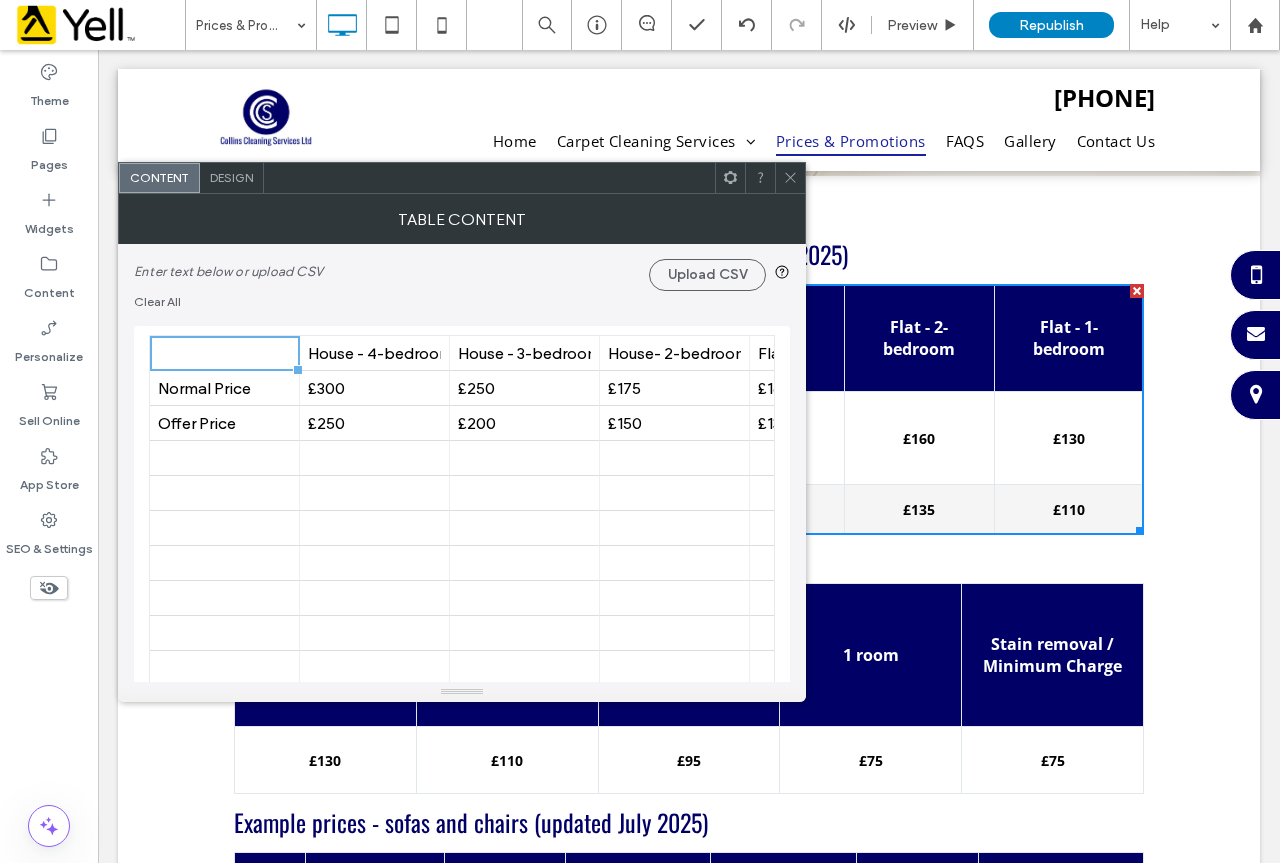 click 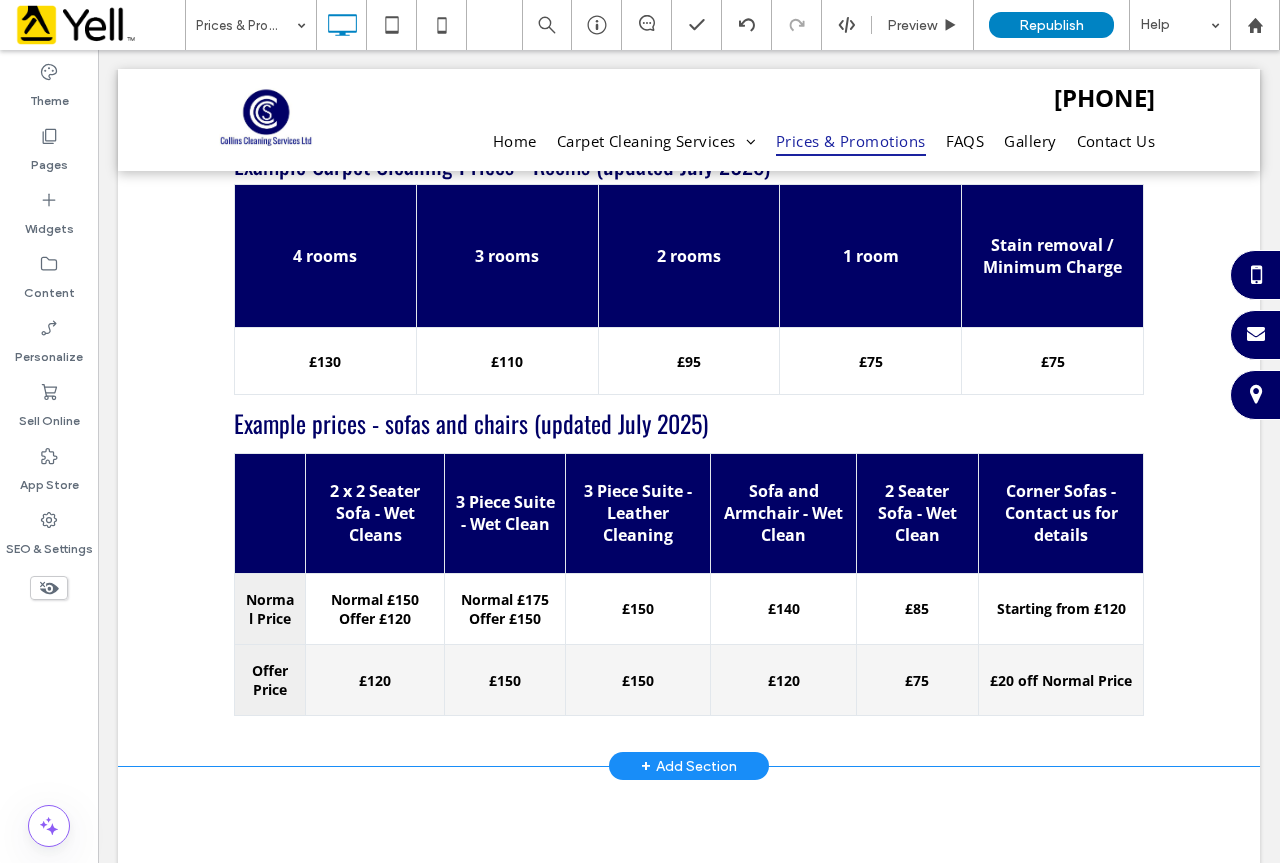 scroll, scrollTop: 1500, scrollLeft: 0, axis: vertical 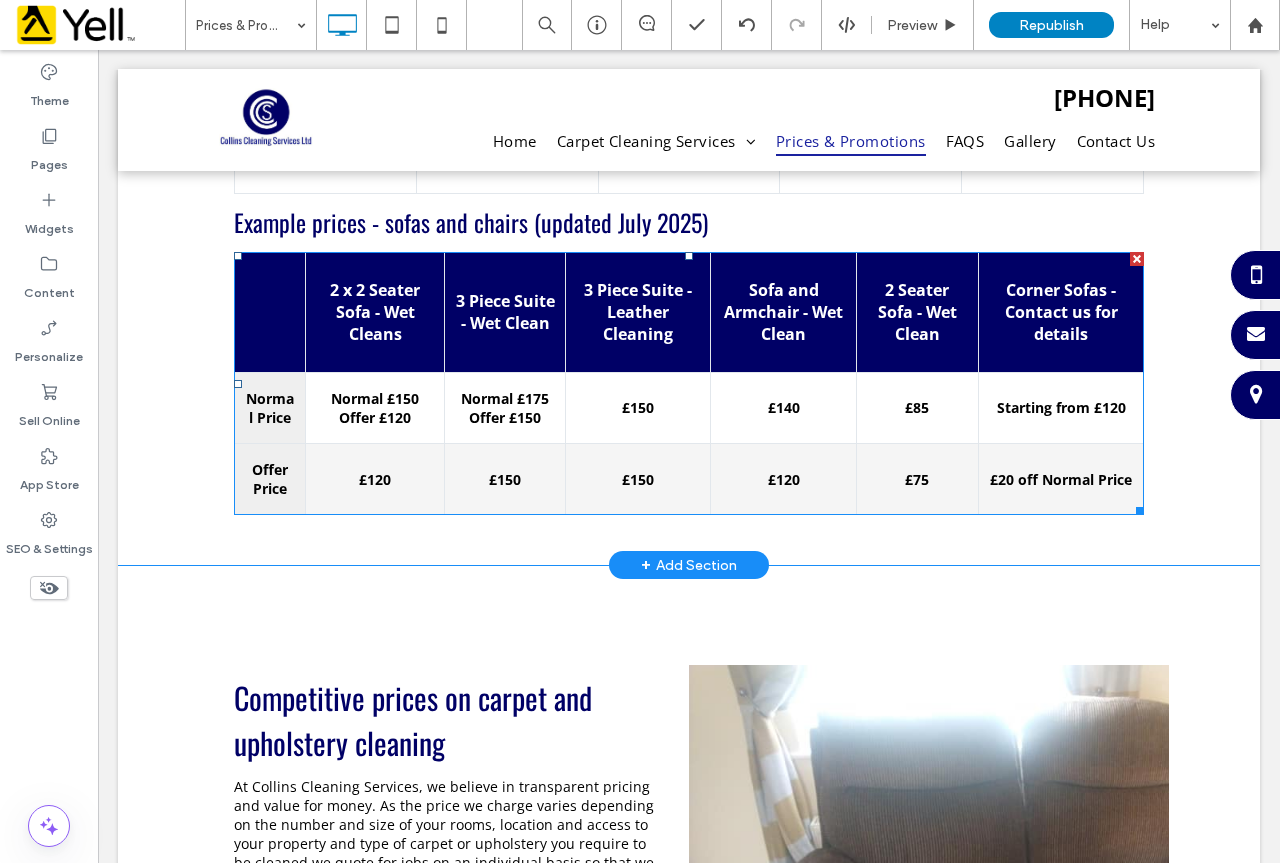 click on "Normal £150 Offer £120" at bounding box center [375, 407] 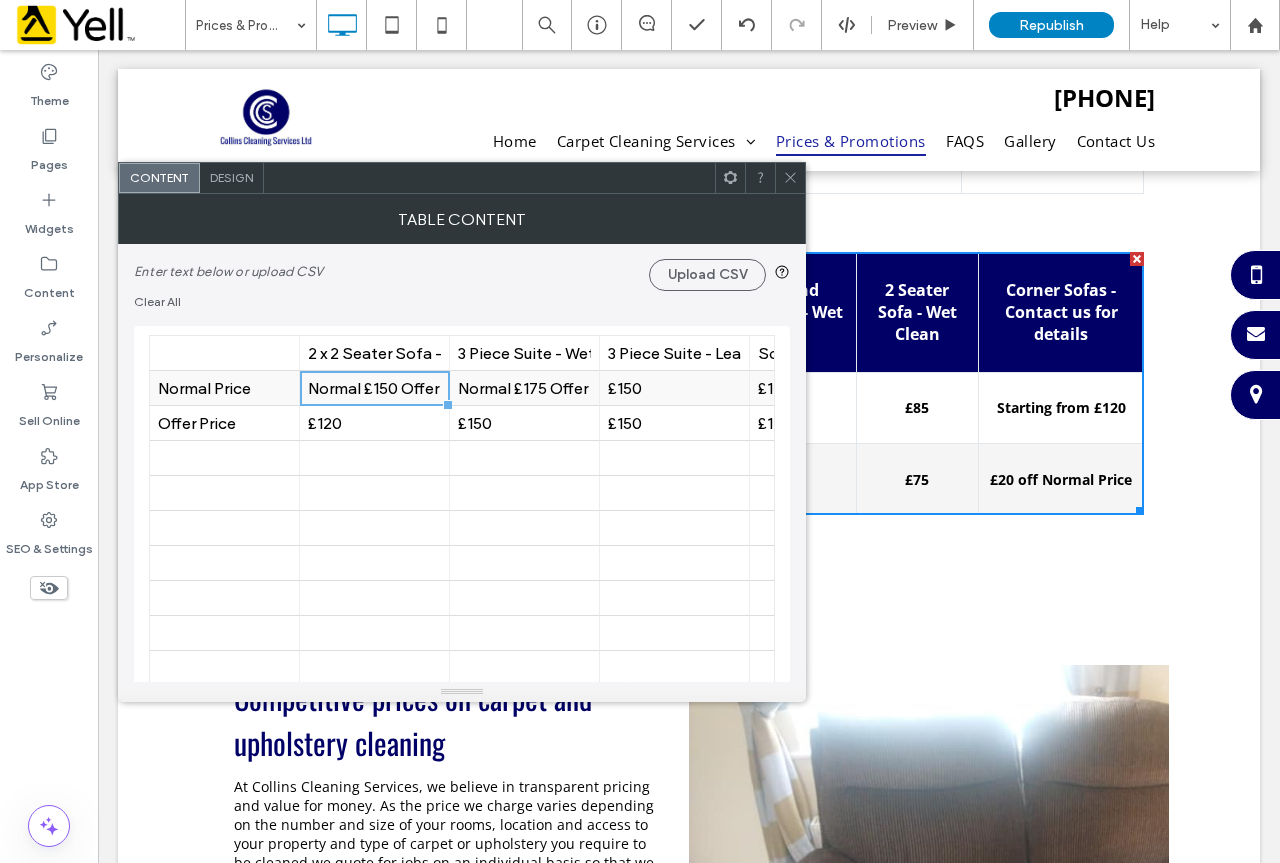 click on "Normal £150 Offer £120" at bounding box center (374, 388) 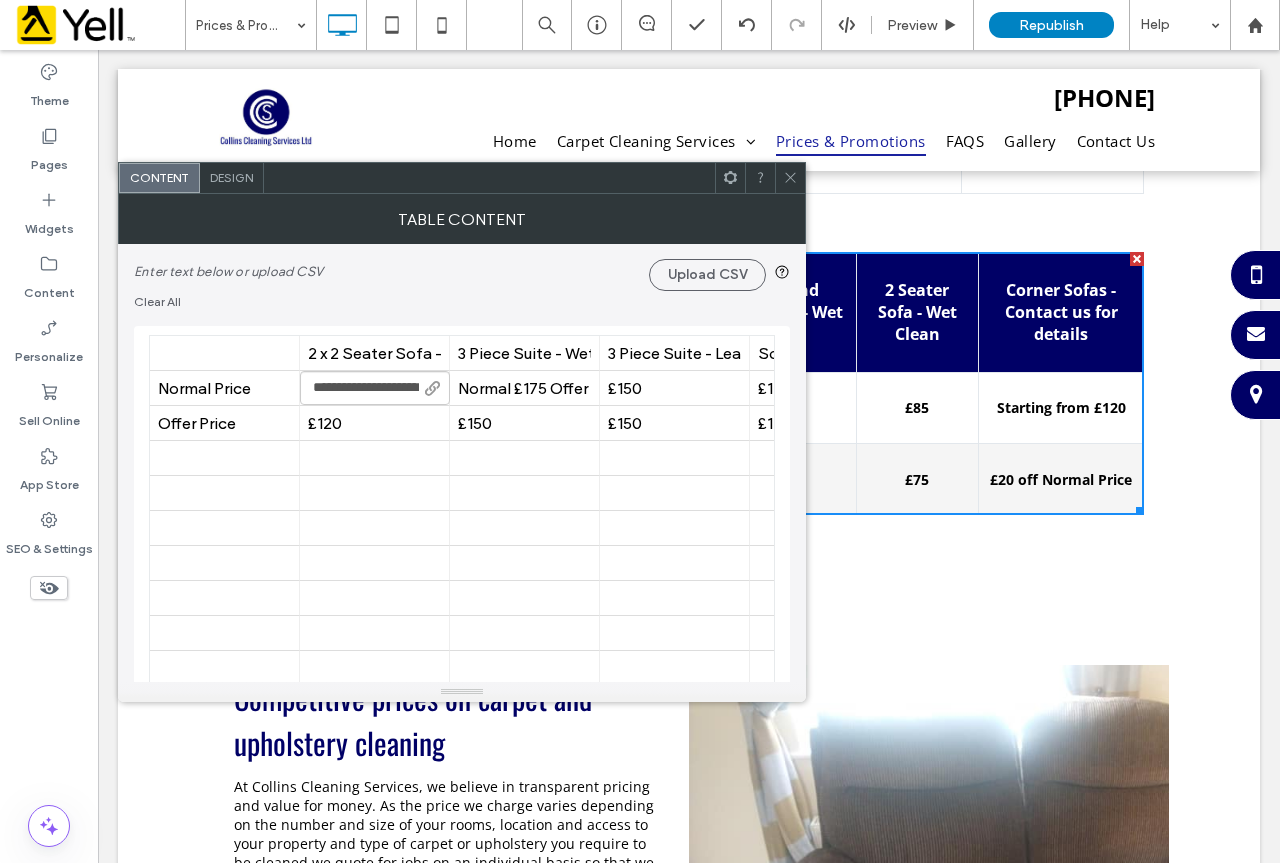 click on "**********" at bounding box center (375, 388) 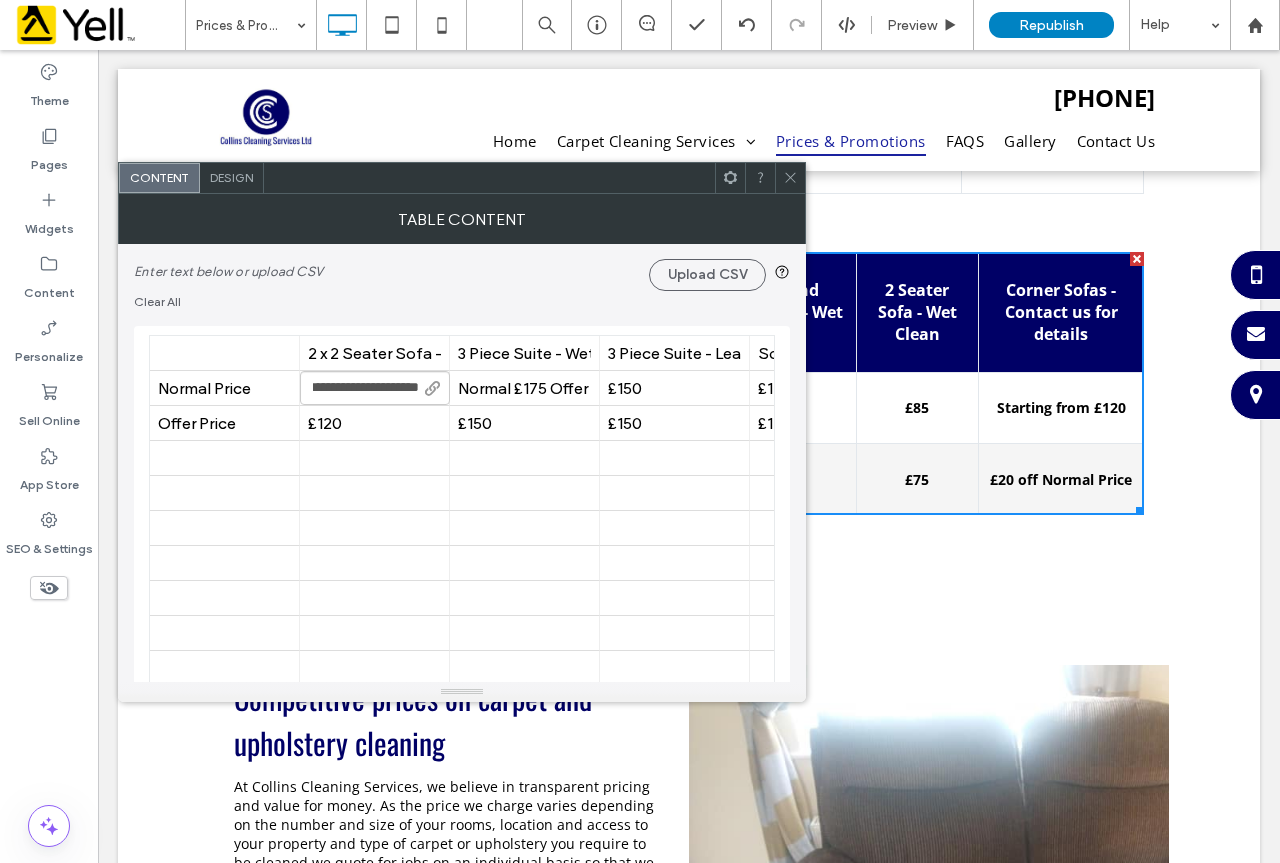 scroll, scrollTop: 0, scrollLeft: 13, axis: horizontal 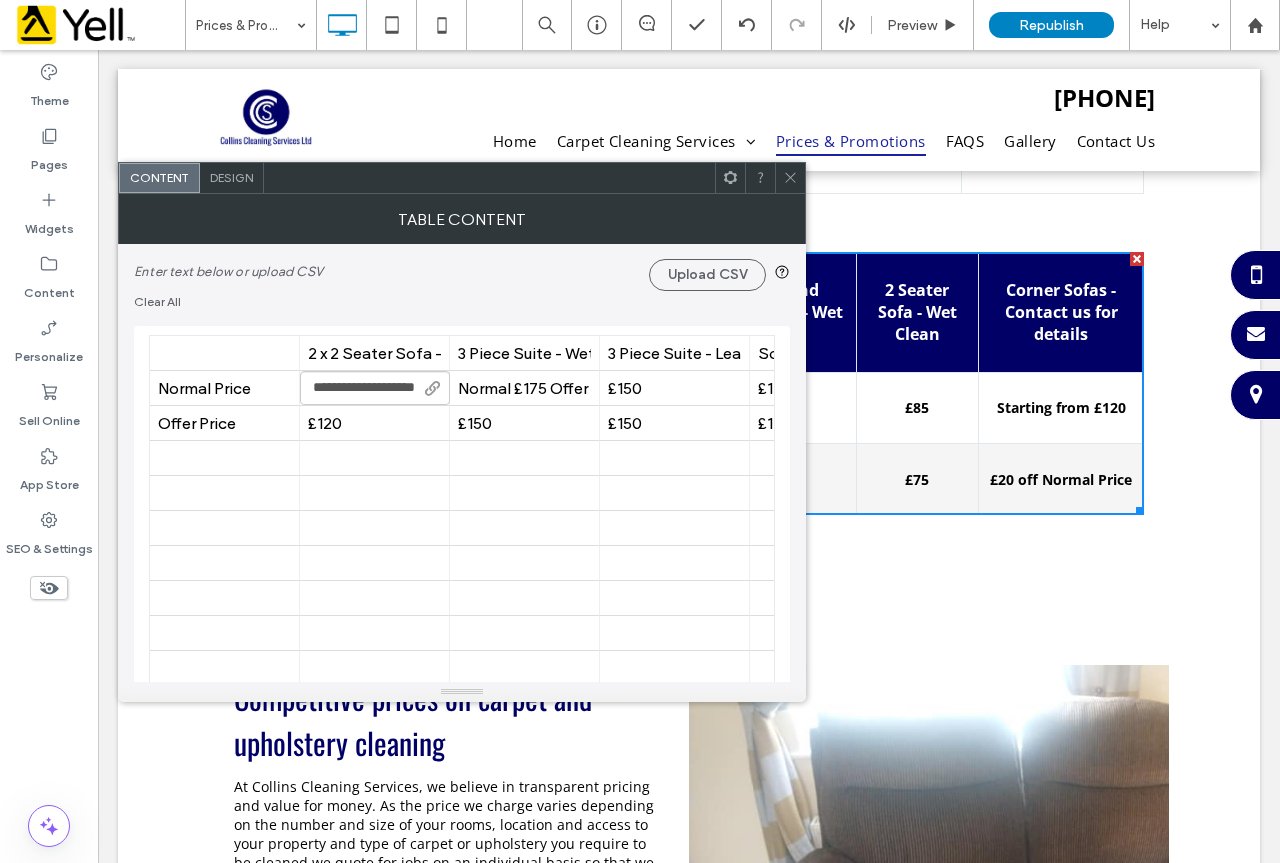 type on "**********" 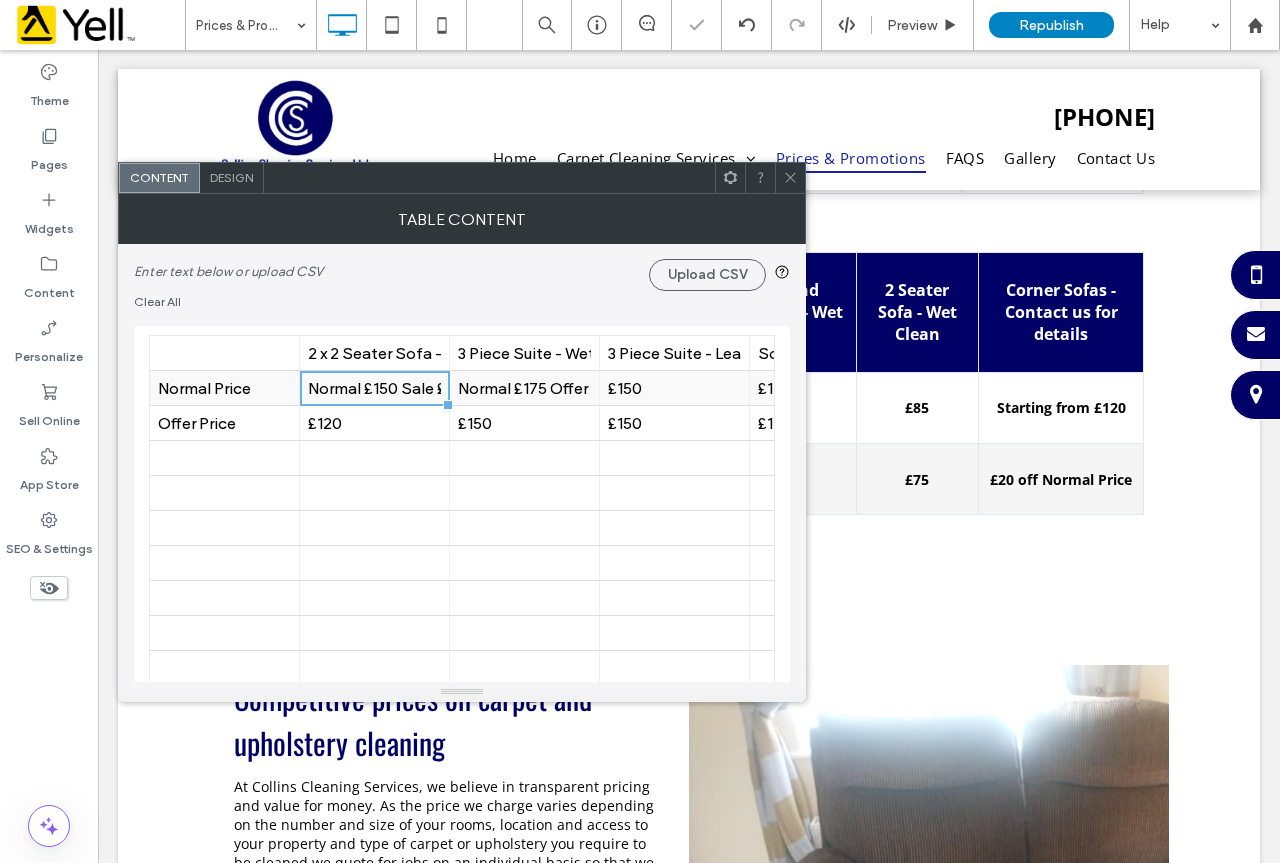 click on "Normal £175 Offer £150" at bounding box center (524, 388) 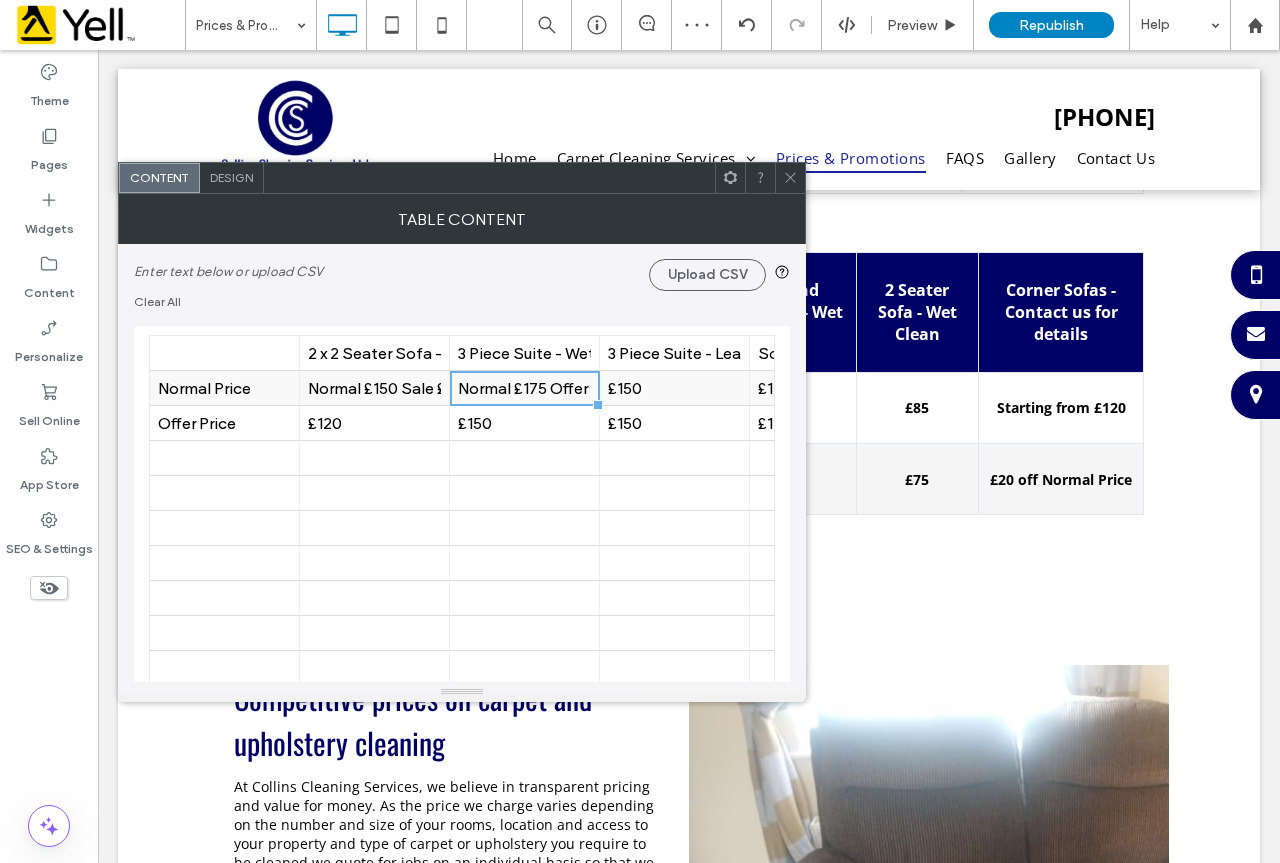 click on "Normal £175 Offer £150" at bounding box center (524, 388) 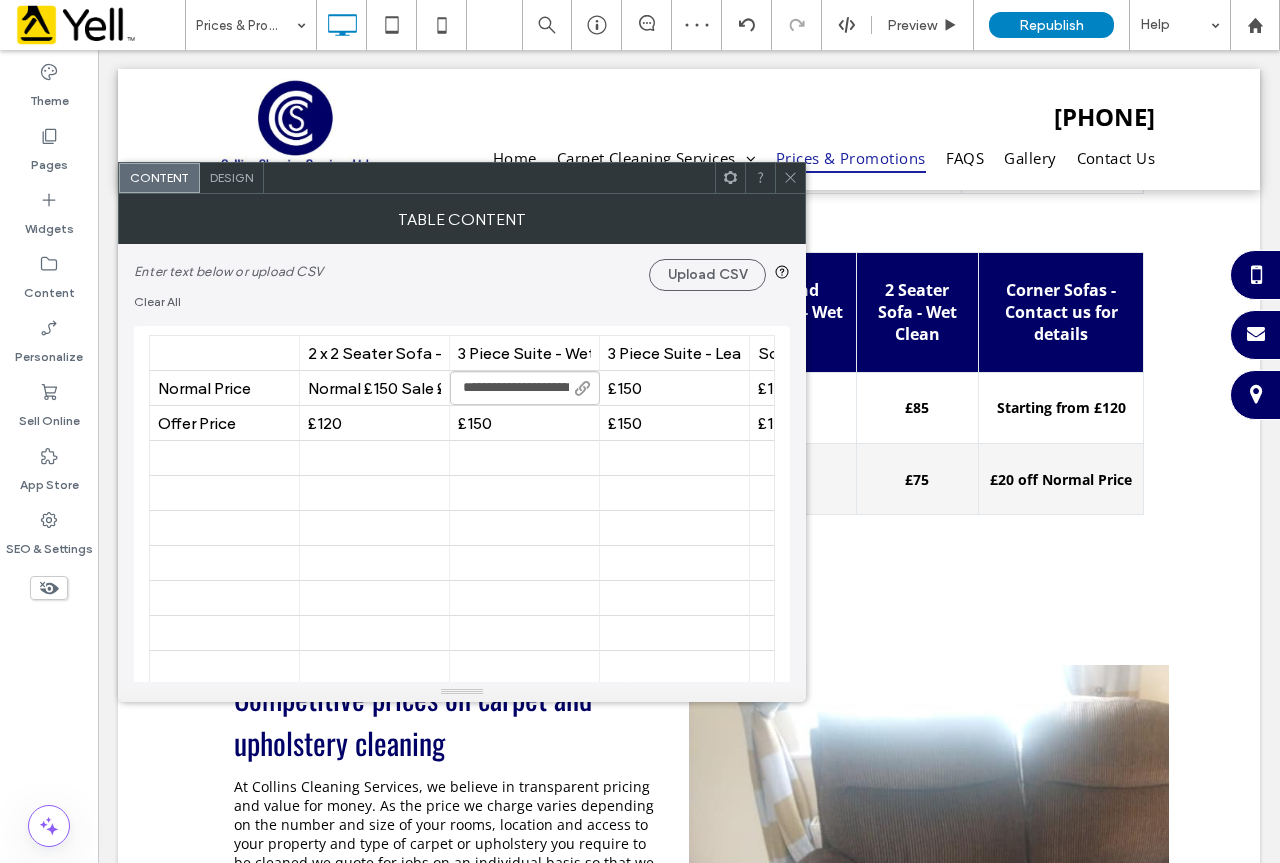 click on "**********" at bounding box center [525, 388] 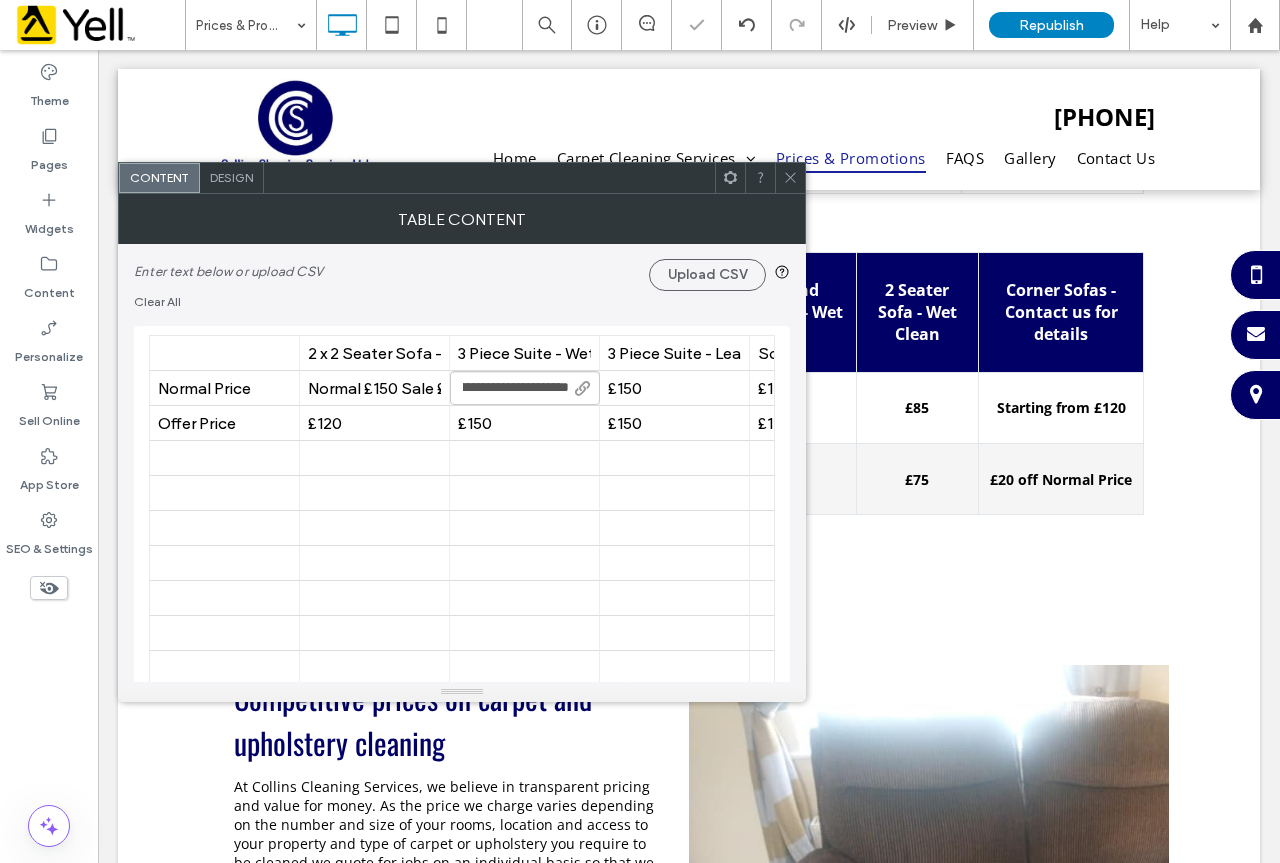 scroll, scrollTop: 0, scrollLeft: 21, axis: horizontal 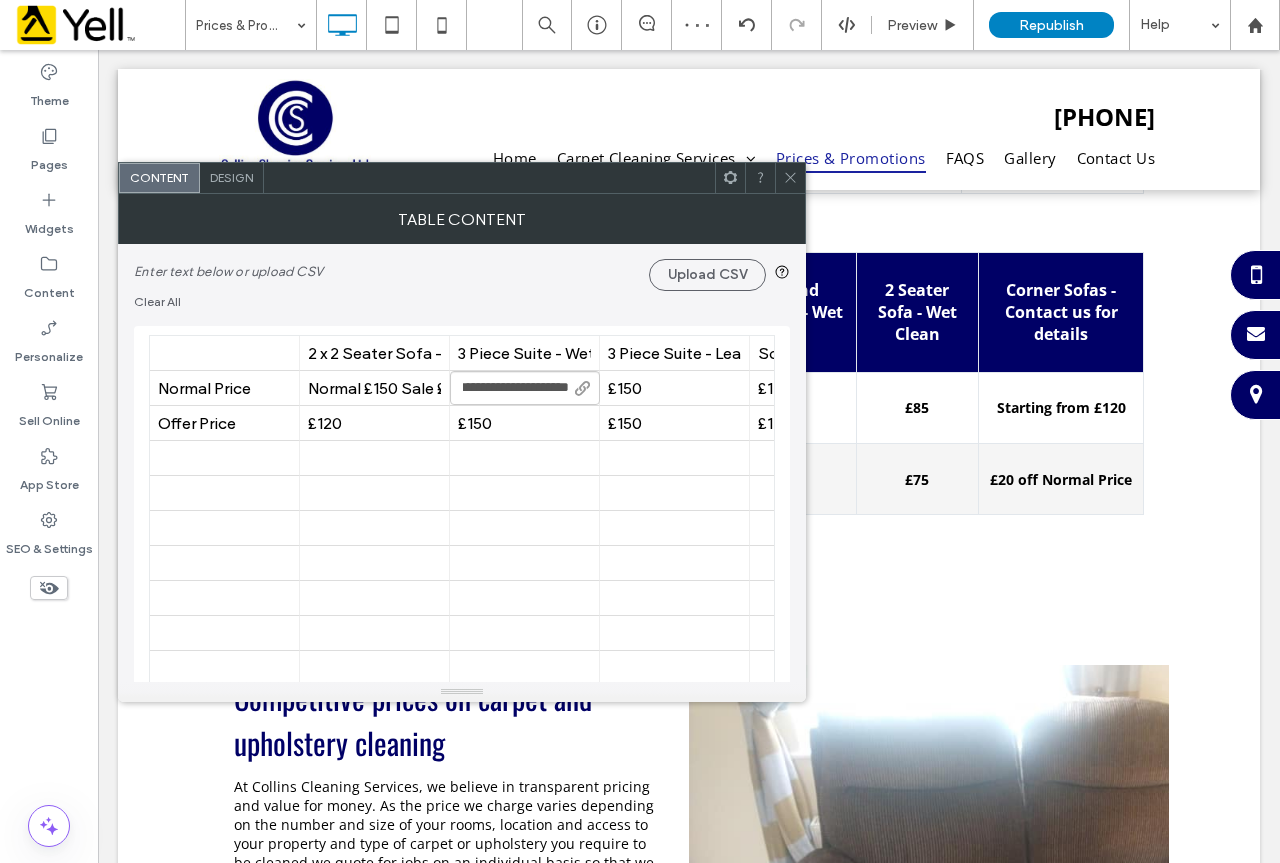 type on "**********" 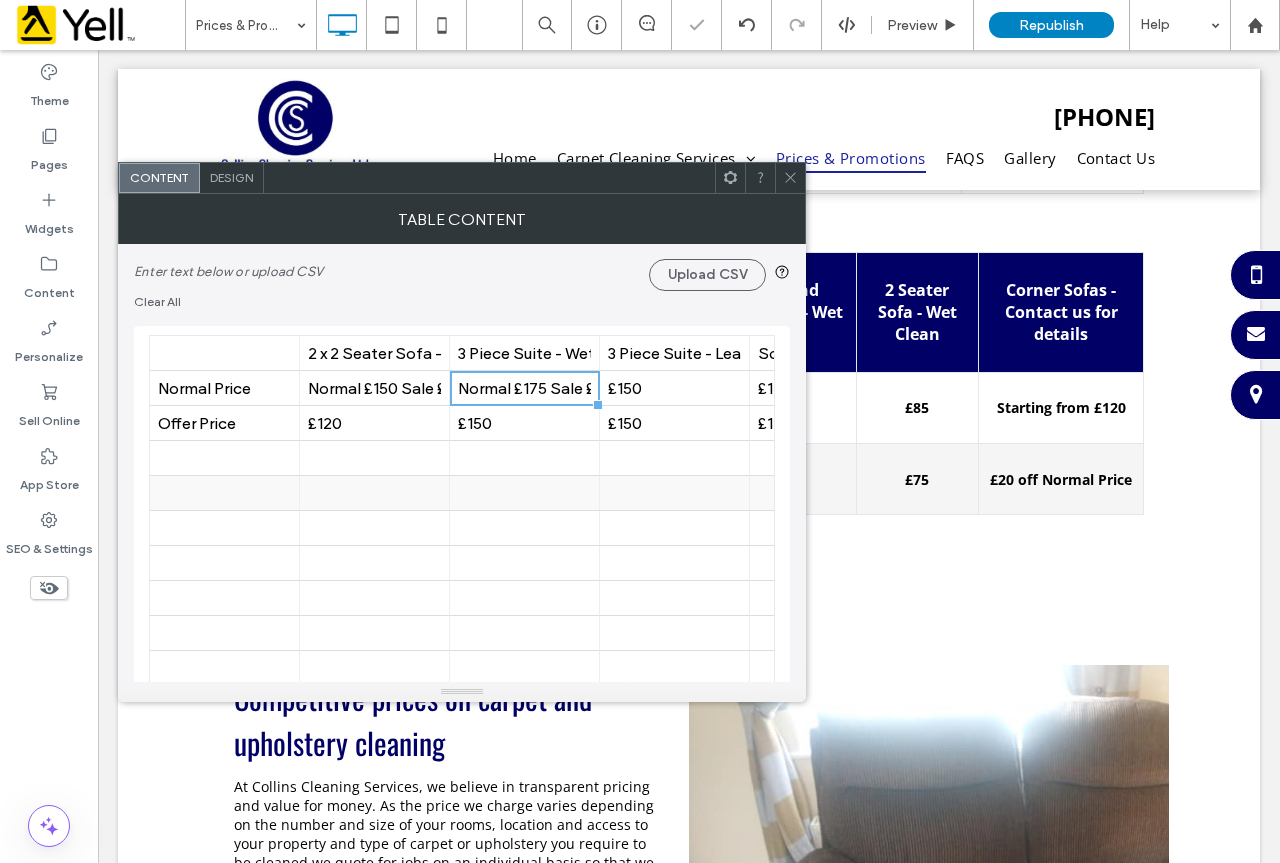 click at bounding box center (524, 493) 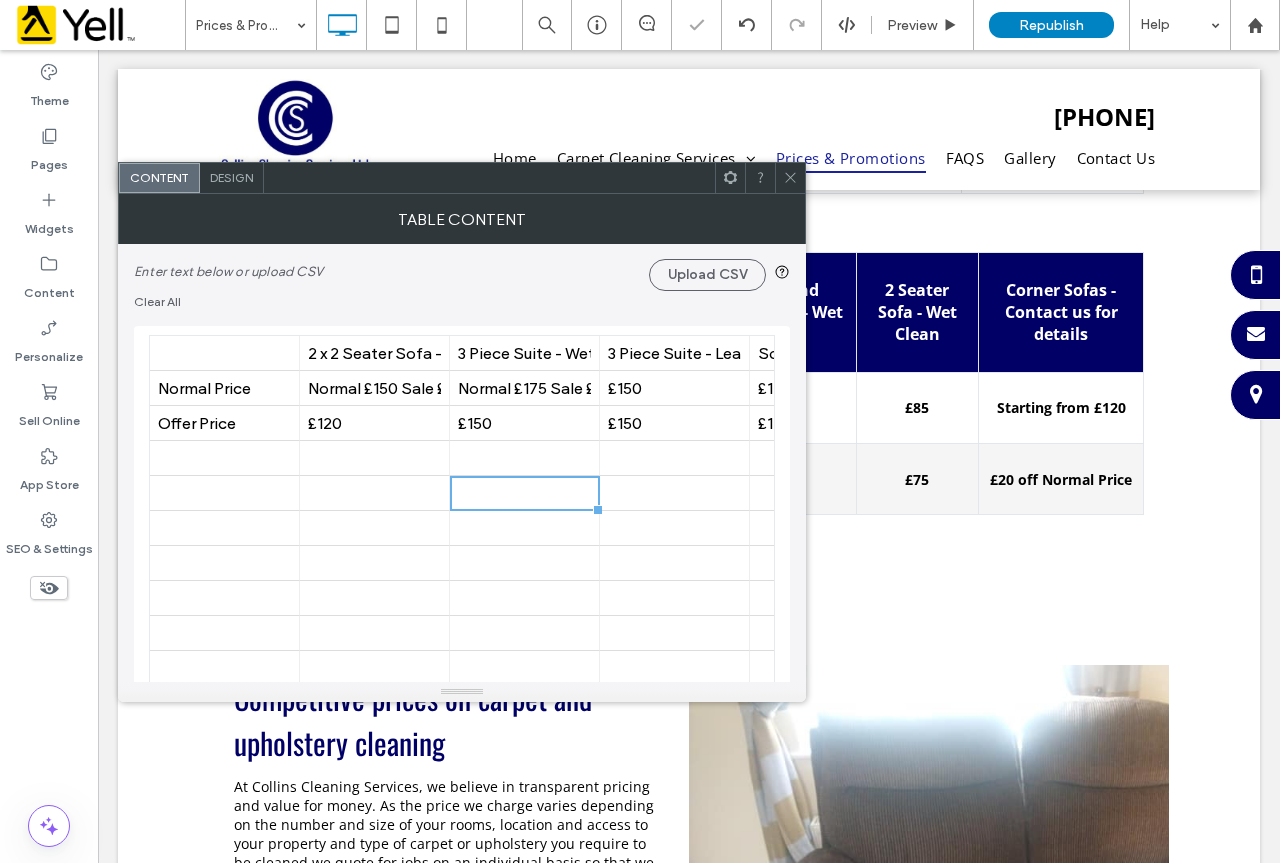 click 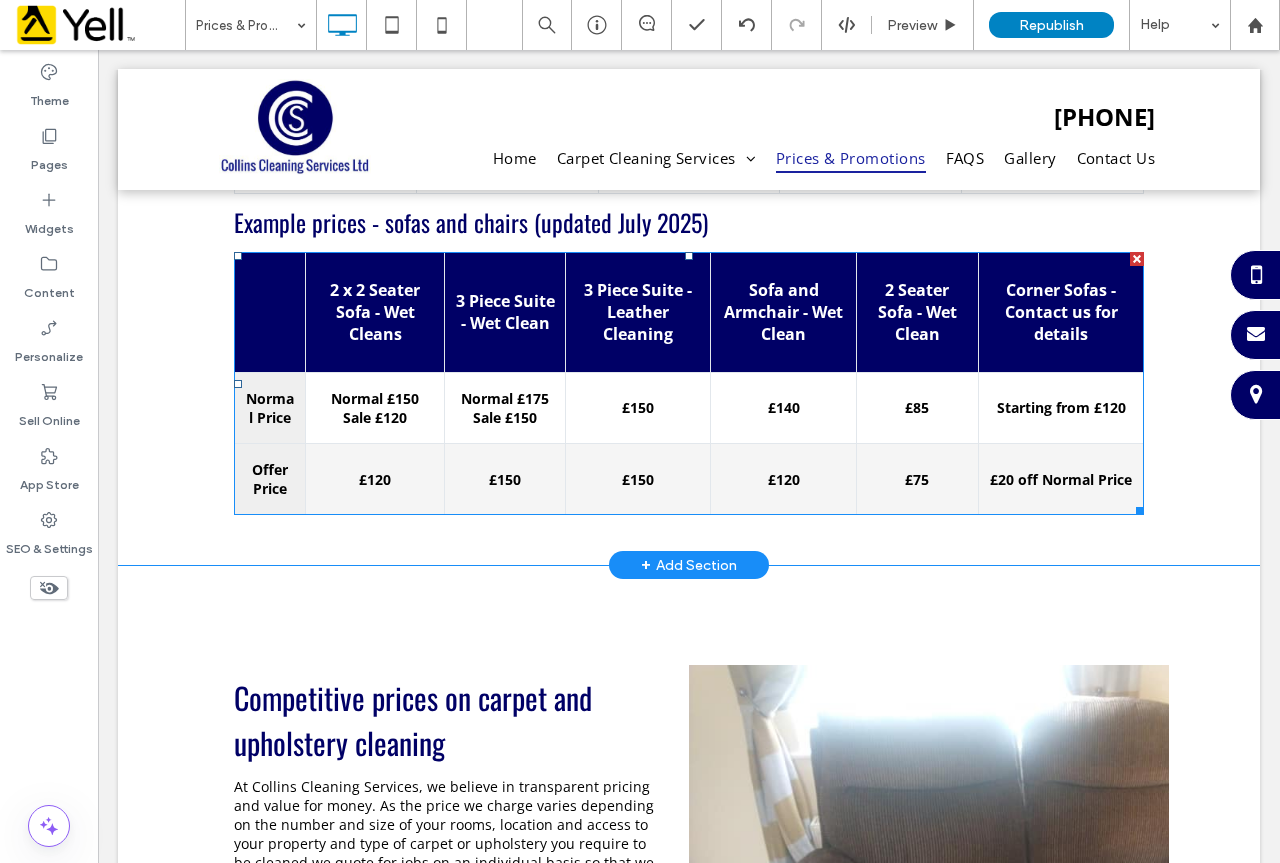 click on "£150" at bounding box center (638, 407) 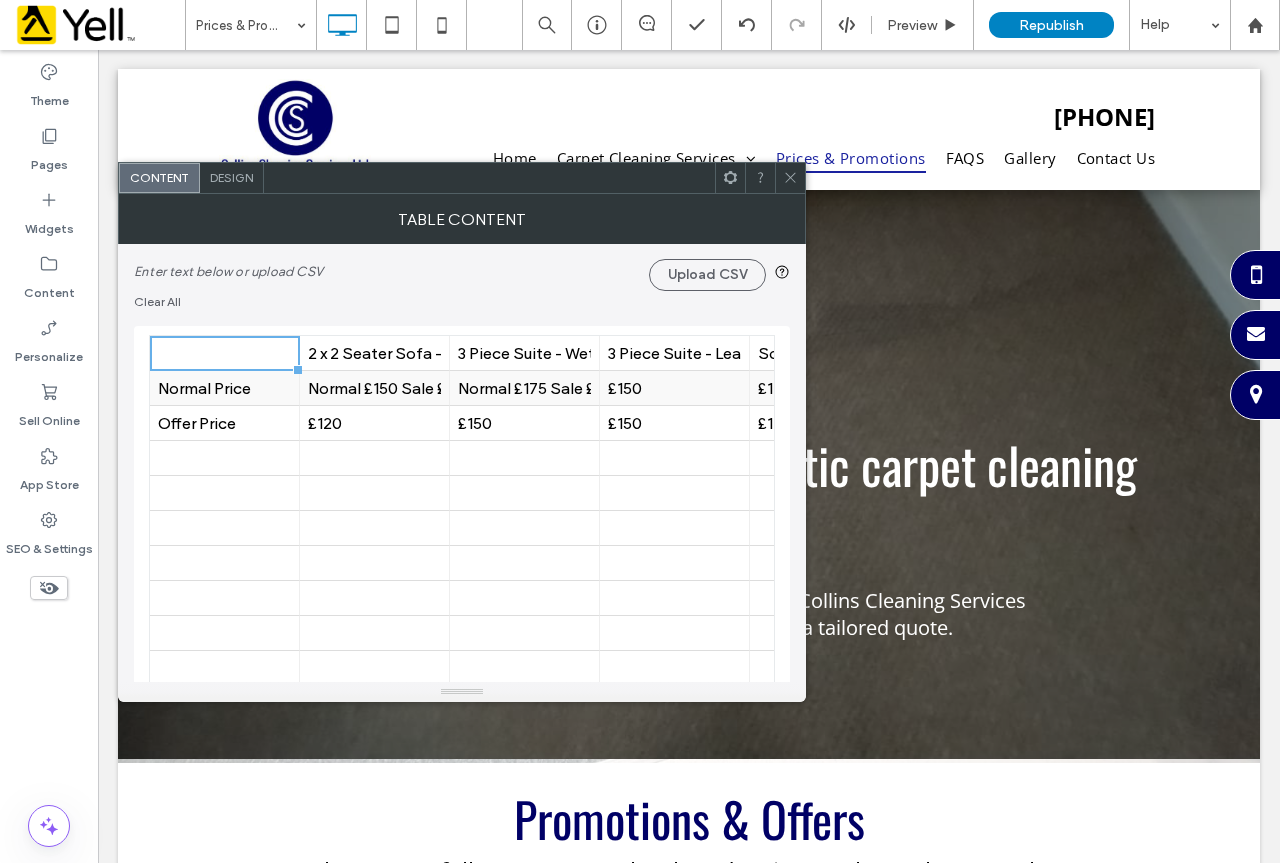 scroll, scrollTop: 1500, scrollLeft: 0, axis: vertical 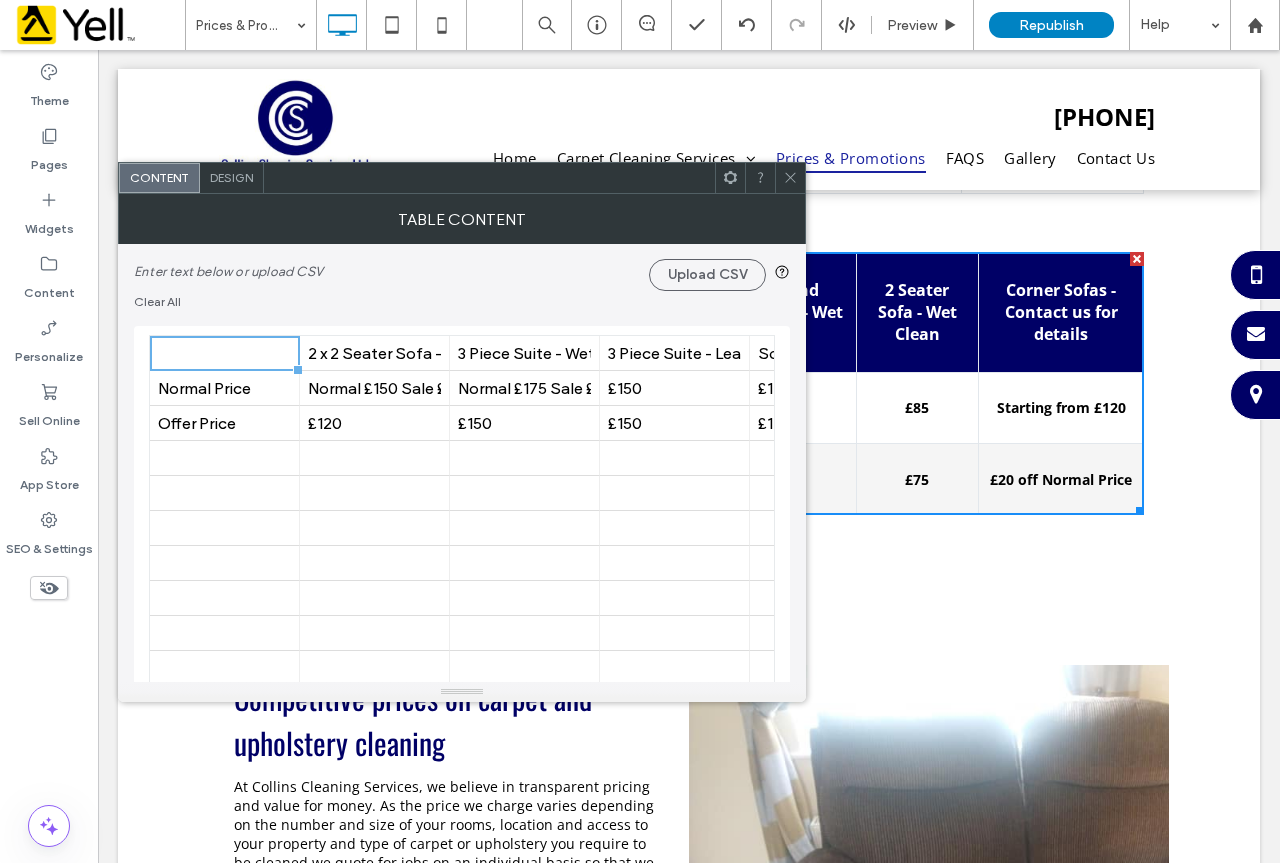 click on "Table Content" at bounding box center [462, 219] 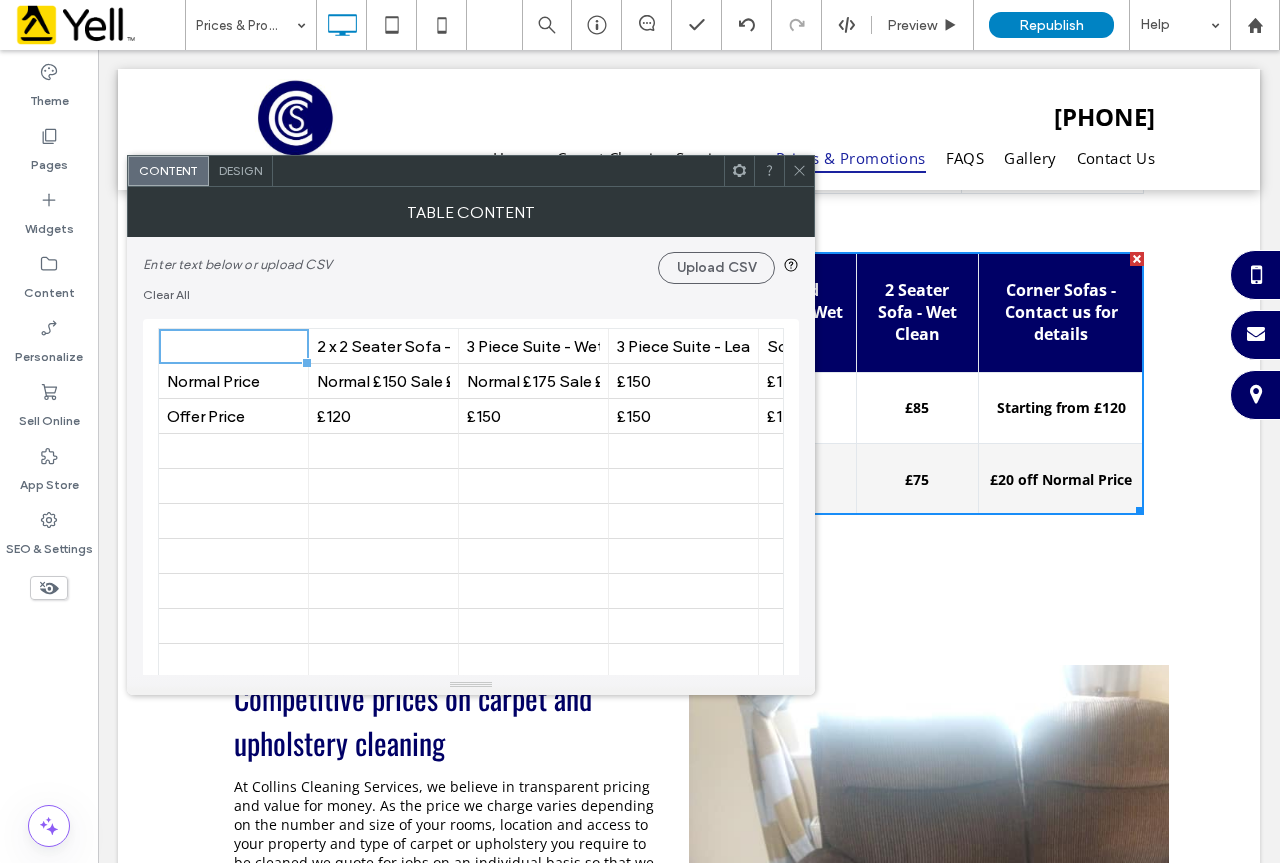 click 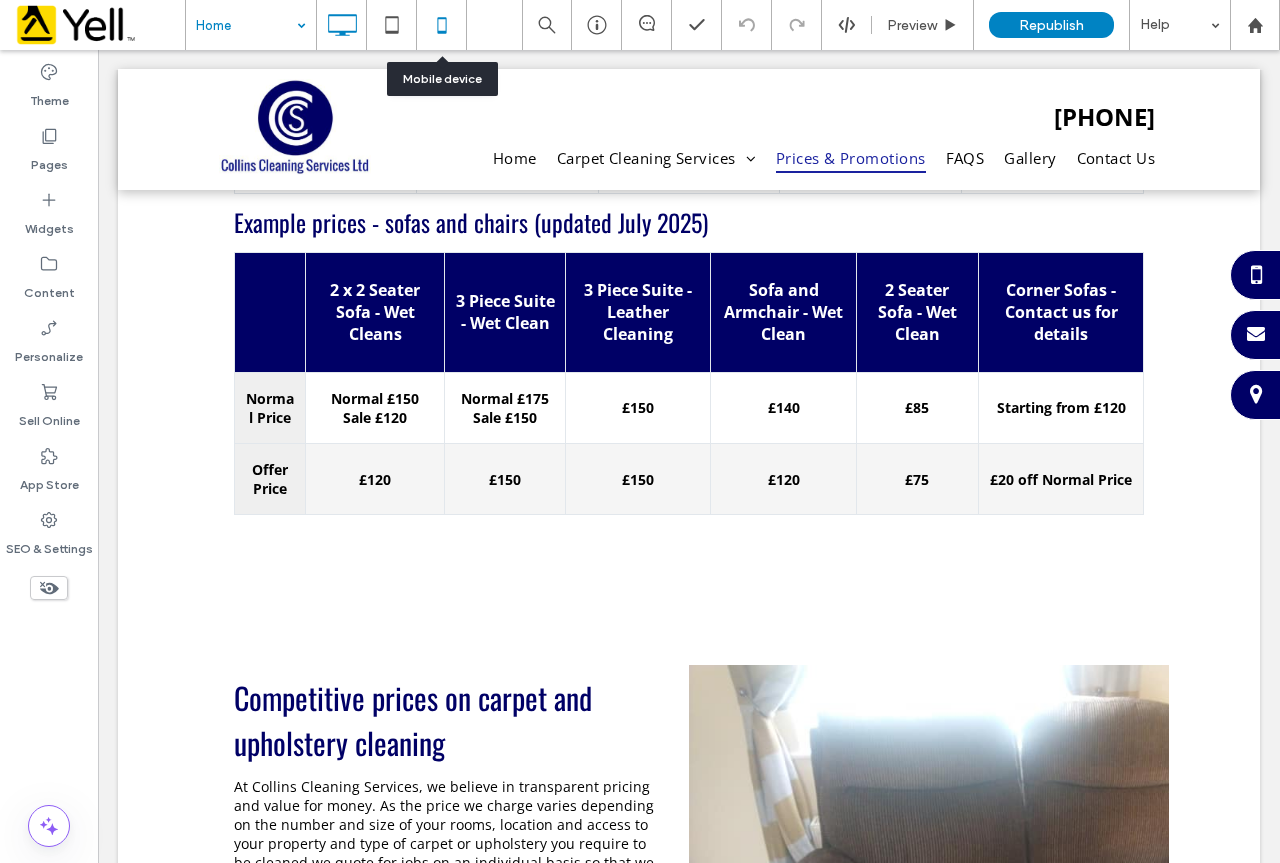 click 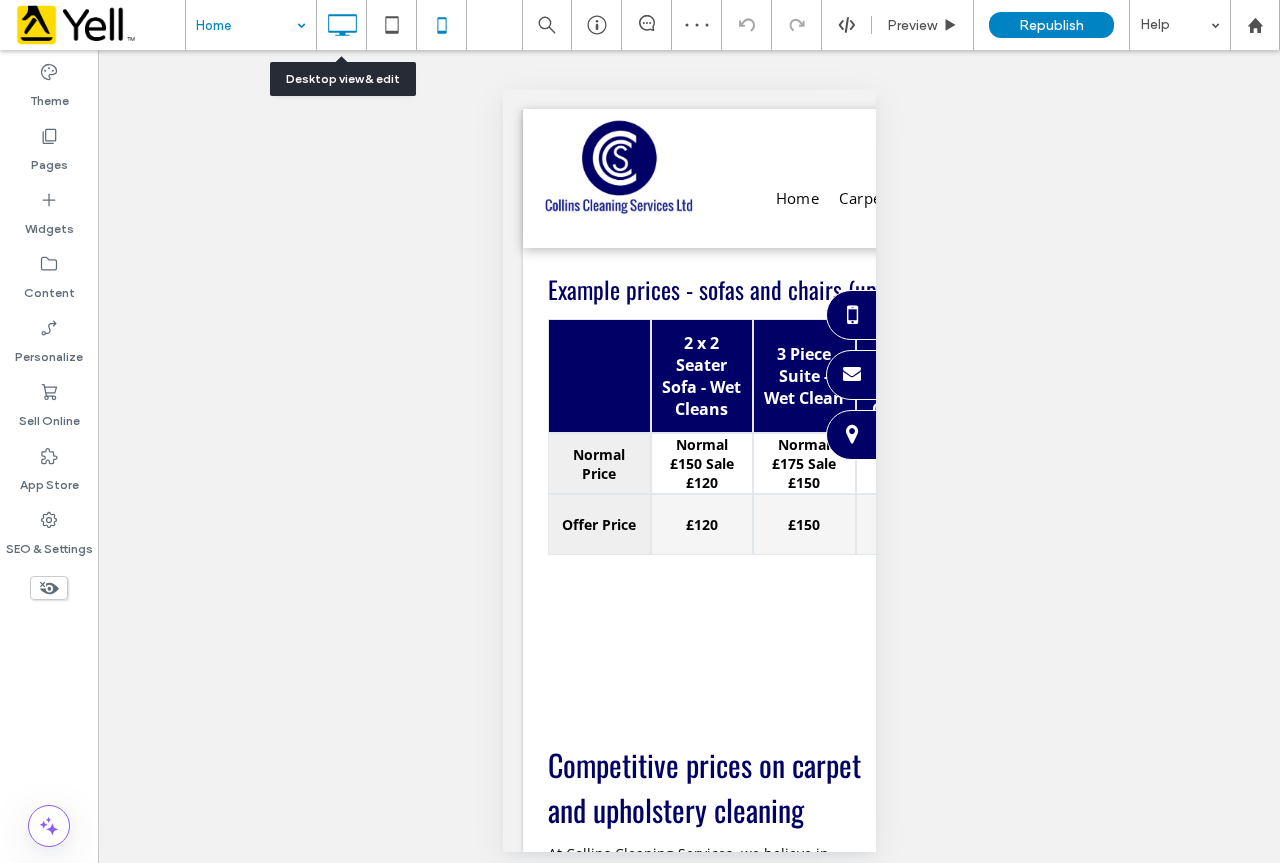 click 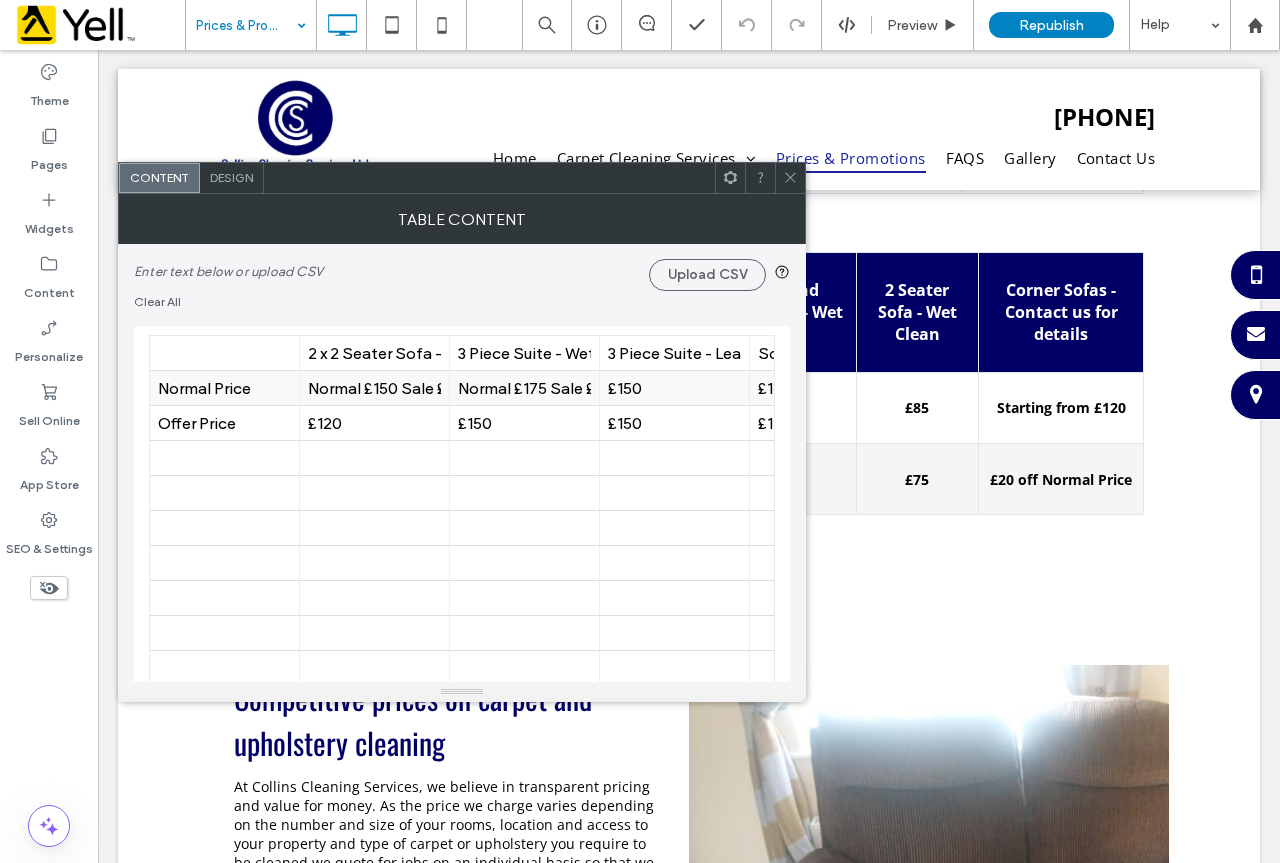 click on "£150" at bounding box center [674, 388] 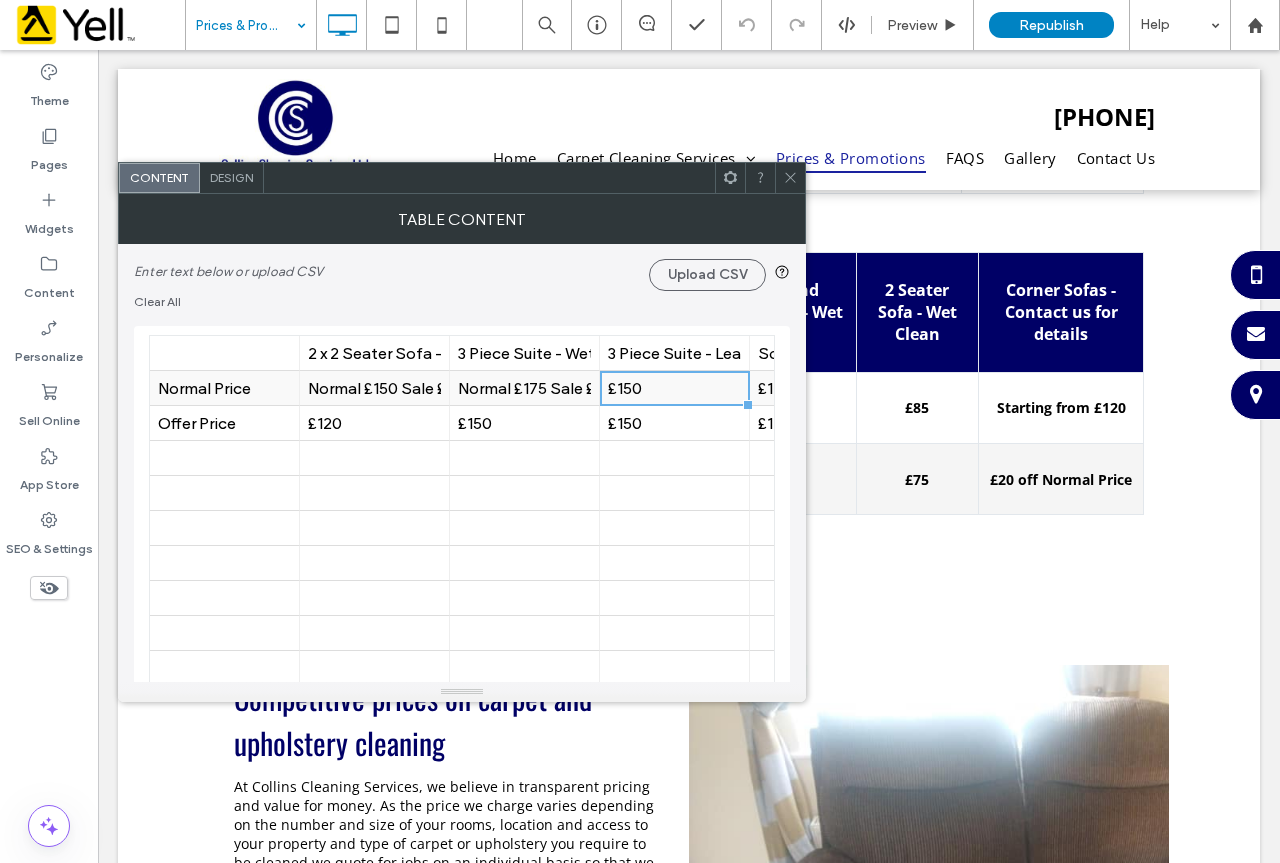 click on "£150" at bounding box center (674, 388) 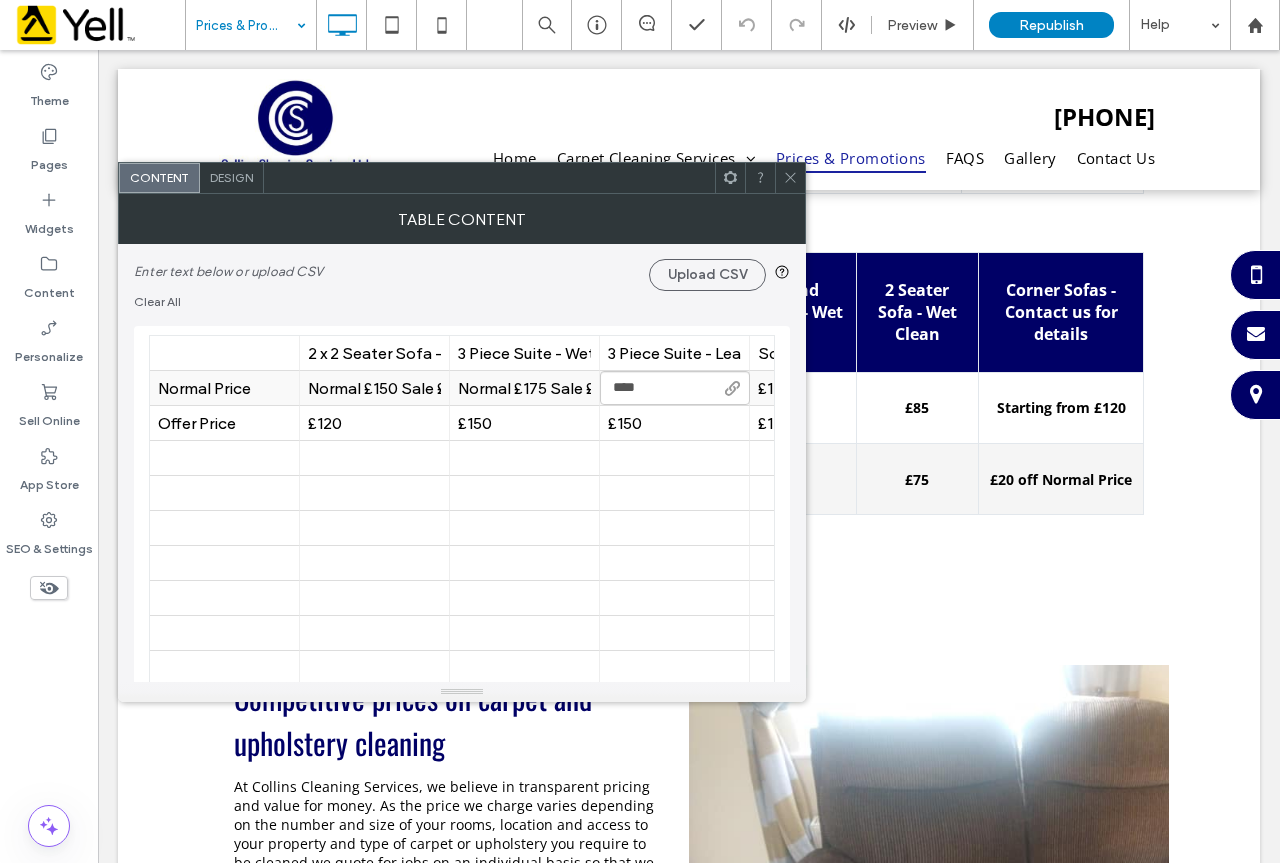 click on "****" at bounding box center [675, 388] 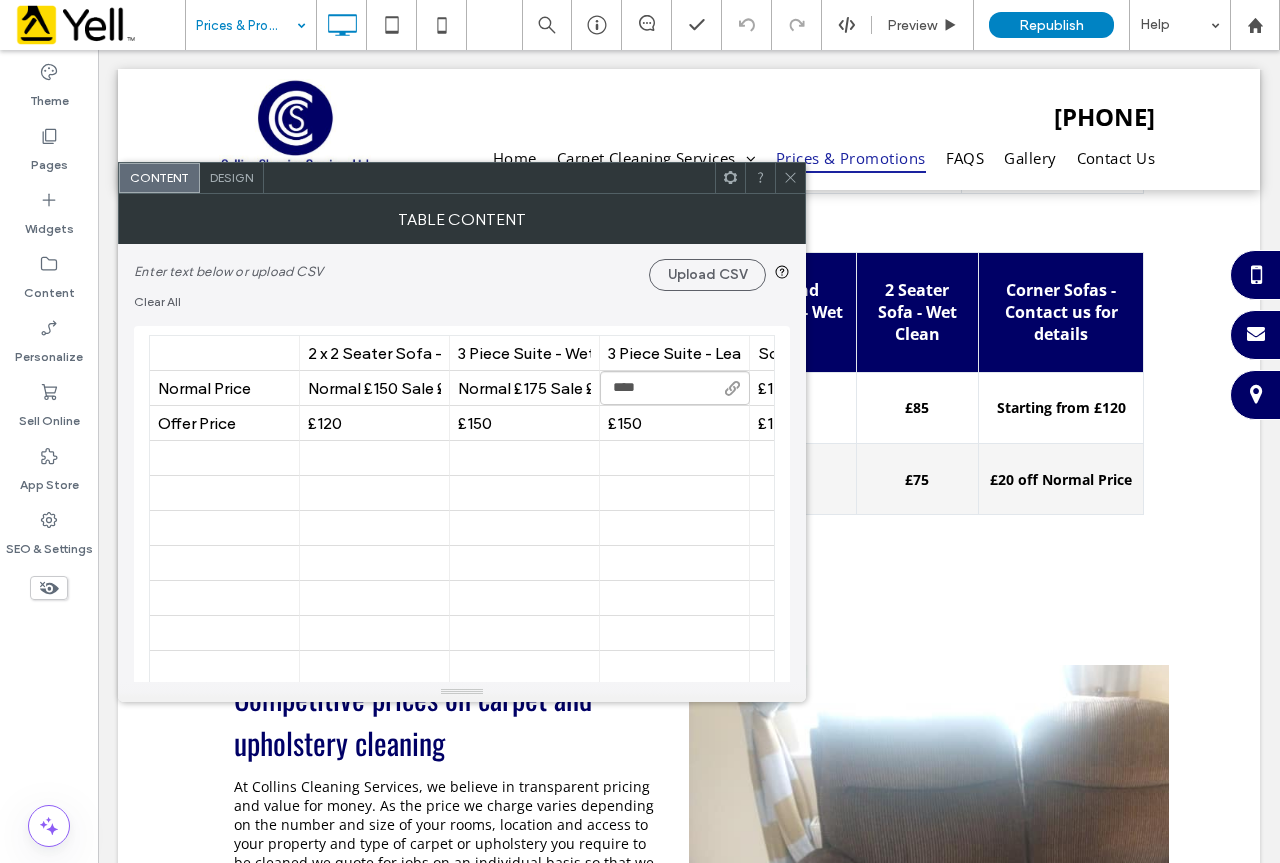 click on "****" at bounding box center [675, 388] 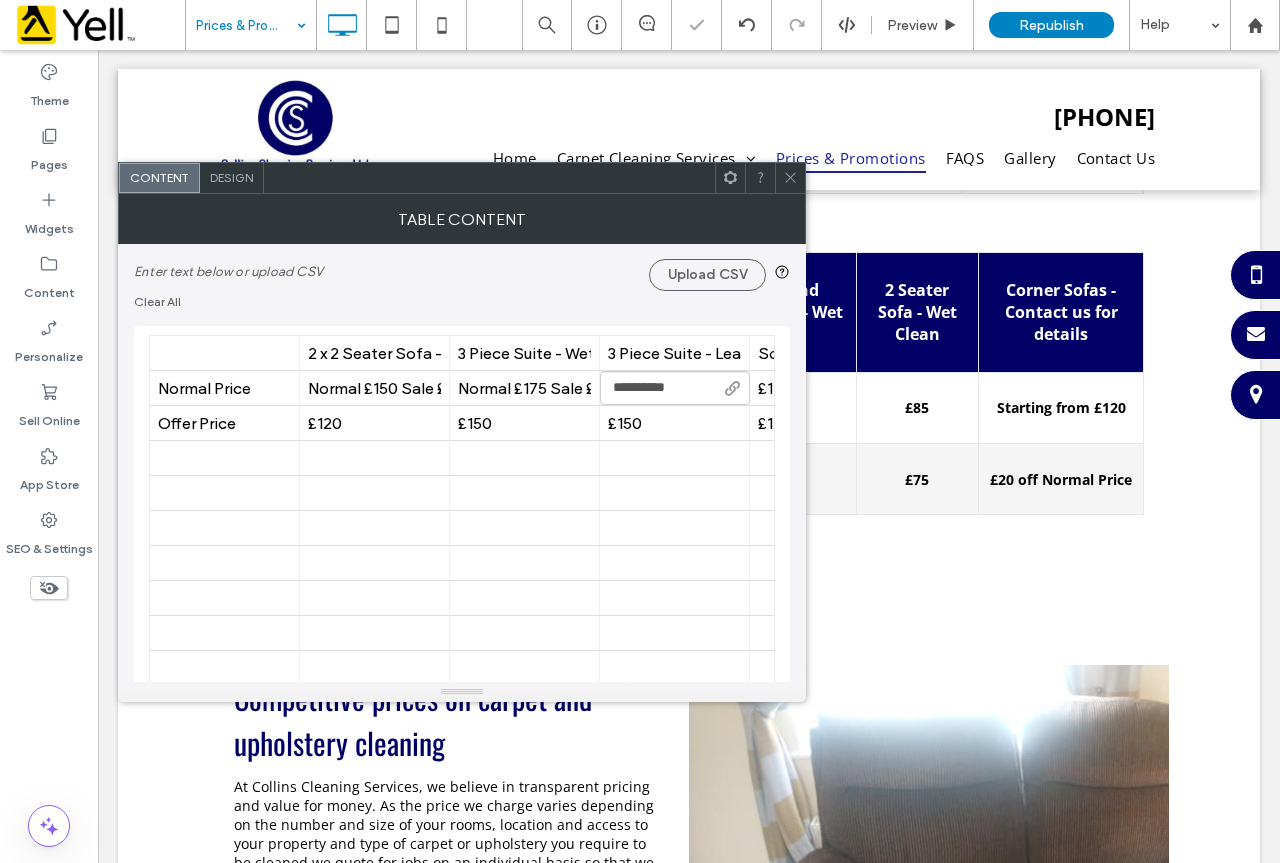 type on "**********" 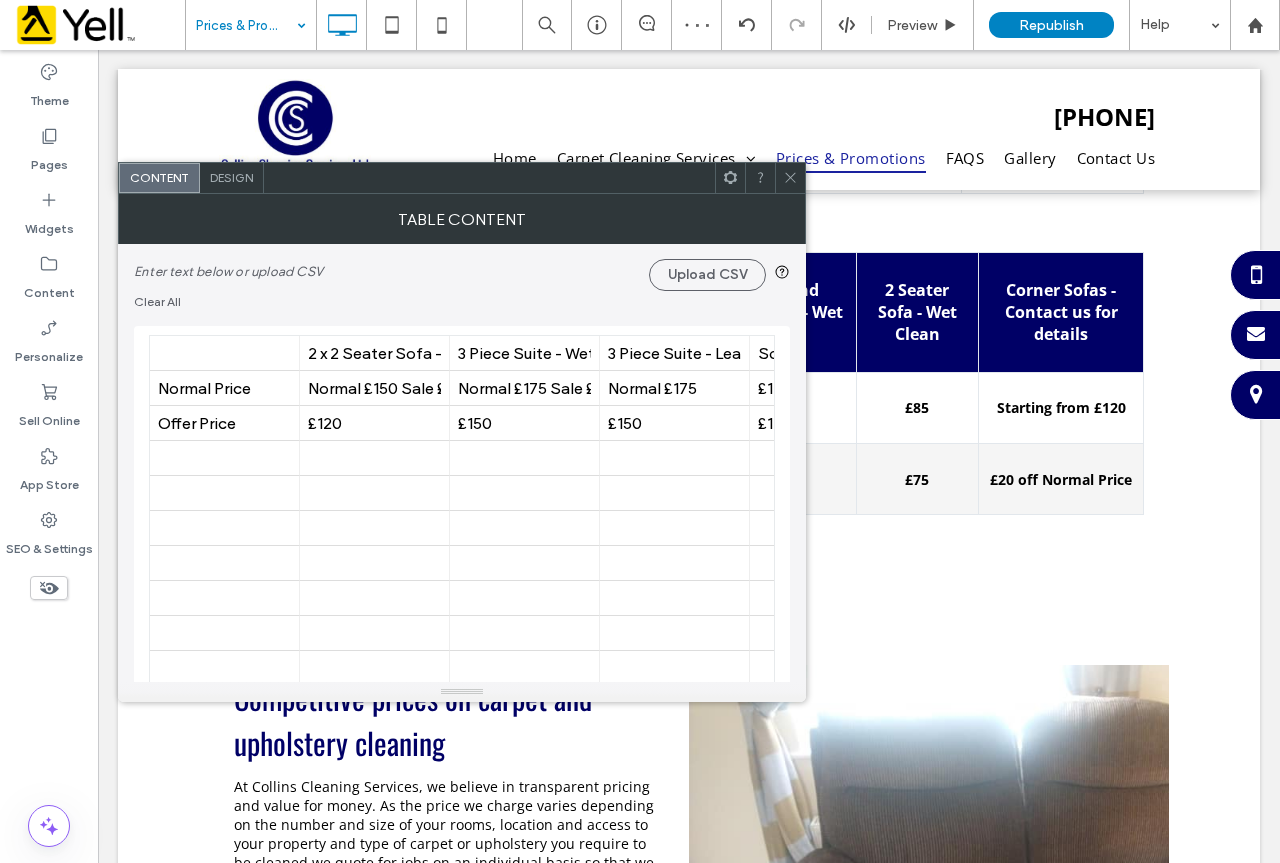 scroll, scrollTop: 0, scrollLeft: 591, axis: horizontal 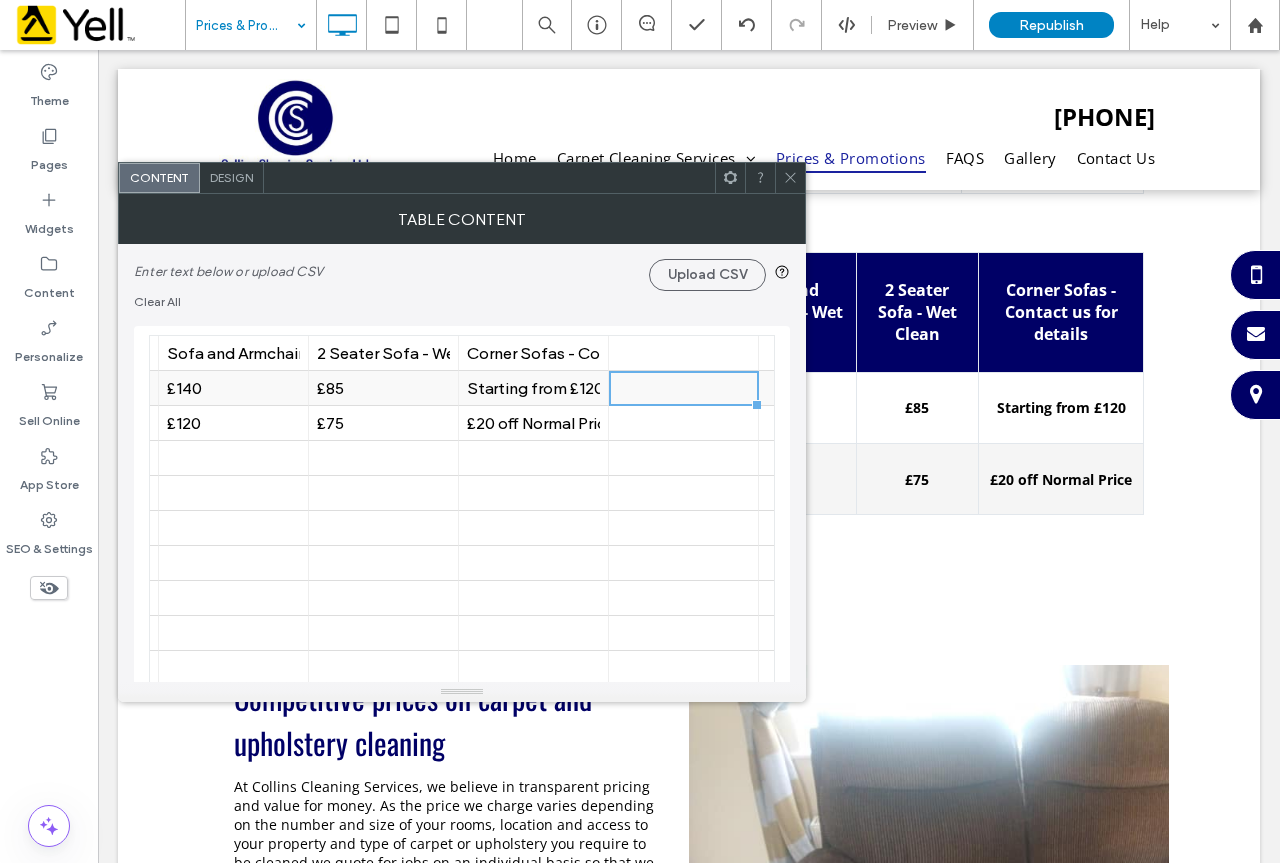 click on "£140" at bounding box center [233, 388] 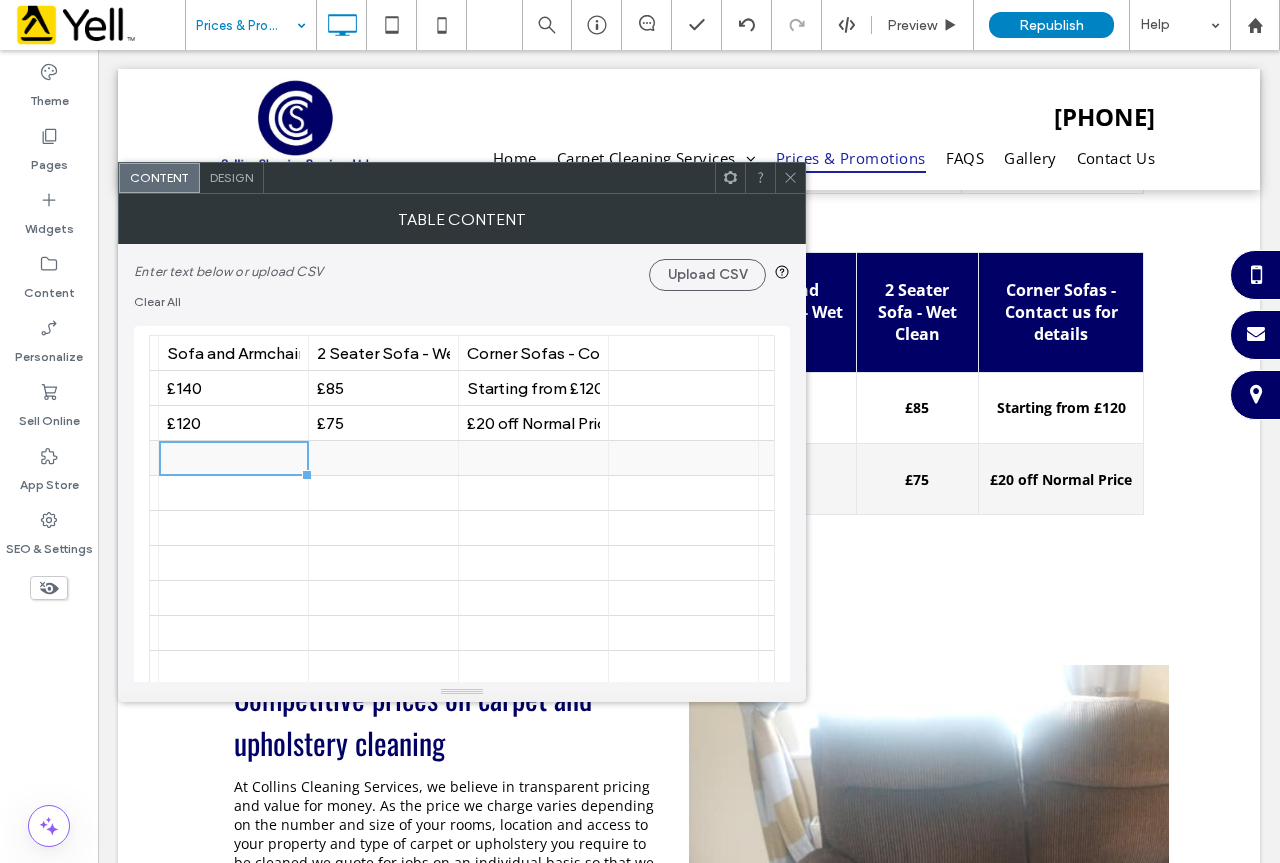 click at bounding box center (233, 458) 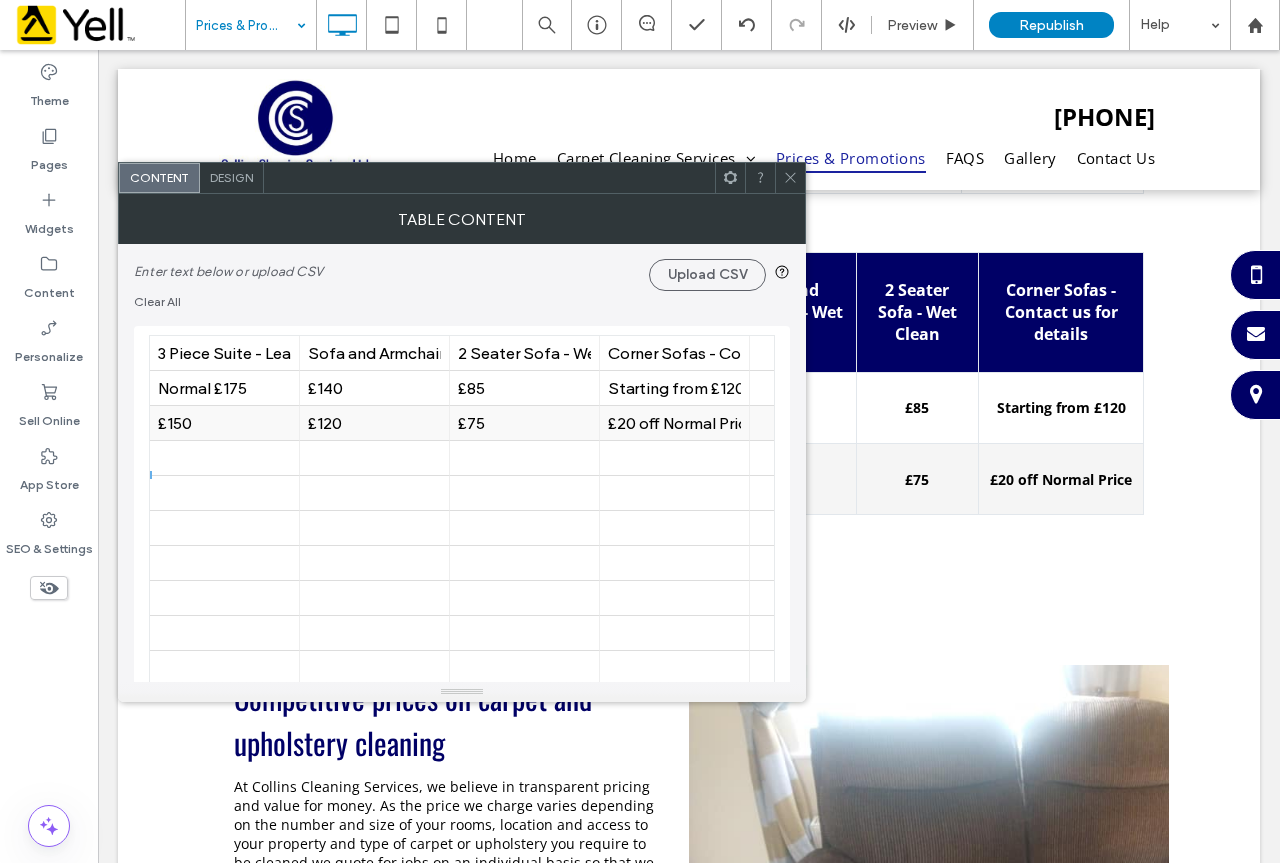 scroll, scrollTop: 0, scrollLeft: 300, axis: horizontal 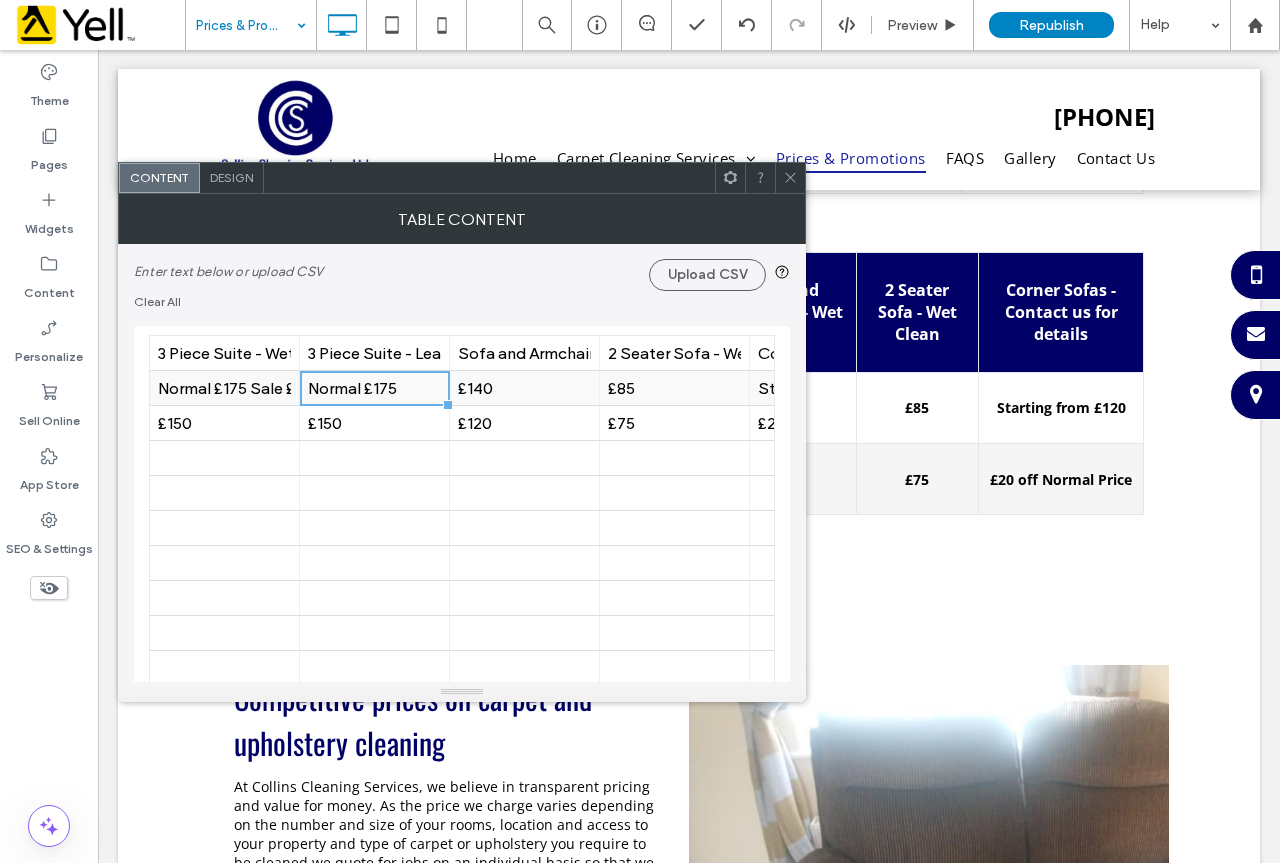 click on "Normal £175" at bounding box center (374, 388) 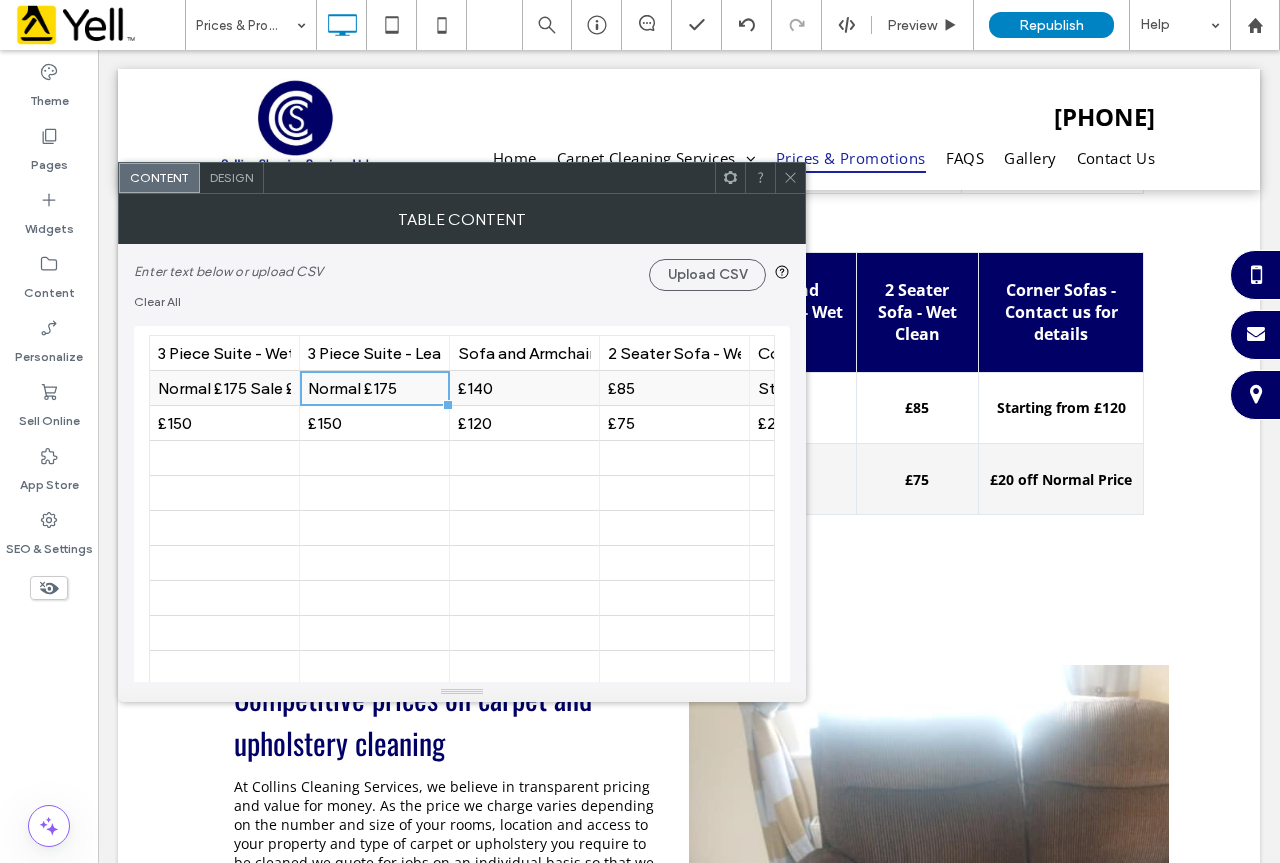click on "Normal £175" at bounding box center (374, 388) 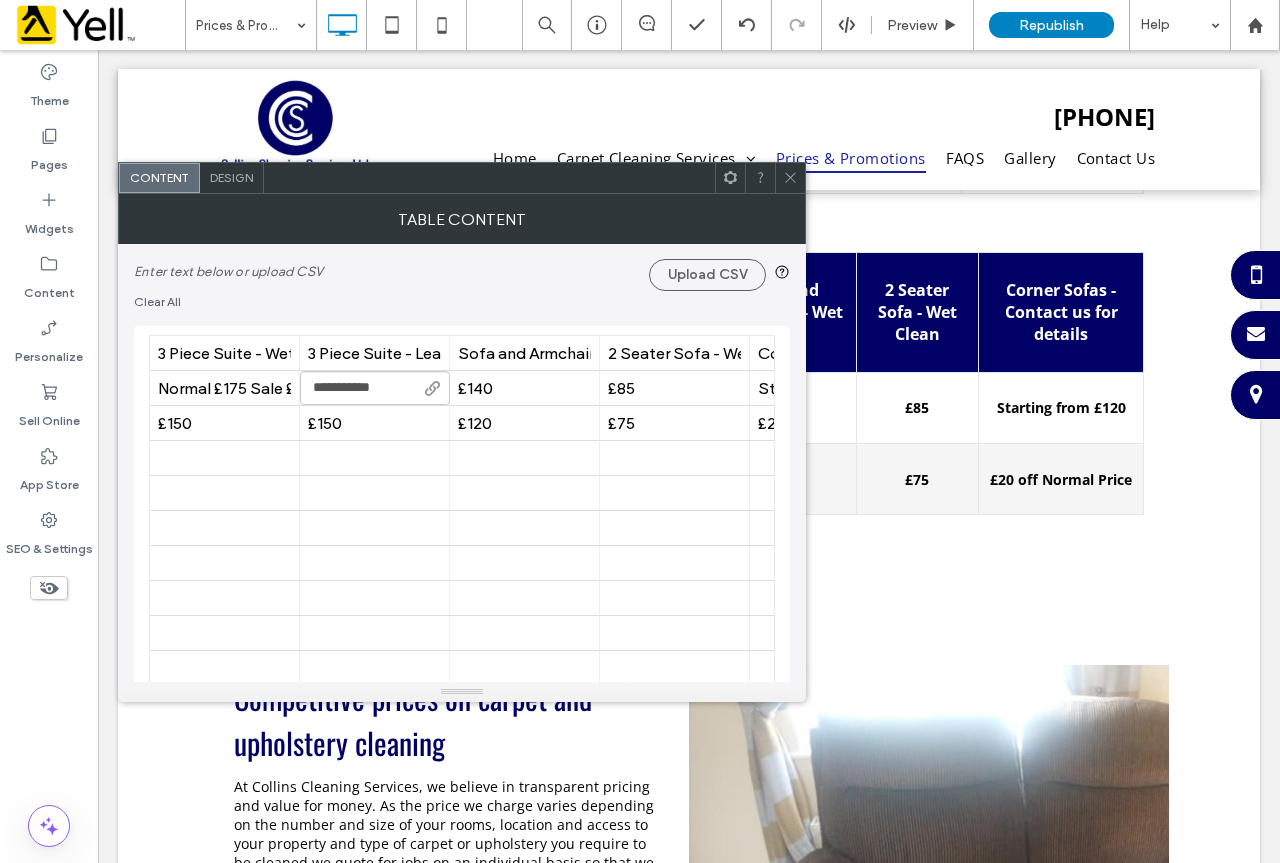 click on "**********" at bounding box center [375, 388] 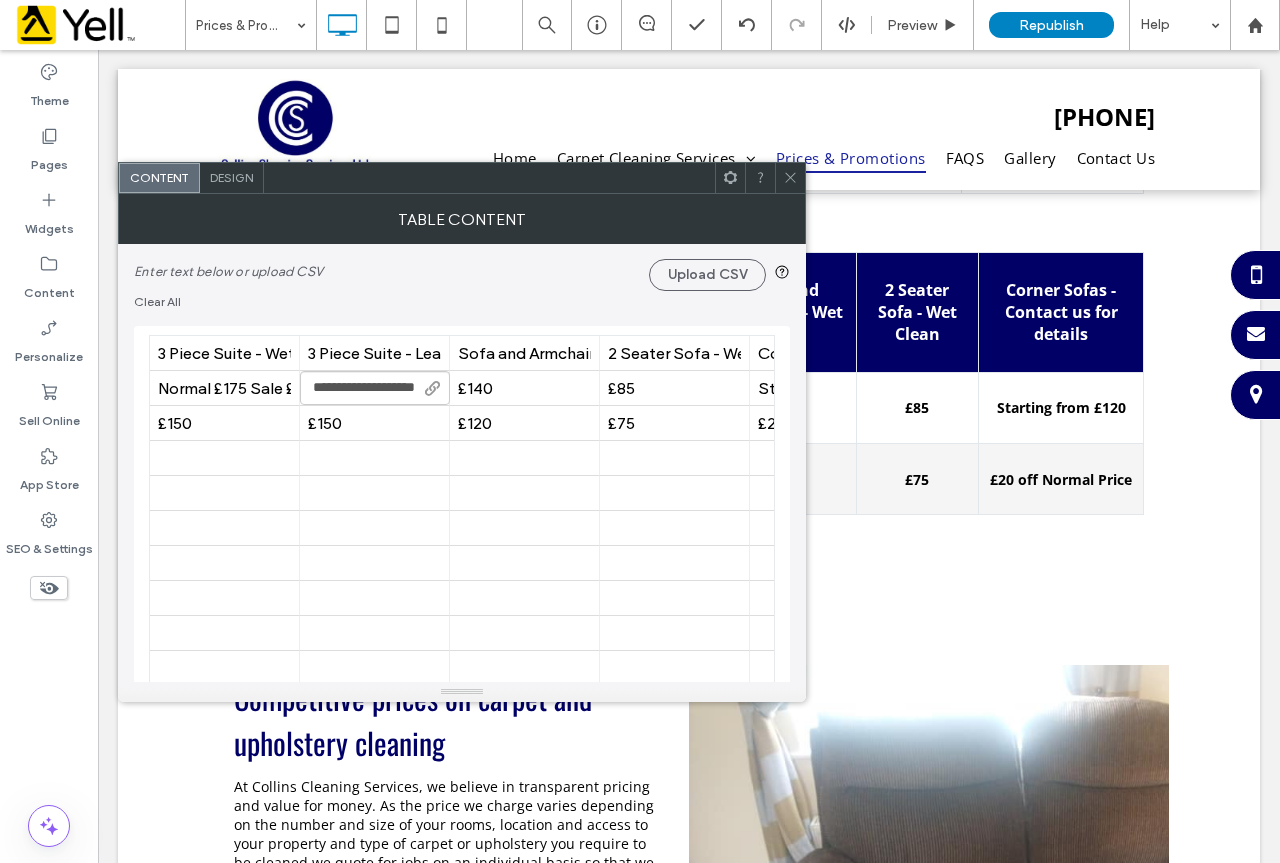 scroll, scrollTop: 0, scrollLeft: 38, axis: horizontal 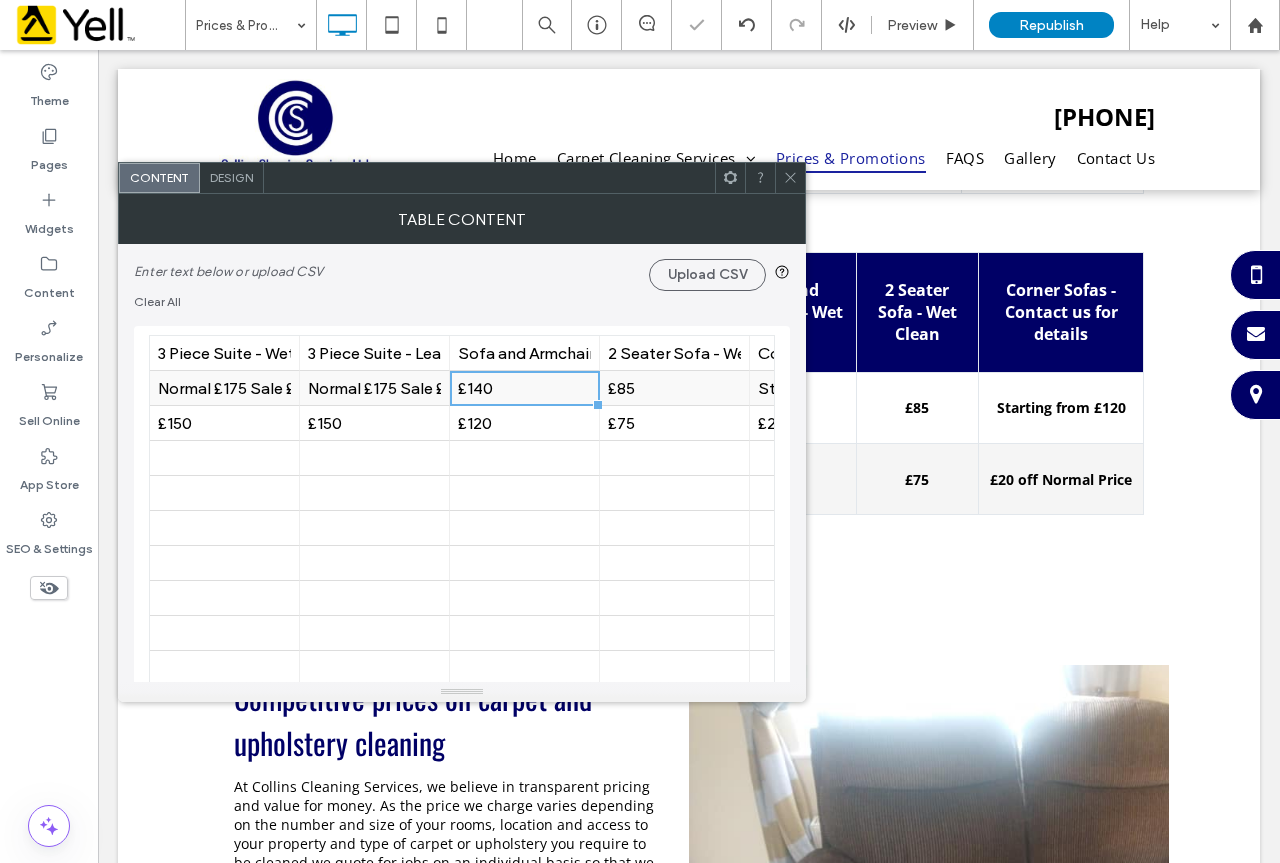 click on "£140" at bounding box center (524, 388) 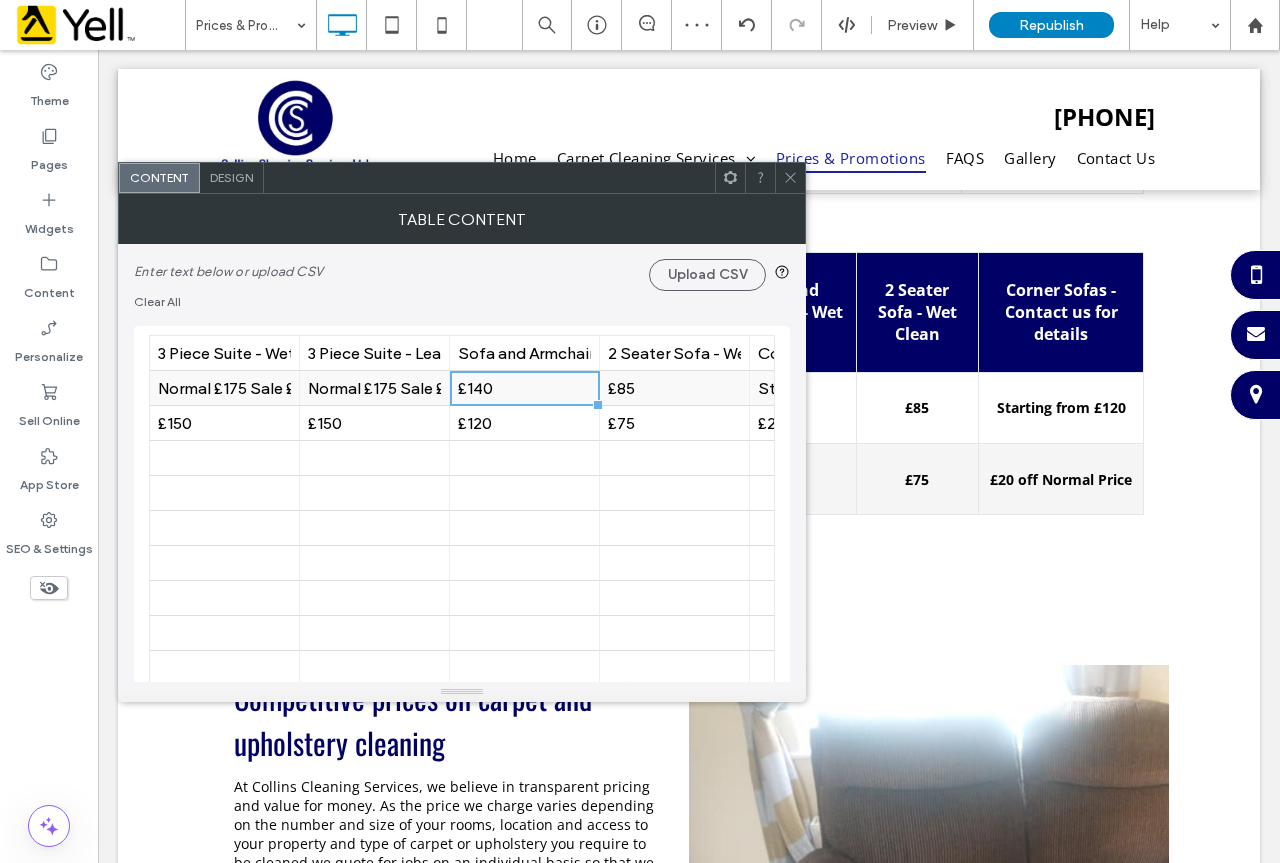 click on "£140" at bounding box center (524, 388) 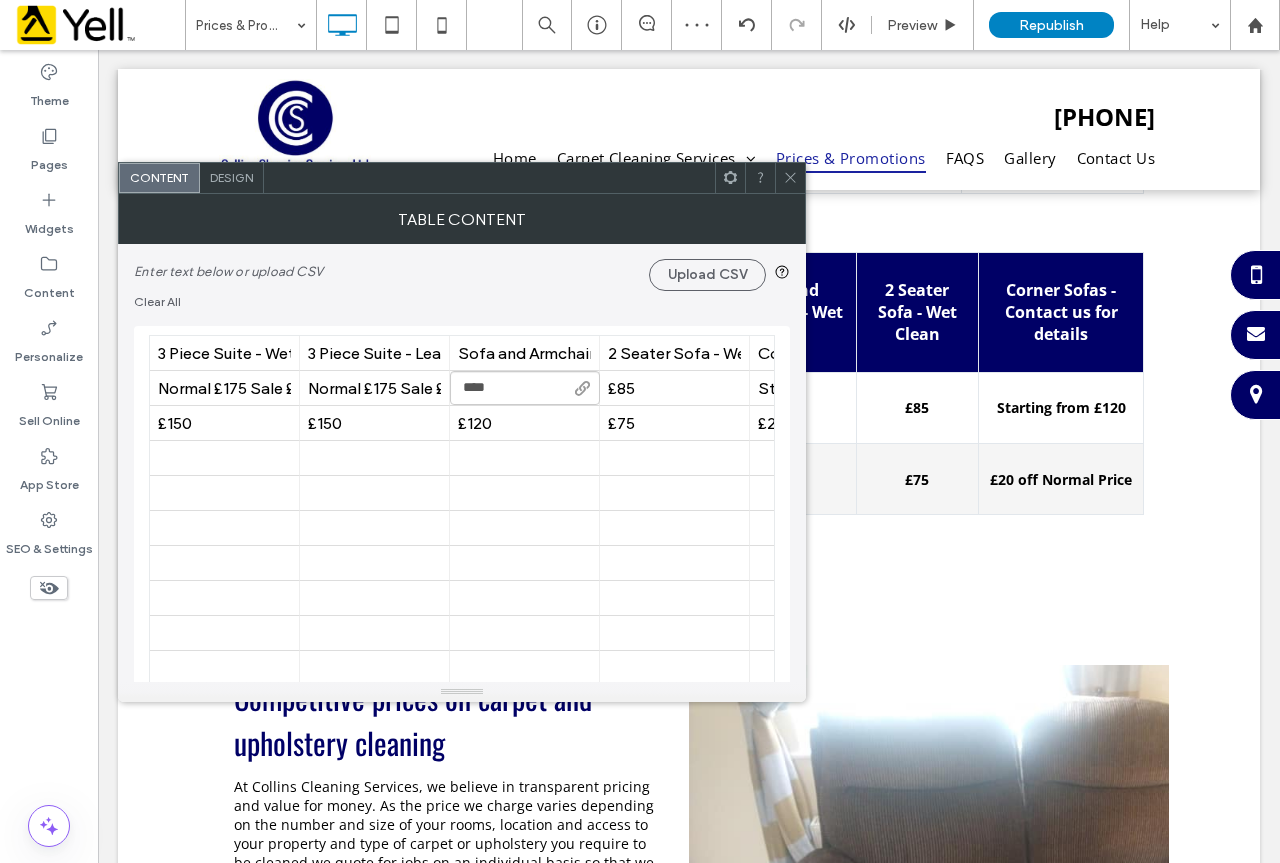 click on "****" at bounding box center [525, 388] 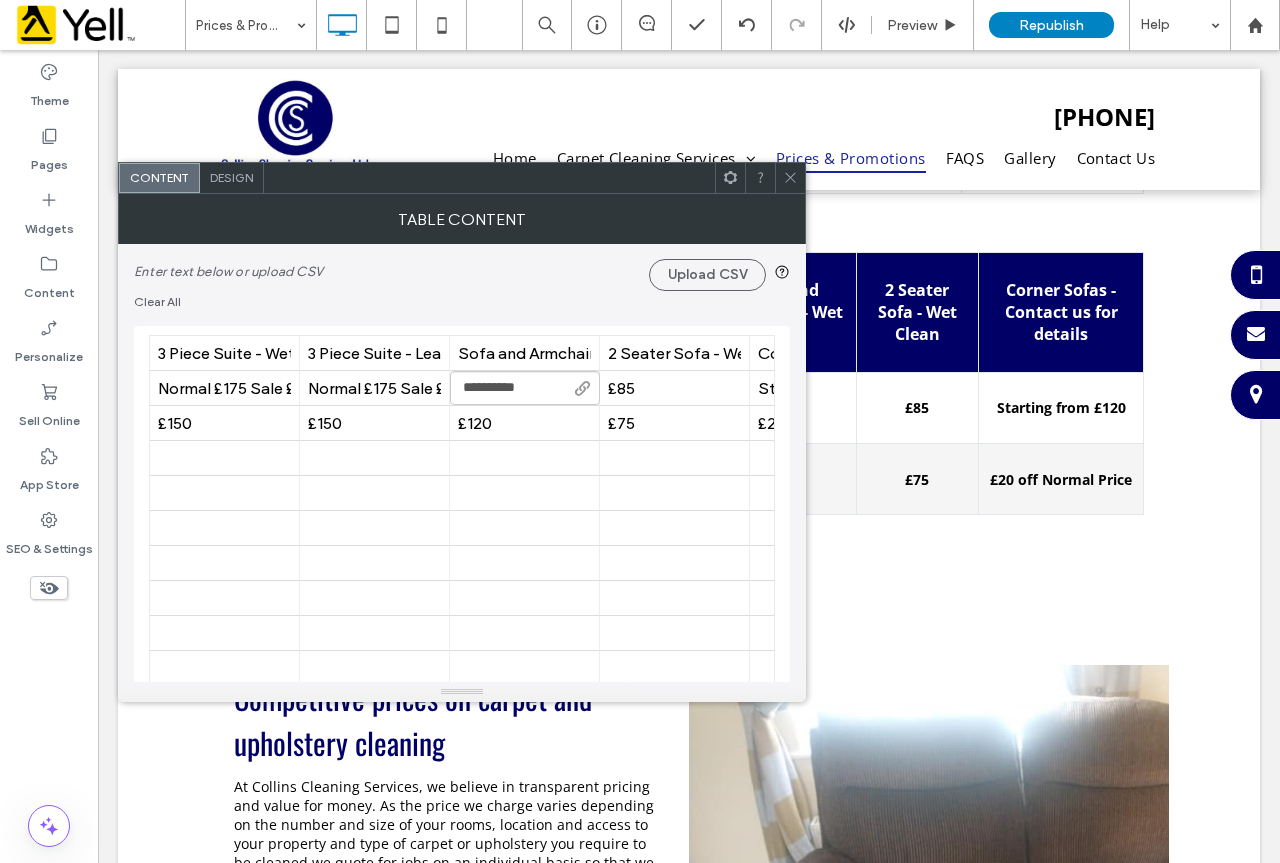 type on "**********" 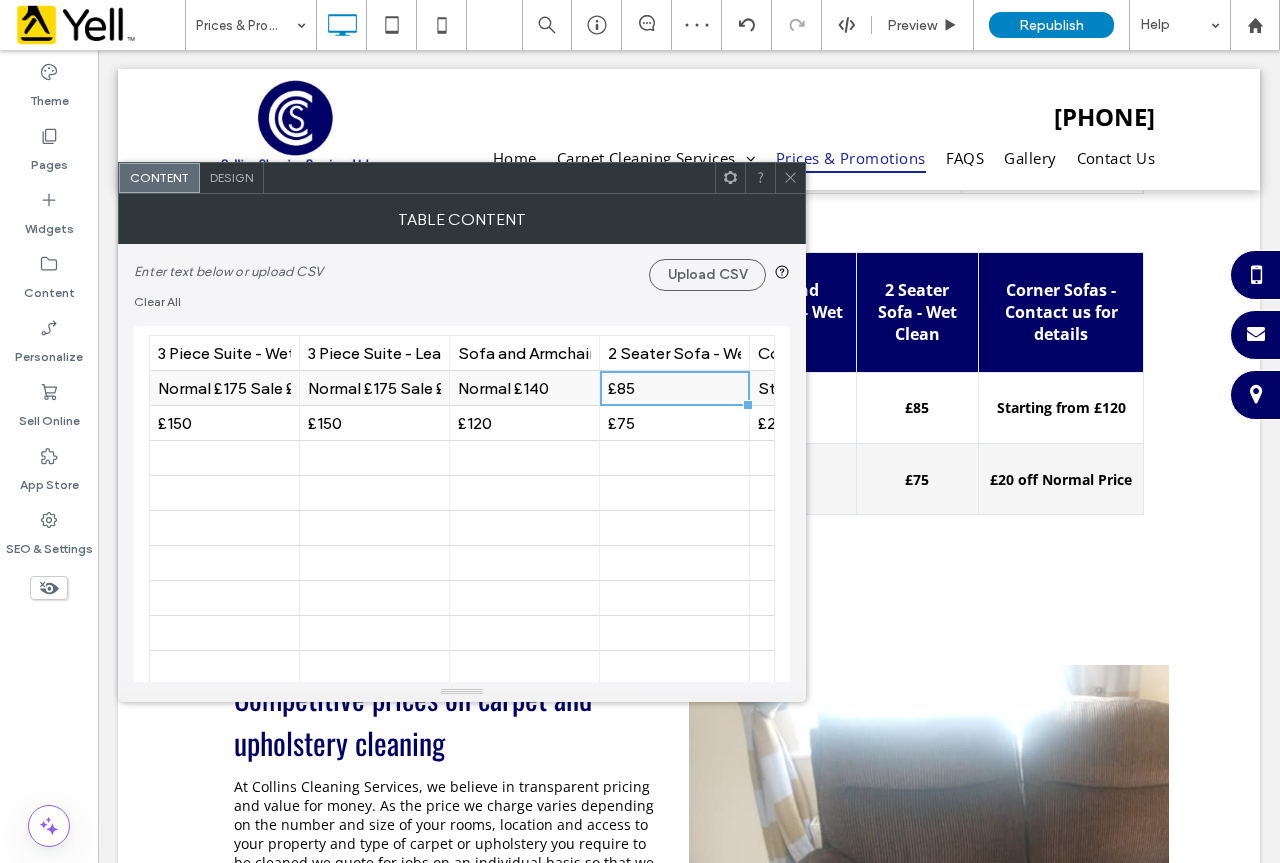 click on "Normal £140" at bounding box center (524, 388) 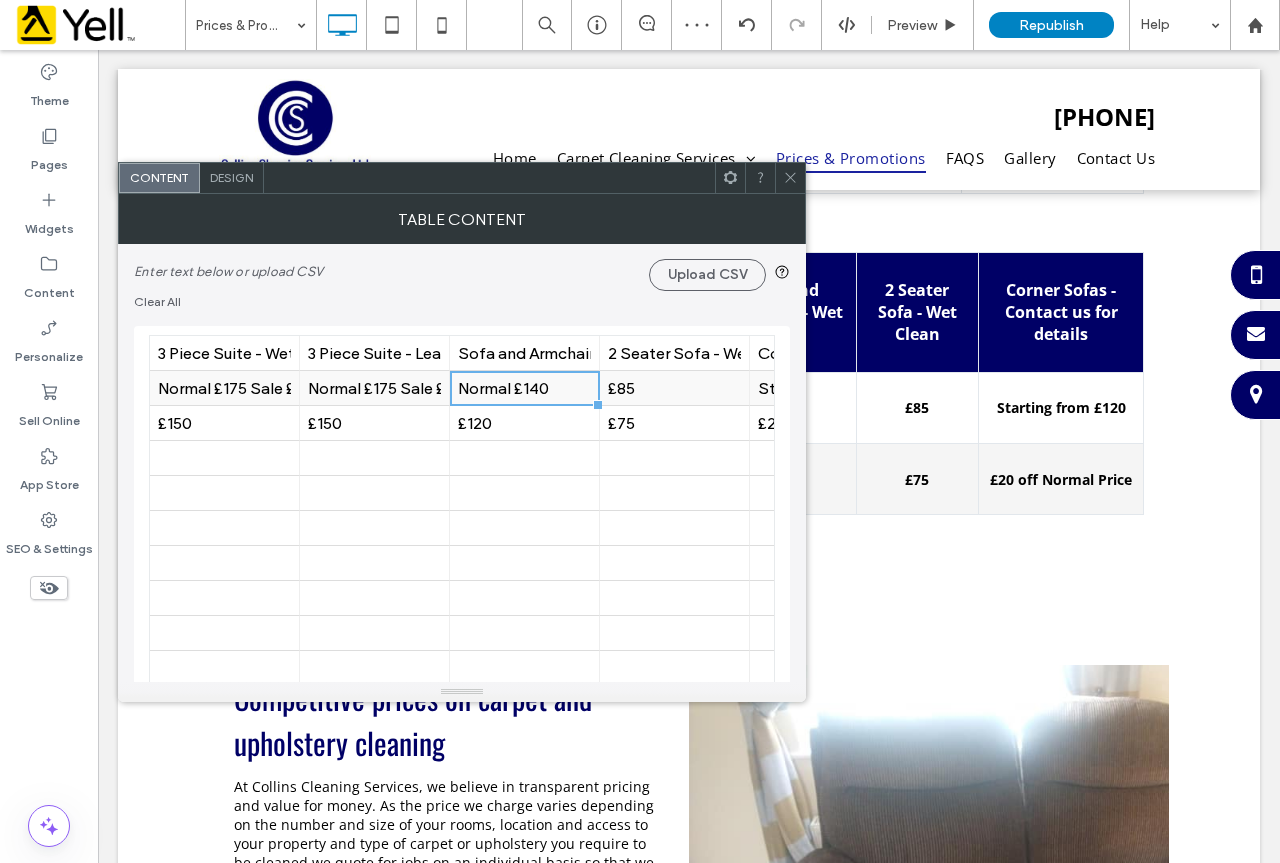 click on "Normal £140" at bounding box center (524, 388) 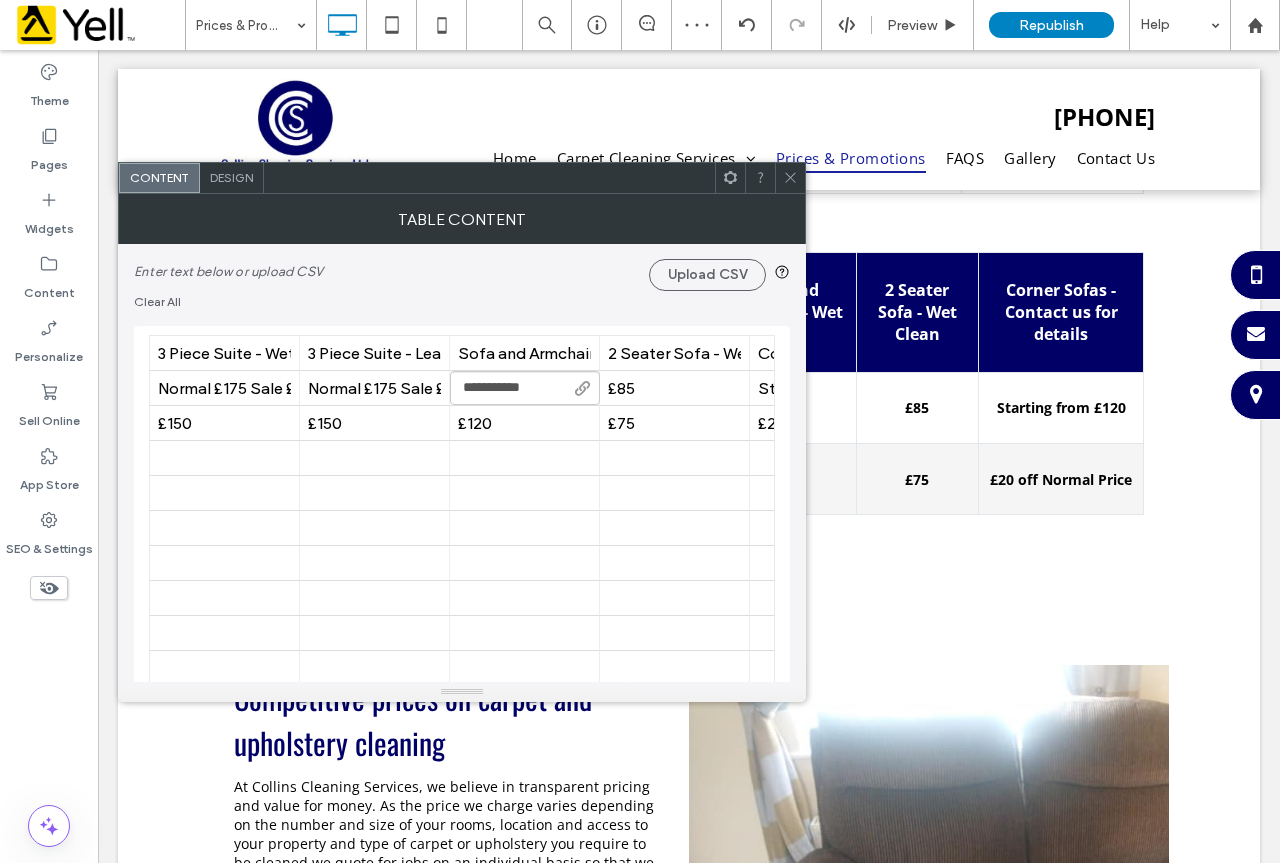 click on "**********" at bounding box center [525, 388] 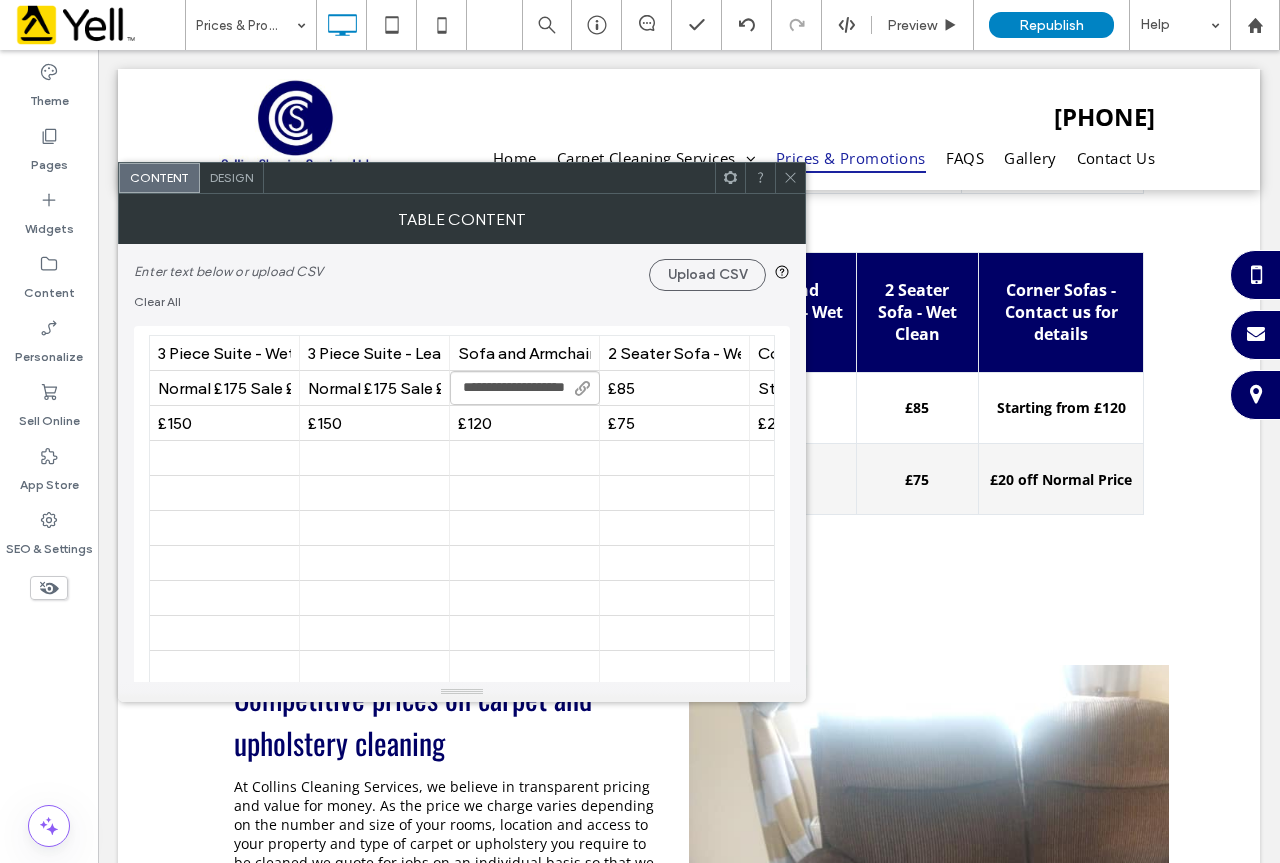 type on "**********" 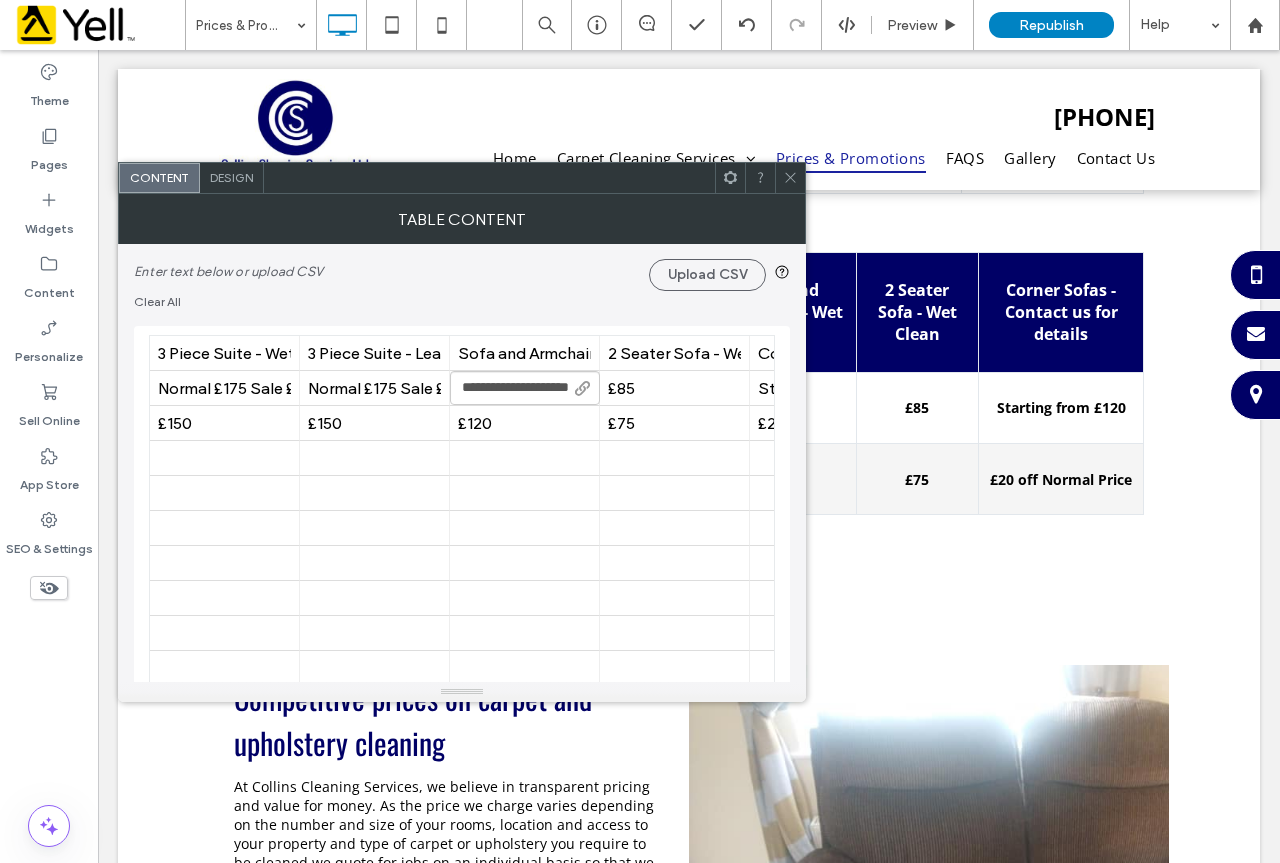 scroll, scrollTop: 0, scrollLeft: 39, axis: horizontal 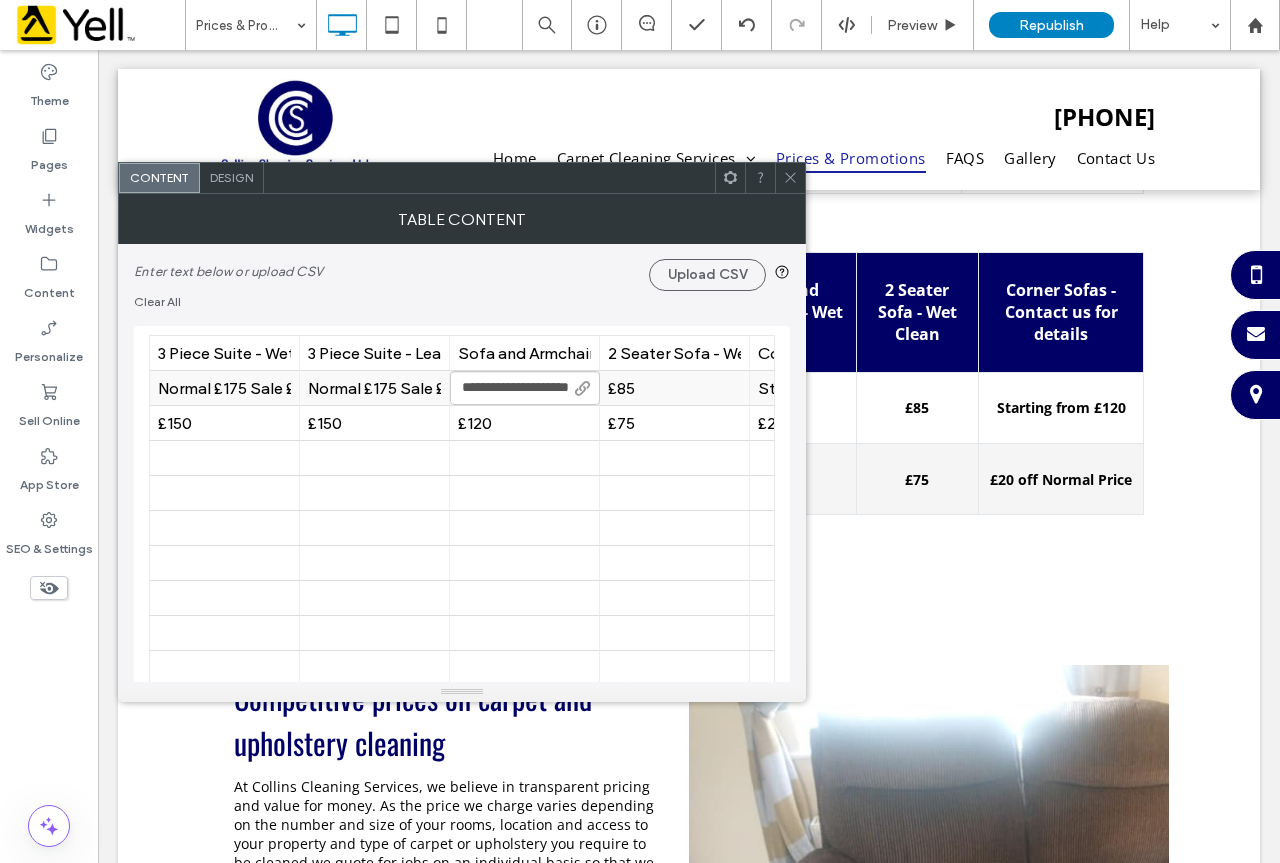 click on "£85" at bounding box center [674, 388] 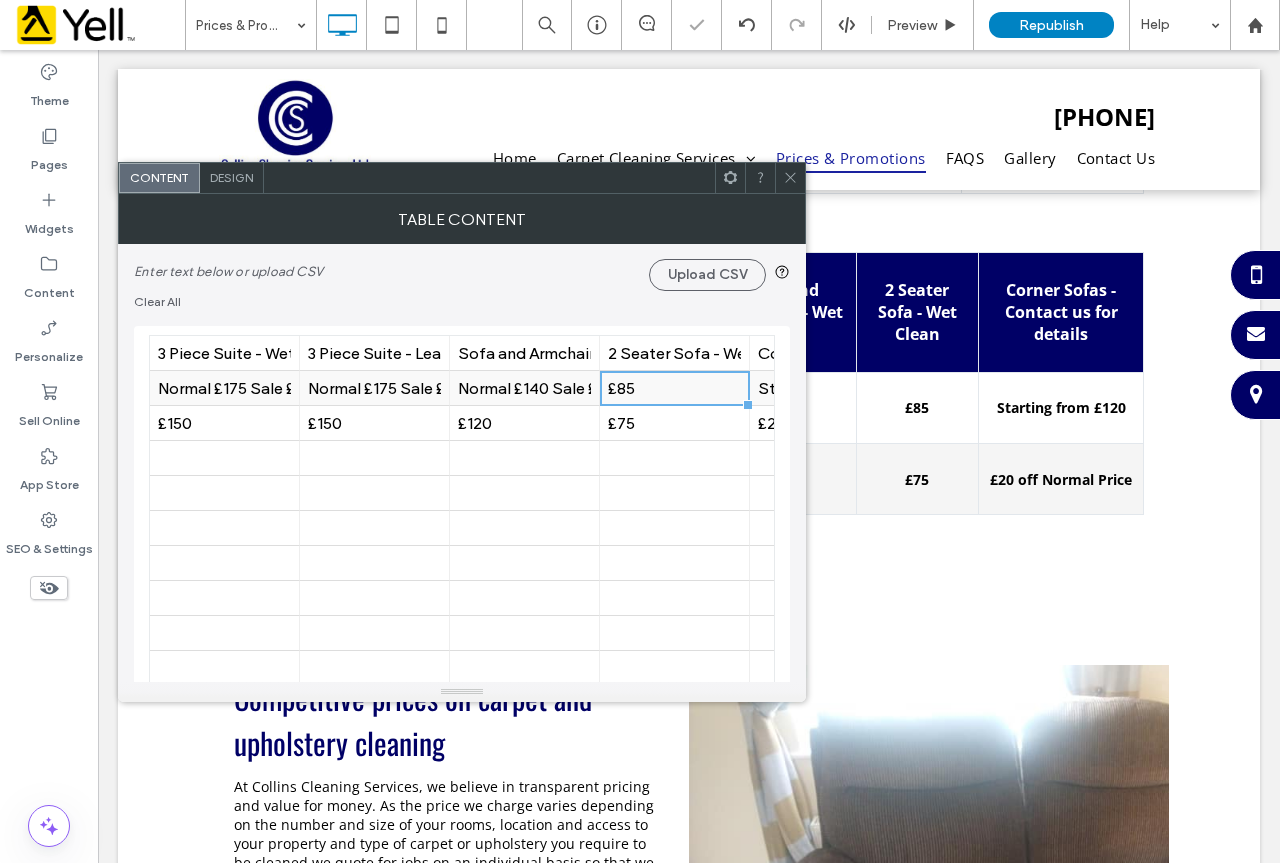 click on "£85" at bounding box center [674, 388] 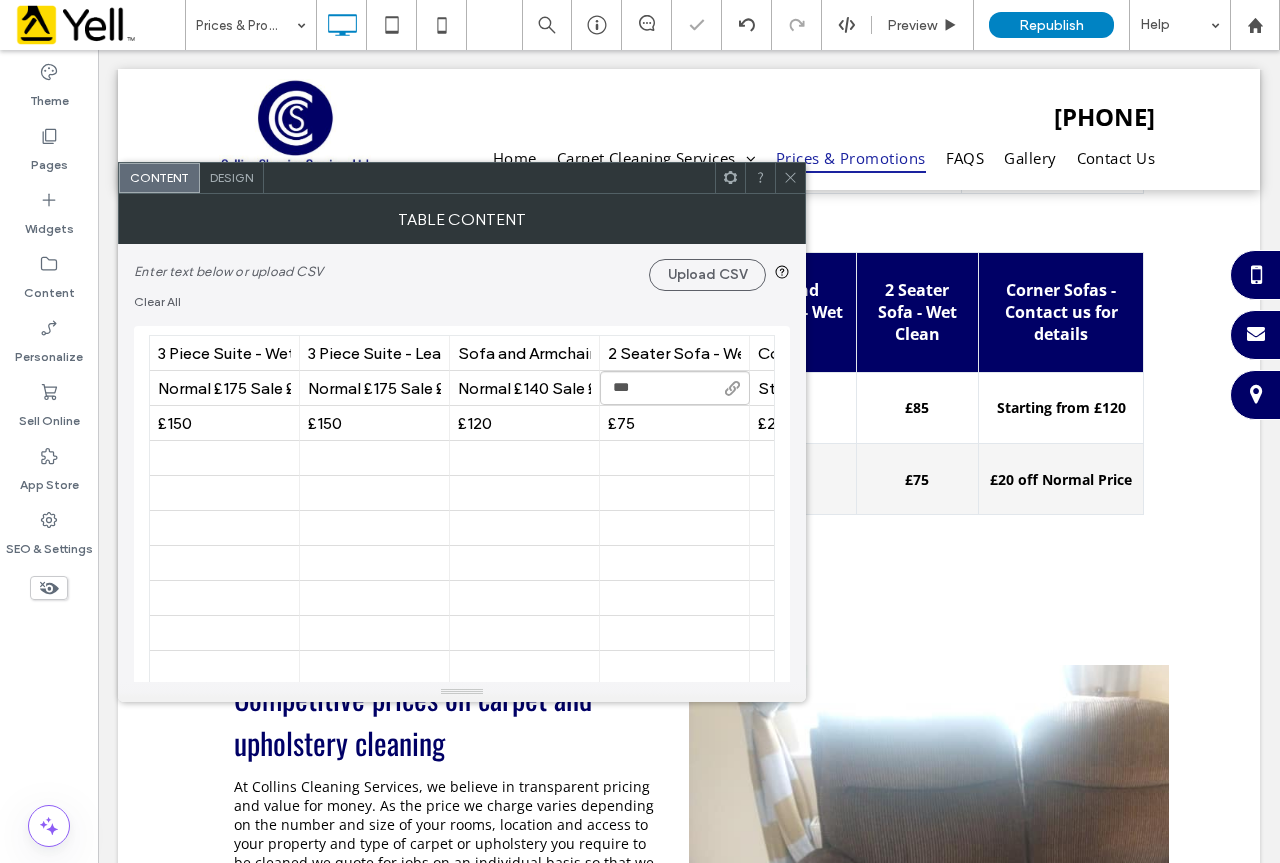 click on "***" at bounding box center [675, 388] 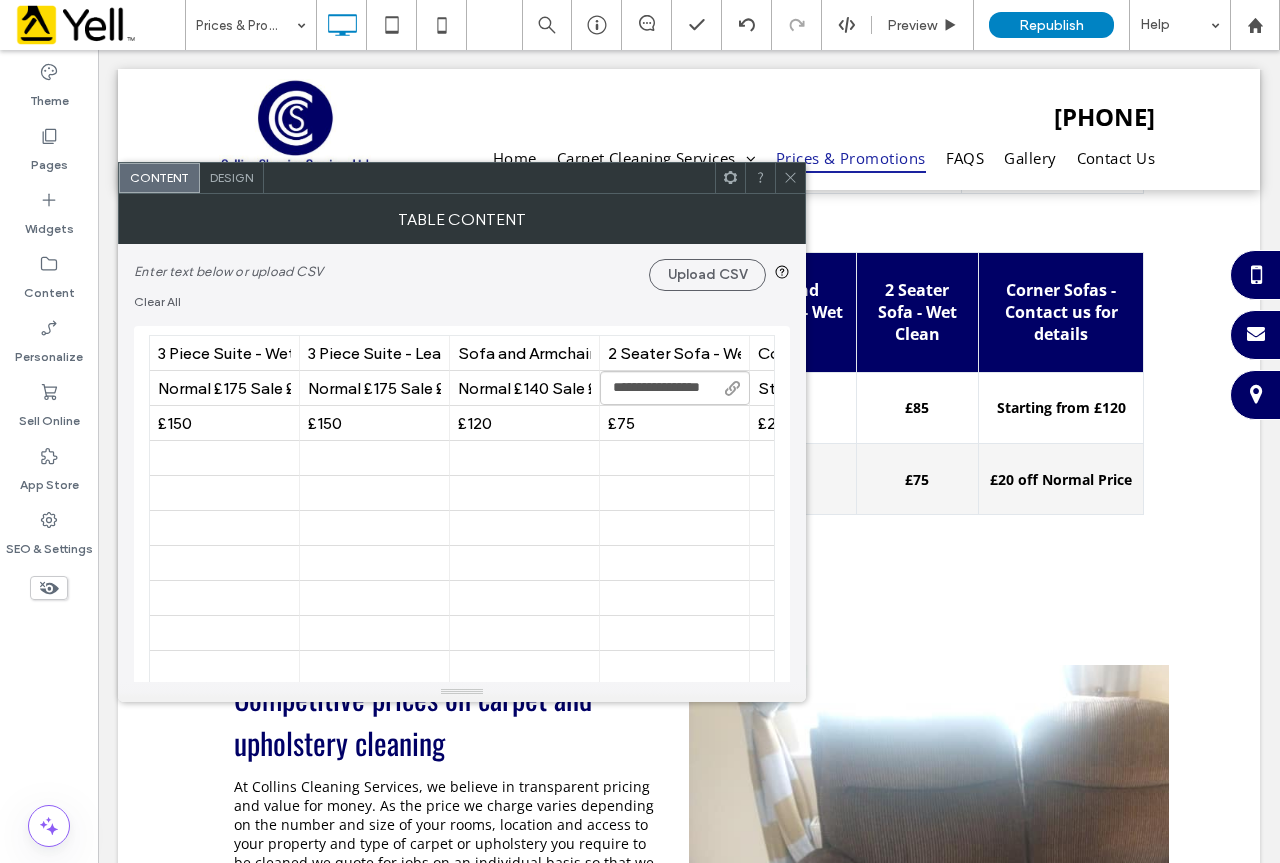 scroll, scrollTop: 0, scrollLeft: 10, axis: horizontal 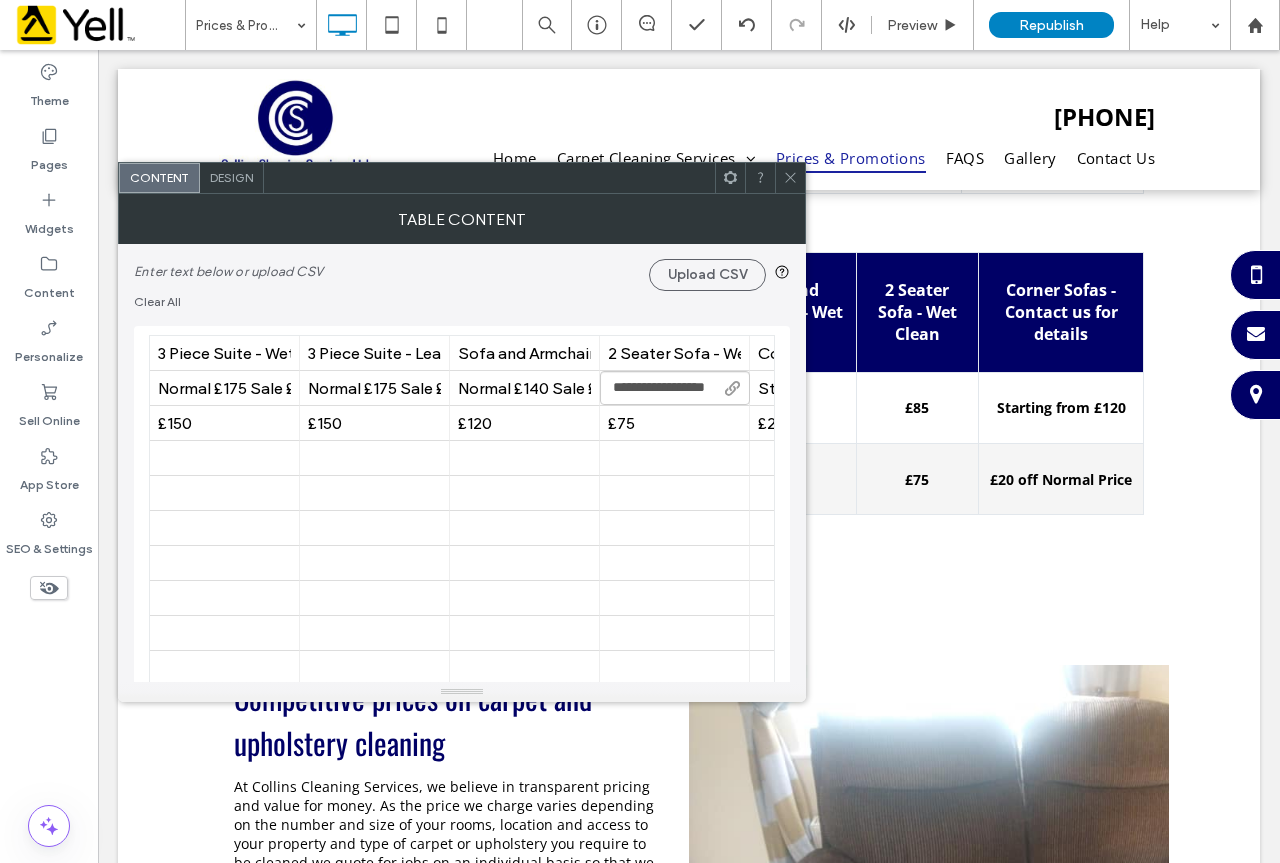 type on "**********" 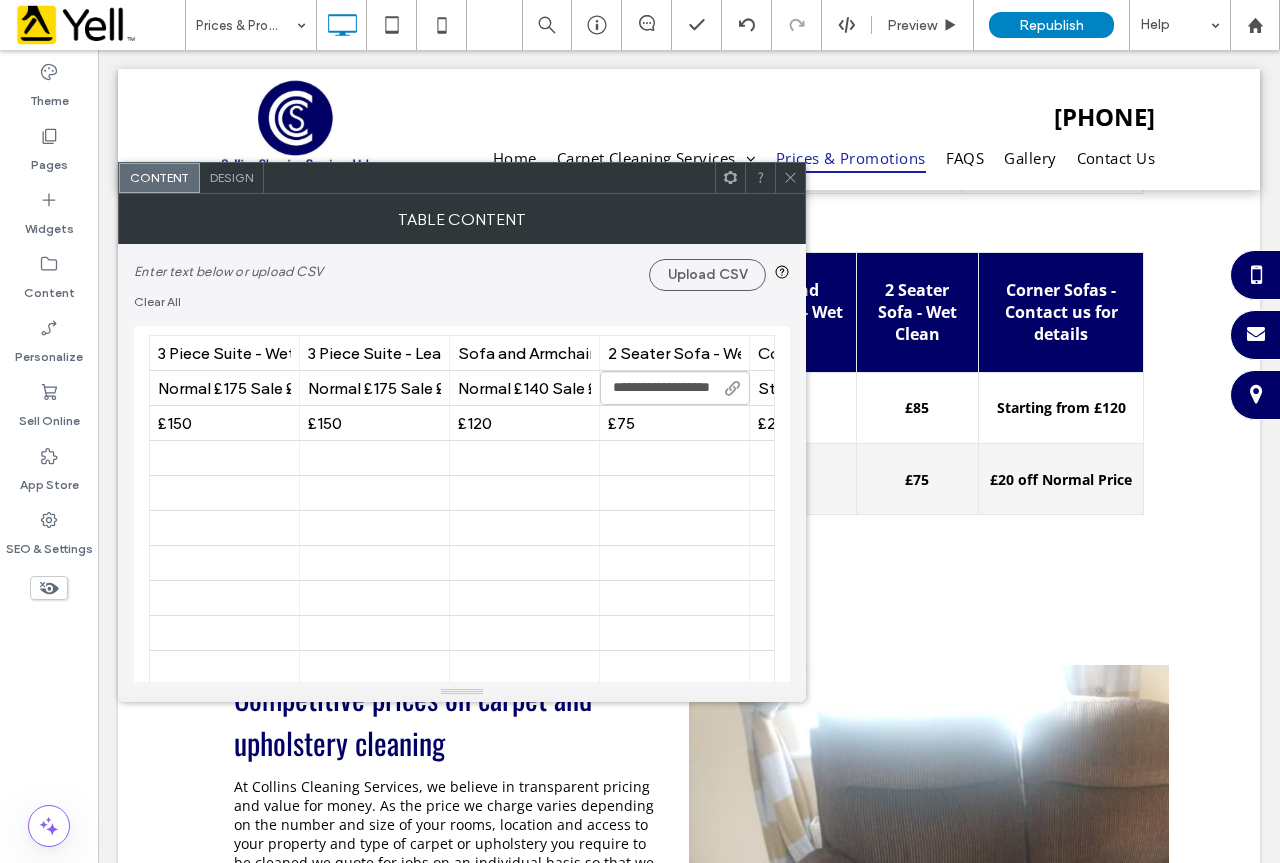 scroll, scrollTop: 0, scrollLeft: 25, axis: horizontal 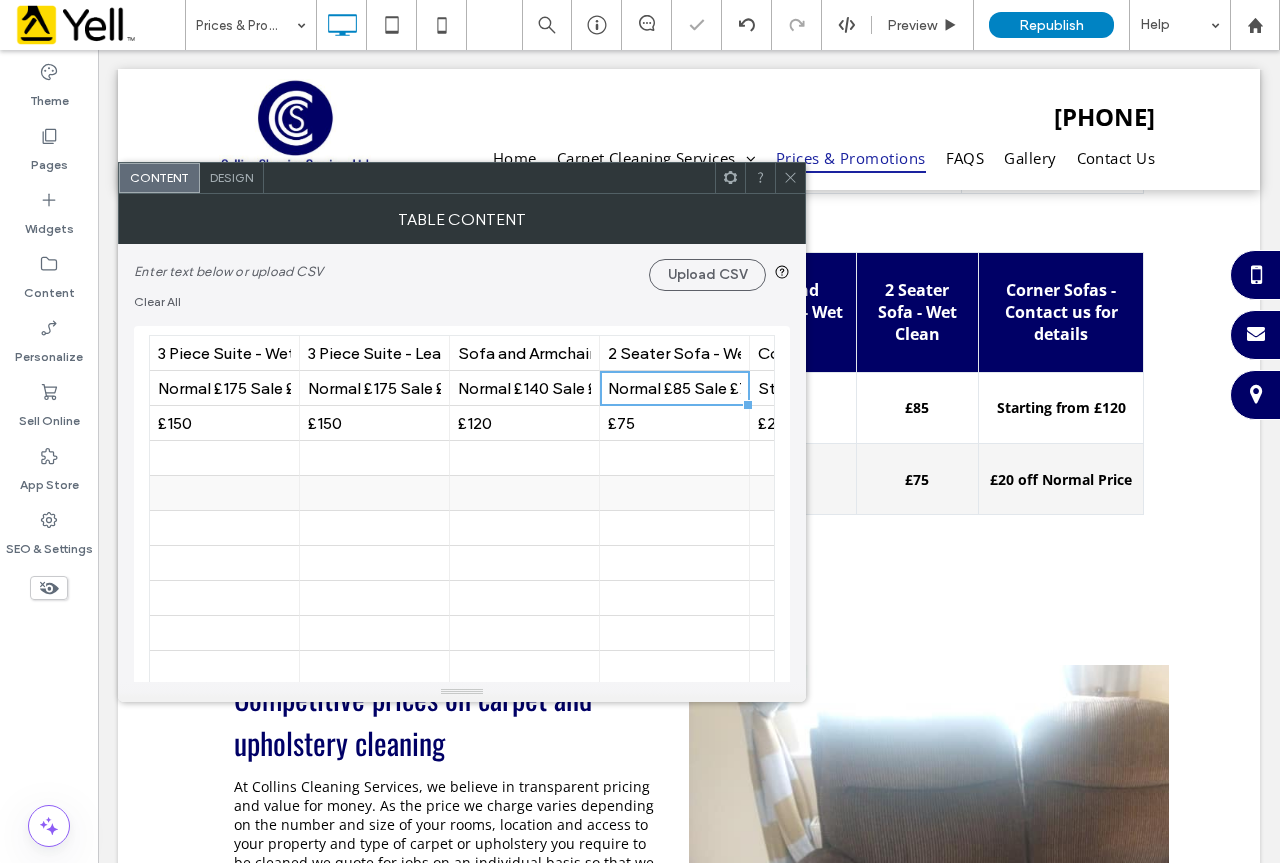 click at bounding box center (674, 493) 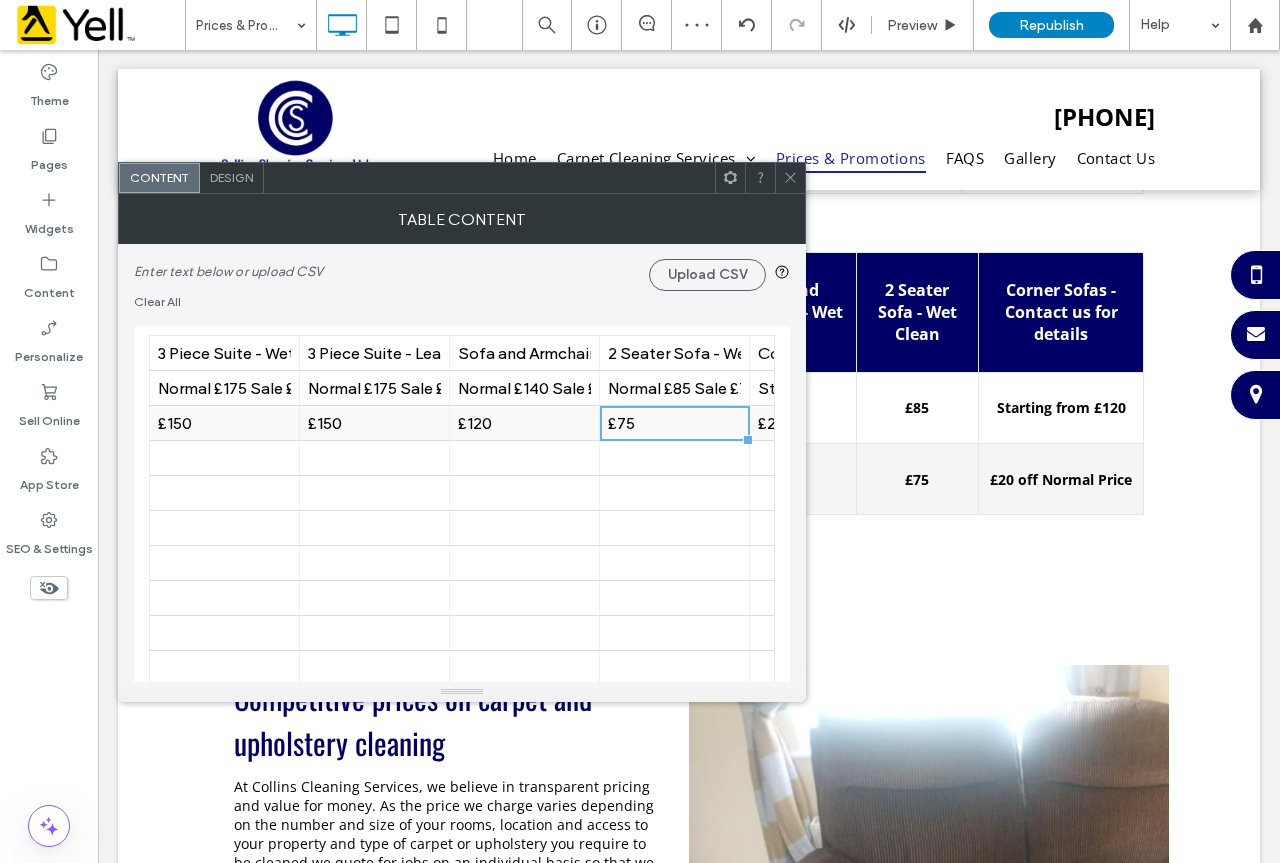 click on "£75" at bounding box center [674, 423] 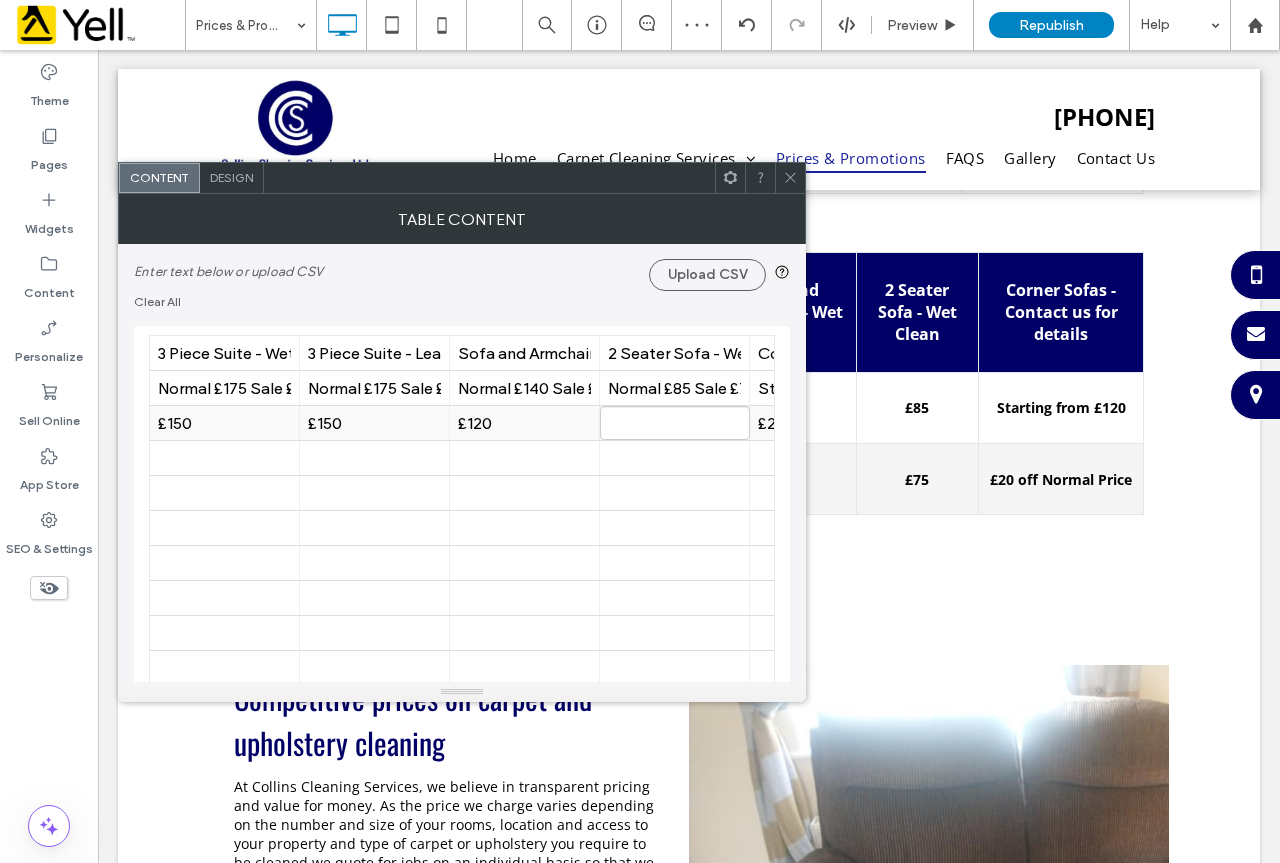 click on "£120" at bounding box center (524, 423) 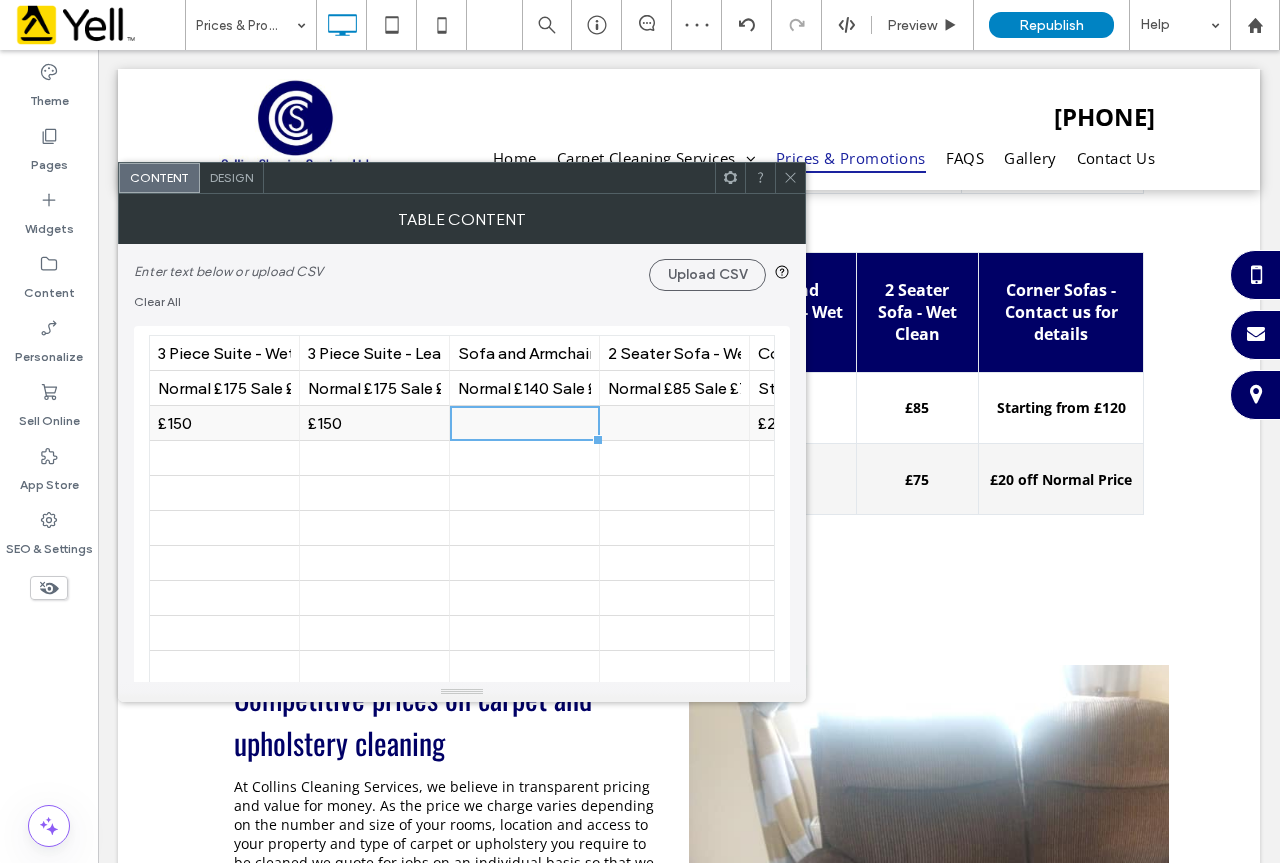 click on "£150" at bounding box center (374, 423) 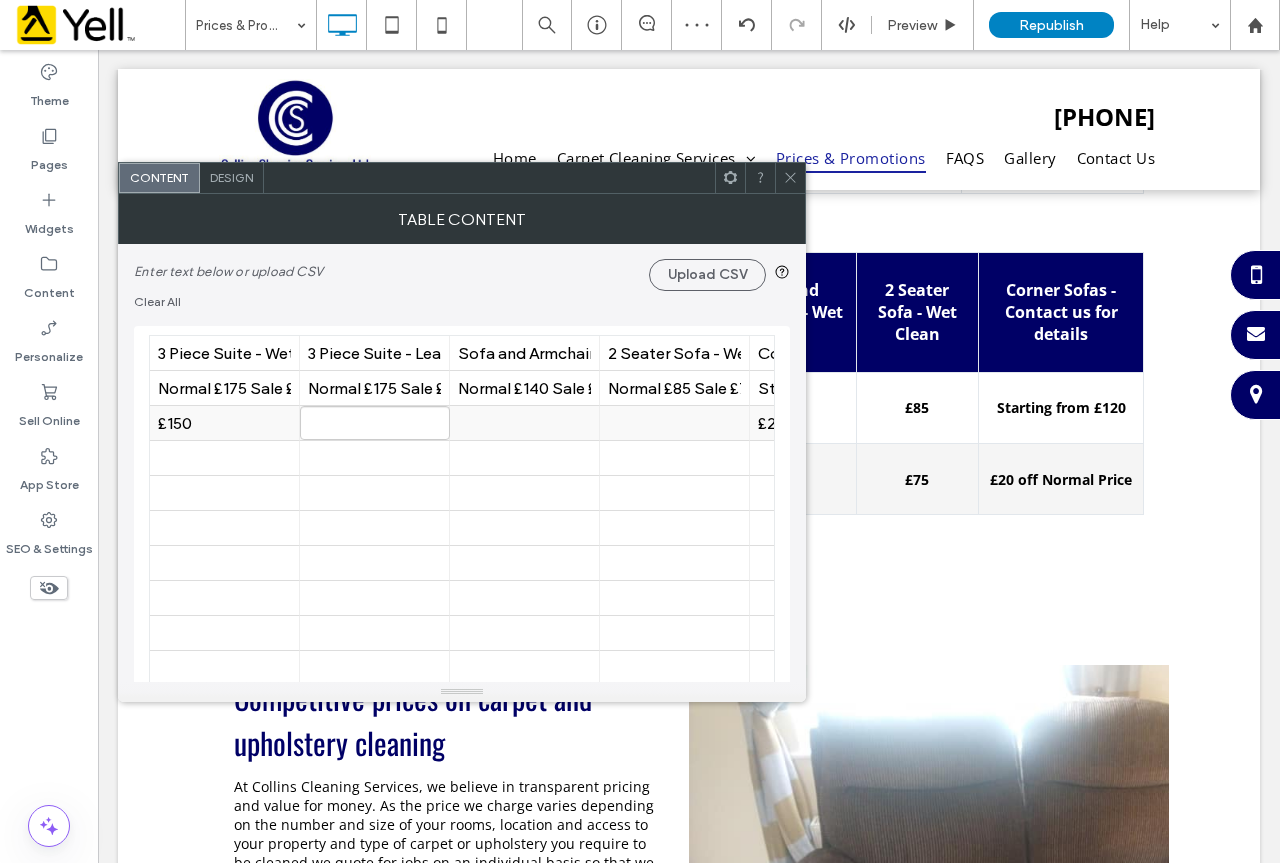 click on "£150" at bounding box center (224, 423) 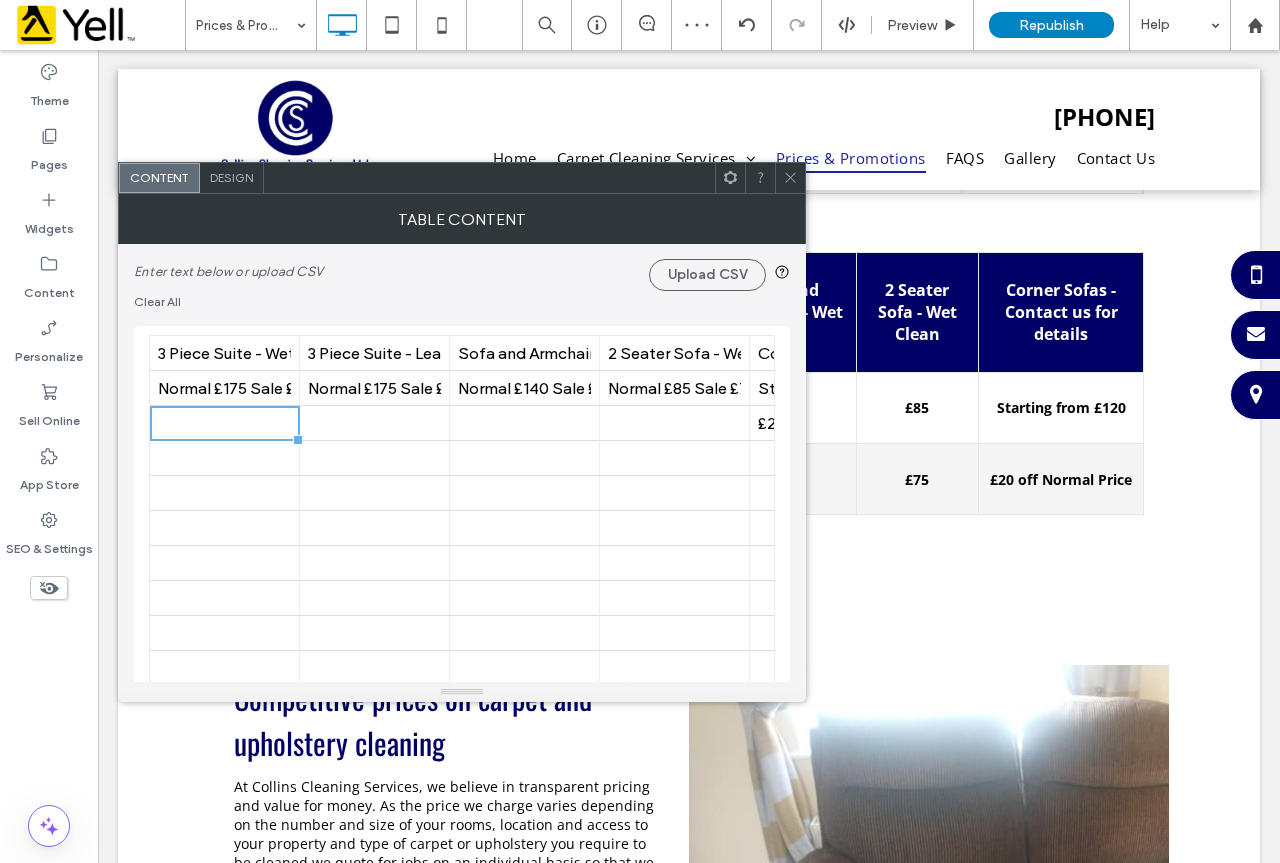 scroll, scrollTop: 0, scrollLeft: 0, axis: both 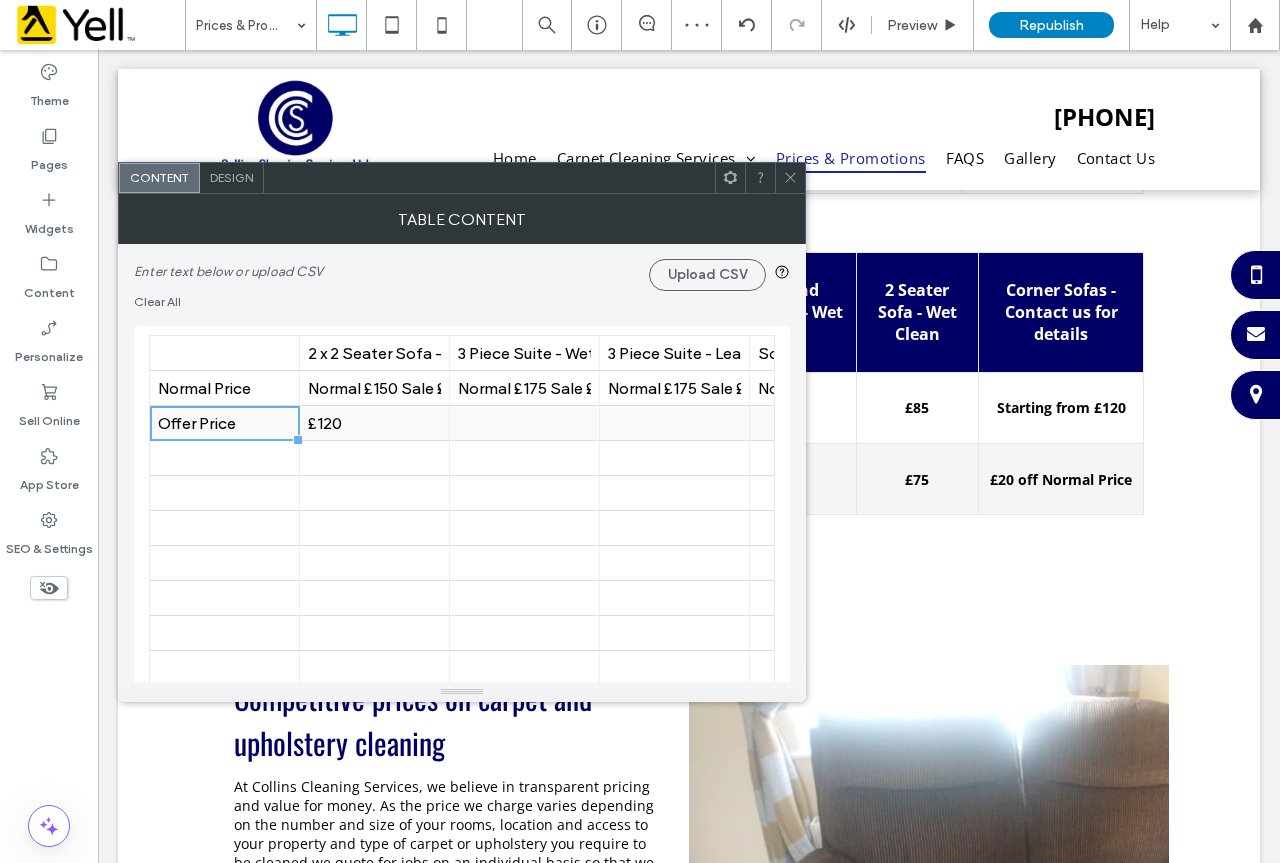 click on "Offer Price" at bounding box center (224, 423) 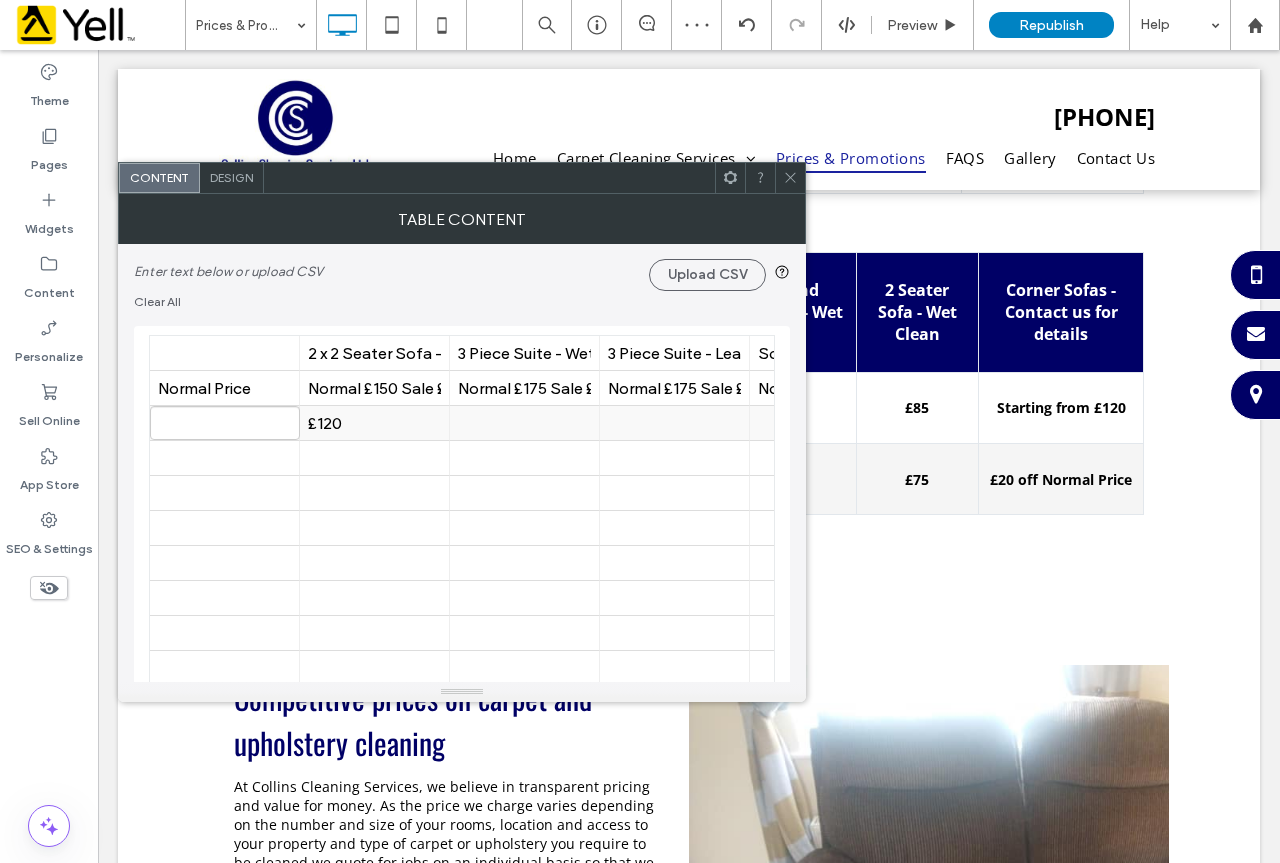 click on "£120" at bounding box center (374, 423) 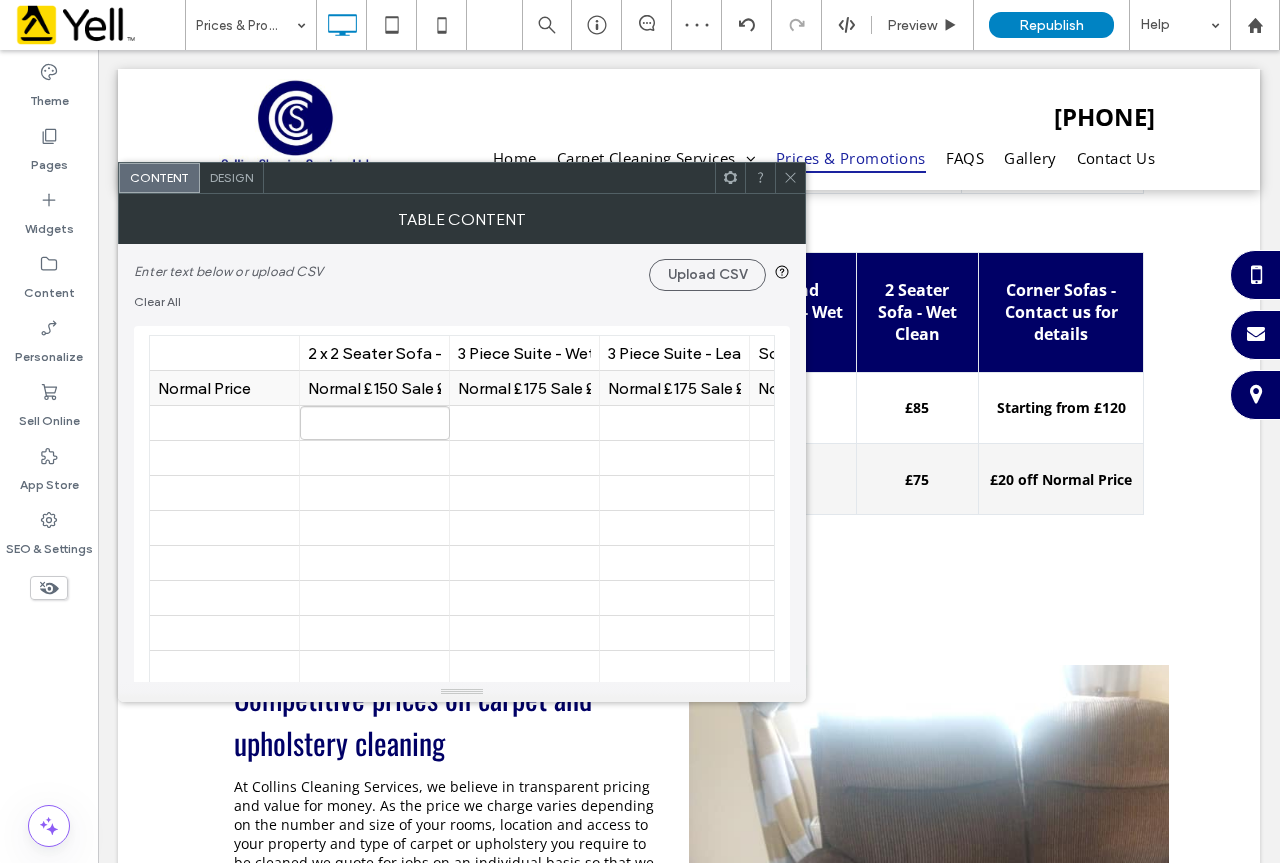 click on "Normal Price" at bounding box center (224, 388) 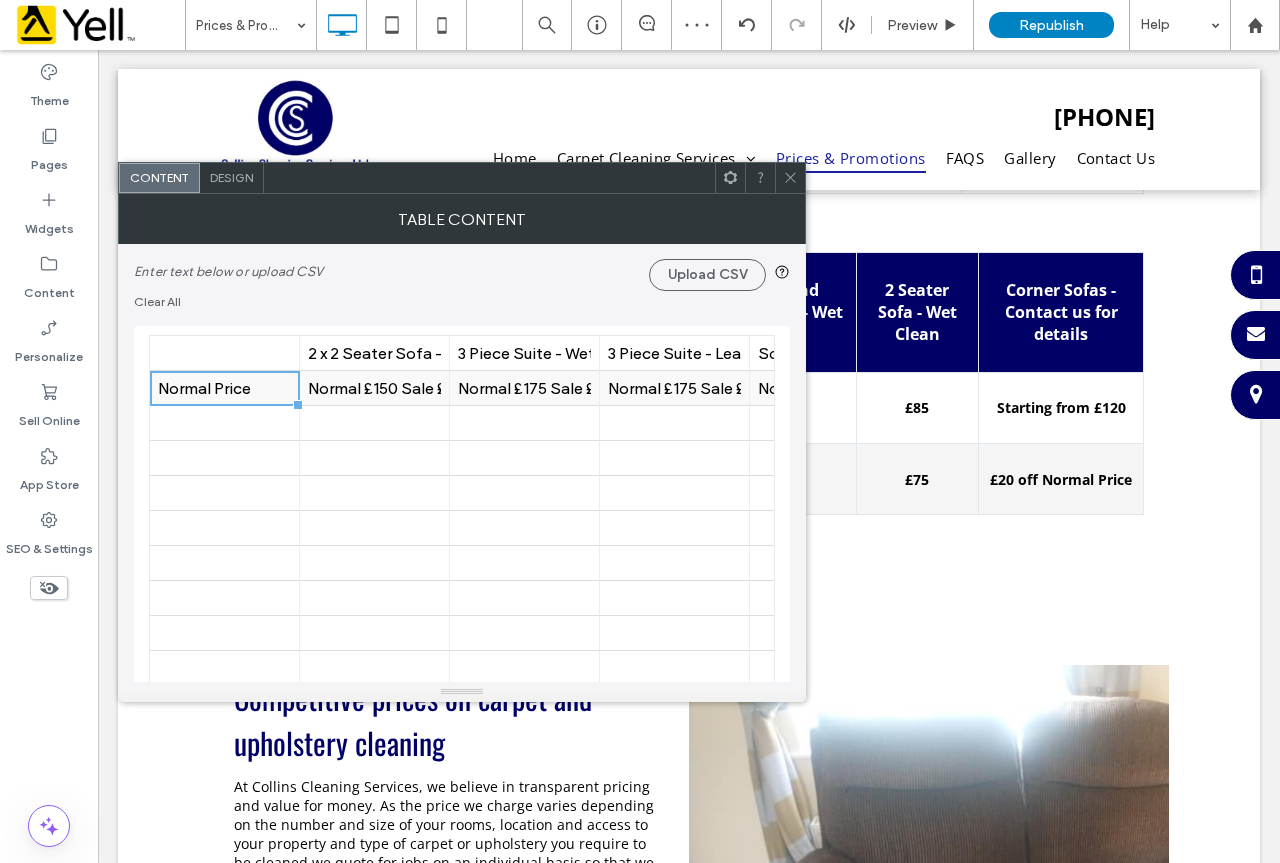 click on "Normal Price" at bounding box center (224, 388) 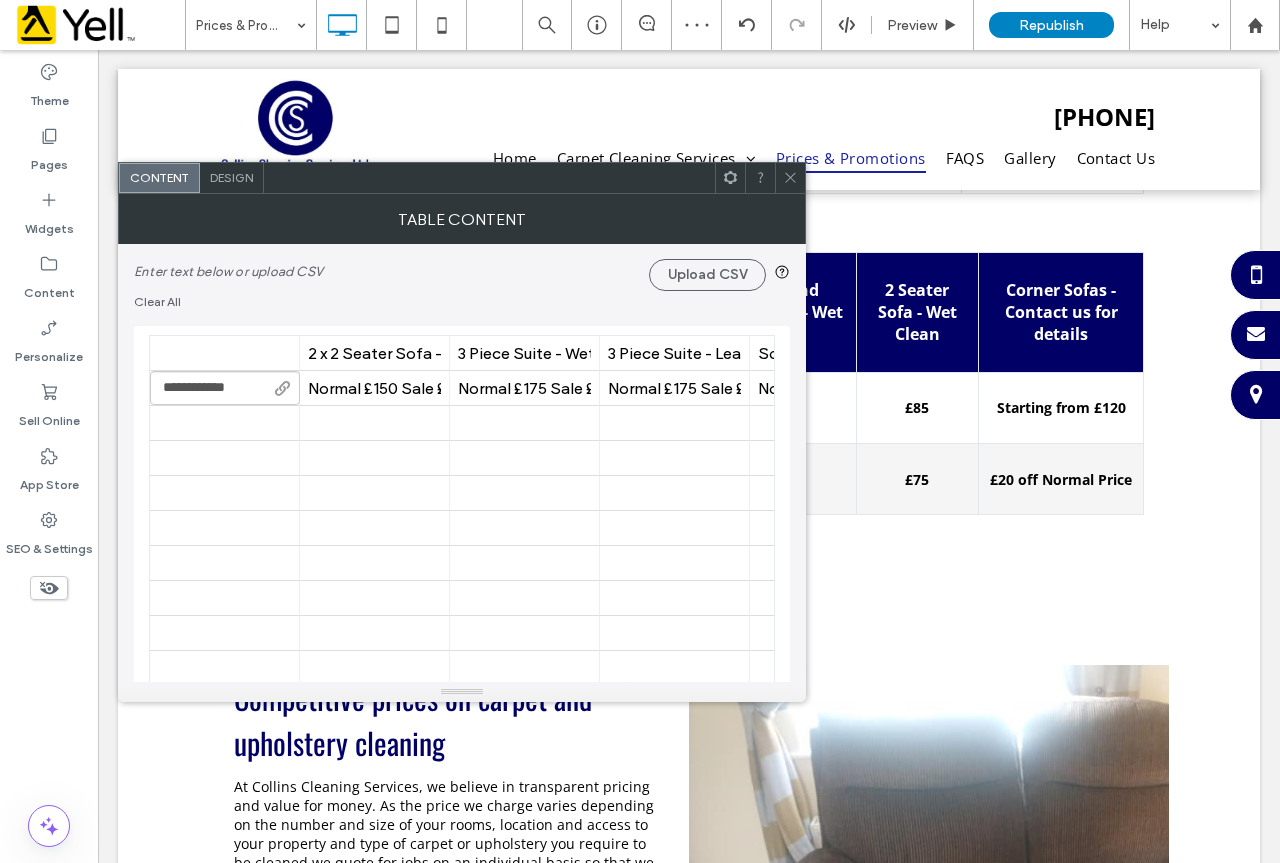 click on "**********" at bounding box center (225, 388) 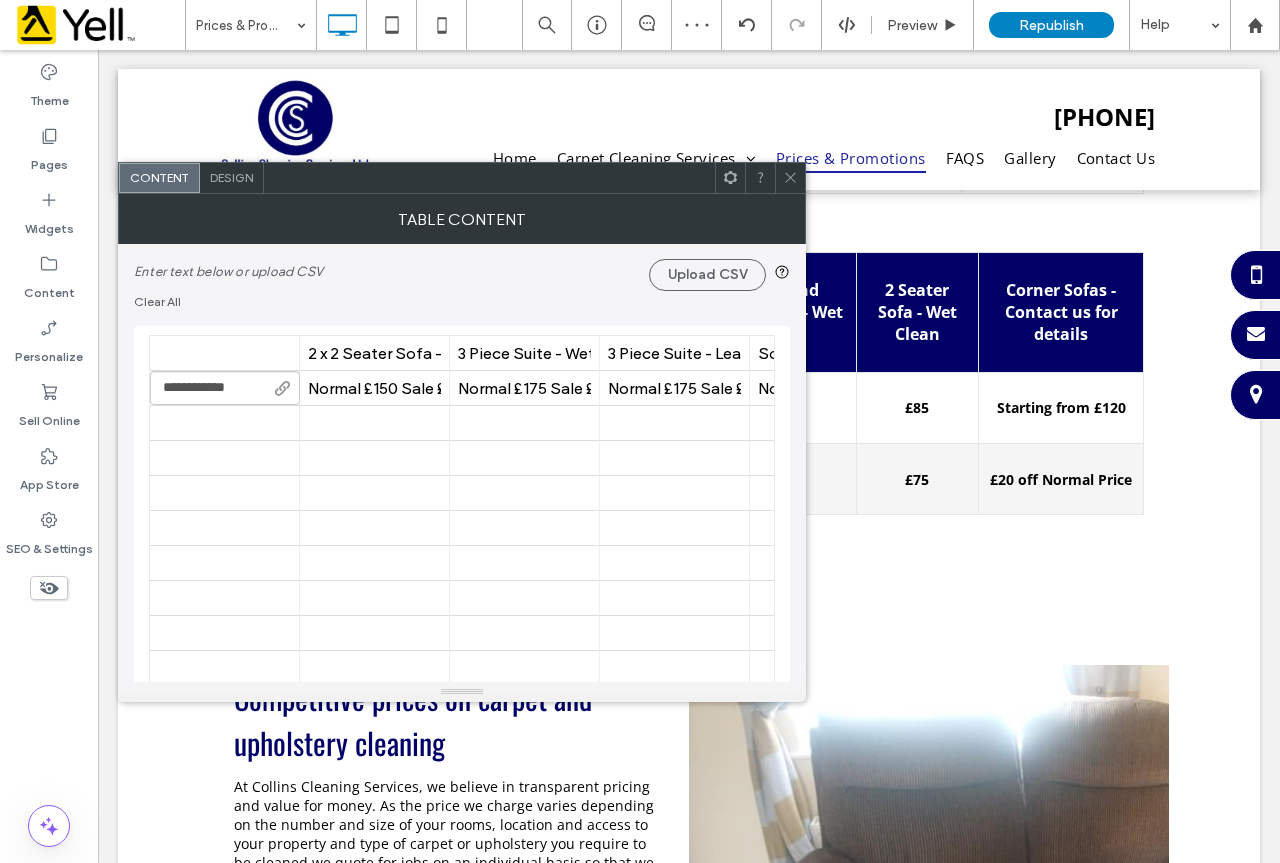 drag, startPoint x: 215, startPoint y: 388, endPoint x: 144, endPoint y: 396, distance: 71.44928 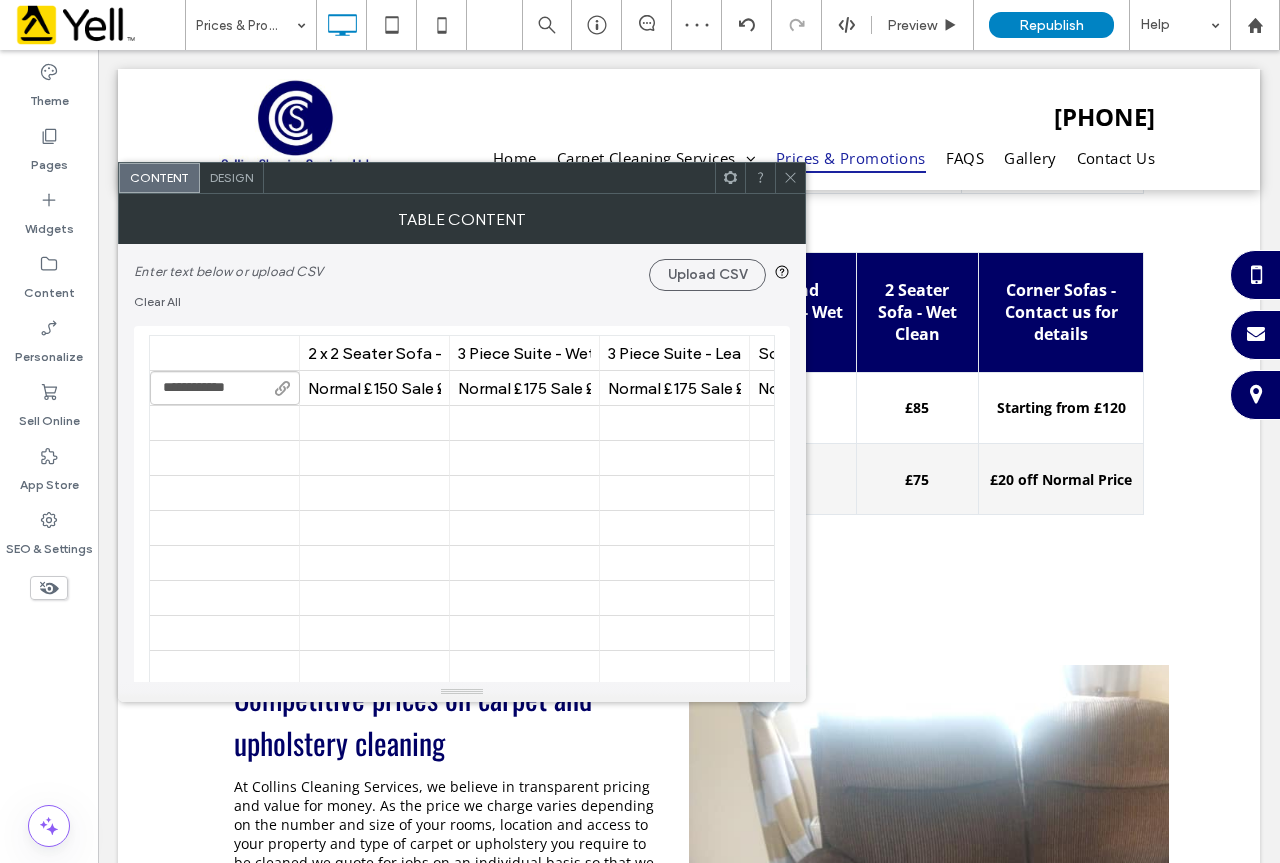 click on ".wqwq-1{fill:#231f20;}
.cls-1q, .cls-2q { fill-rule: evenodd; }
.cls-2q { fill: #6e8188; }
True_local
Agendize
HealthEngine
x_close_popup
from_your_site
multi_language
zoom-out
zoom-in
z_vimeo
z_yelp
z_picassa
w_vCita
youtube
yelp
x2
x
x_x
x_alignright
x_handwritten
wrench
wordpress
windowsvv
win8
whats_app
wallet
warning-sign
w_youtube
w_youtube_channel
w_yelp
w_video
w_twitter
w_title
w_tabs
w_social_icons
w_spacer
w_share
w_rss_feed
w_recent-posts
w_push
w_paypal
w_photo_gallery" at bounding box center (640, 431) 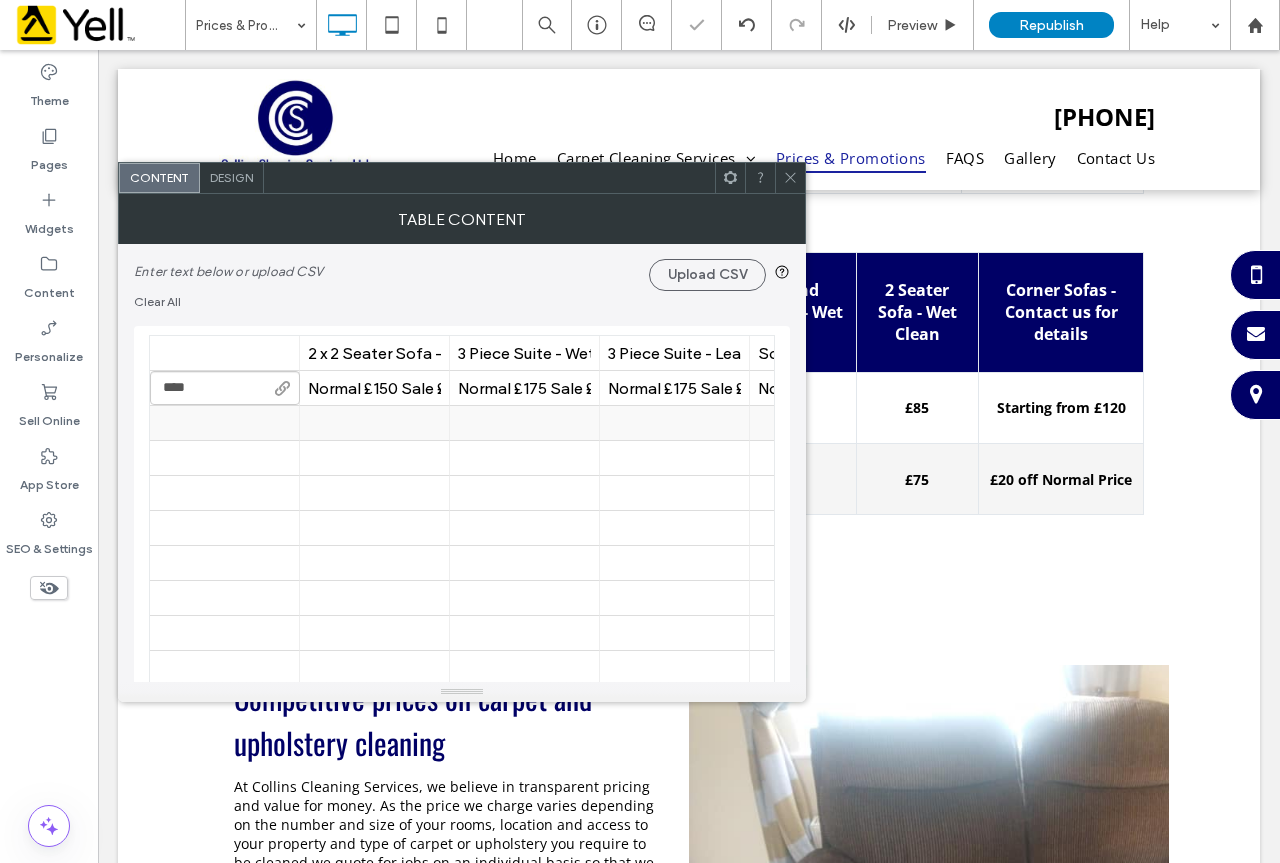 type on "*****" 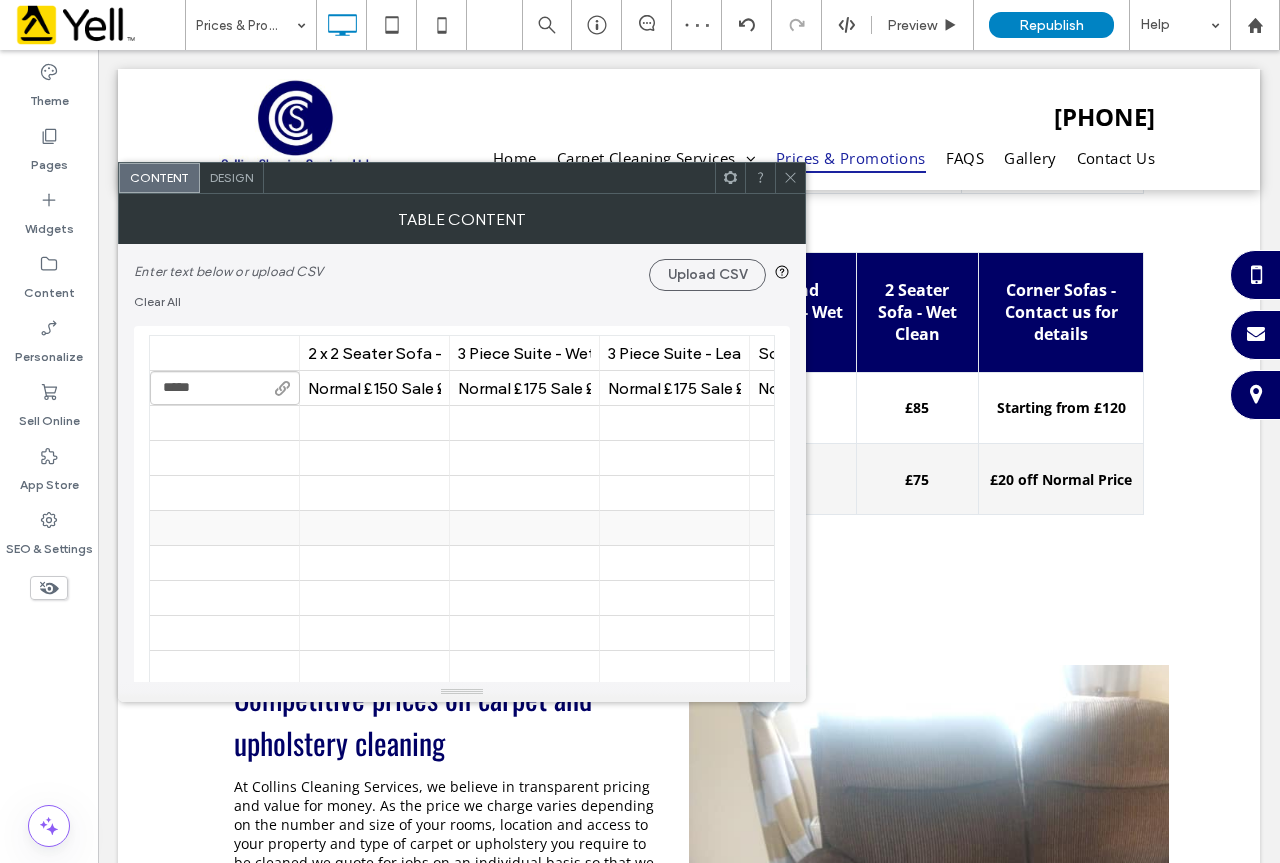 click at bounding box center [374, 528] 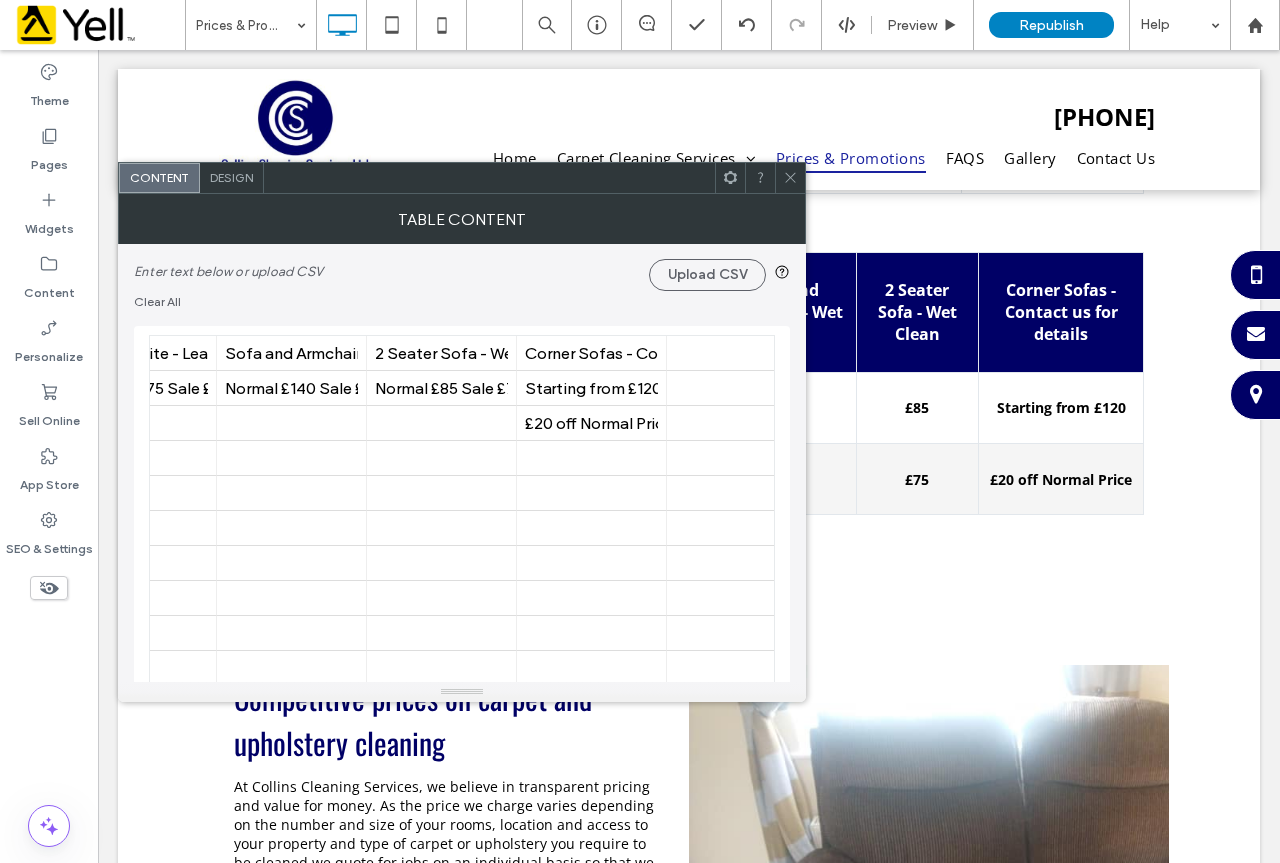 scroll, scrollTop: 0, scrollLeft: 680, axis: horizontal 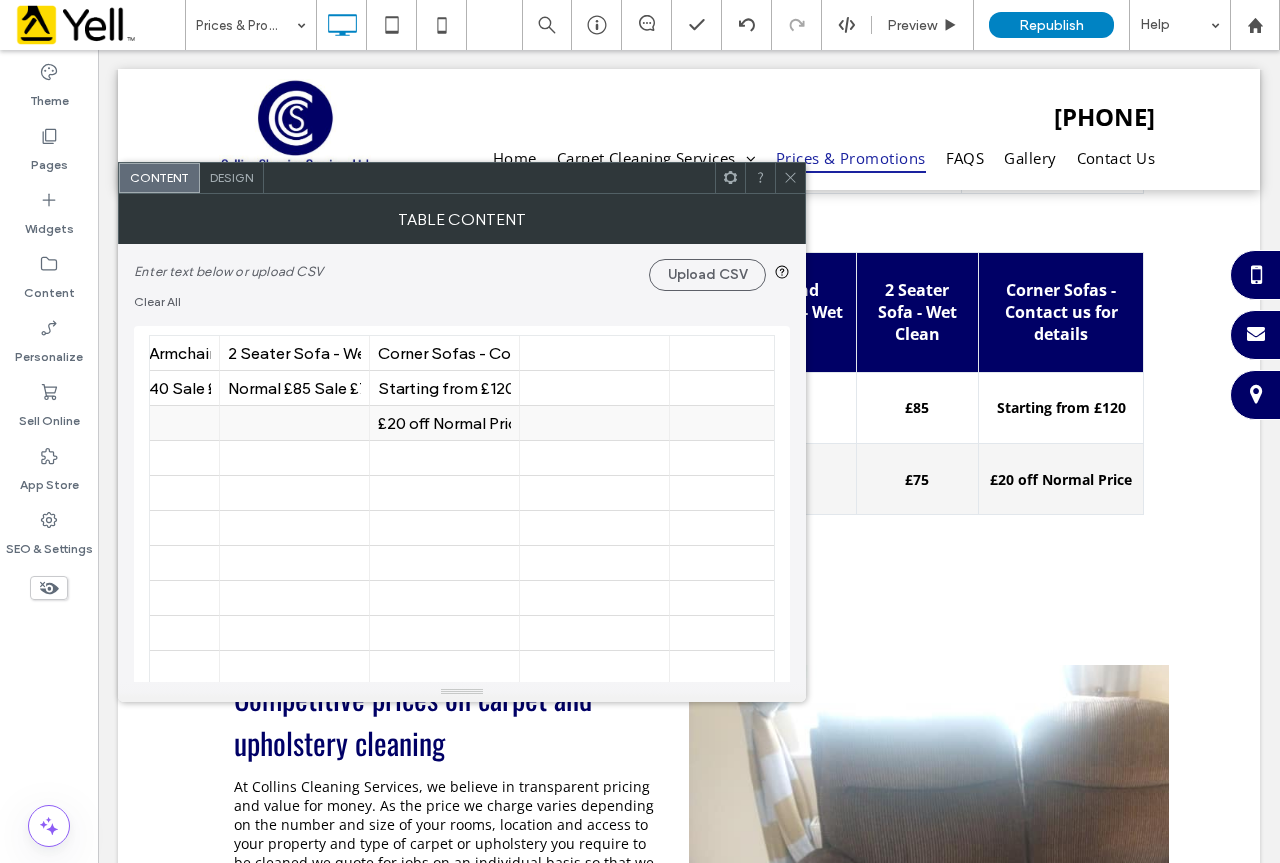 click on "£20 off Normal Price" at bounding box center (444, 423) 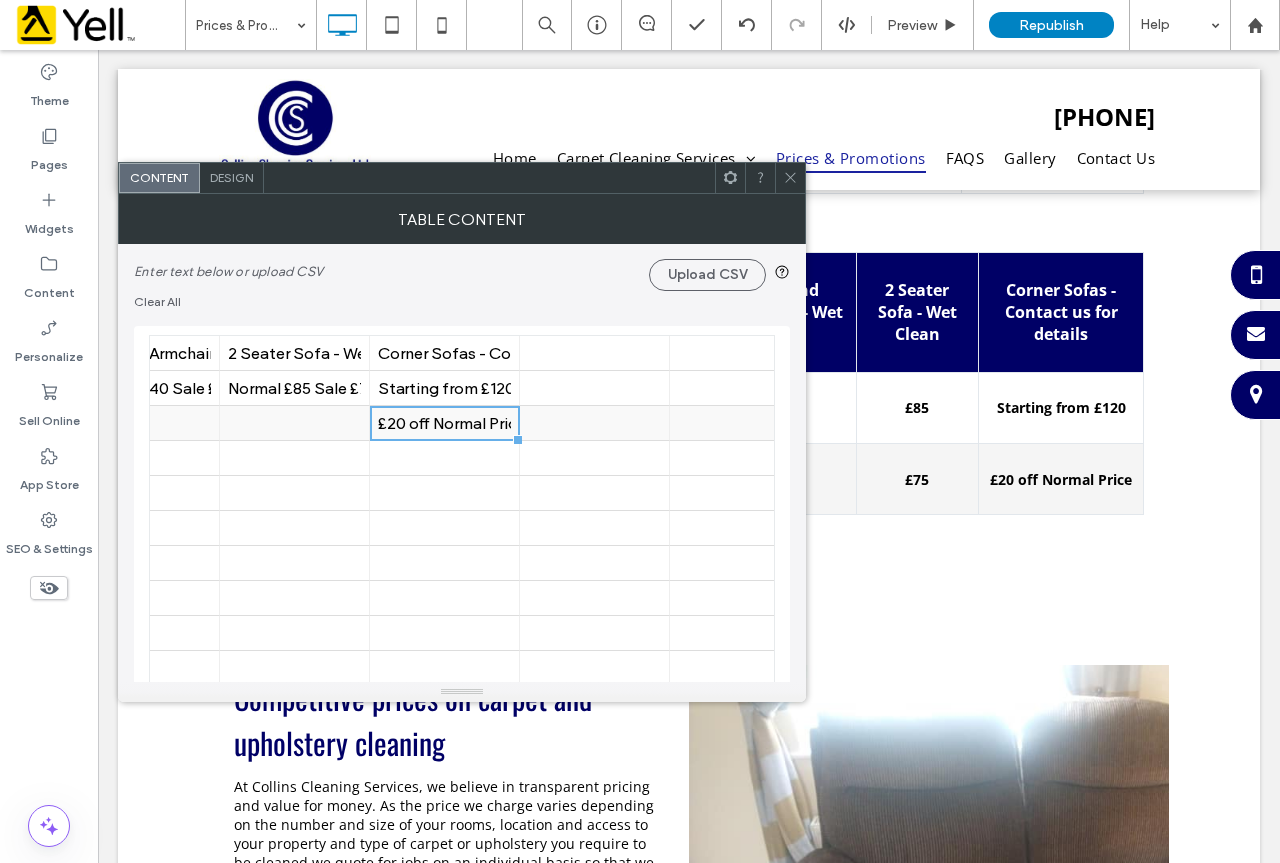 click on "£20 off Normal Price" at bounding box center (444, 423) 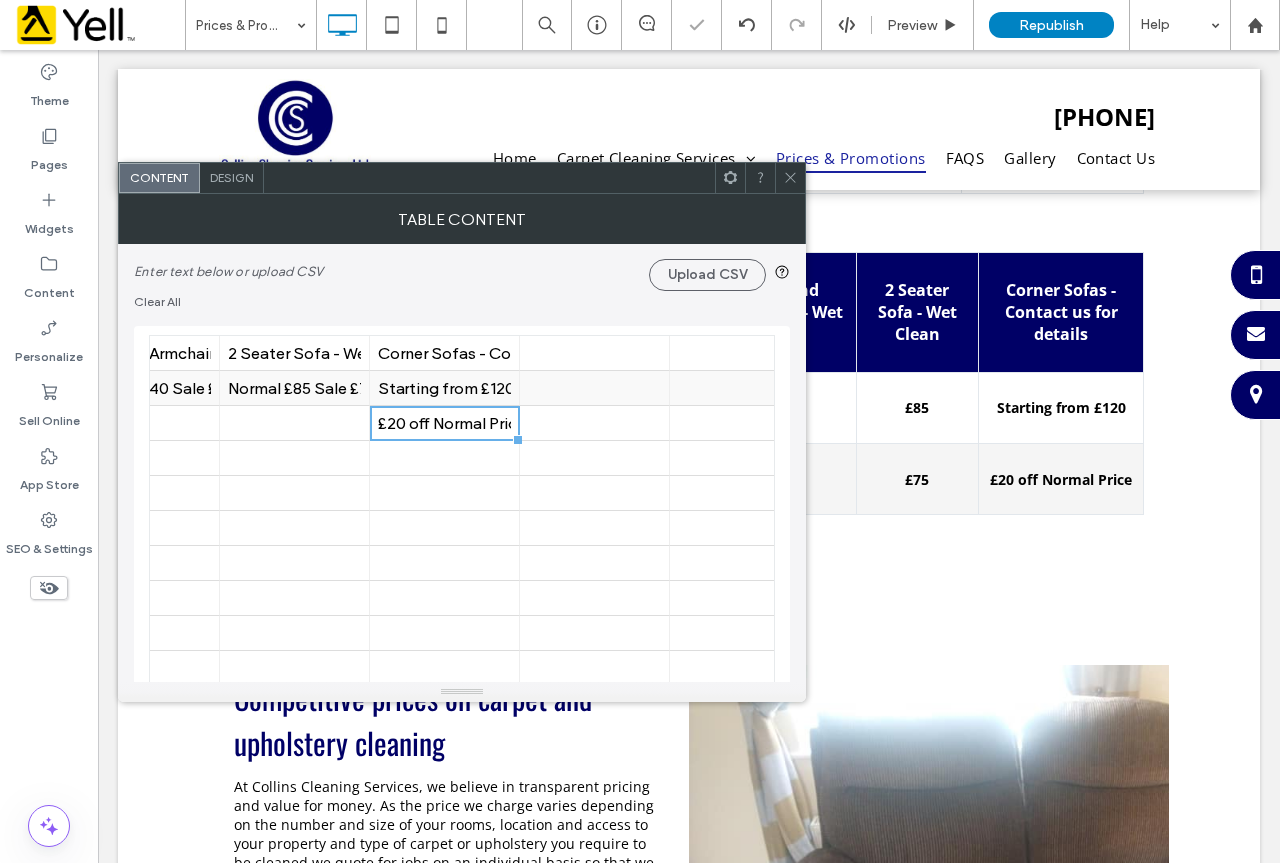 click on "Starting from £120" at bounding box center (444, 388) 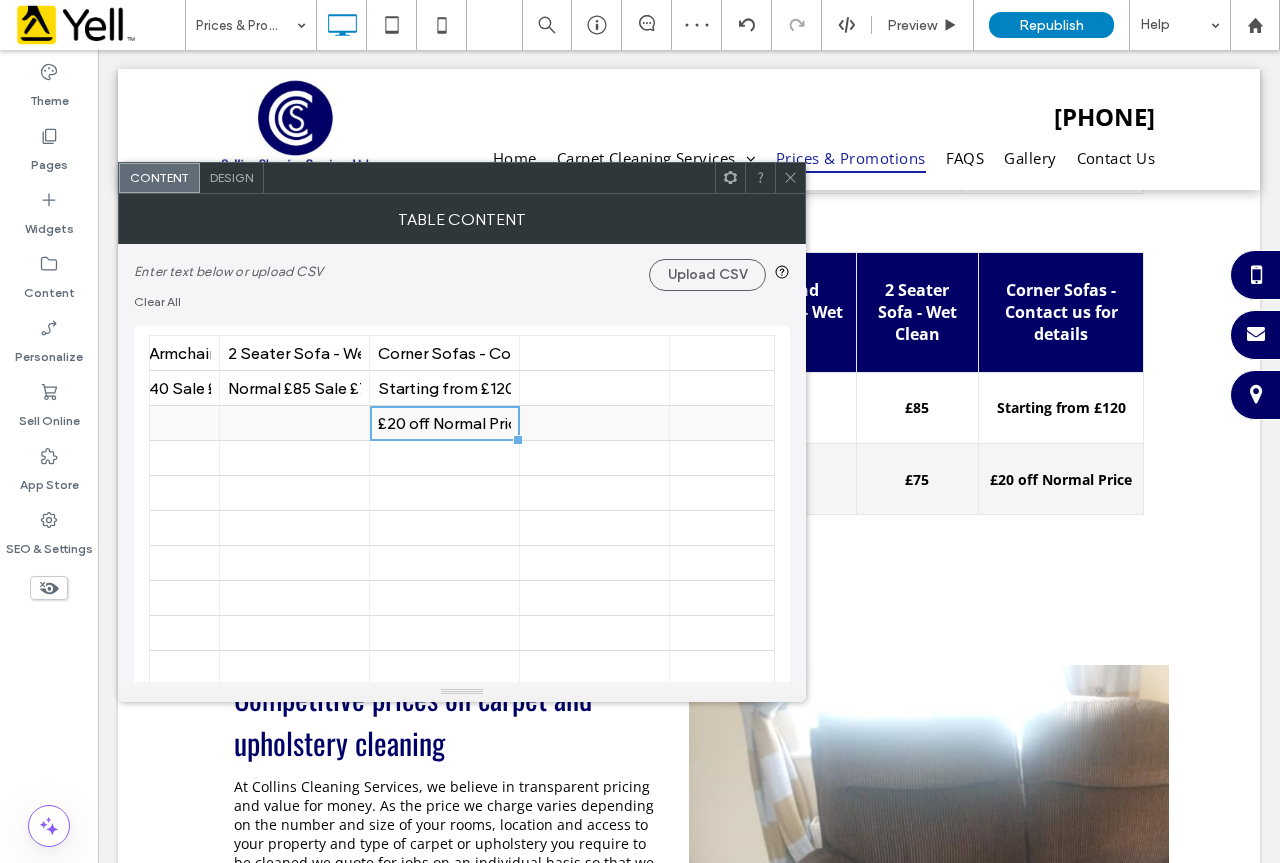 click on "£20 off Normal Price" at bounding box center [444, 423] 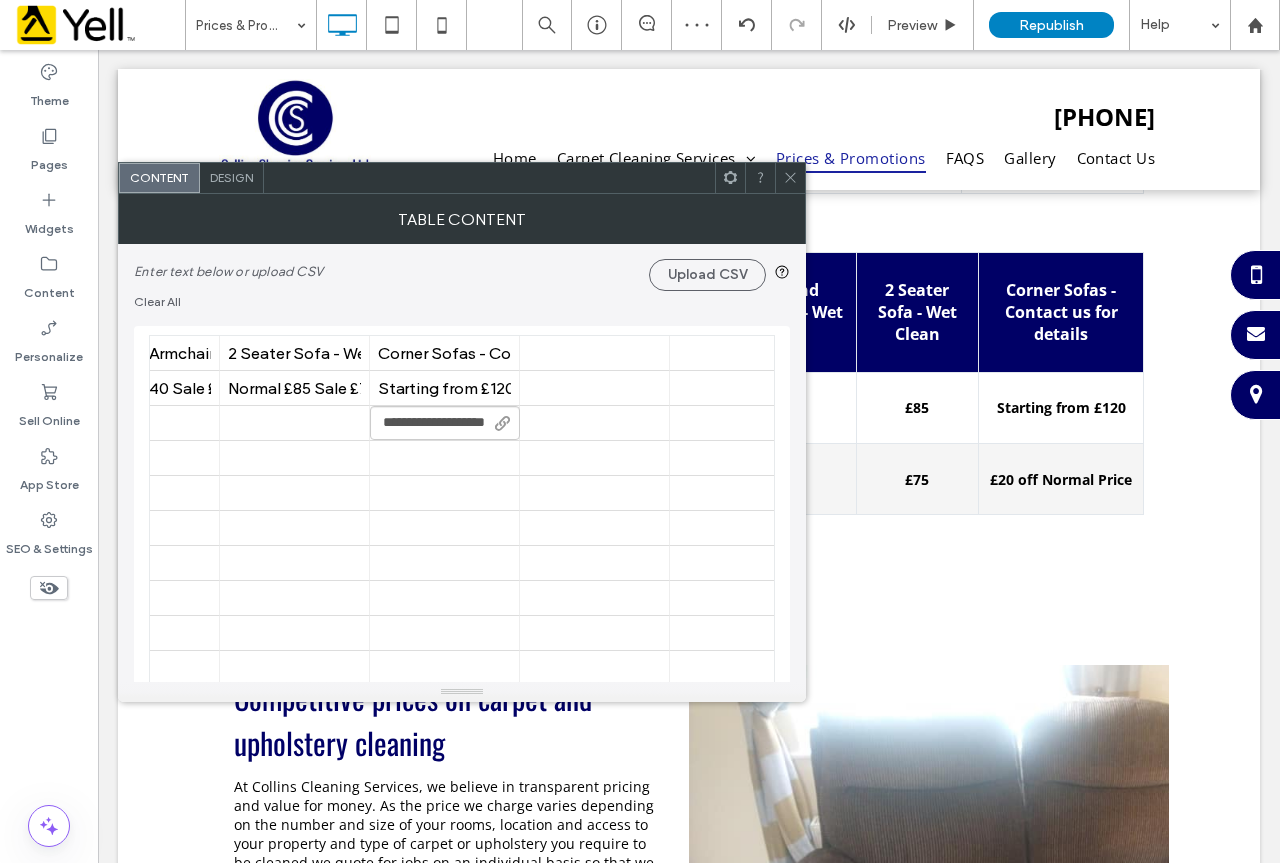 click on "**********" at bounding box center (445, 423) 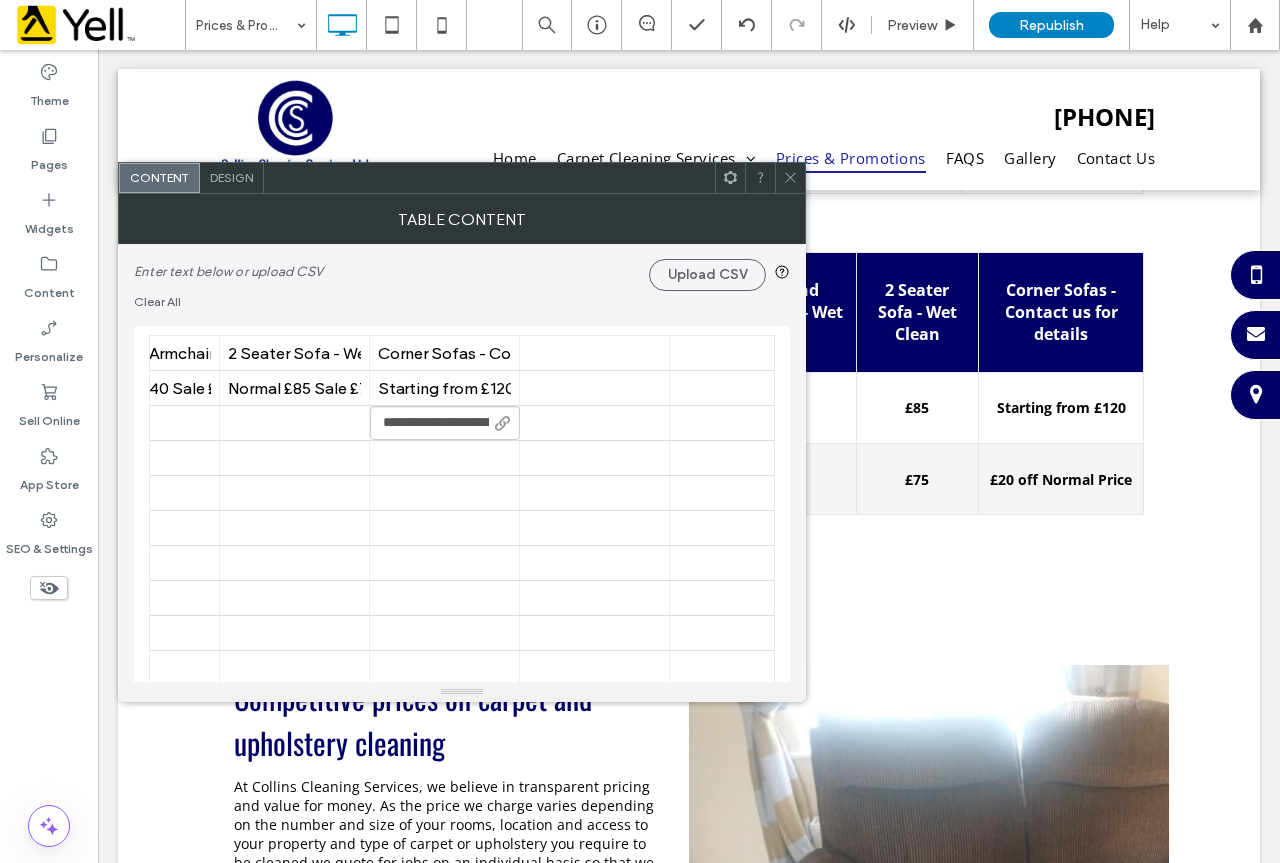 type on "**********" 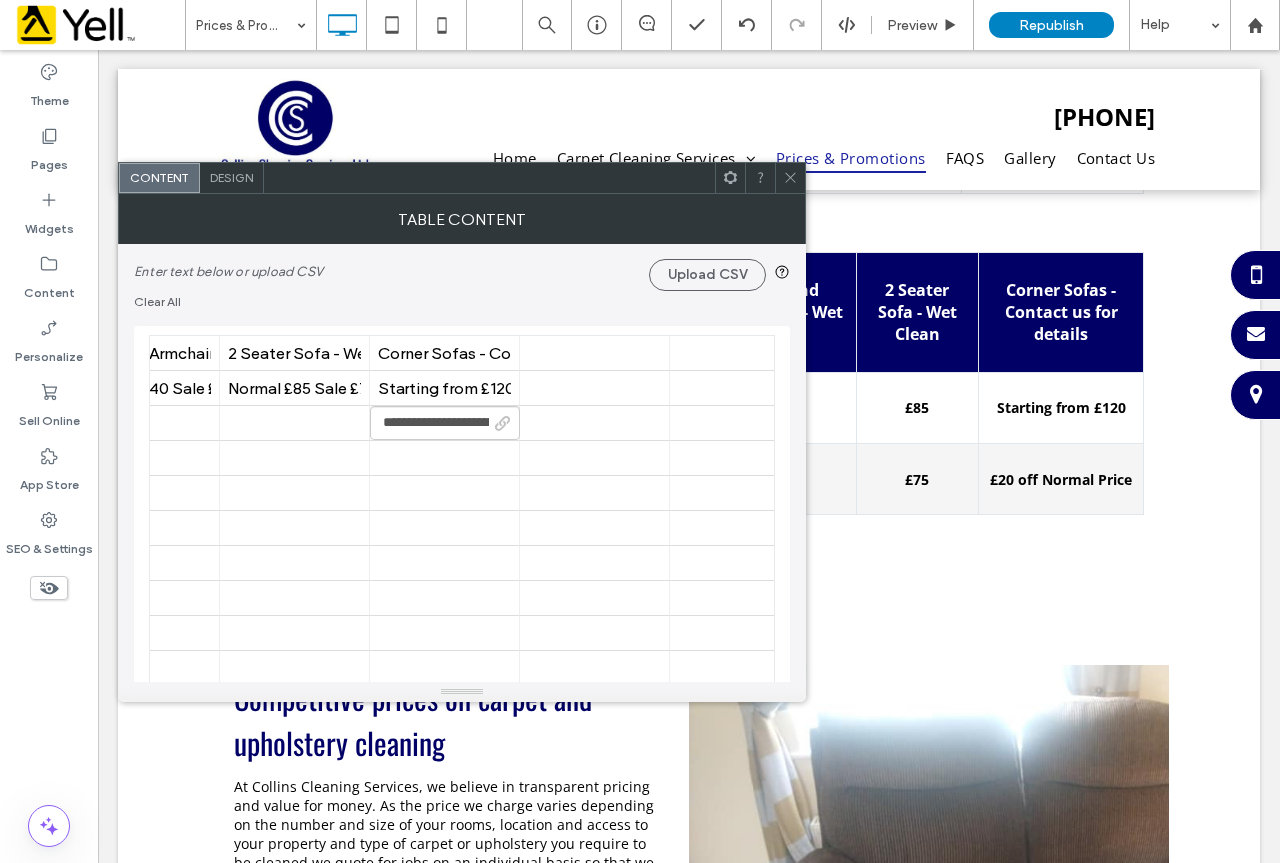 scroll, scrollTop: 0, scrollLeft: 56, axis: horizontal 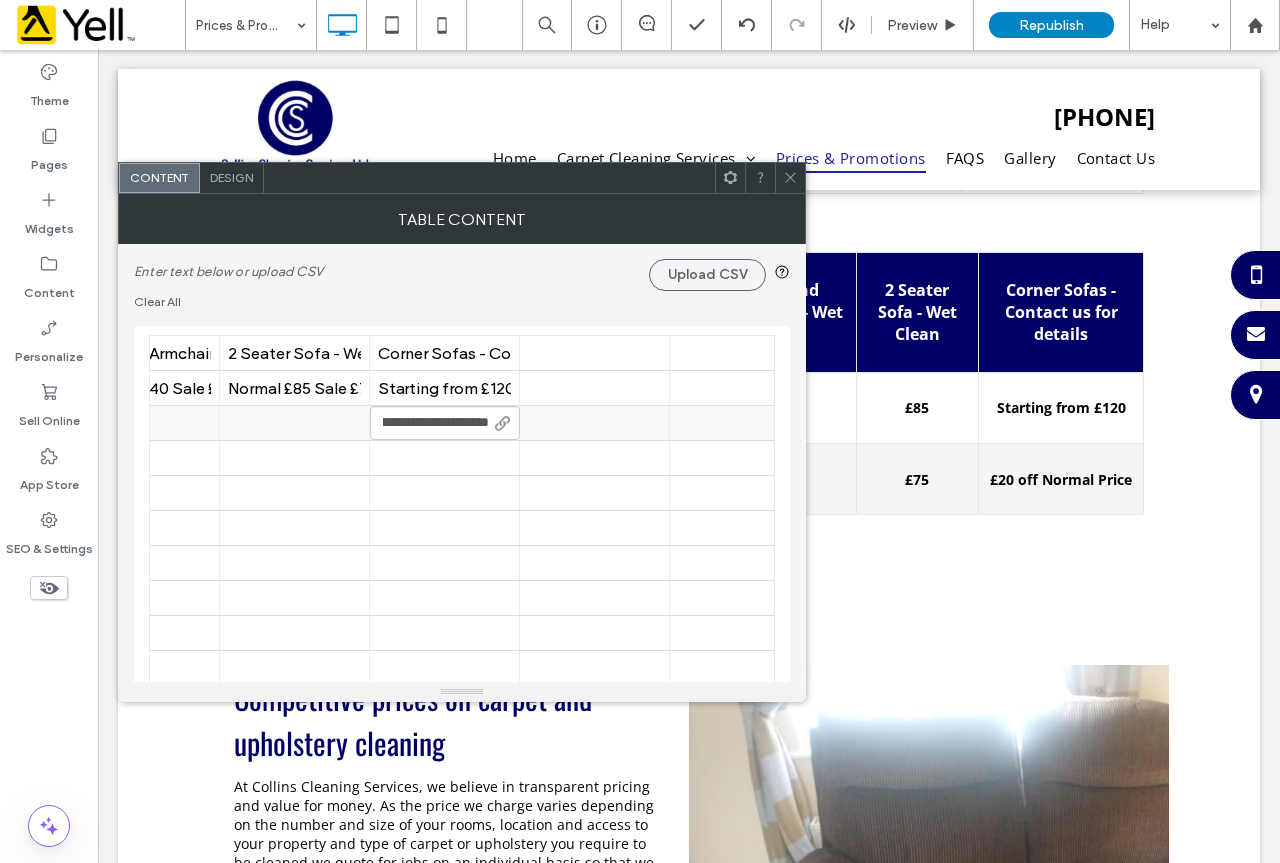 drag, startPoint x: 381, startPoint y: 426, endPoint x: 526, endPoint y: 428, distance: 145.0138 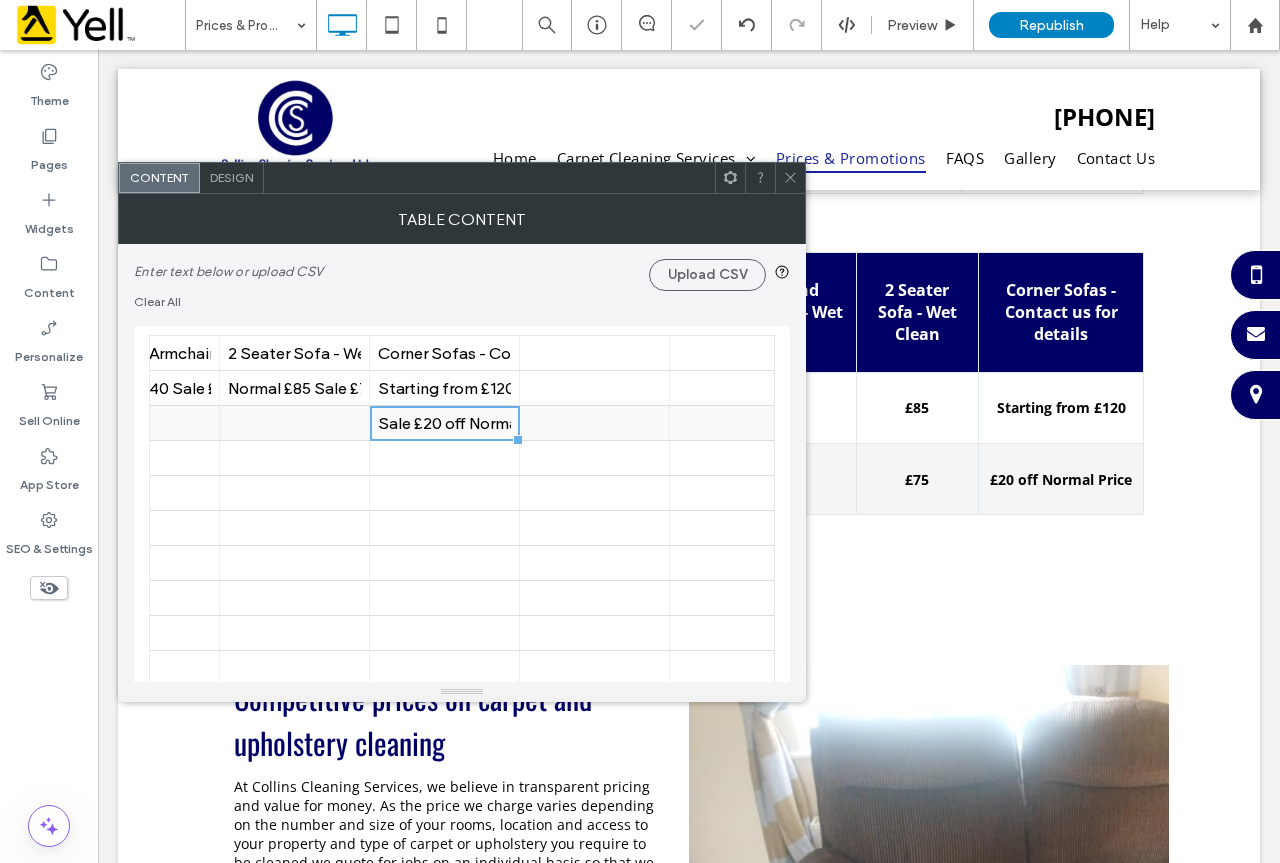 click on "Sale £20 off Normal Price" at bounding box center [444, 423] 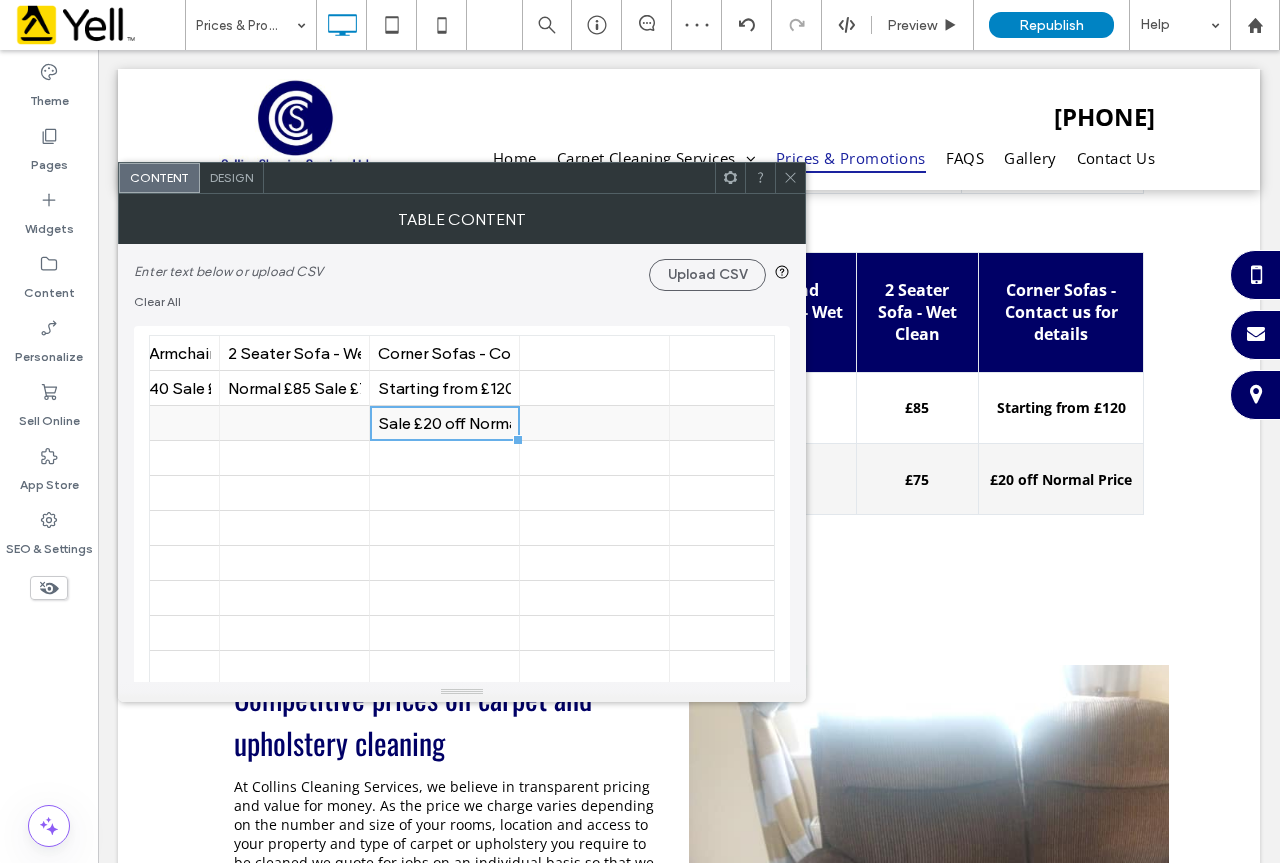 click on "Sale £20 off Normal Price" at bounding box center [444, 423] 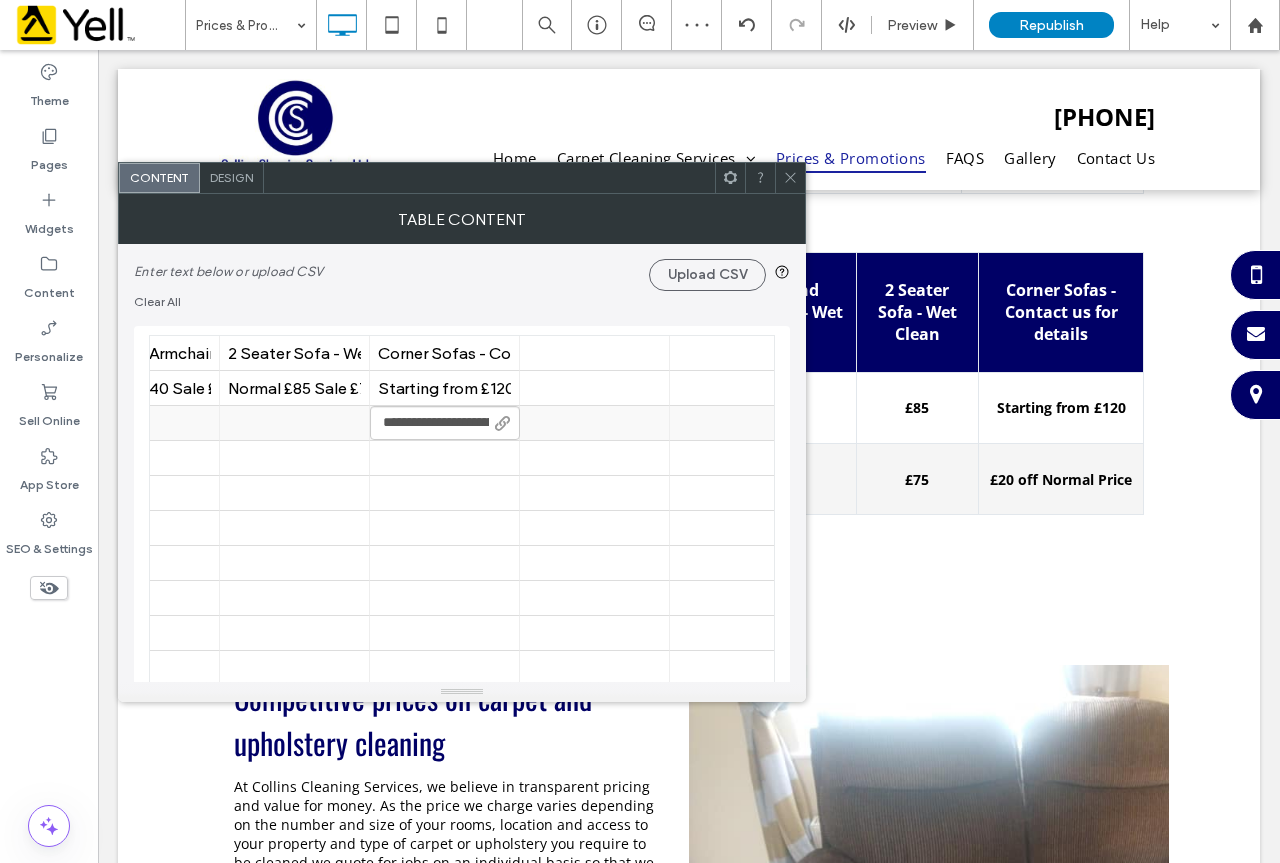scroll, scrollTop: 0, scrollLeft: 9, axis: horizontal 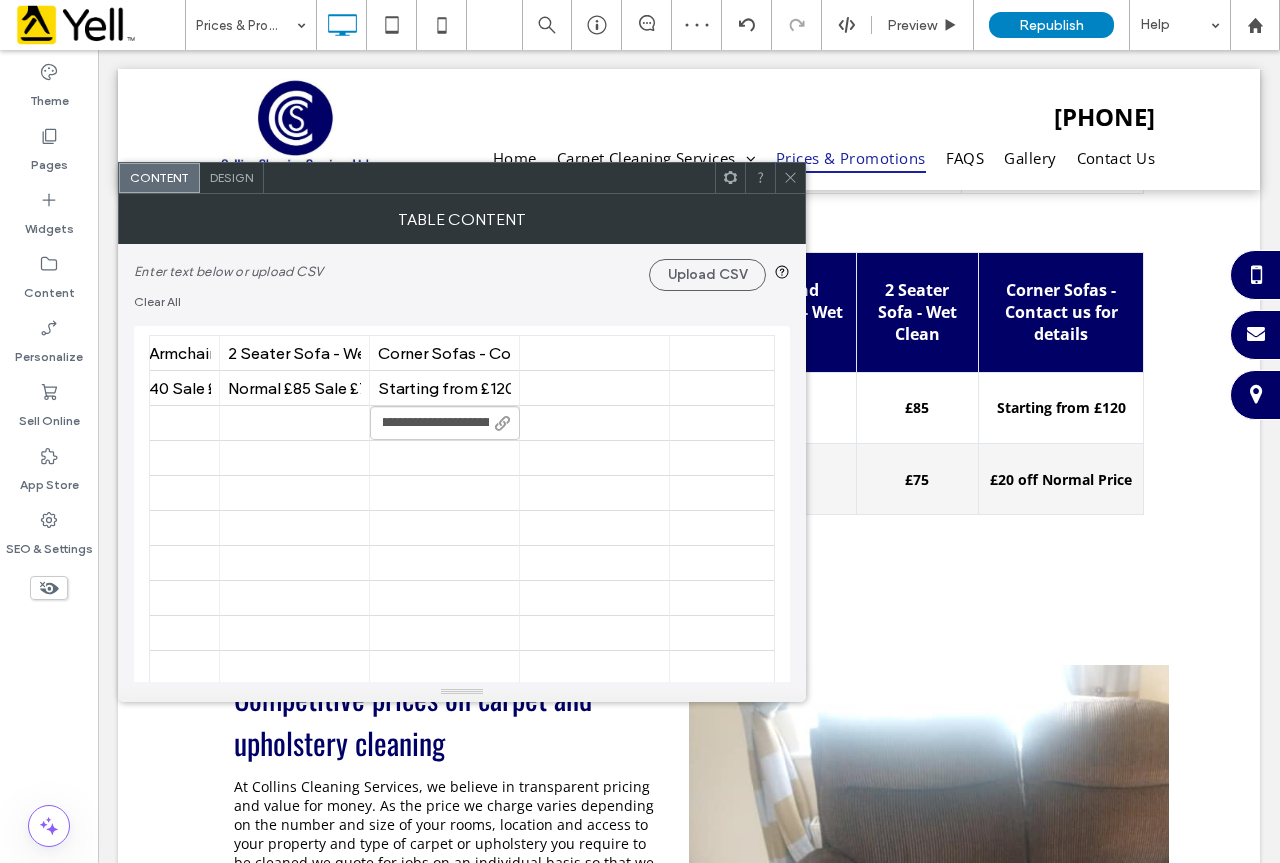 click on "**********" at bounding box center (445, 423) 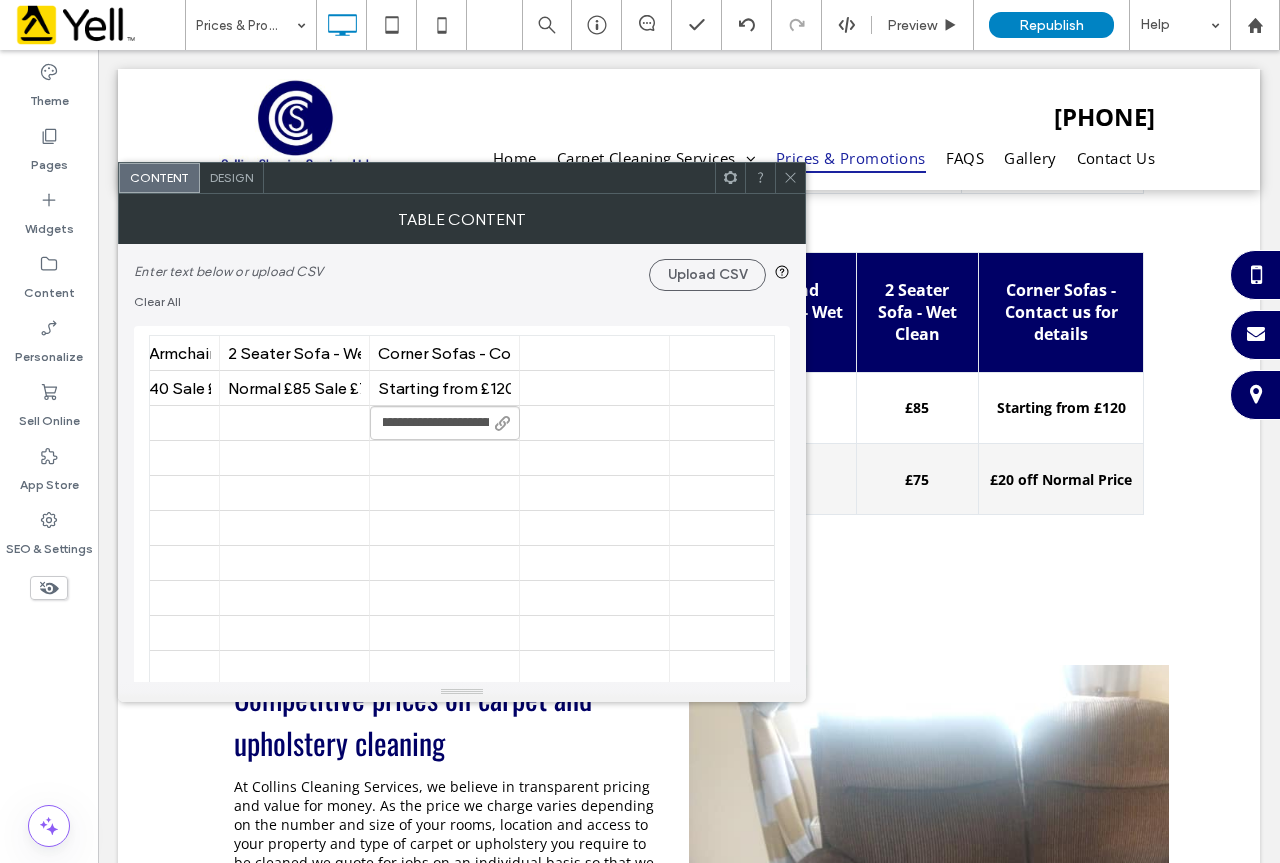 click on "**********" at bounding box center [445, 423] 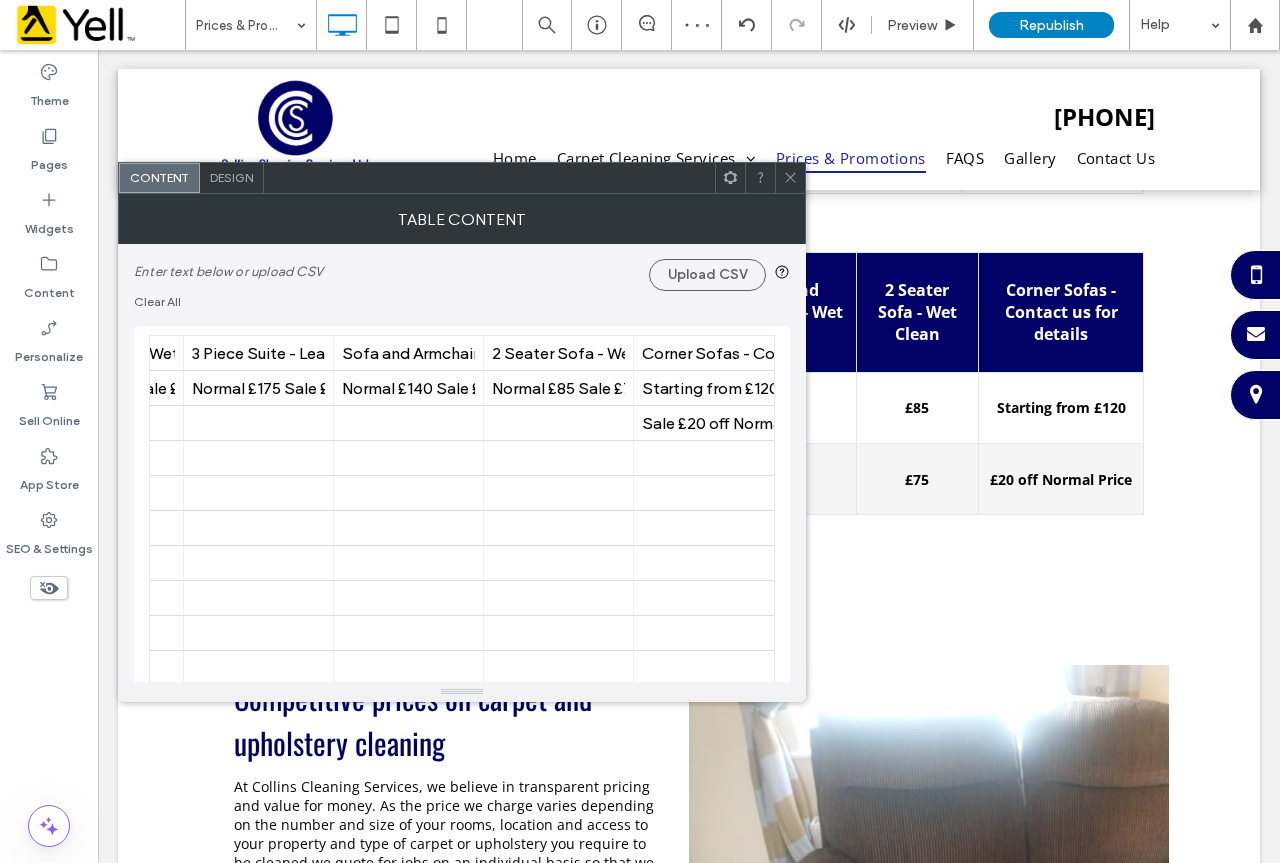 scroll, scrollTop: 0, scrollLeft: 483, axis: horizontal 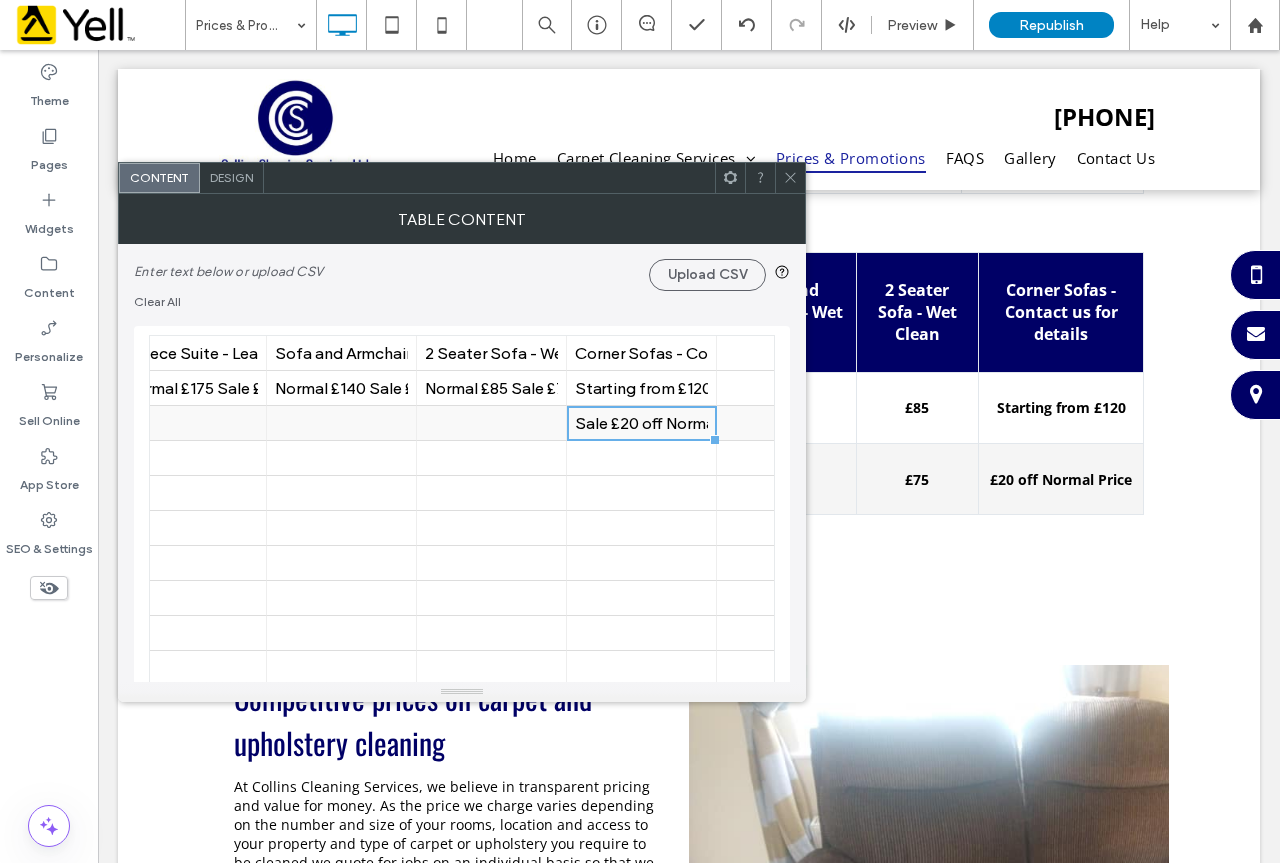 click on "Sale £20 off Normal Price" at bounding box center [641, 423] 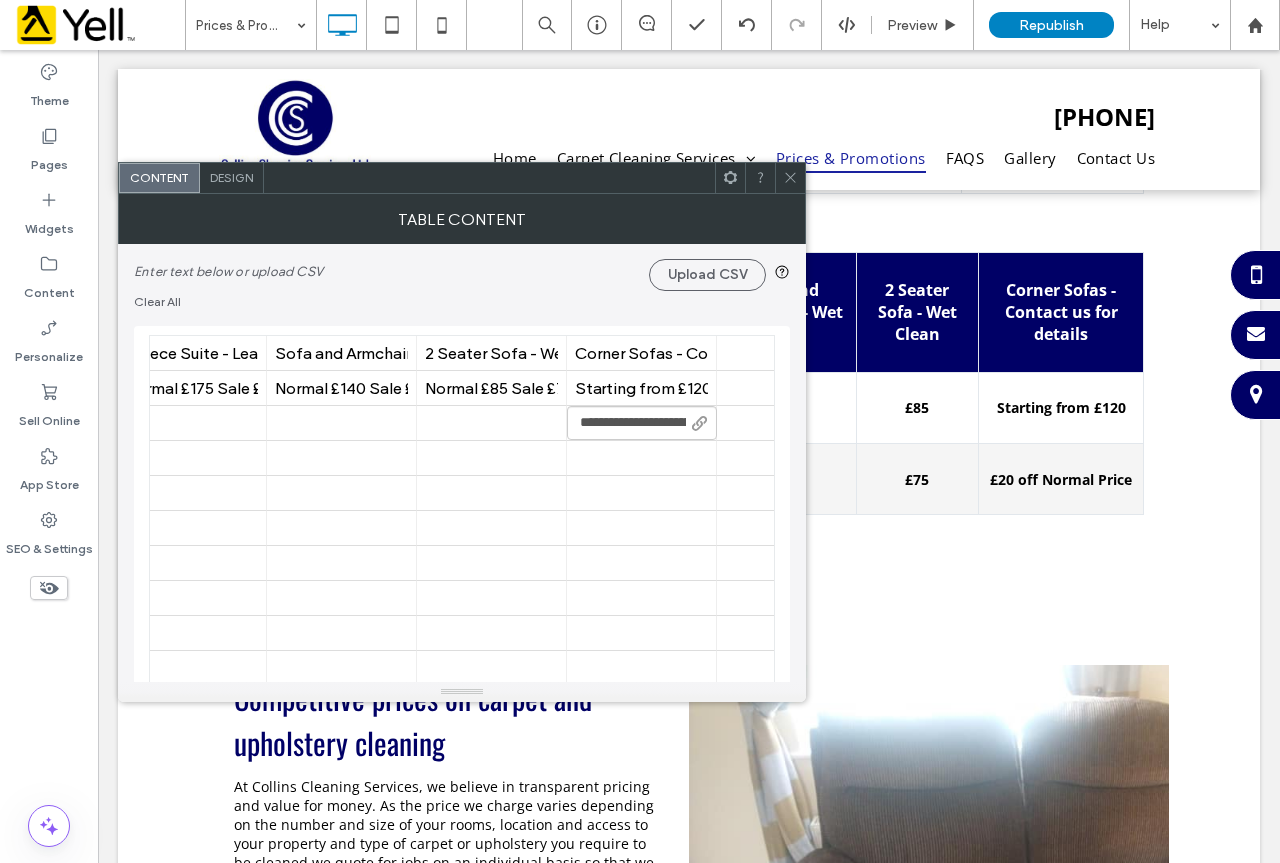 scroll, scrollTop: 0, scrollLeft: 9, axis: horizontal 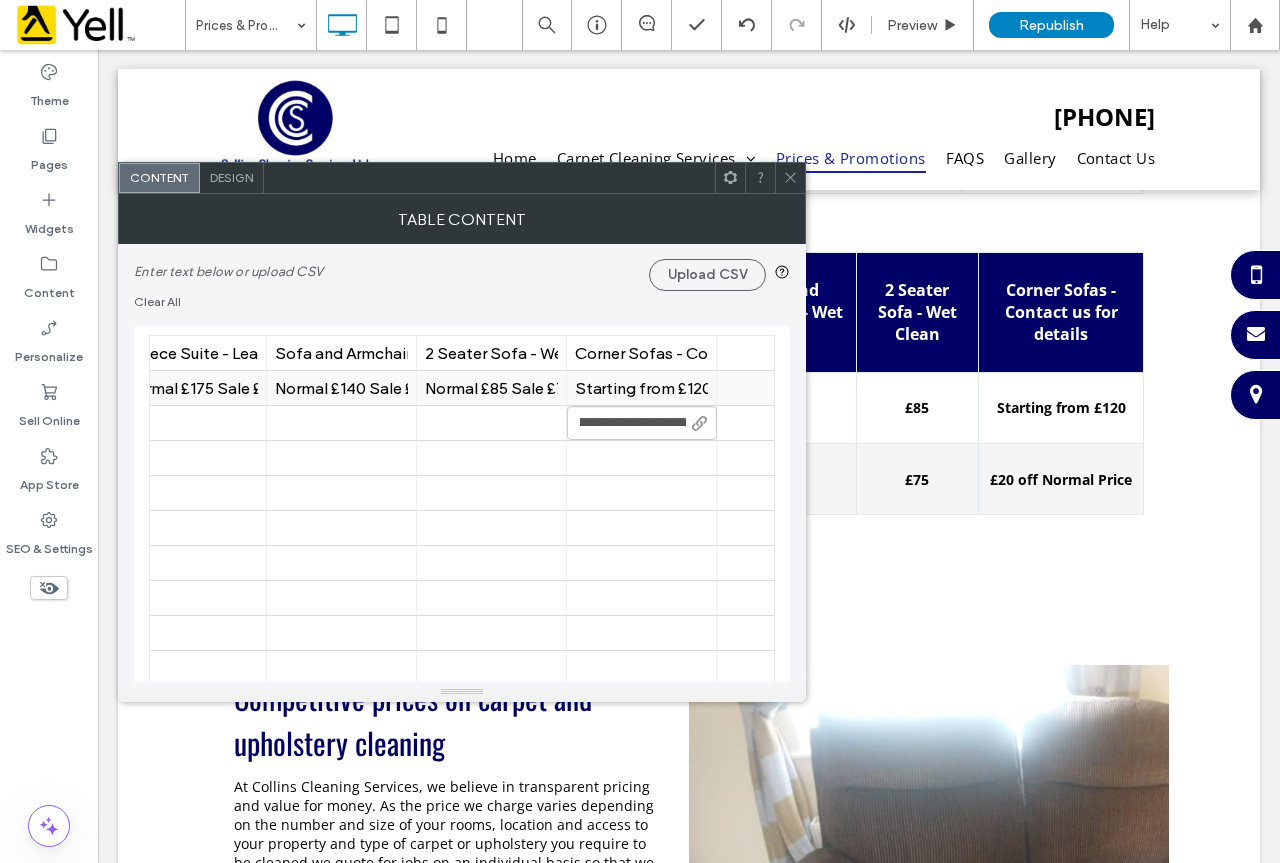 click on "Starting from £120" at bounding box center [641, 388] 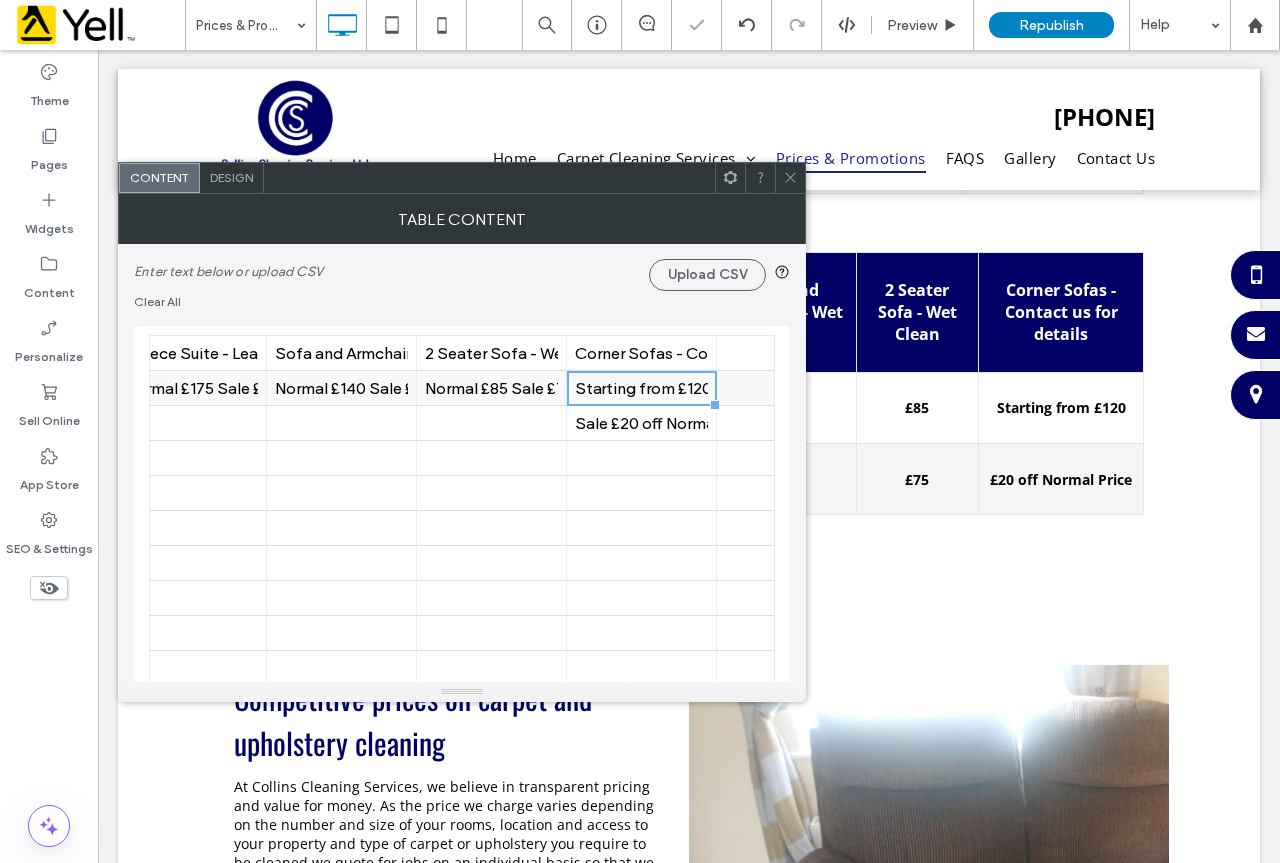 click on "Starting from £120" at bounding box center (641, 388) 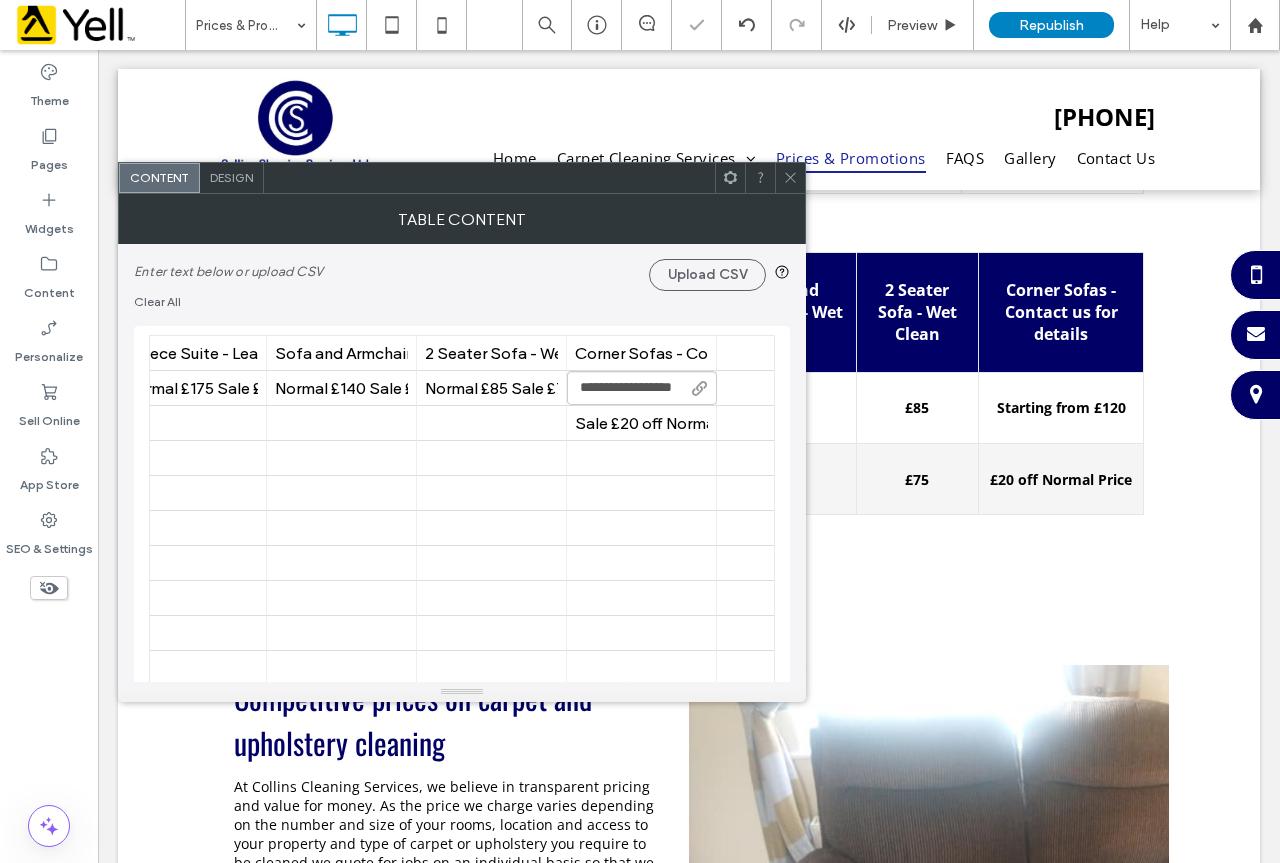 click on "**********" at bounding box center (642, 388) 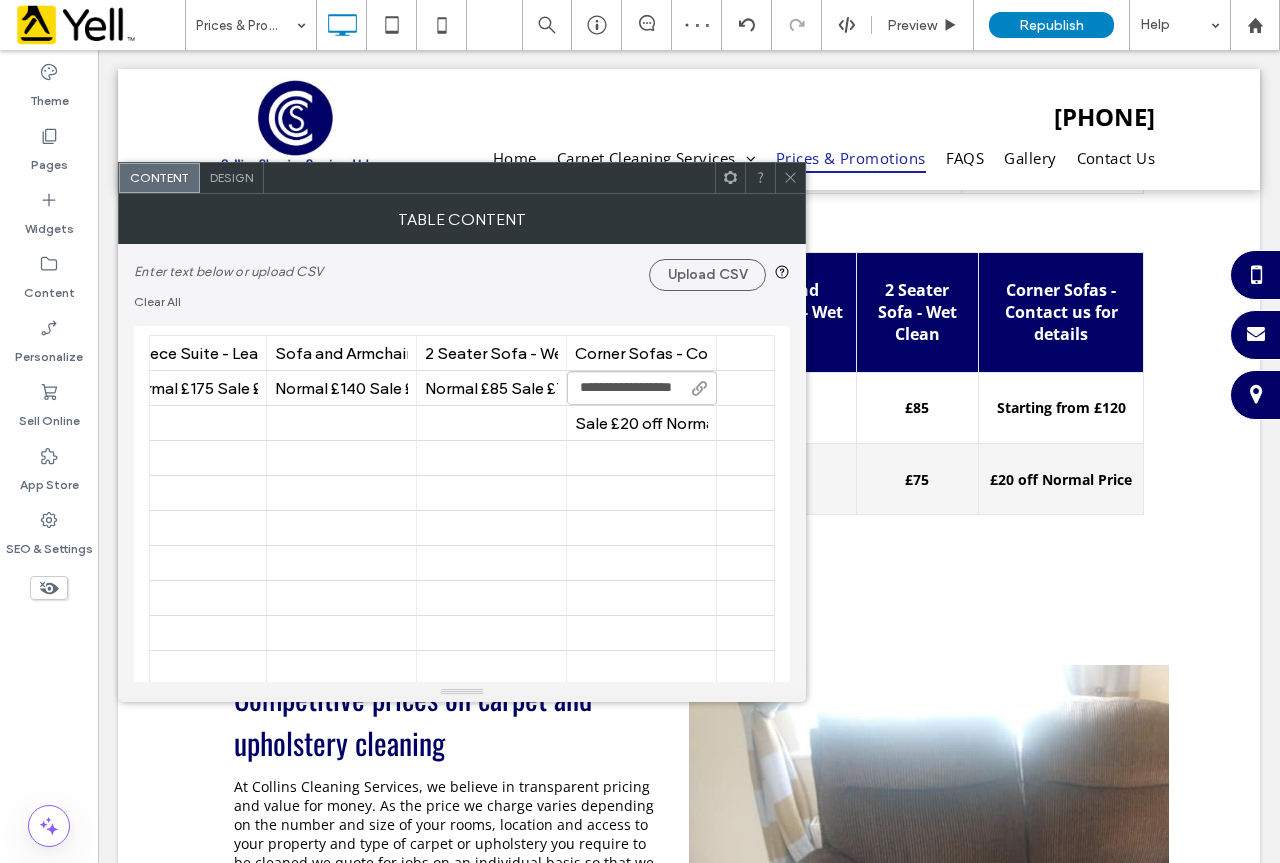 scroll, scrollTop: 0, scrollLeft: 14, axis: horizontal 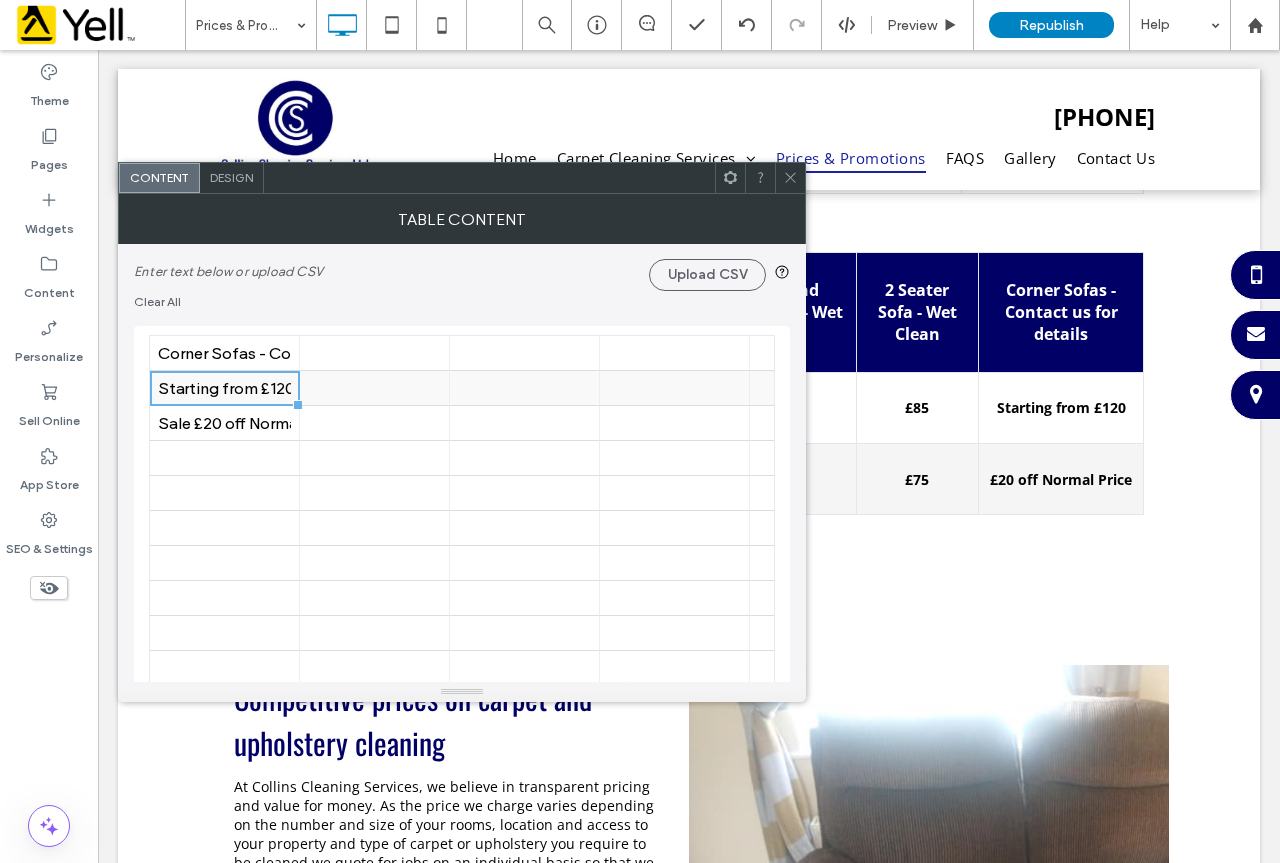 click on "Starting from £120" at bounding box center (224, 388) 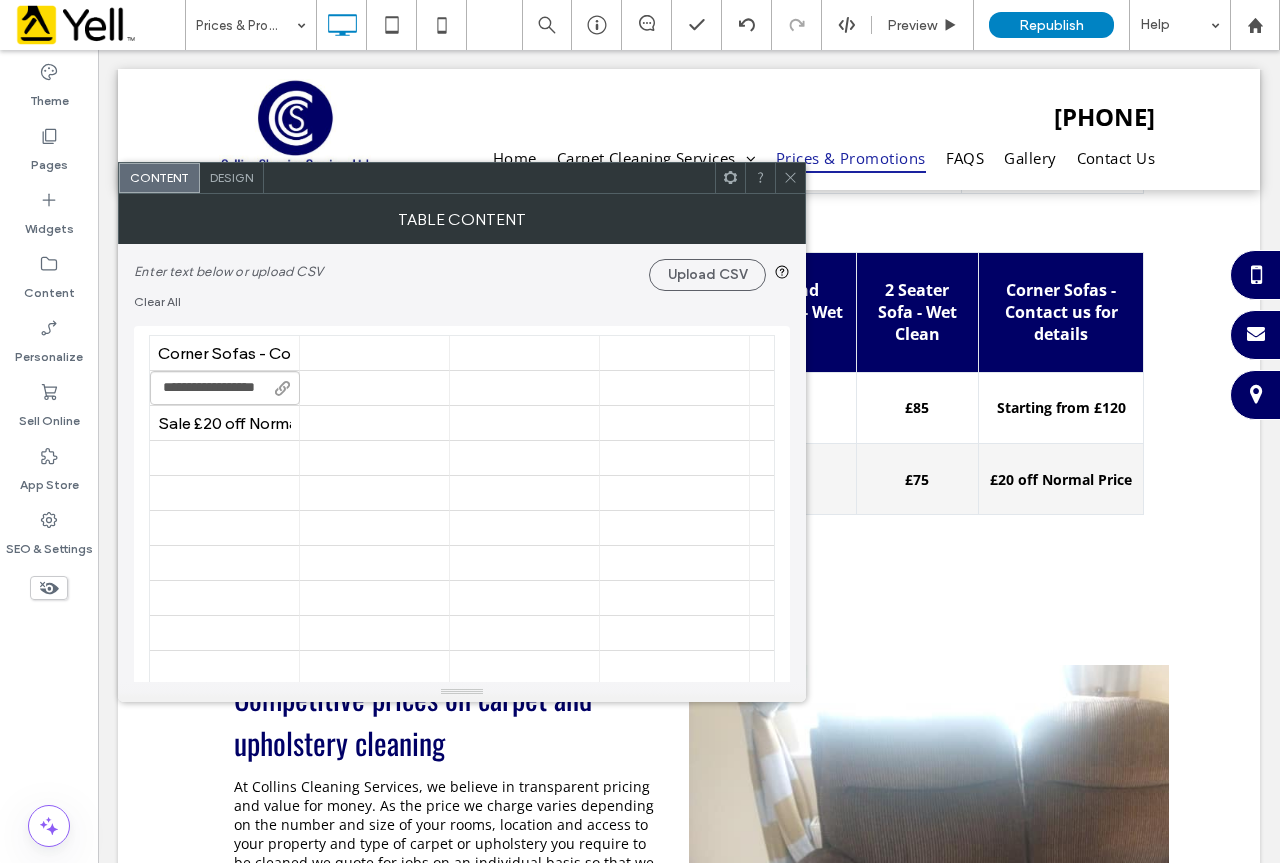 click on "**********" at bounding box center [225, 388] 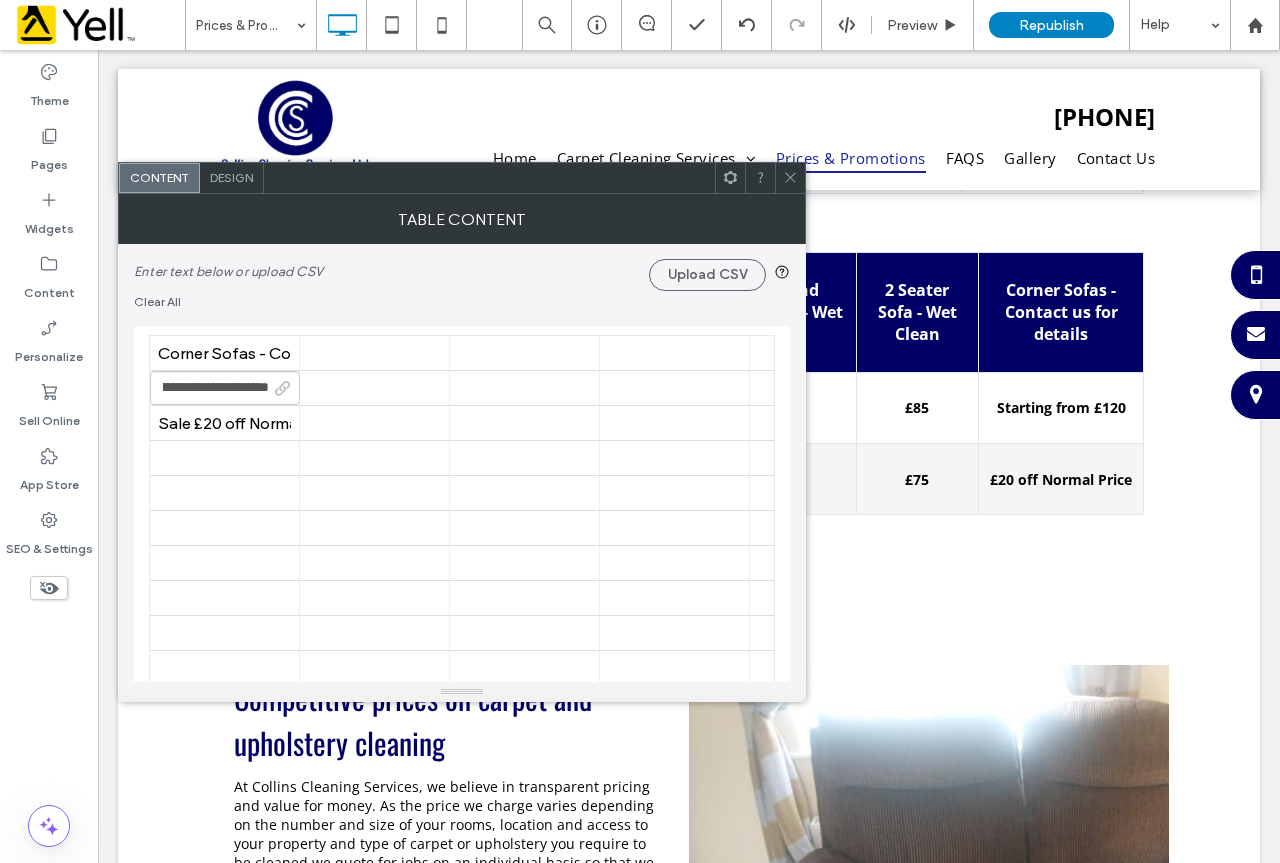 scroll, scrollTop: 0, scrollLeft: 109, axis: horizontal 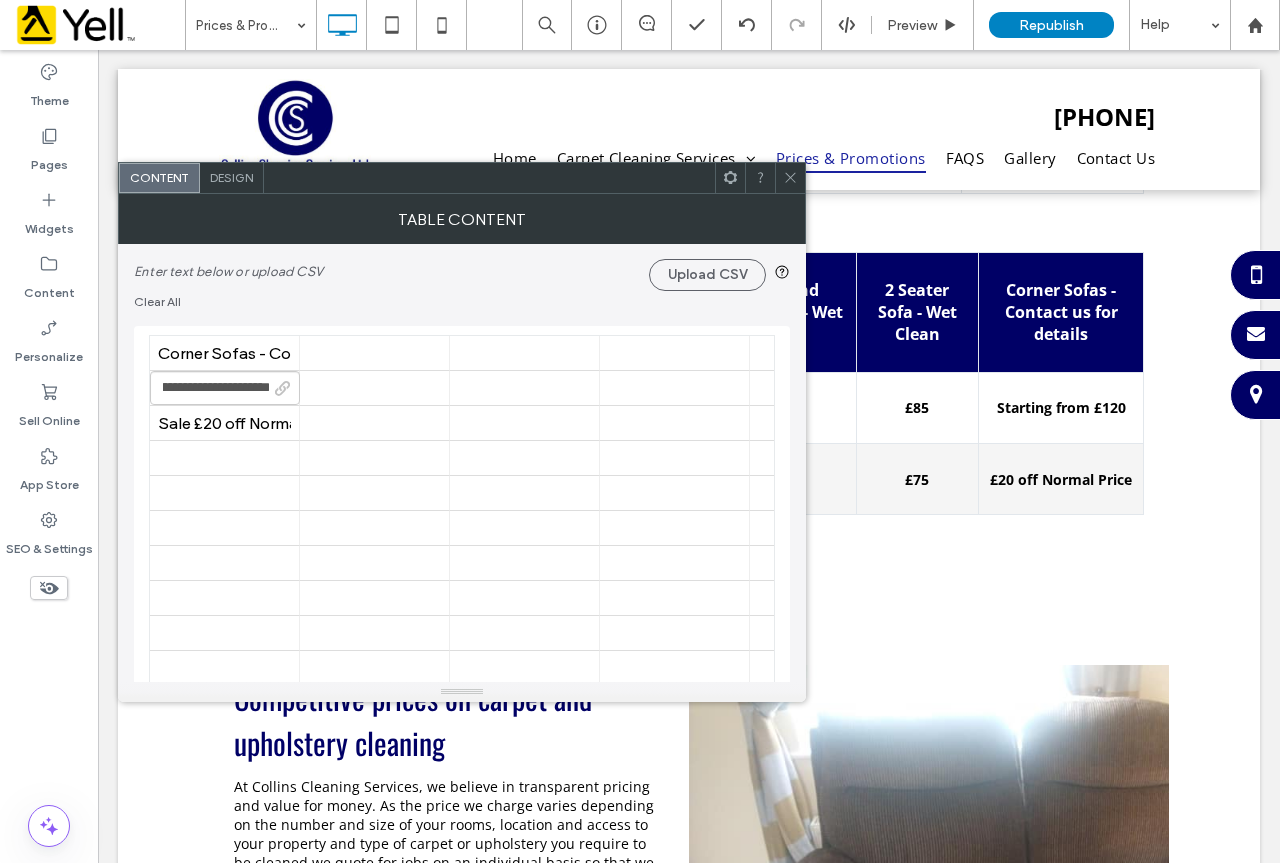 type on "**********" 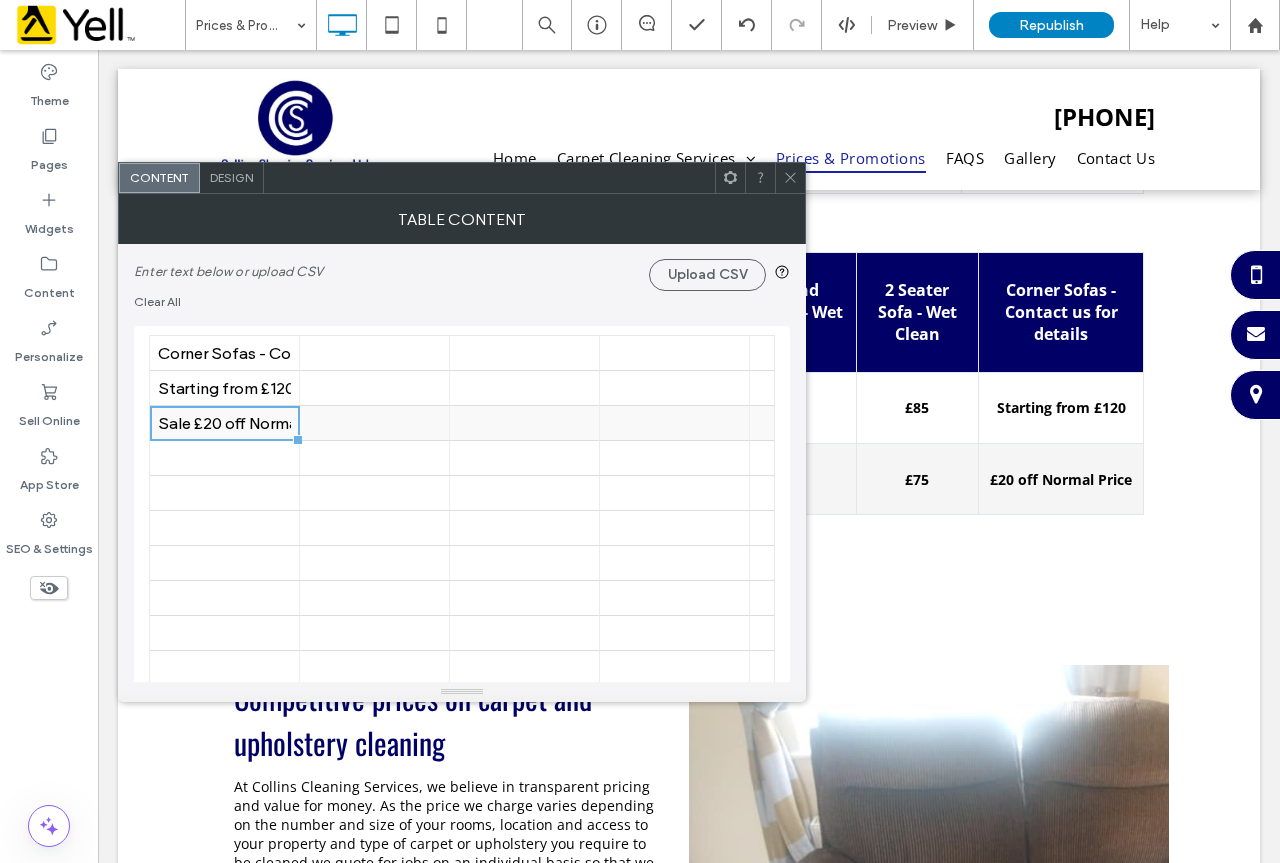 click on "Sale £20 off Normal Price" at bounding box center (224, 423) 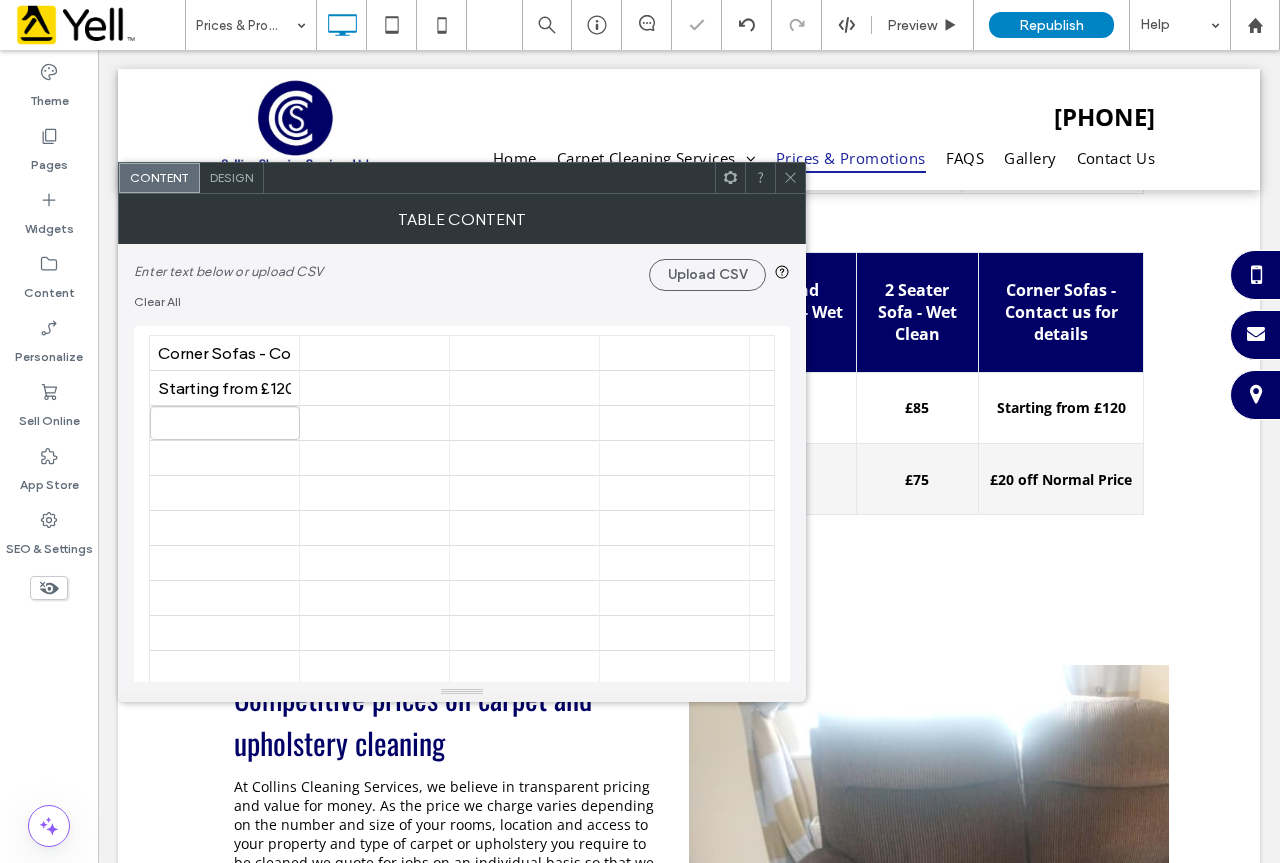 click 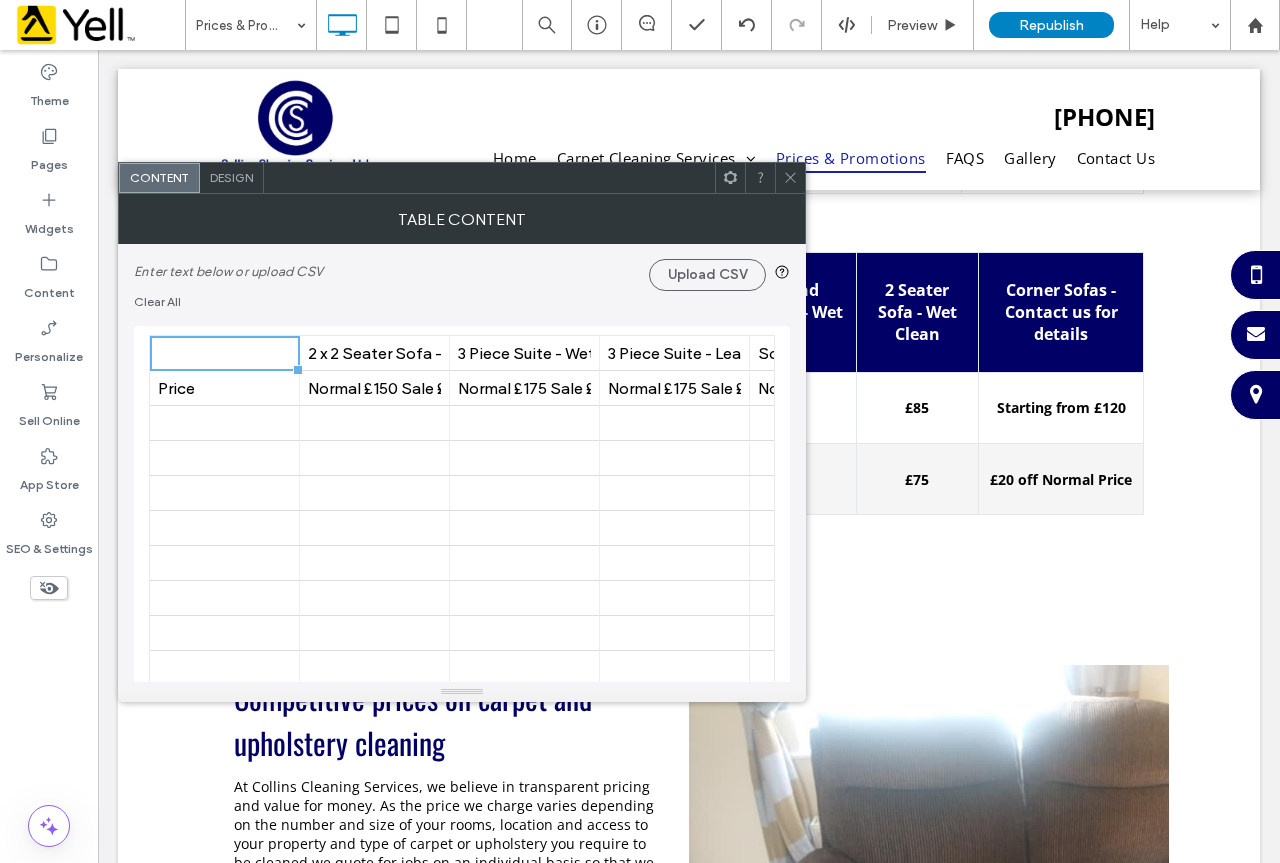 click 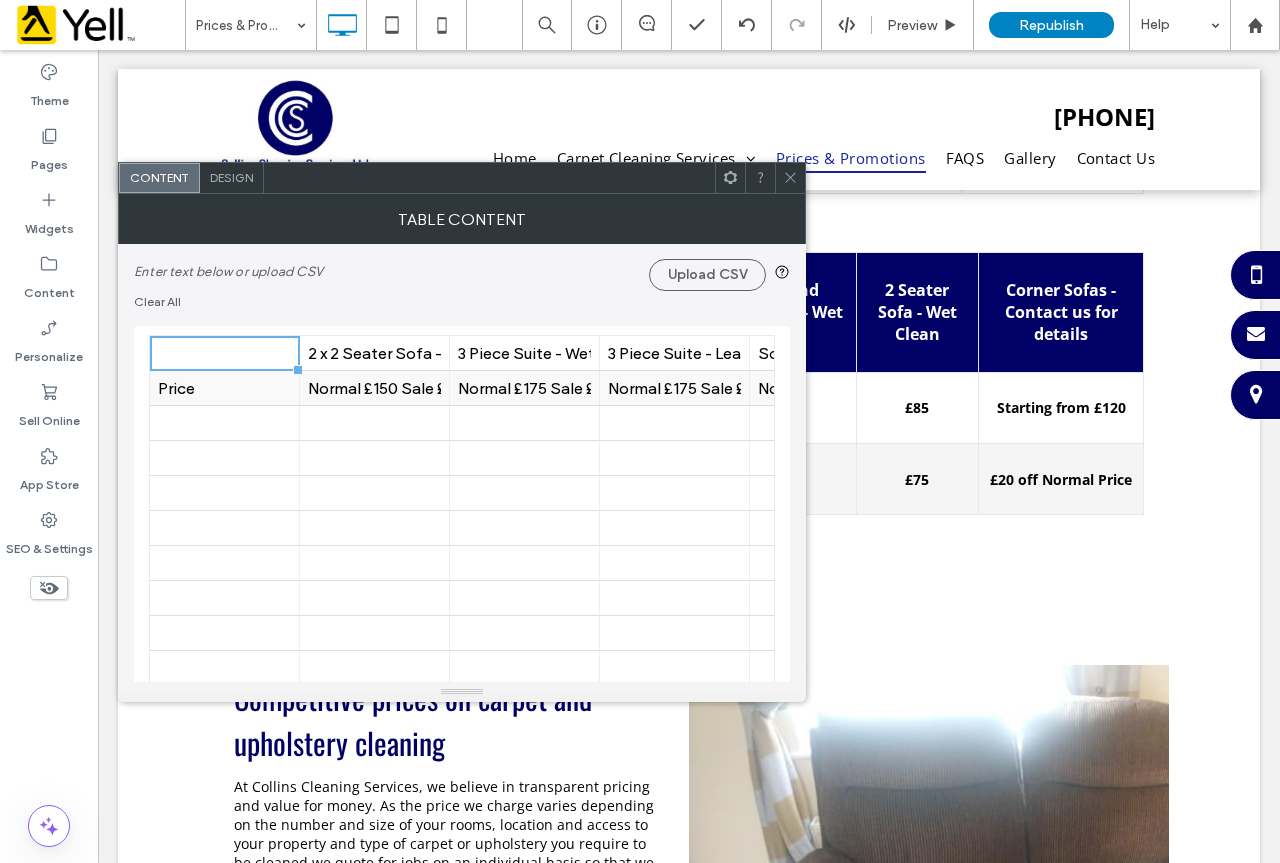 click on "Price" at bounding box center [224, 388] 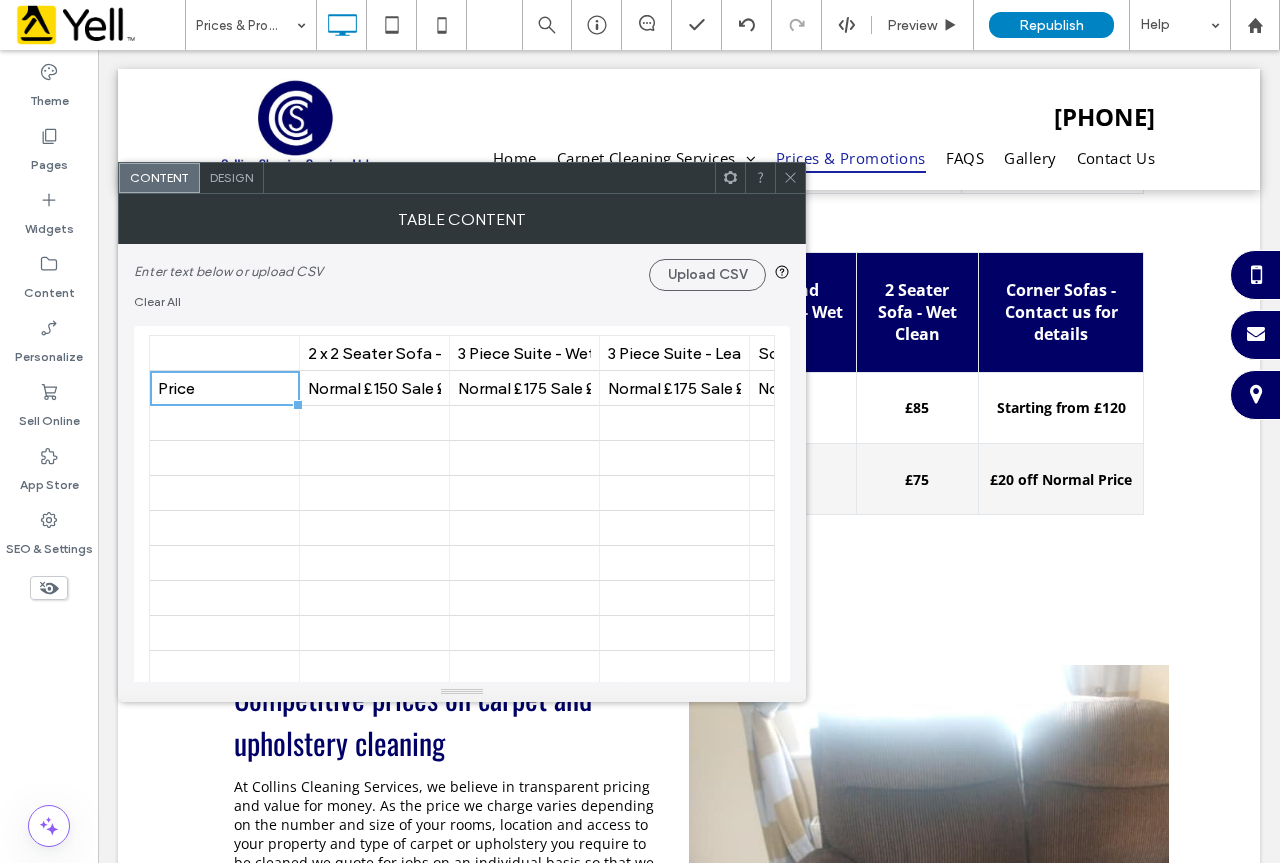 drag, startPoint x: 791, startPoint y: 175, endPoint x: 401, endPoint y: 196, distance: 390.56497 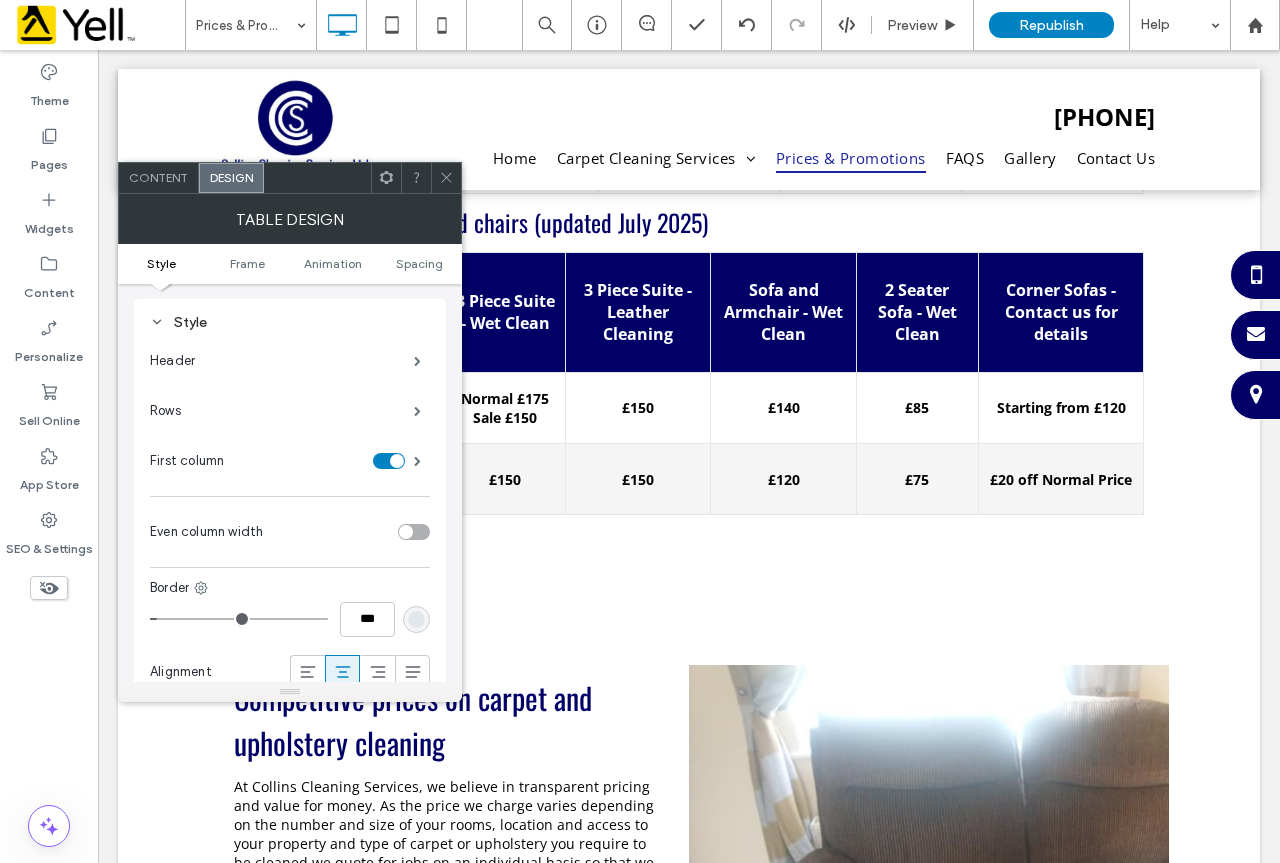 scroll, scrollTop: 0, scrollLeft: 0, axis: both 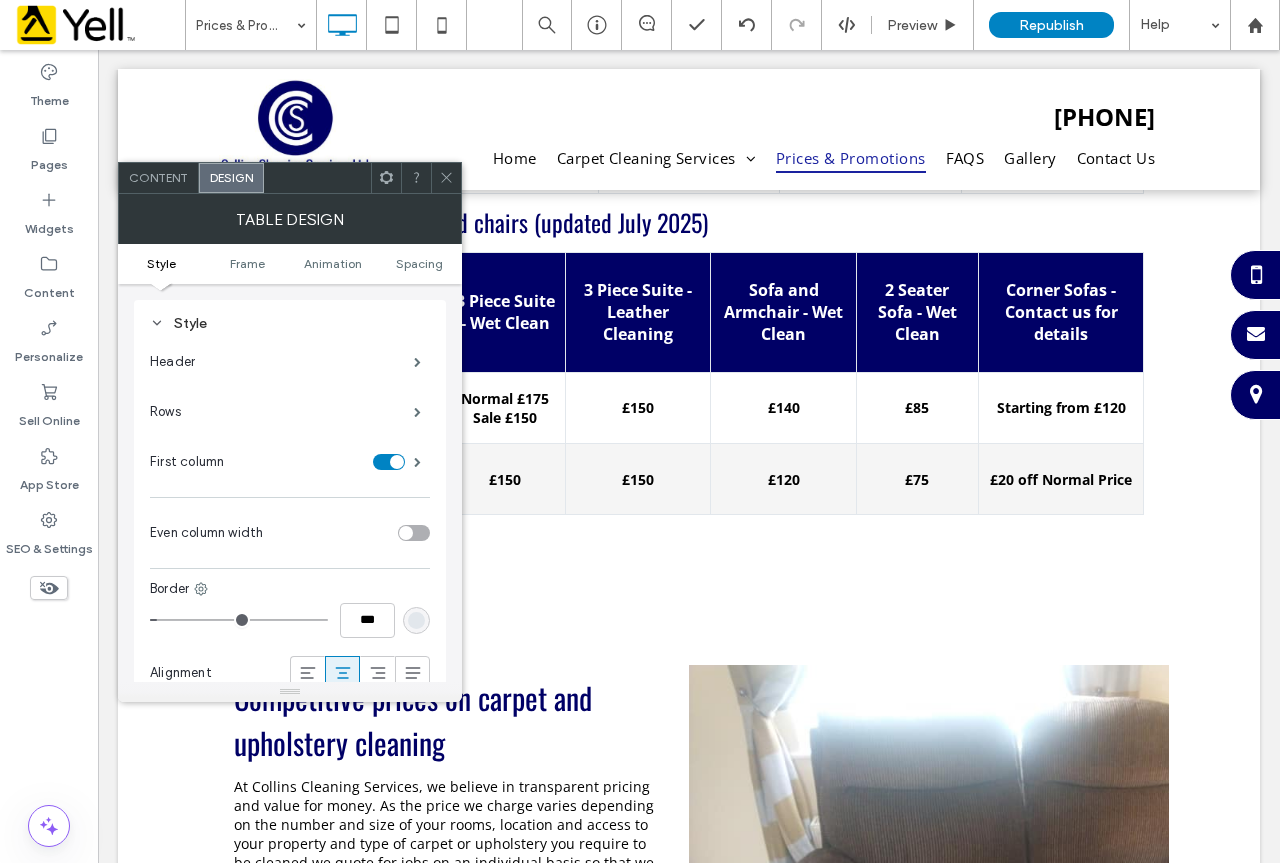 click at bounding box center [389, 462] 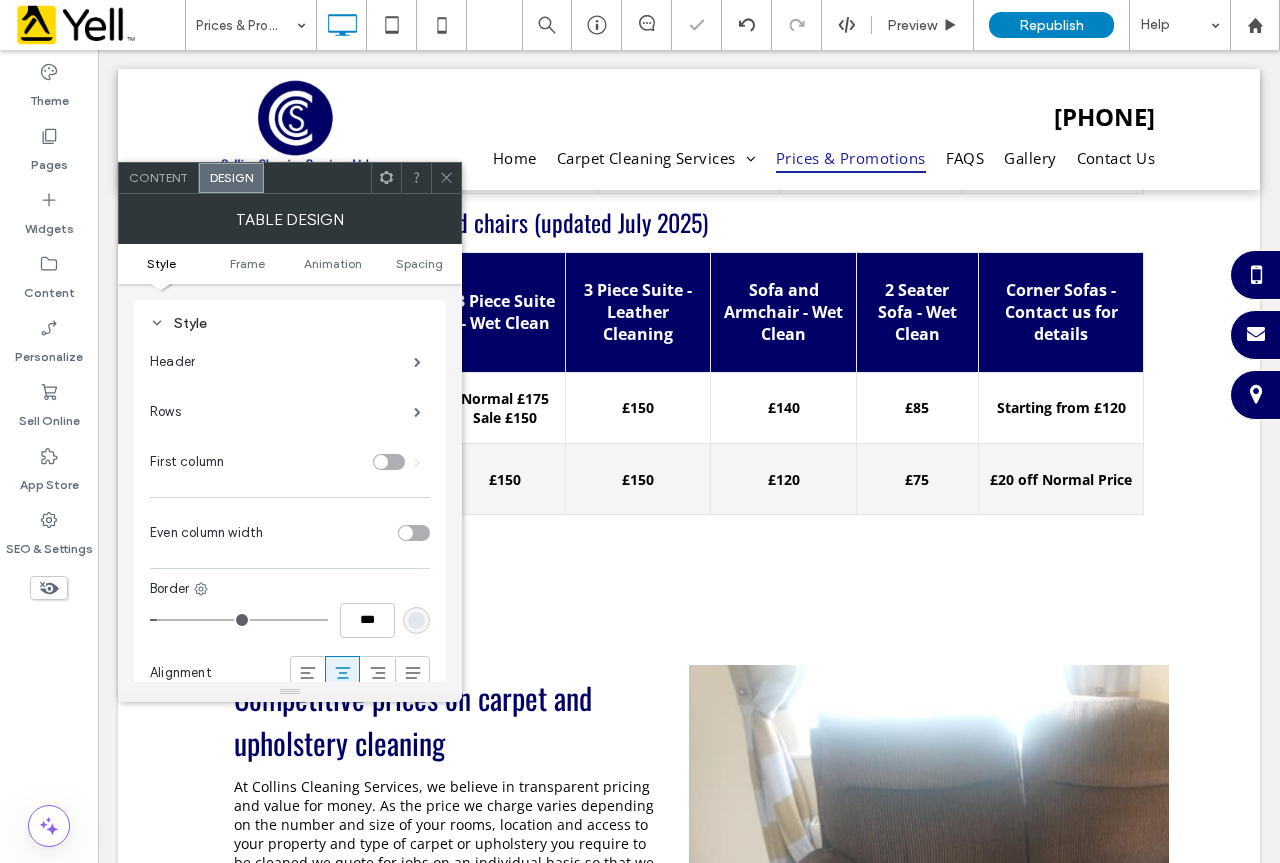 click at bounding box center (389, 462) 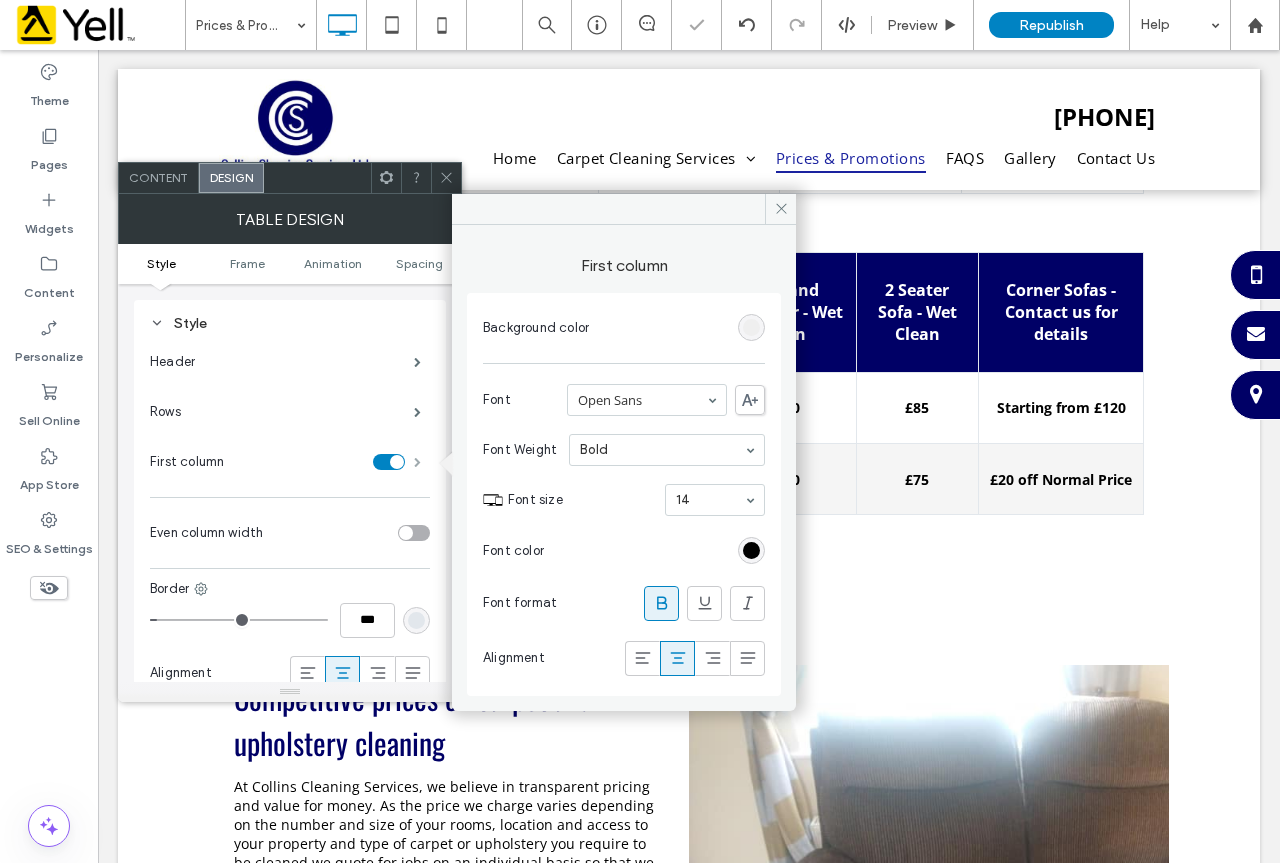 click at bounding box center (417, 462) 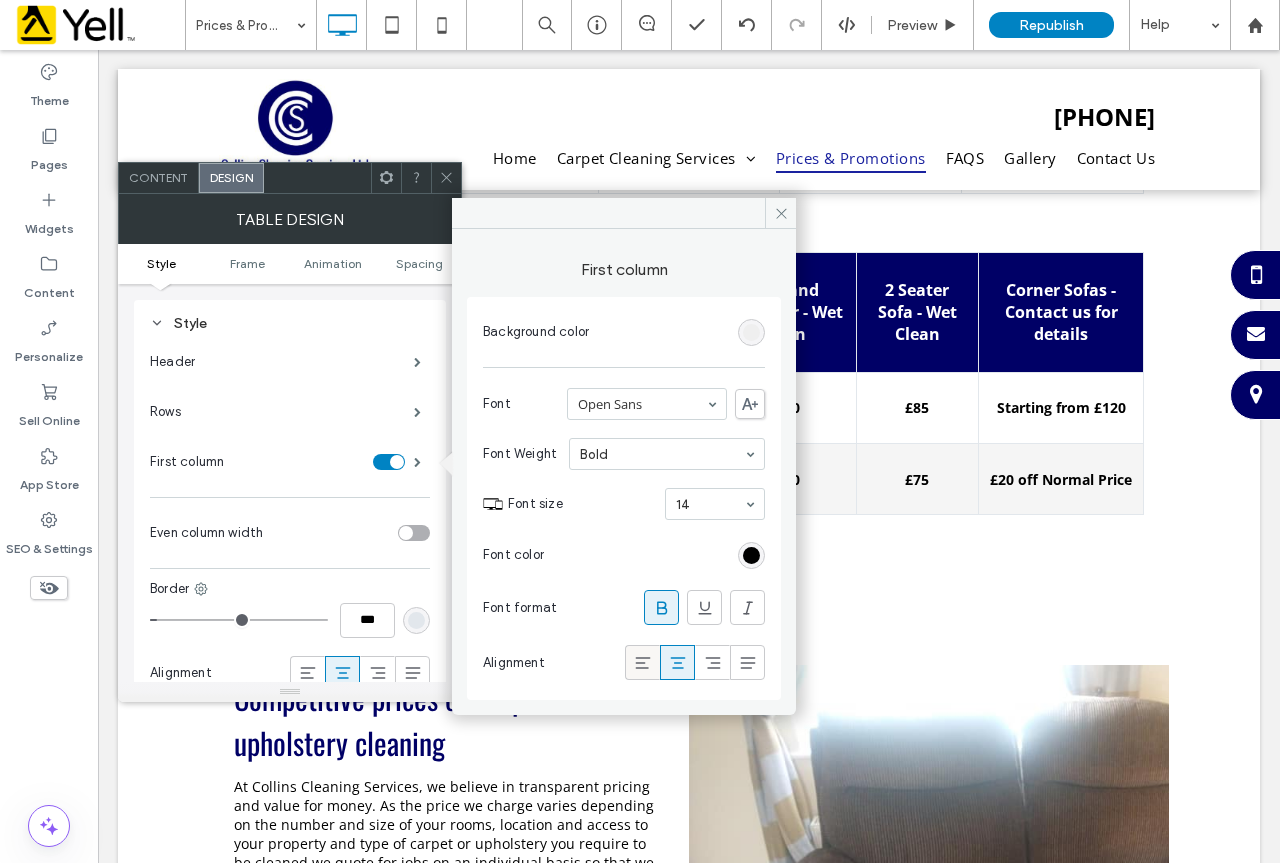 click 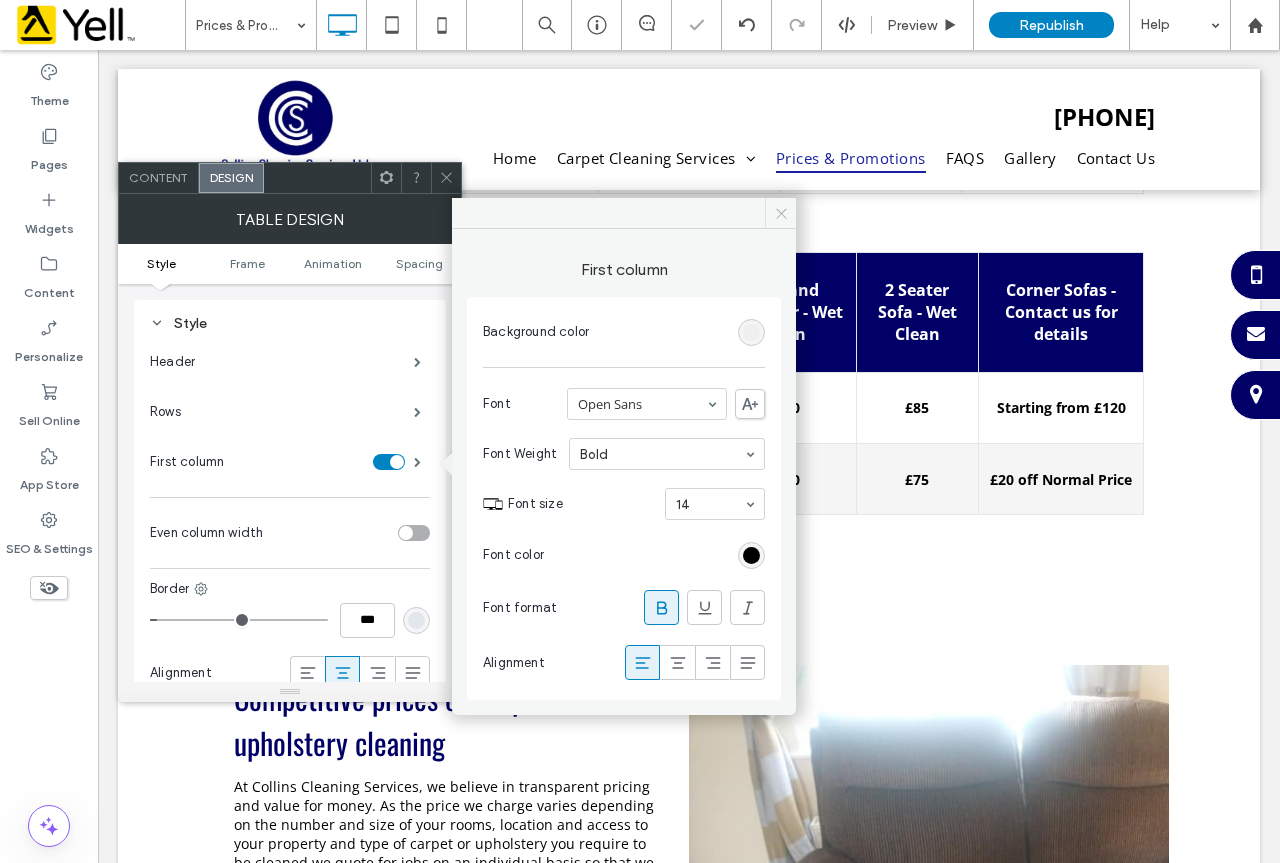 click 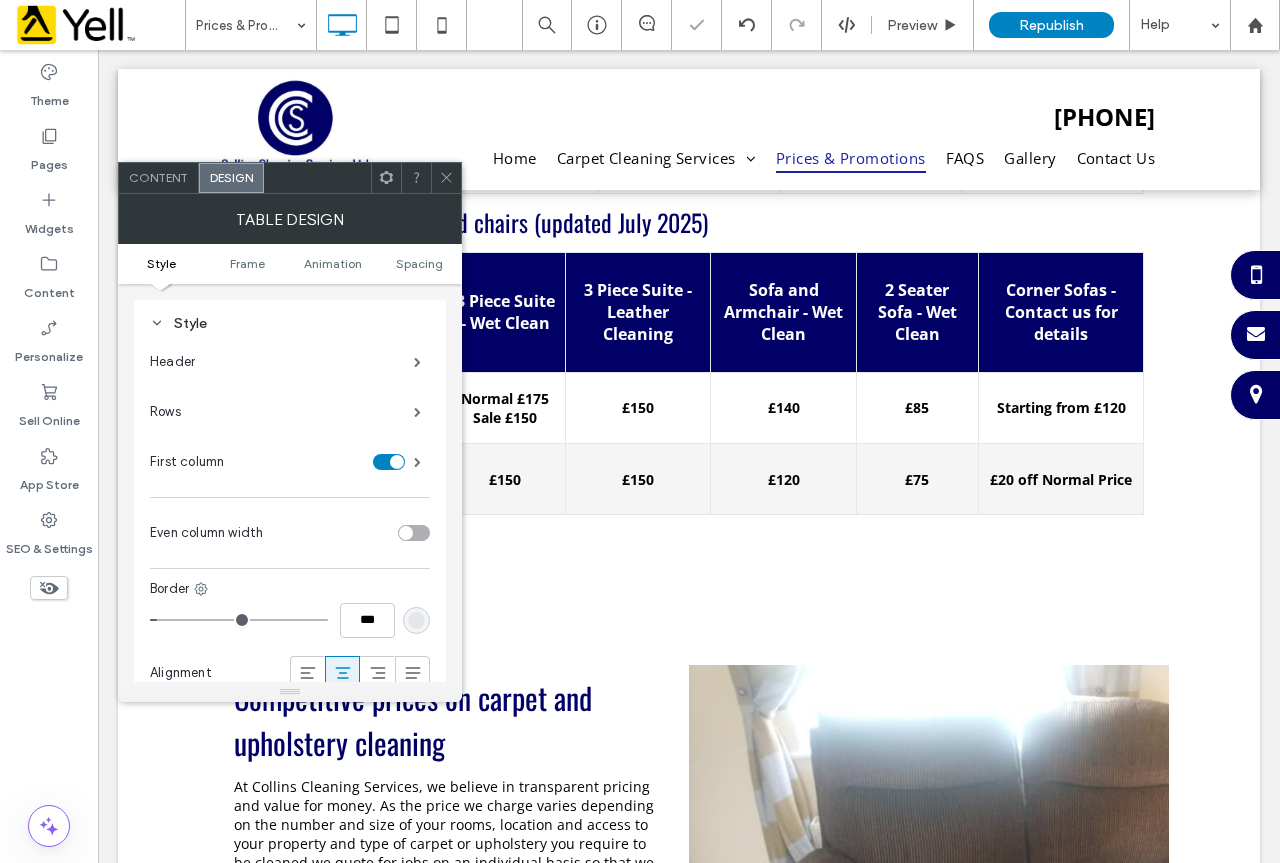 click 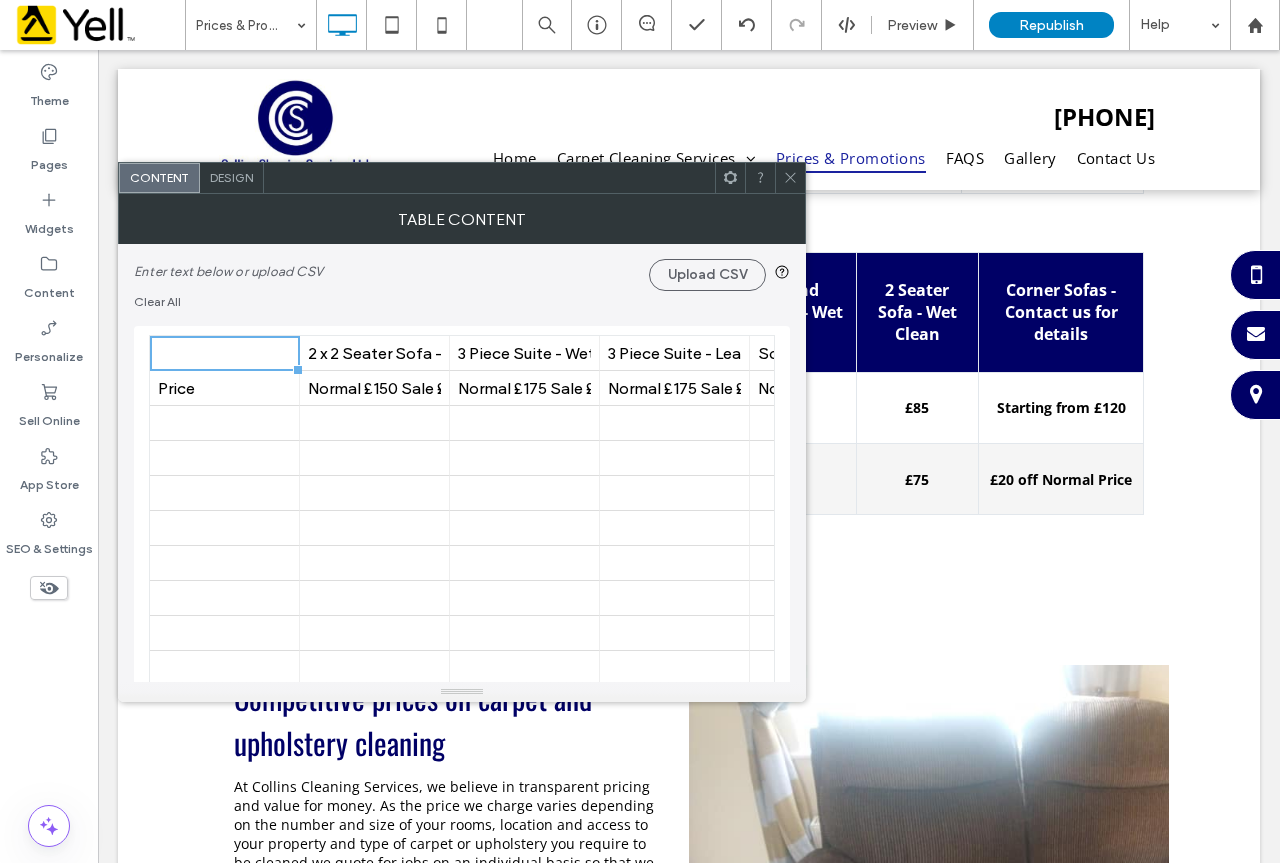 click on "Design" at bounding box center (231, 177) 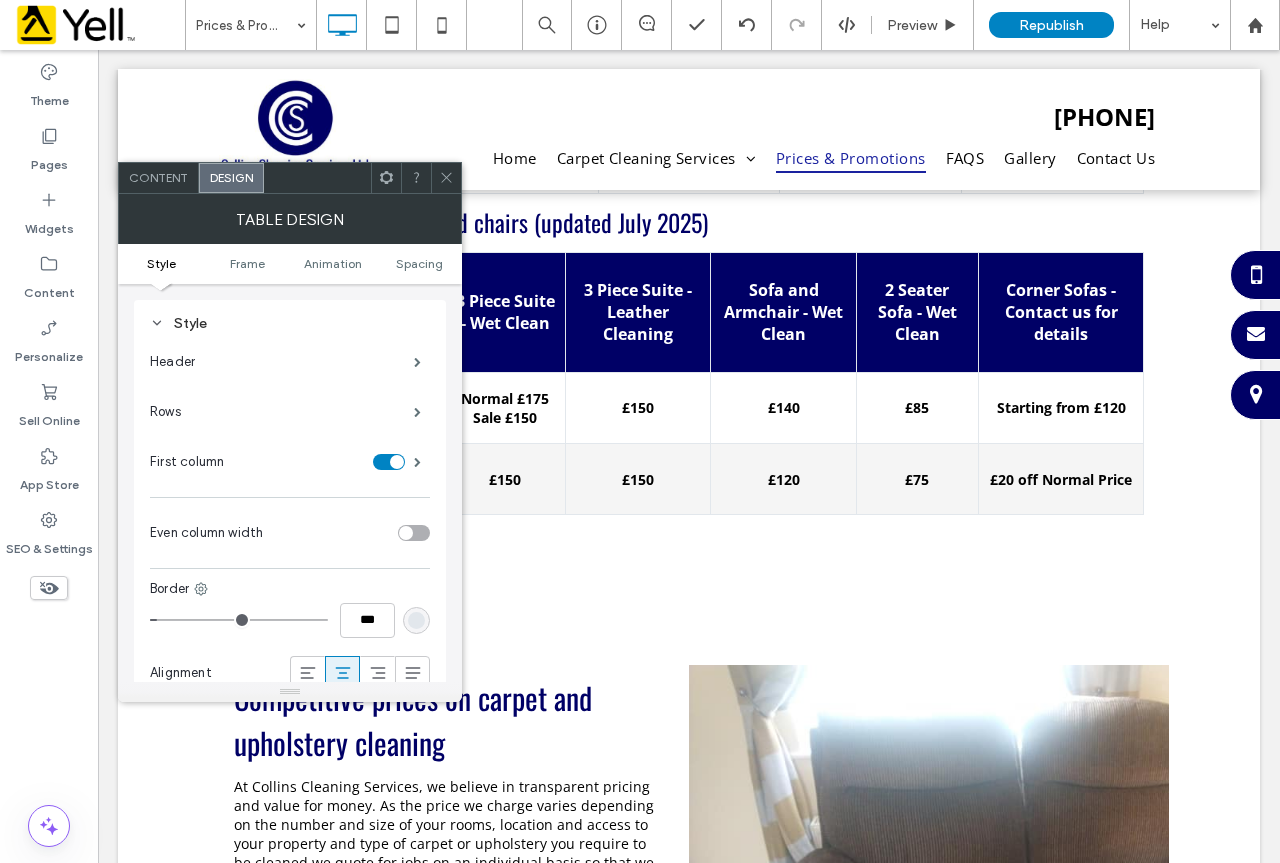 click at bounding box center (414, 533) 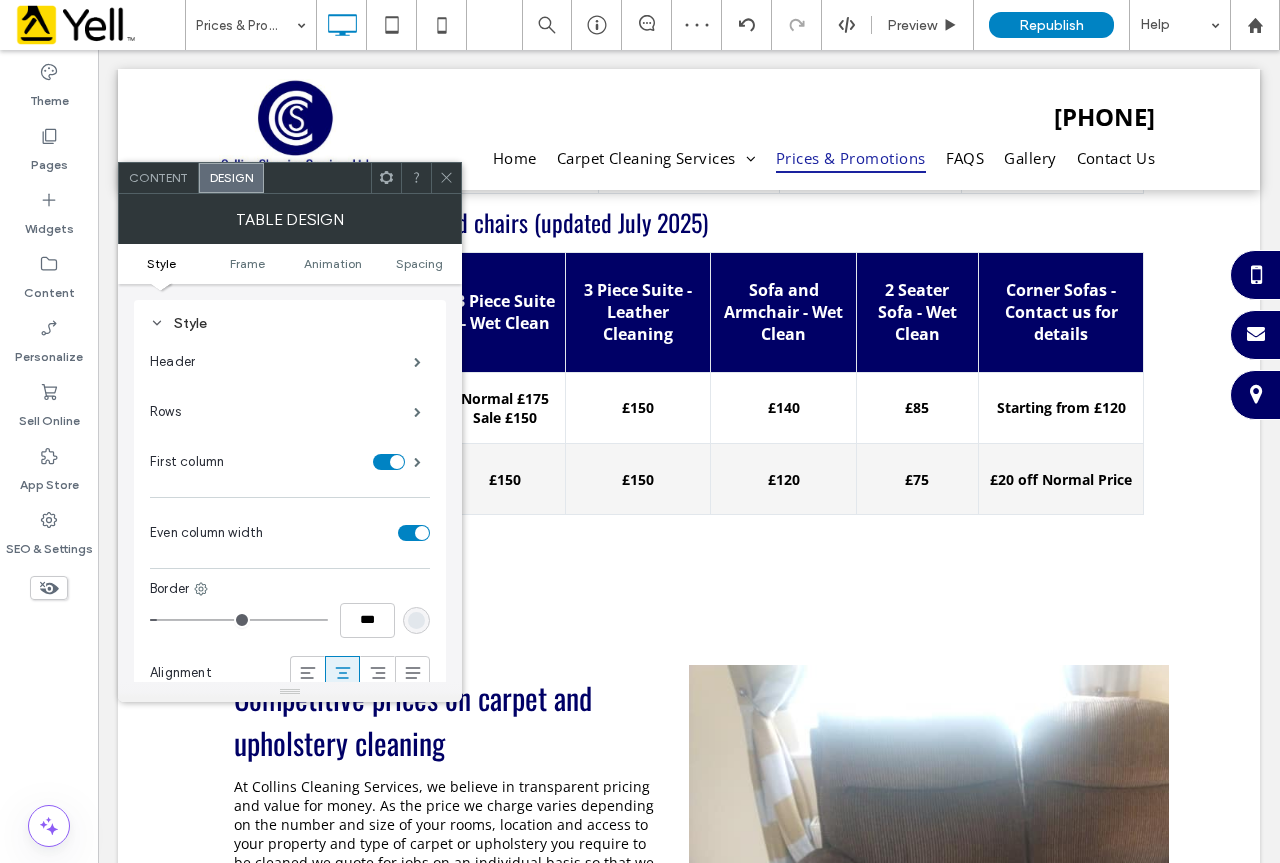 click at bounding box center (446, 178) 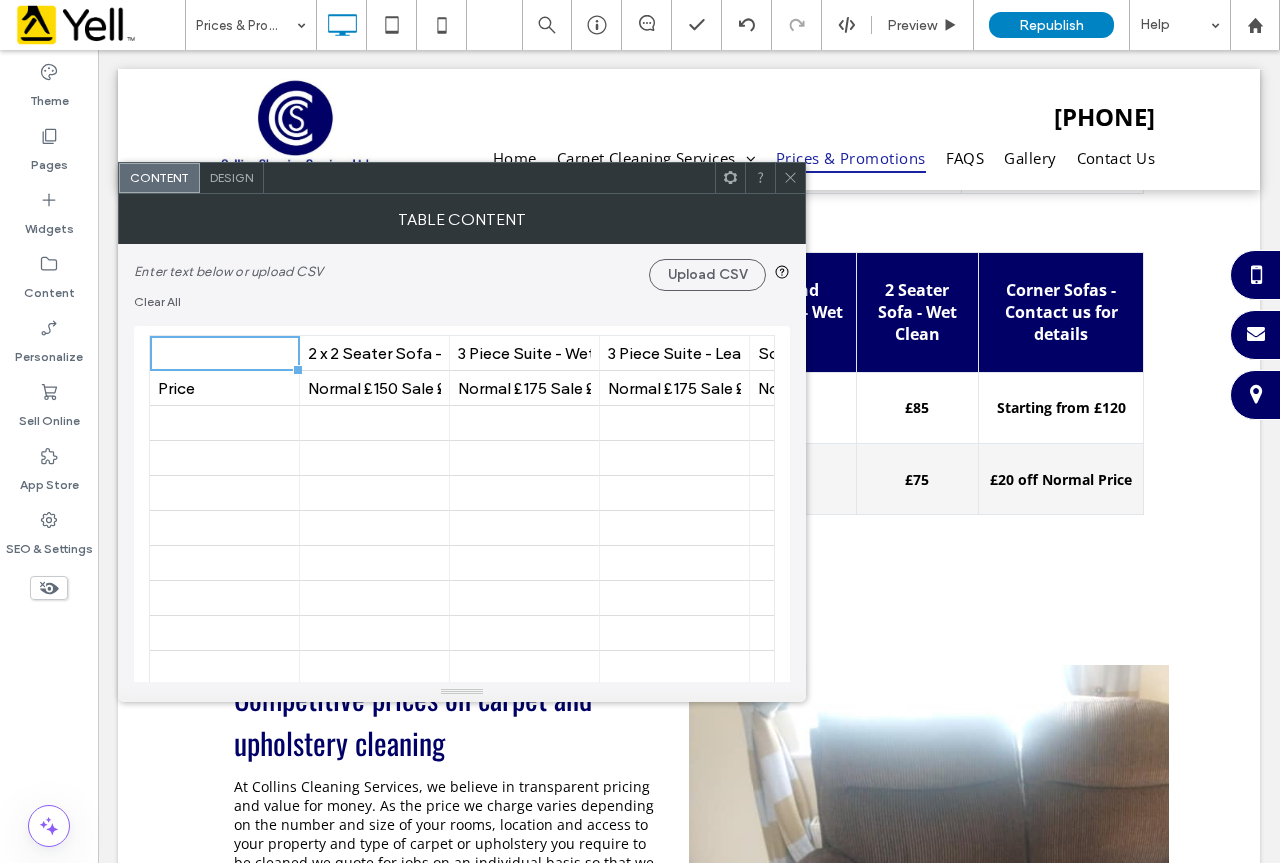 click at bounding box center (524, 423) 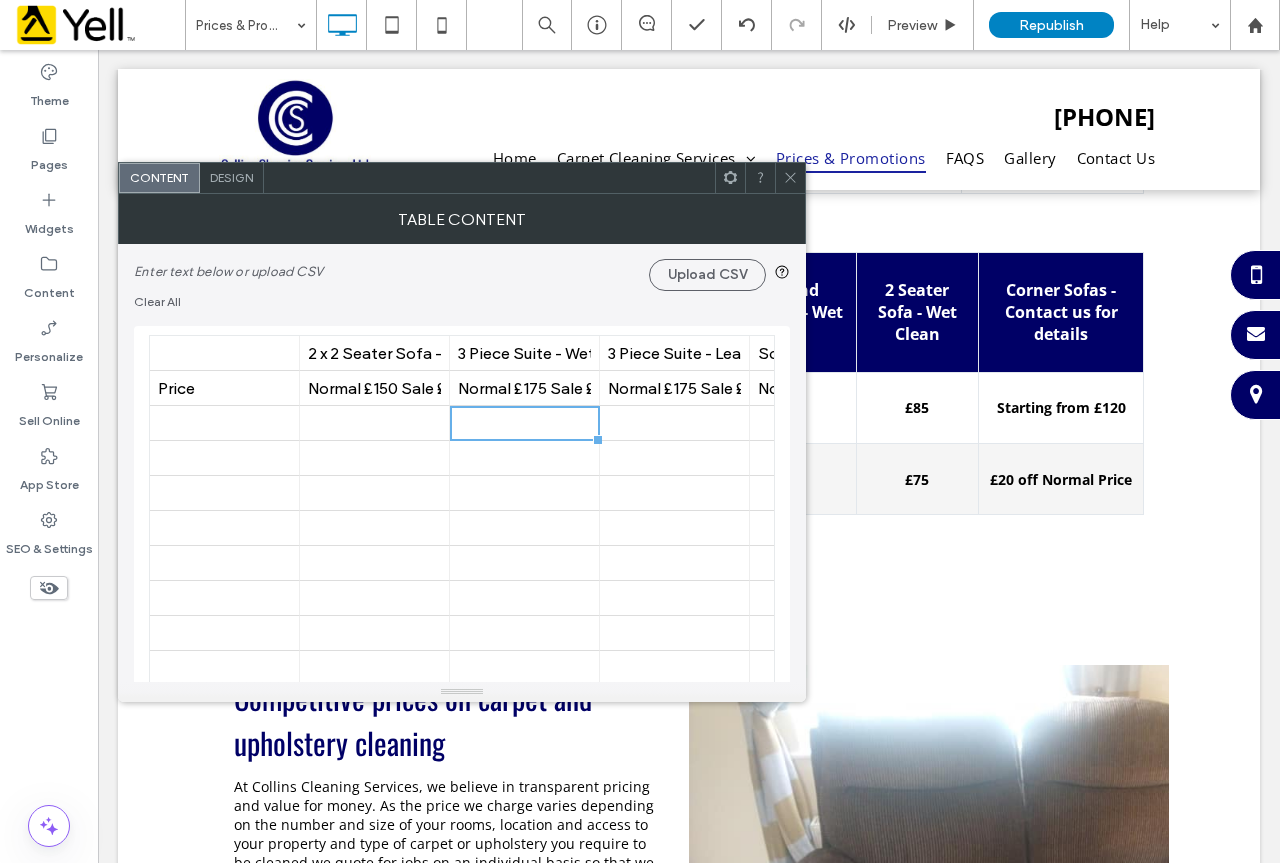 click on "Design" at bounding box center [231, 177] 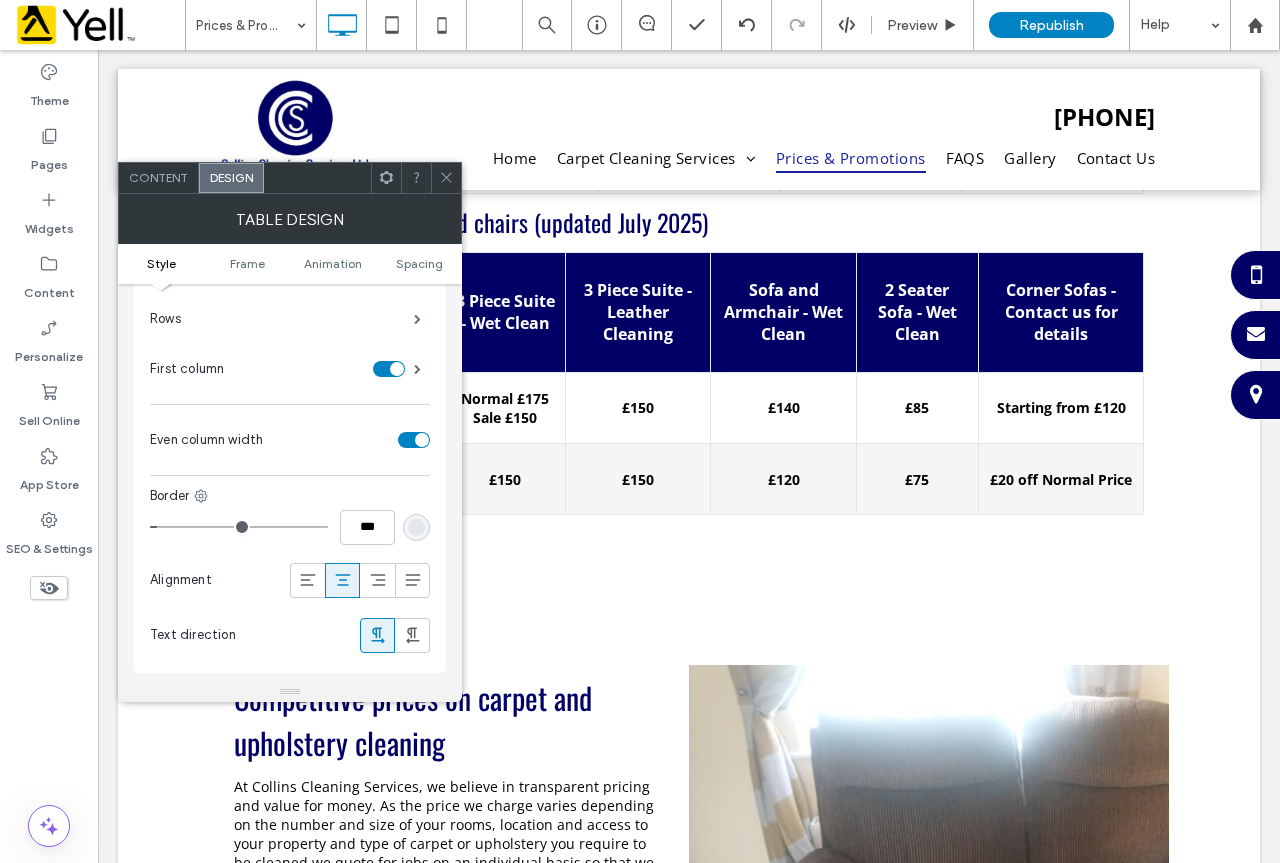 scroll, scrollTop: 0, scrollLeft: 0, axis: both 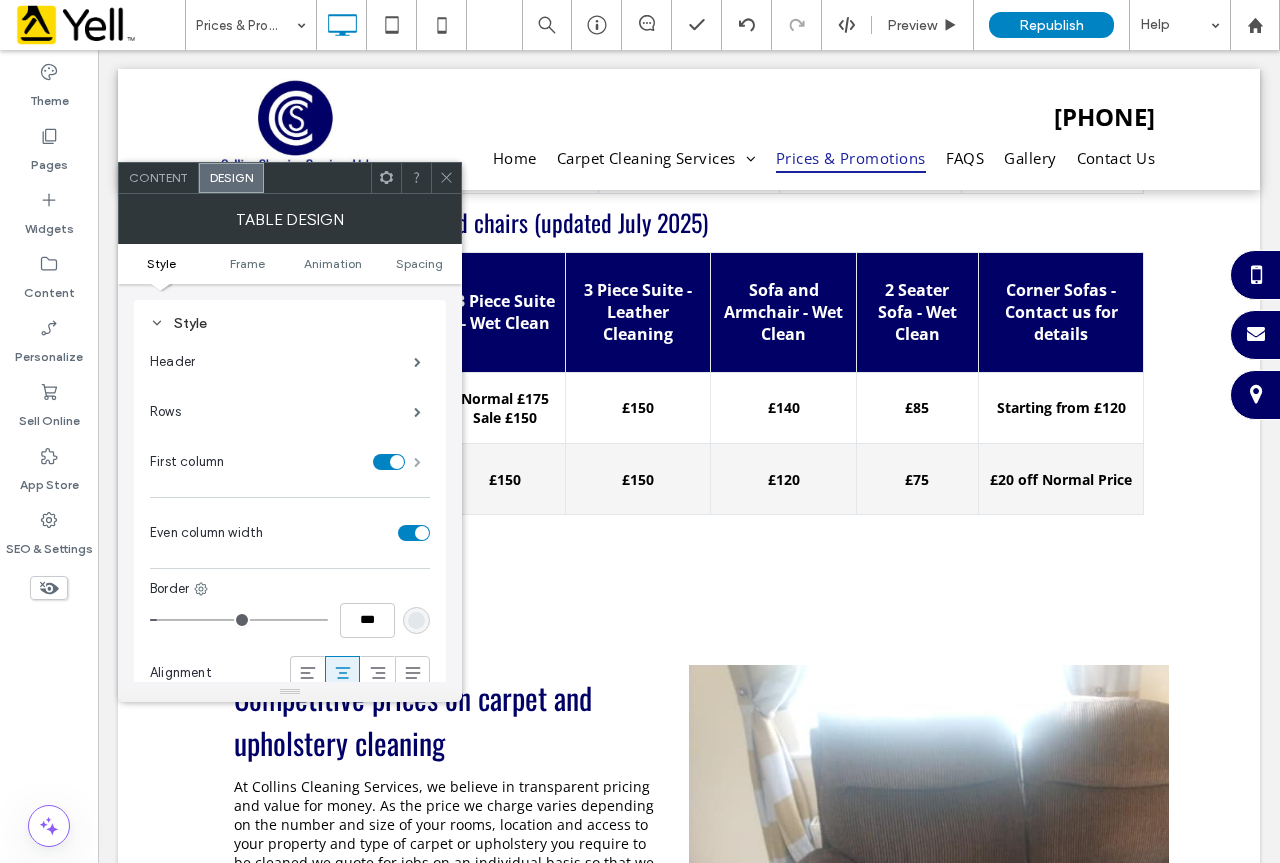click at bounding box center (417, 462) 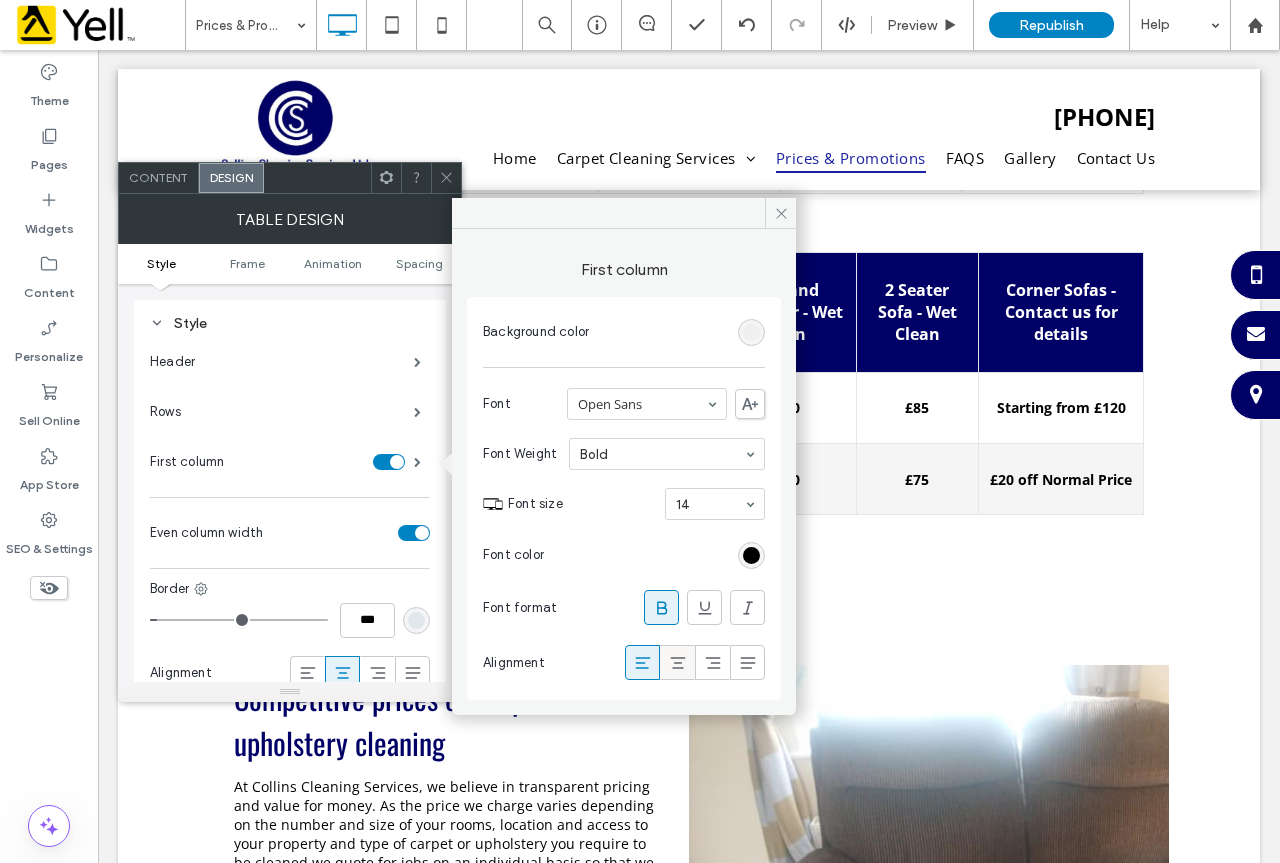click 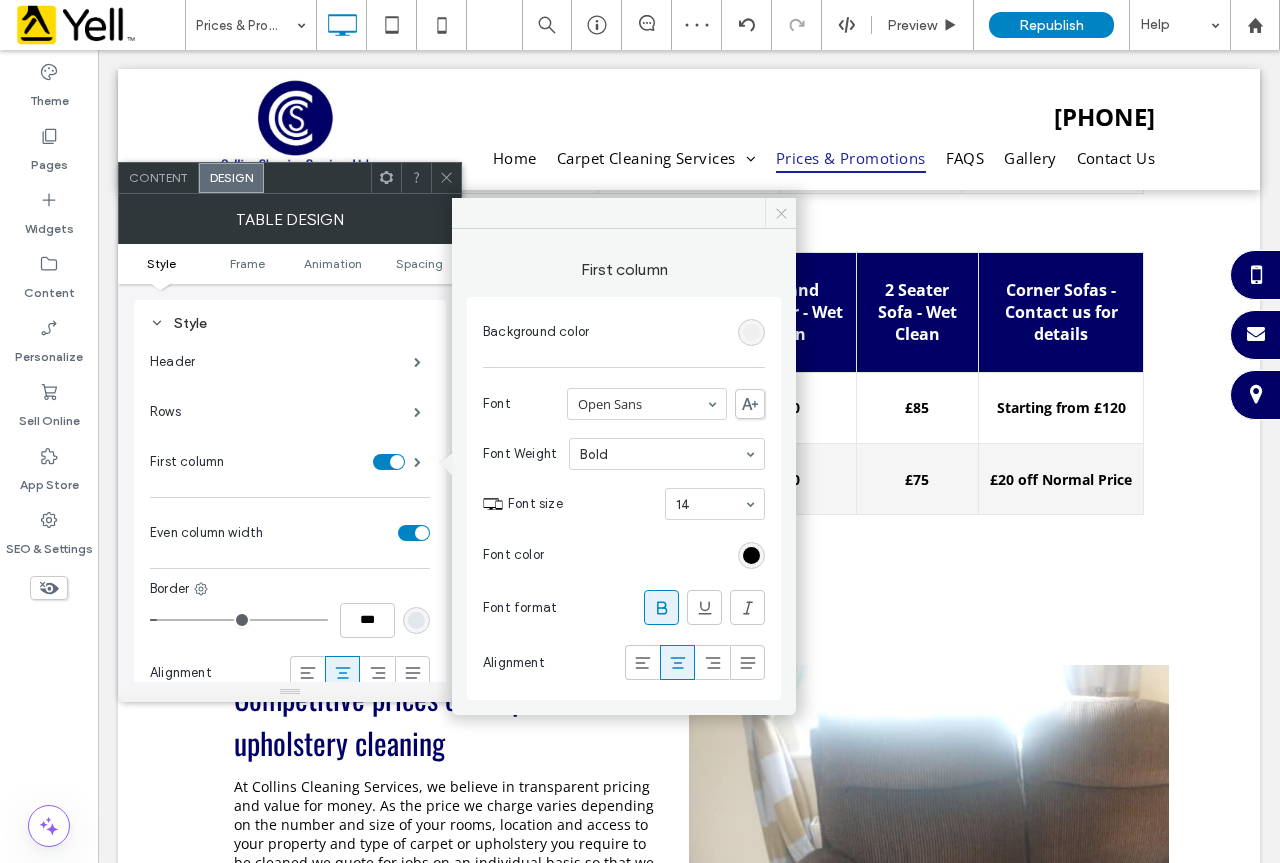 click 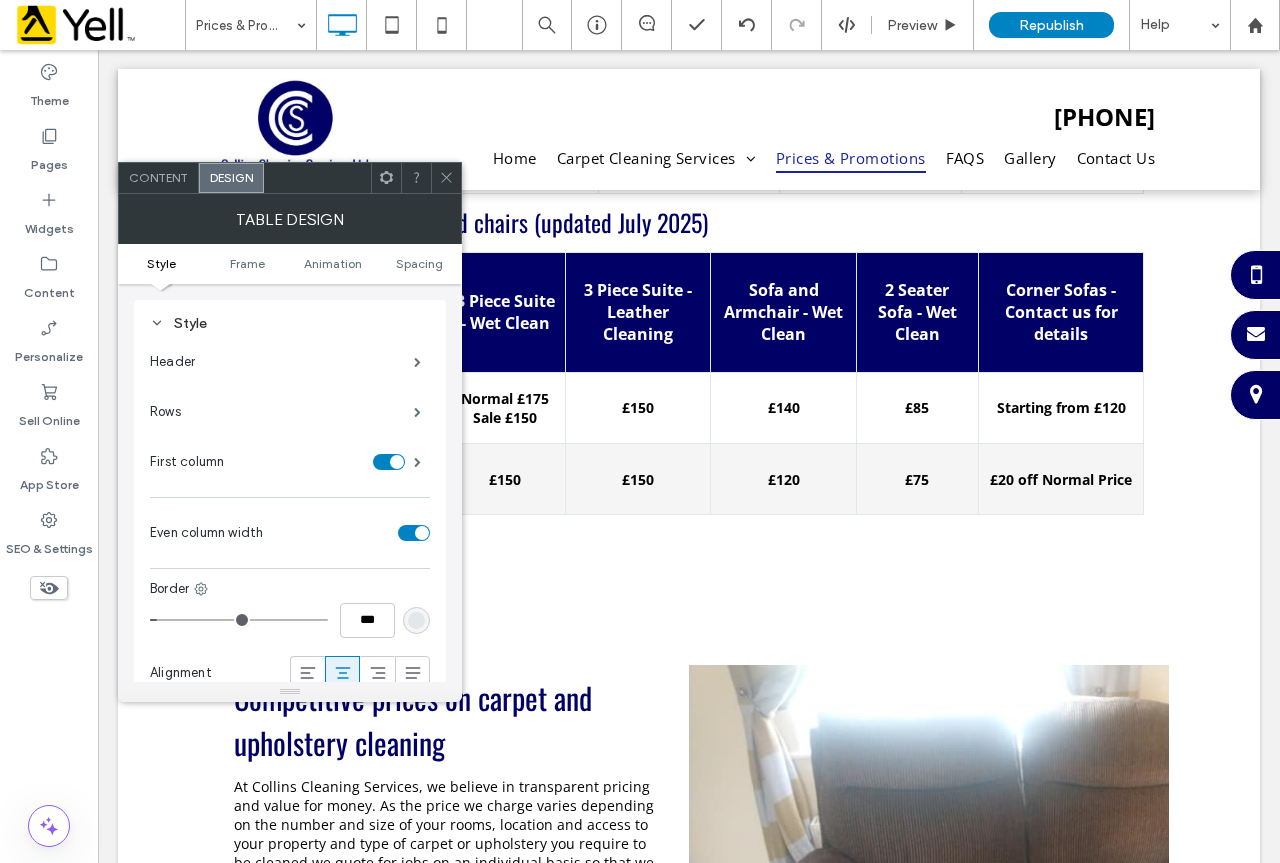 click 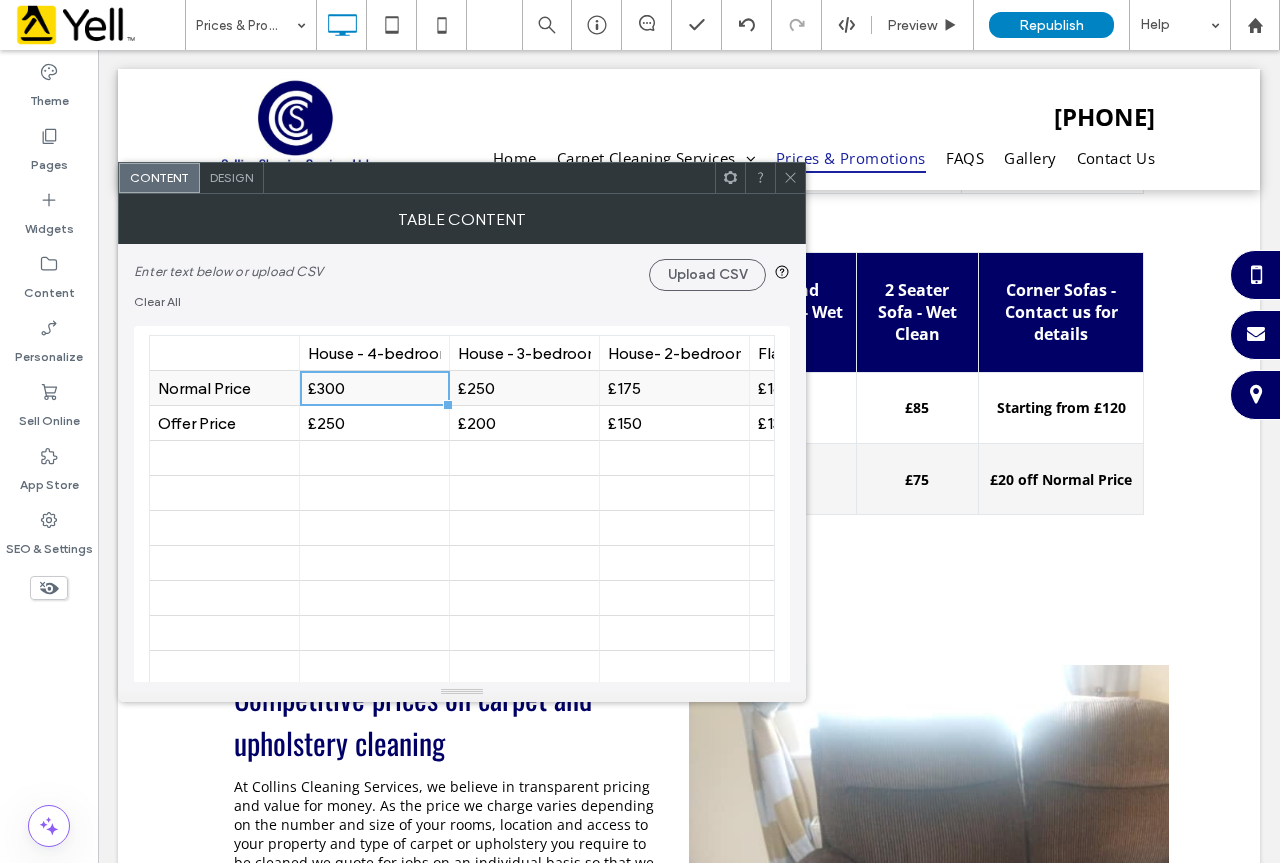 click on "£300" at bounding box center [374, 388] 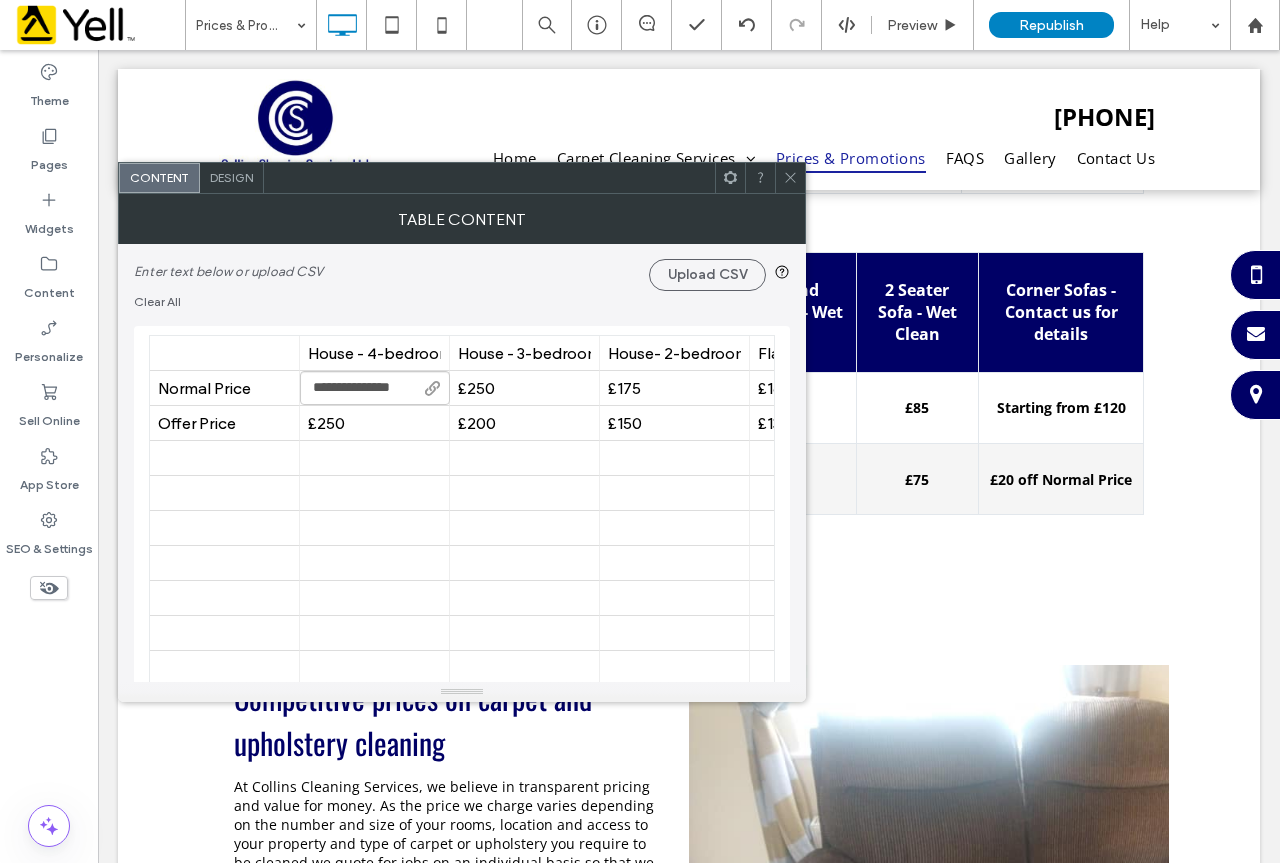 click on "****" at bounding box center [375, 388] 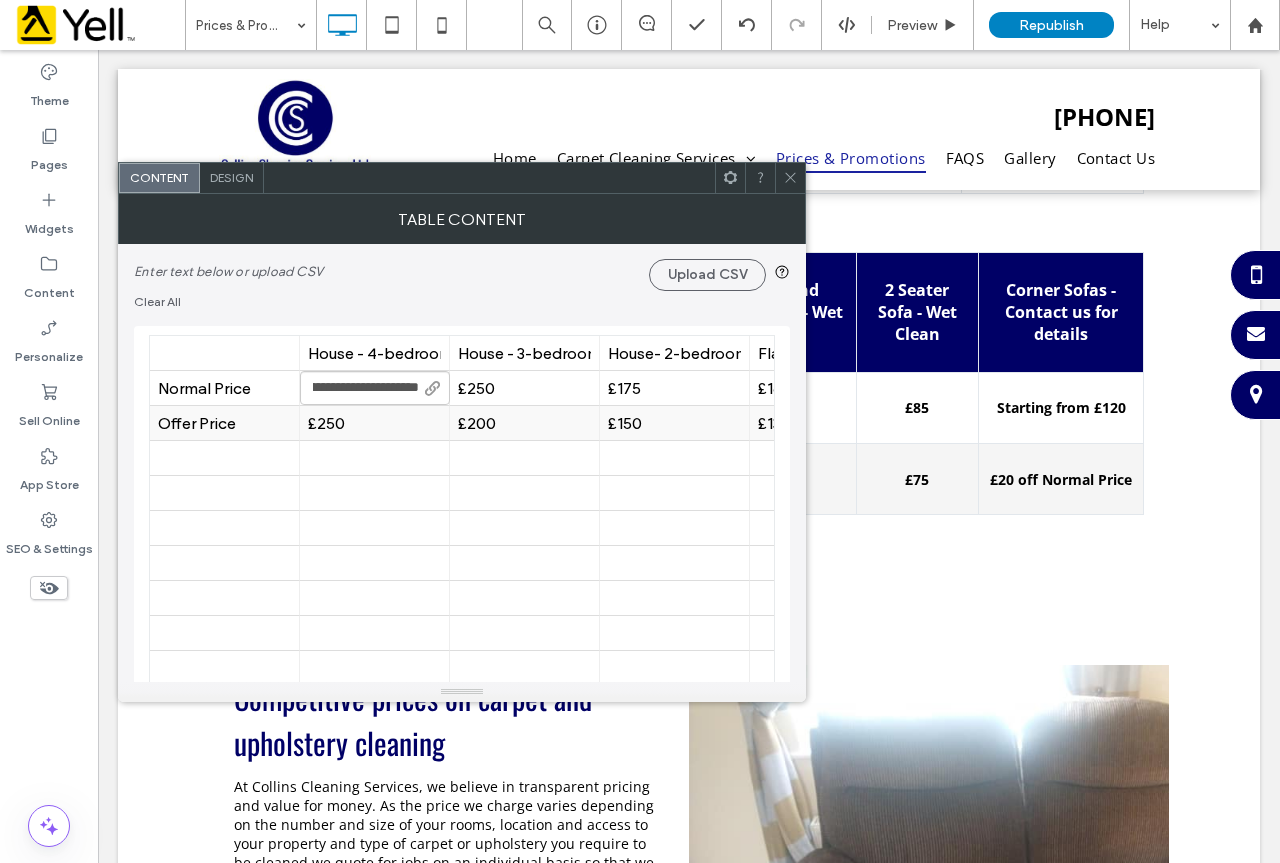 scroll, scrollTop: 0, scrollLeft: 43, axis: horizontal 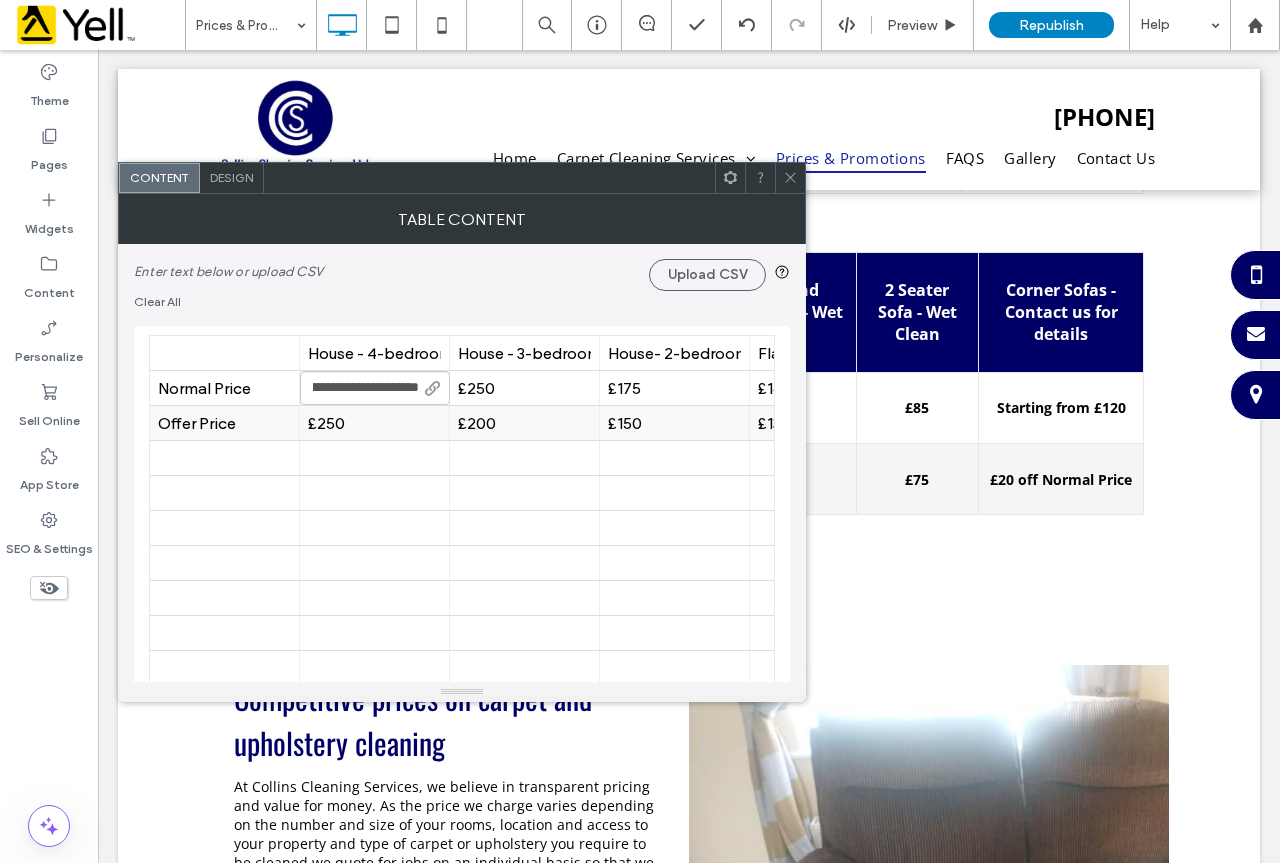 type on "**********" 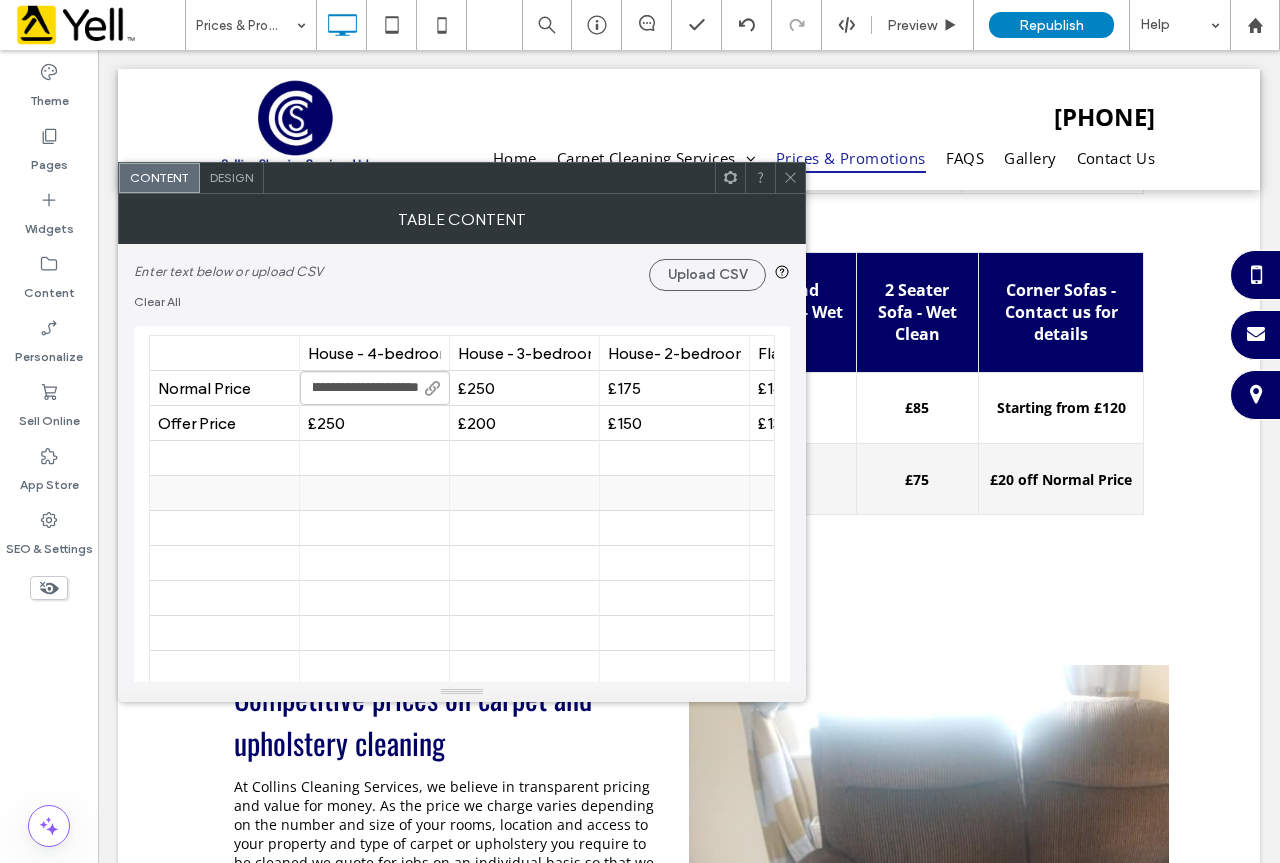 click at bounding box center (374, 493) 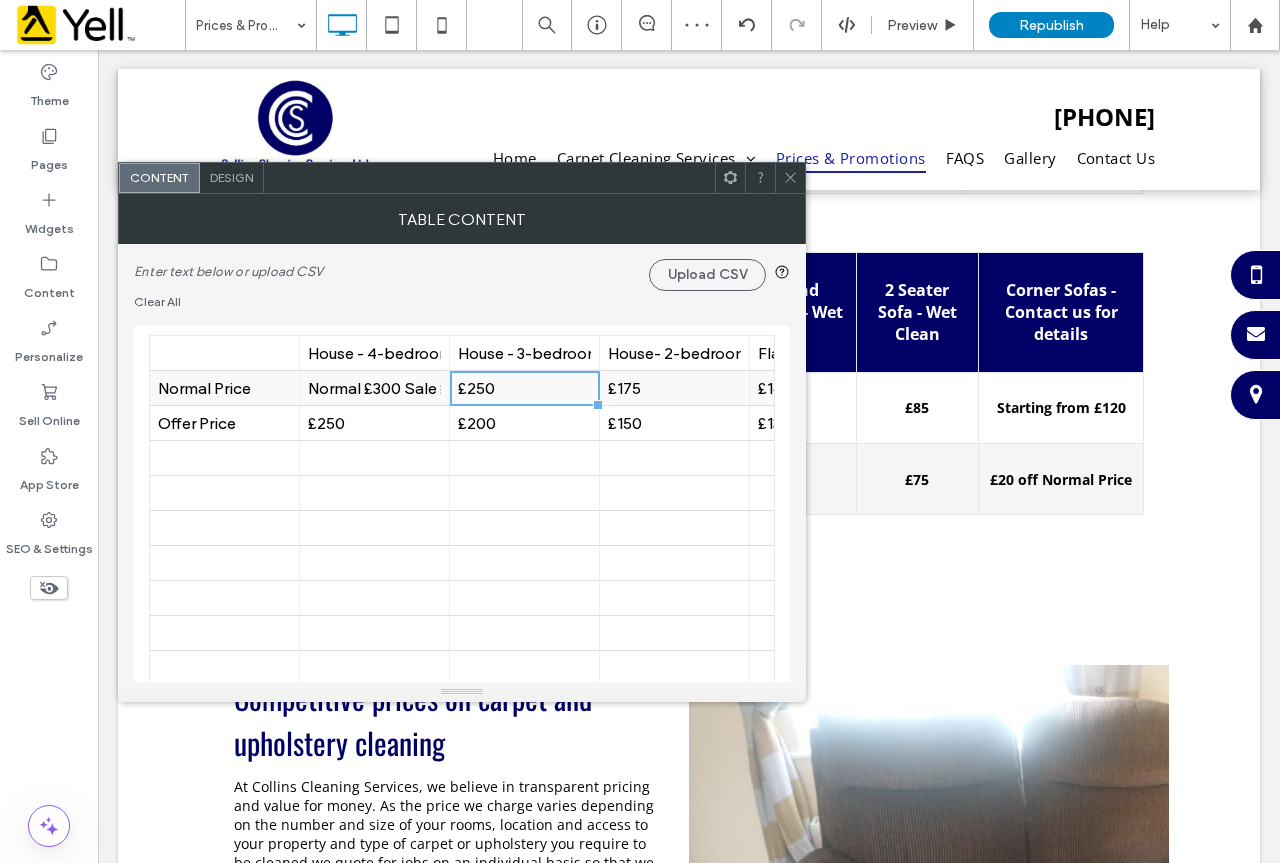 click on "£250" at bounding box center (524, 388) 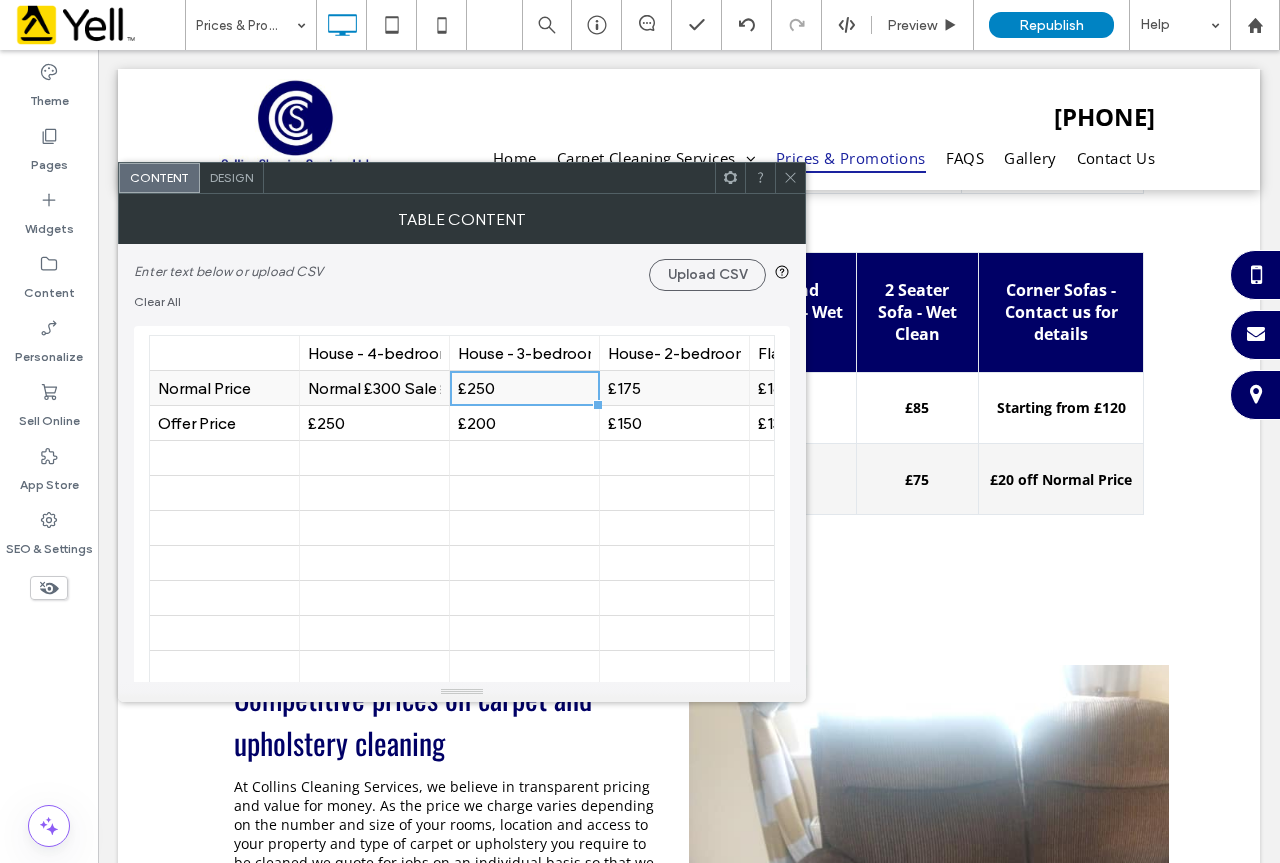 click on "£250" at bounding box center [524, 388] 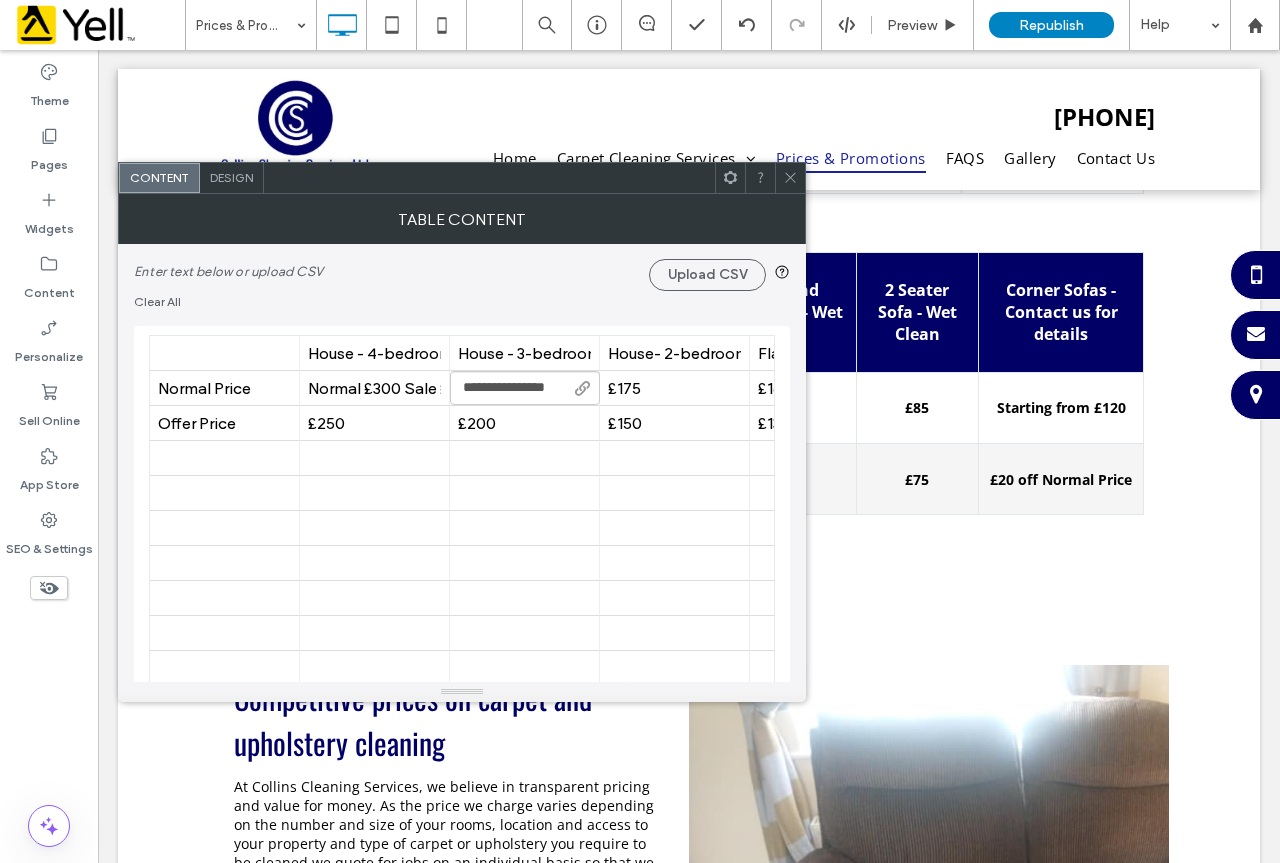 click on "****" at bounding box center (525, 388) 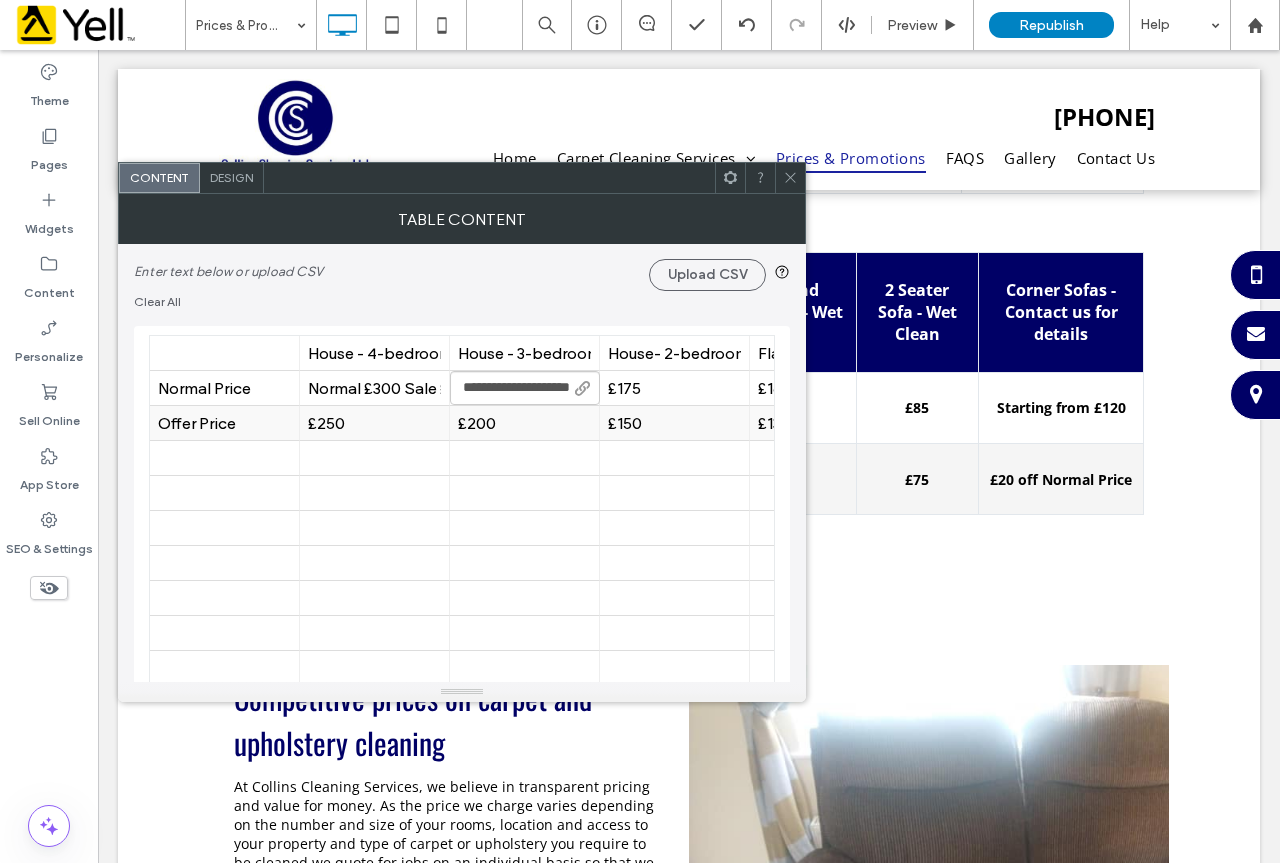 type on "**********" 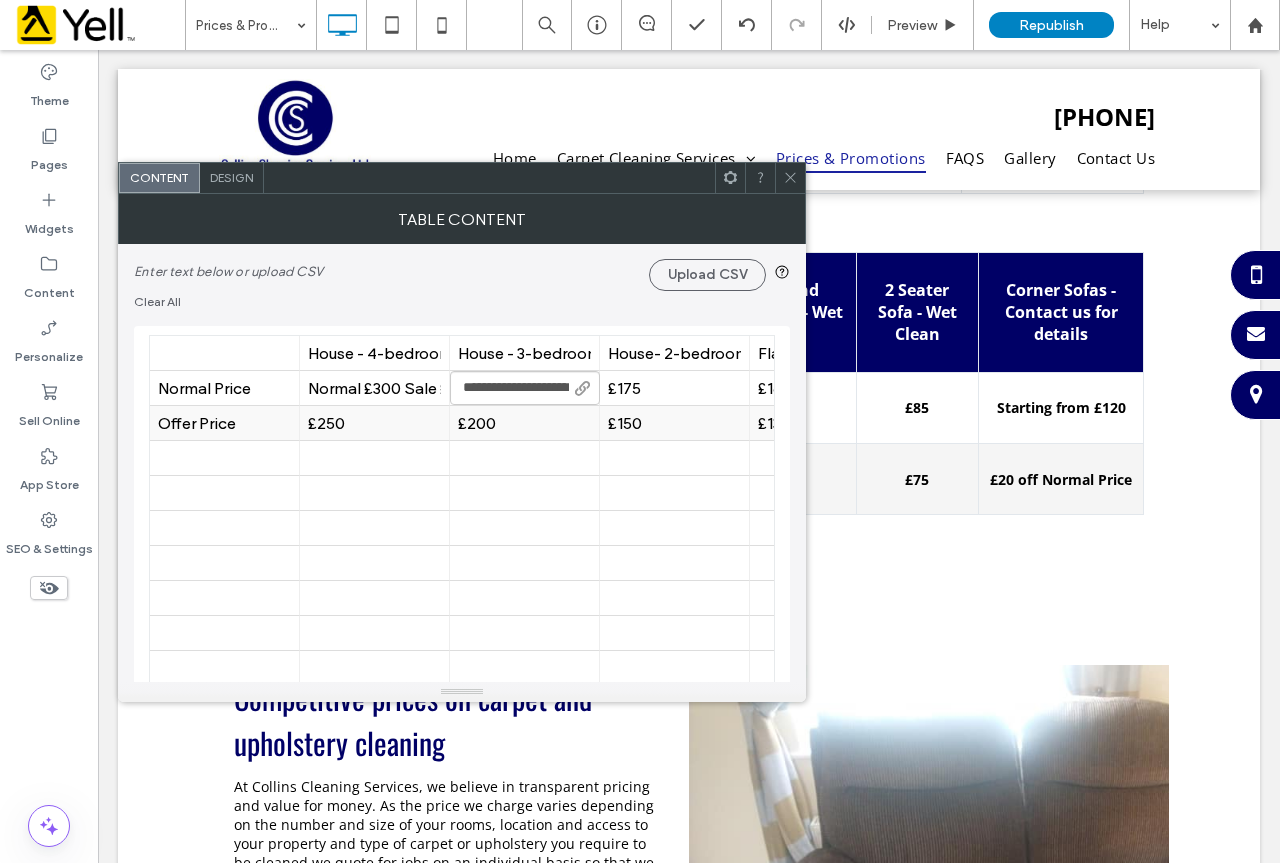 scroll, scrollTop: 0, scrollLeft: 8, axis: horizontal 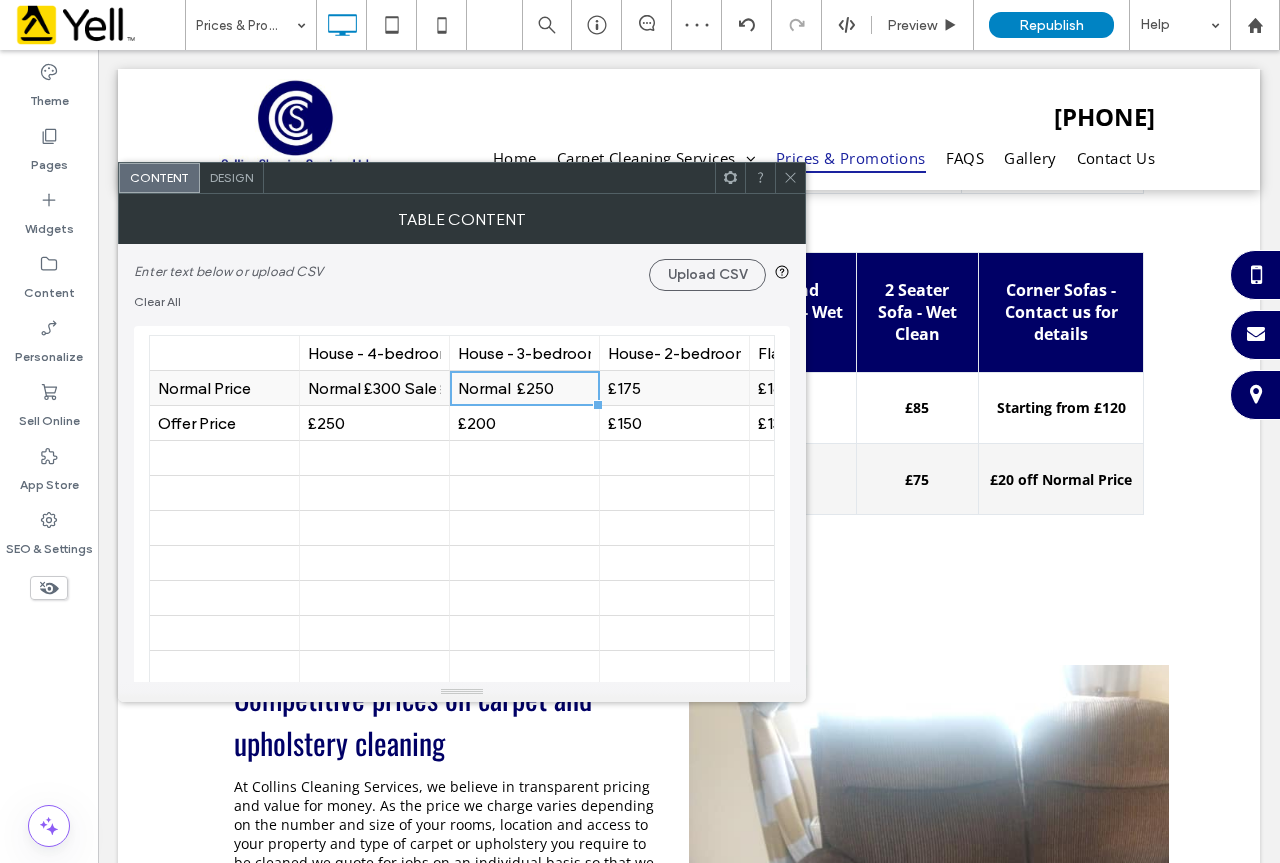 click on "Normal  £250" at bounding box center (524, 388) 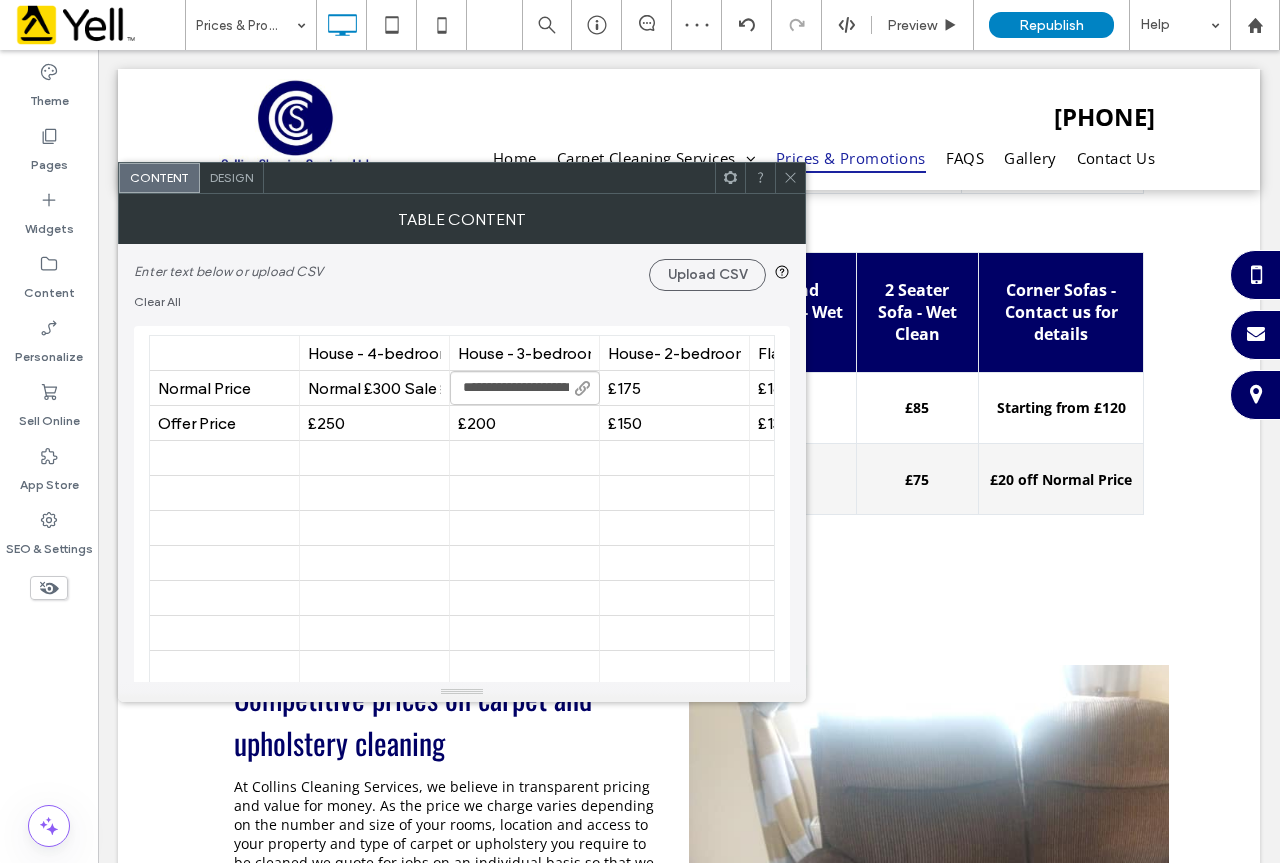 click on "**********" at bounding box center [525, 388] 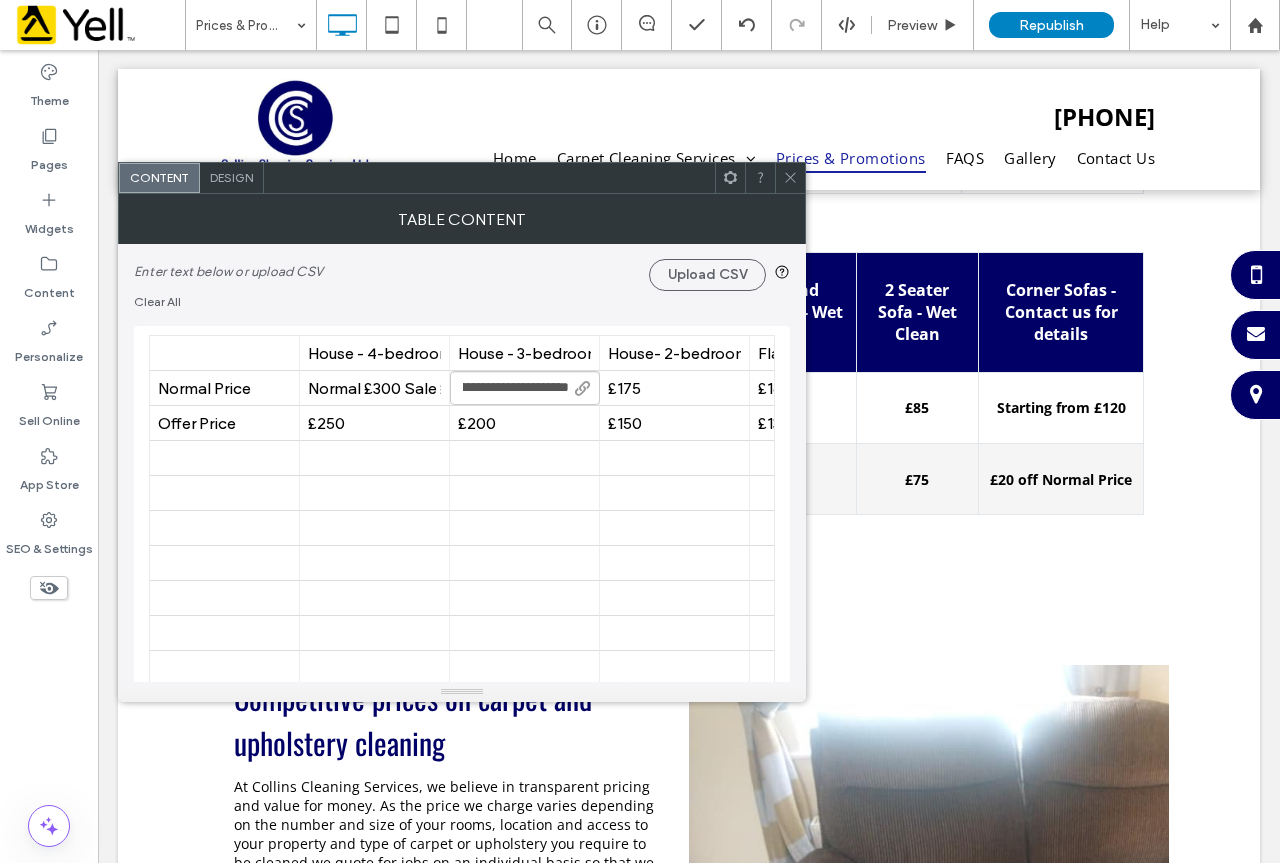 type on "**********" 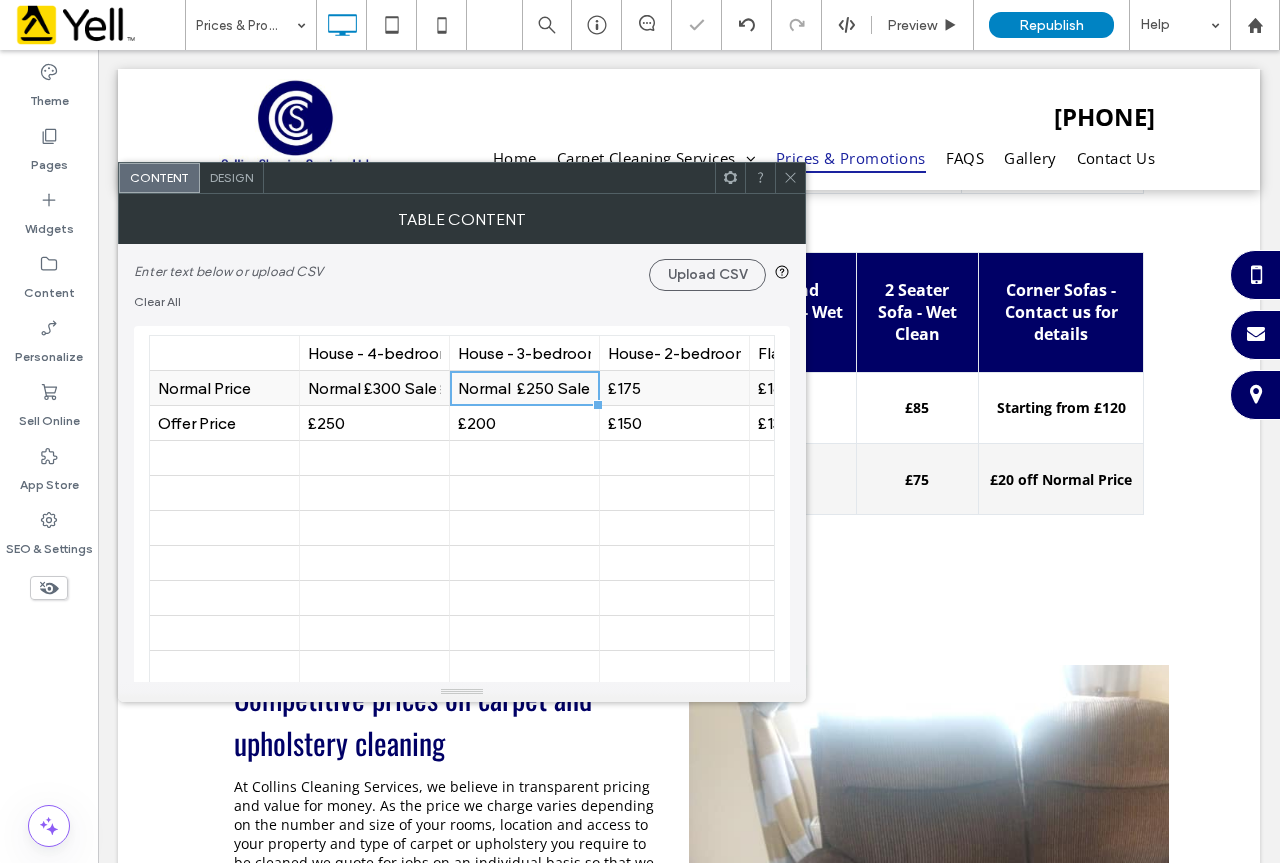 click on "£175" at bounding box center (674, 388) 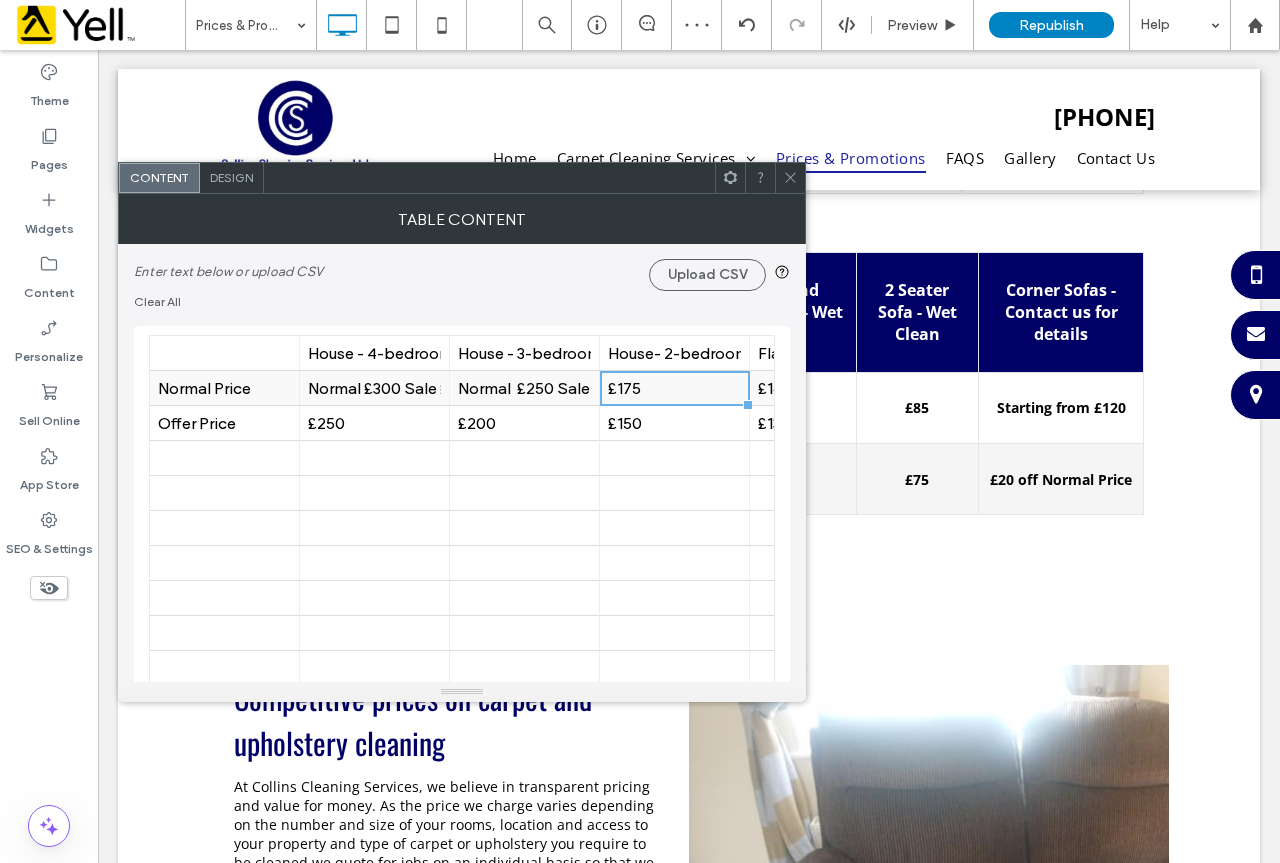 click on "£175" at bounding box center [674, 388] 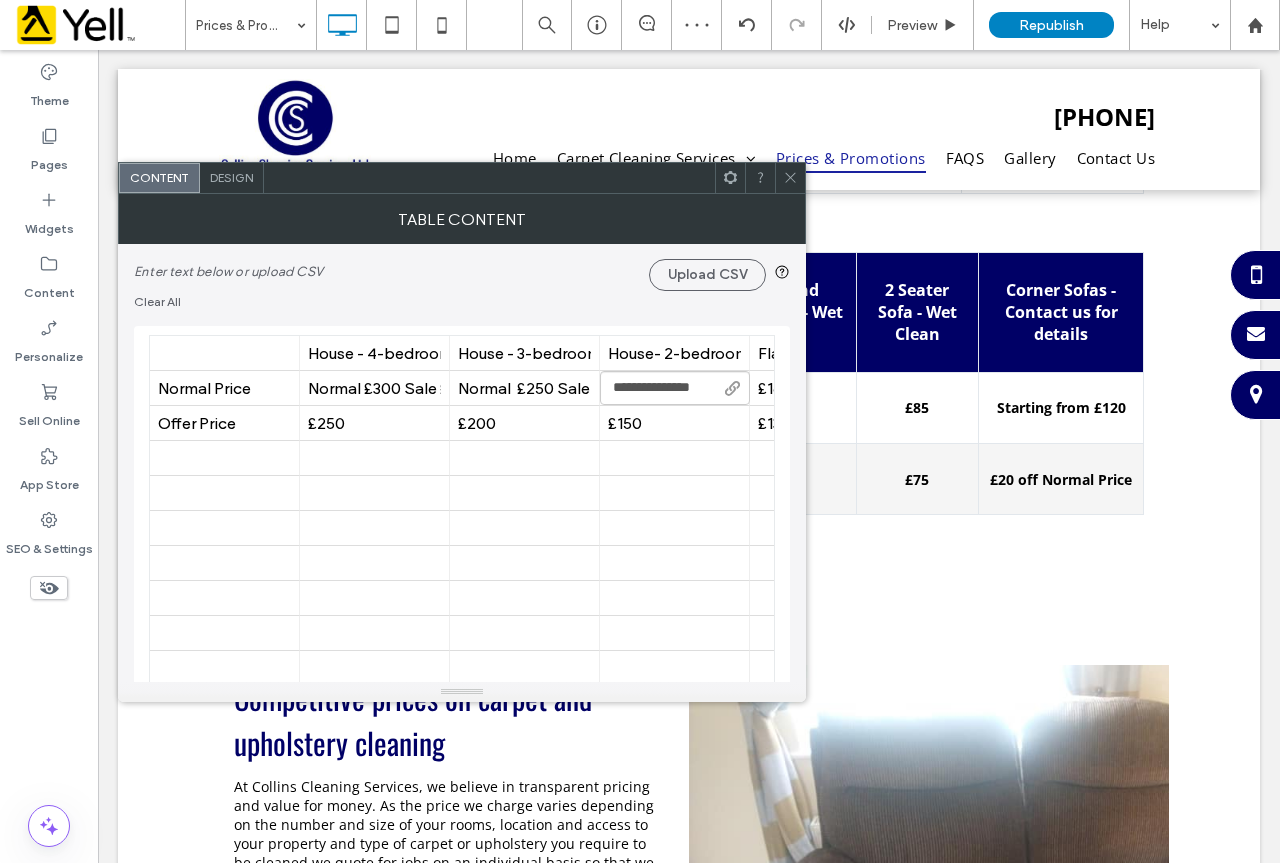 click on "****" at bounding box center [675, 388] 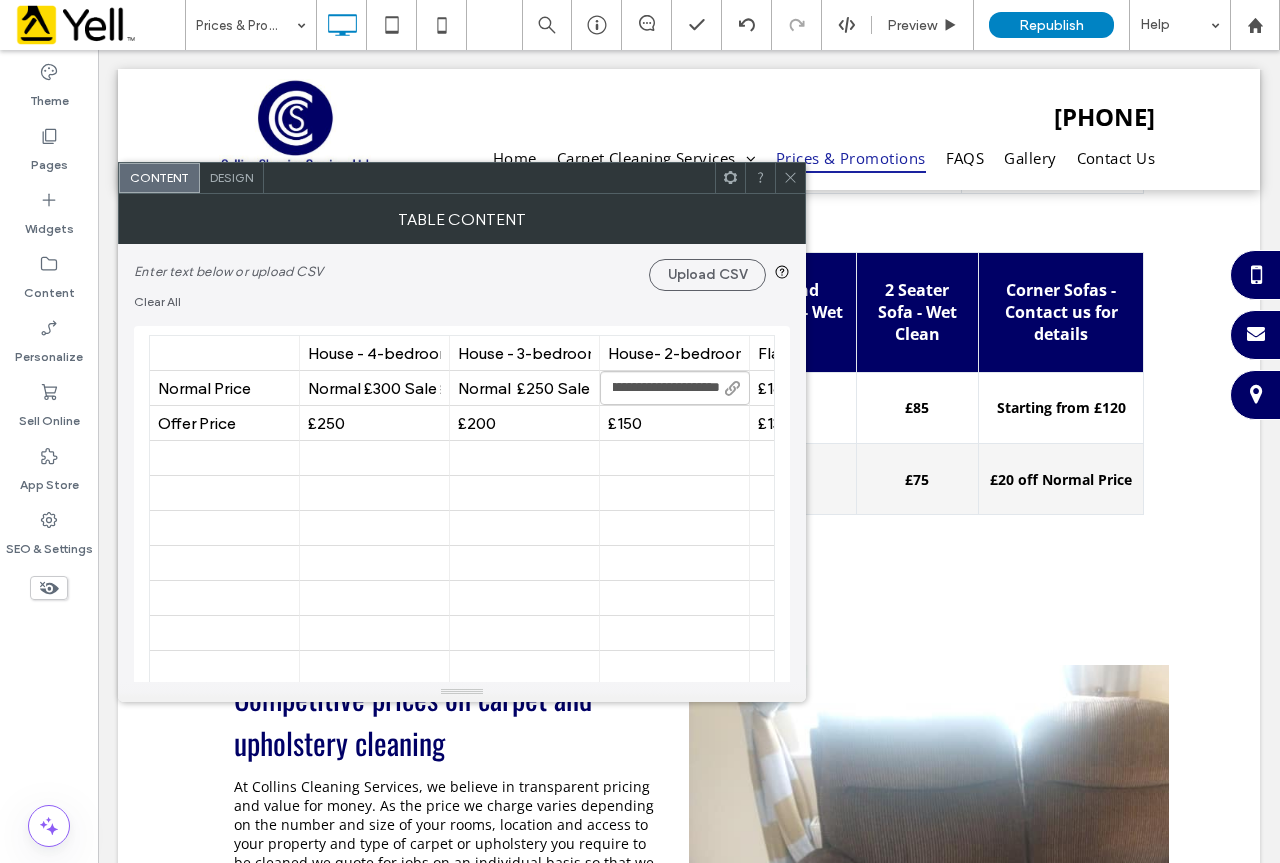 scroll, scrollTop: 0, scrollLeft: 38, axis: horizontal 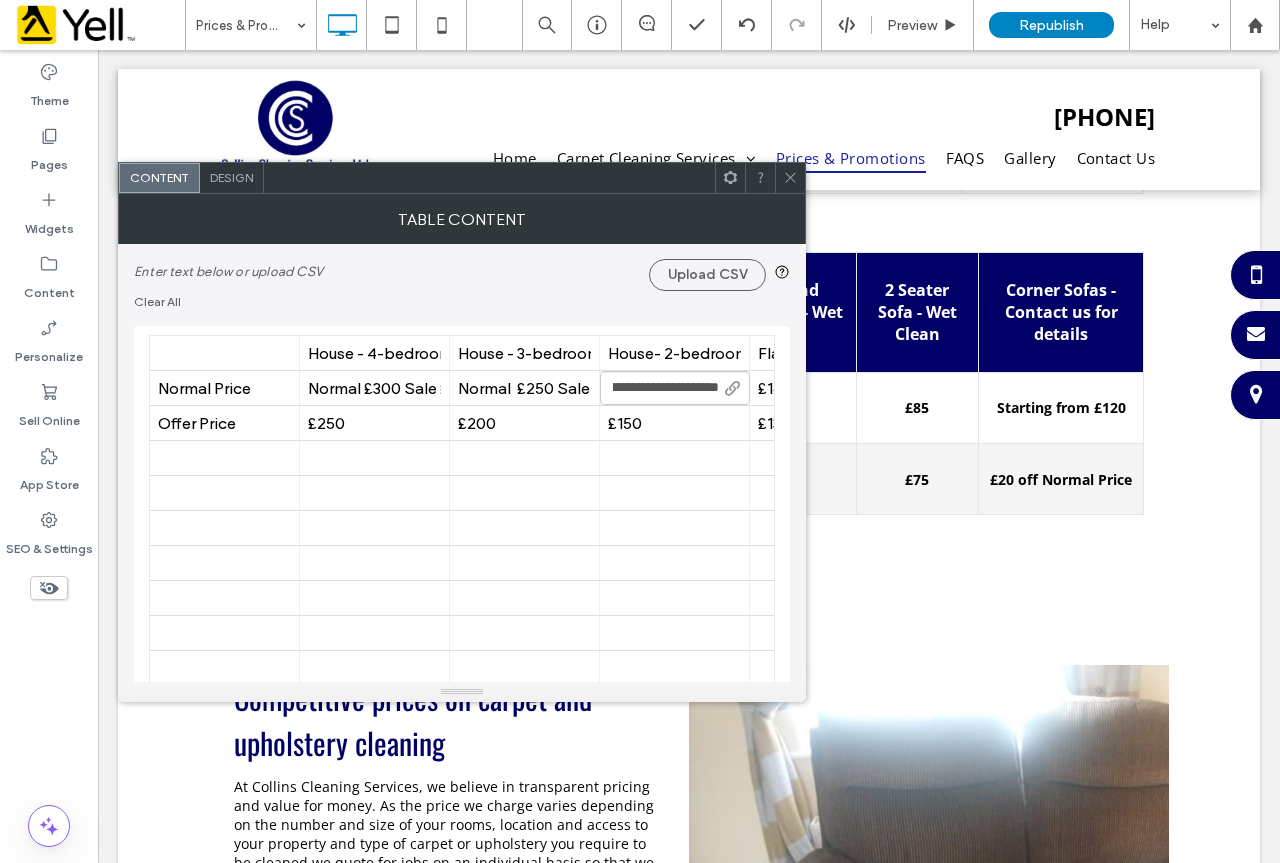 type on "**********" 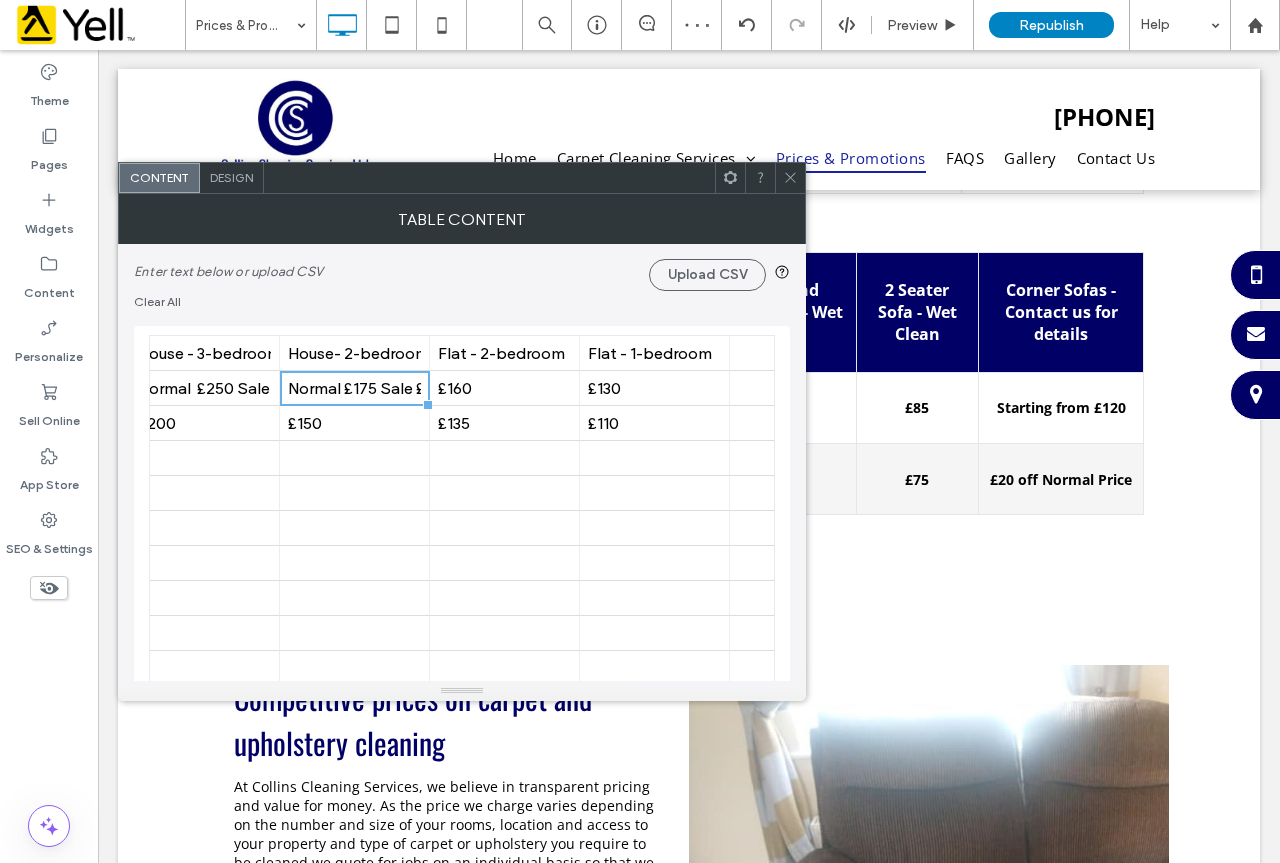 scroll, scrollTop: 0, scrollLeft: 413, axis: horizontal 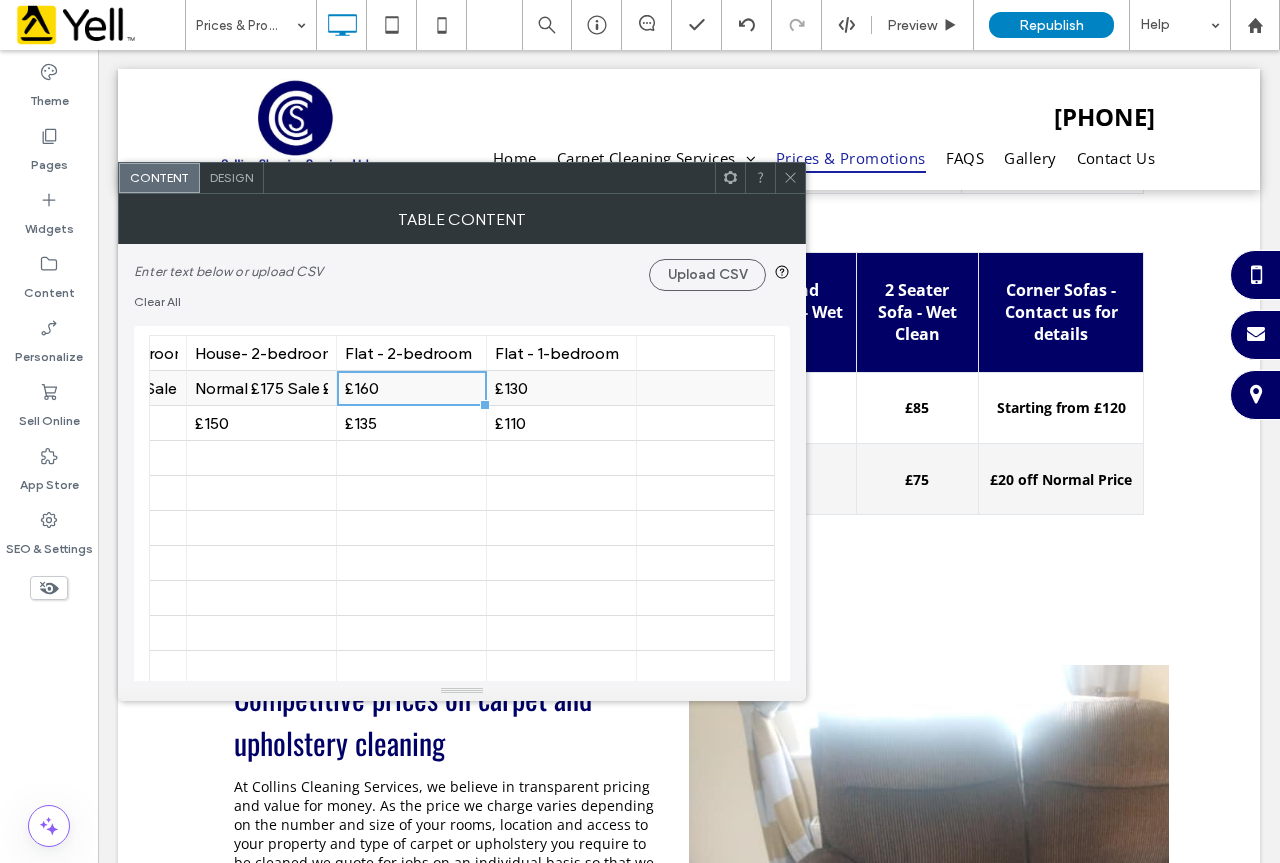 click on "£160" at bounding box center [411, 388] 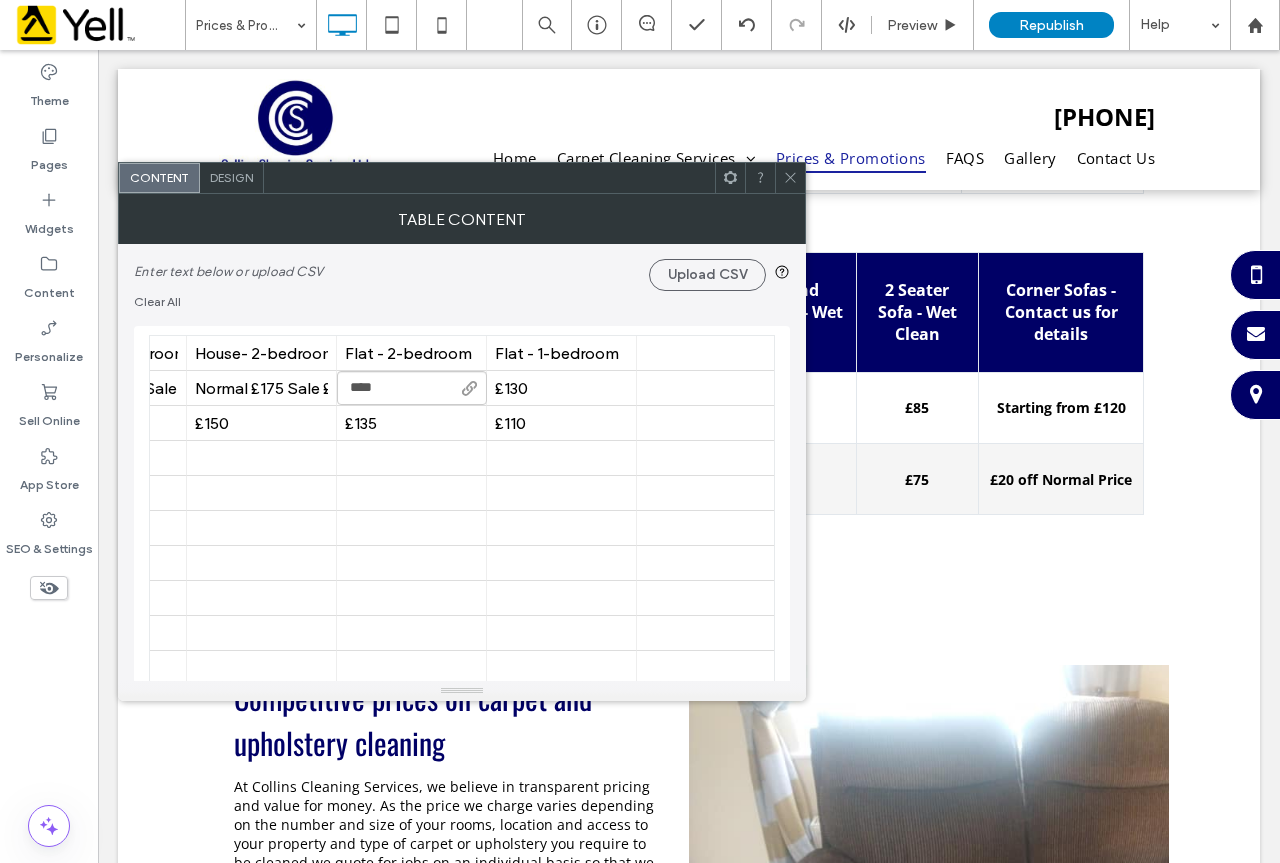 click on "****" at bounding box center (412, 388) 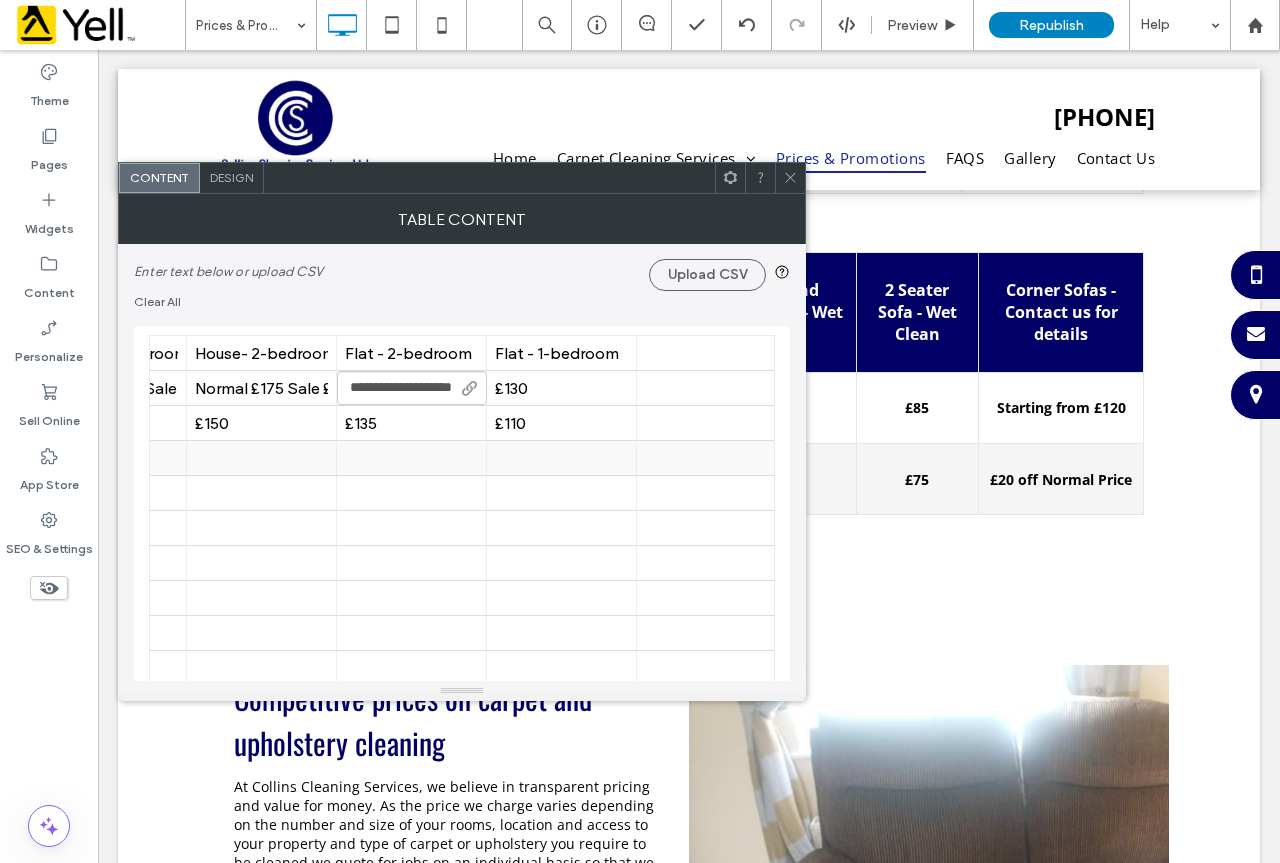 type on "**********" 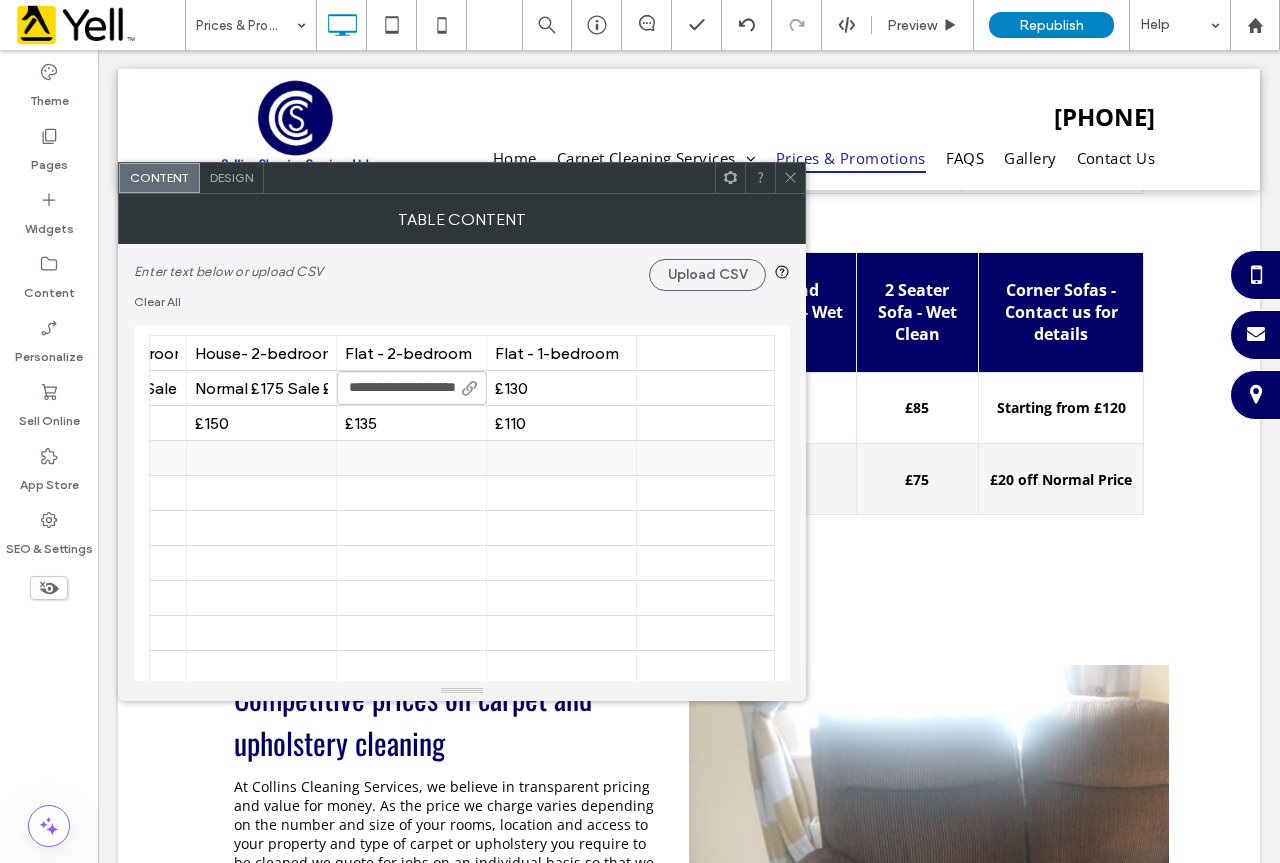 scroll, scrollTop: 0, scrollLeft: 37, axis: horizontal 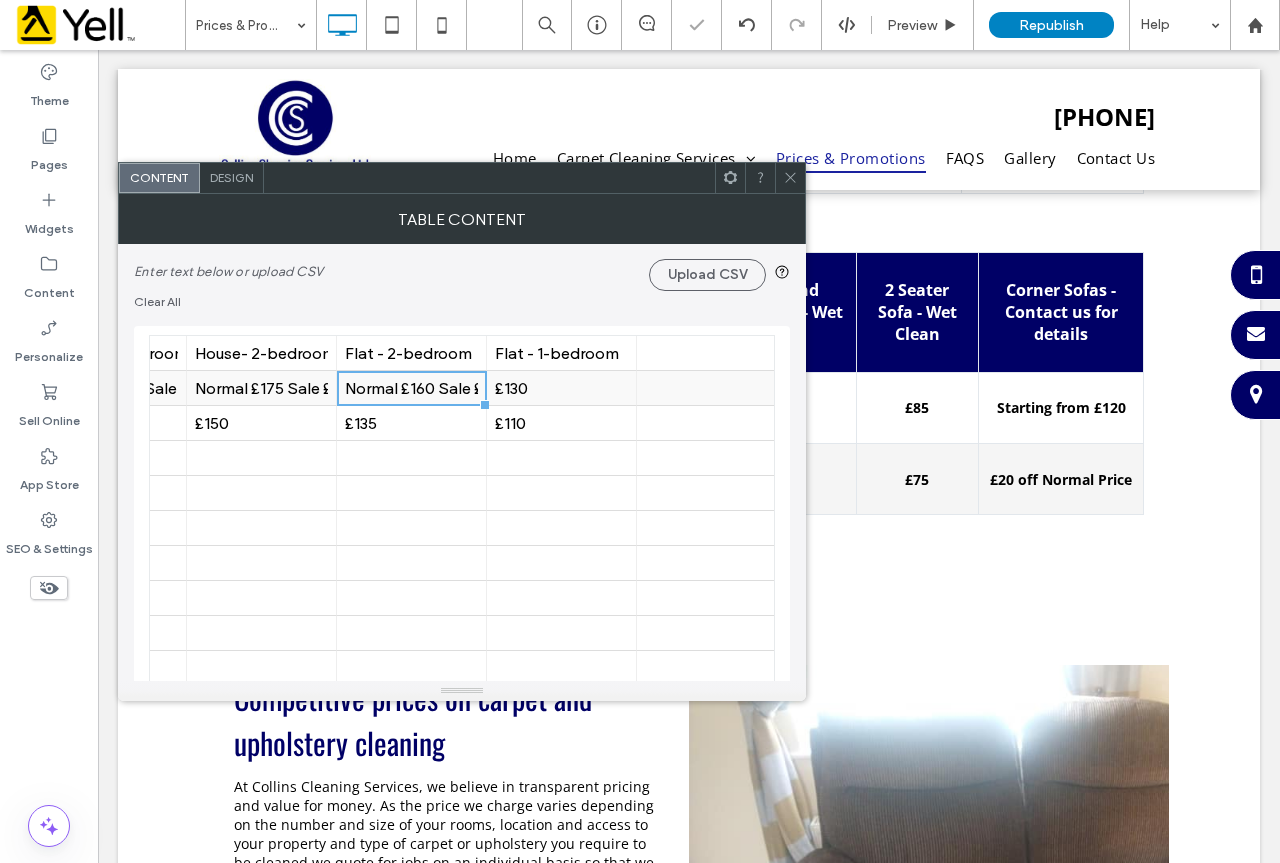 click on "£130" at bounding box center [561, 388] 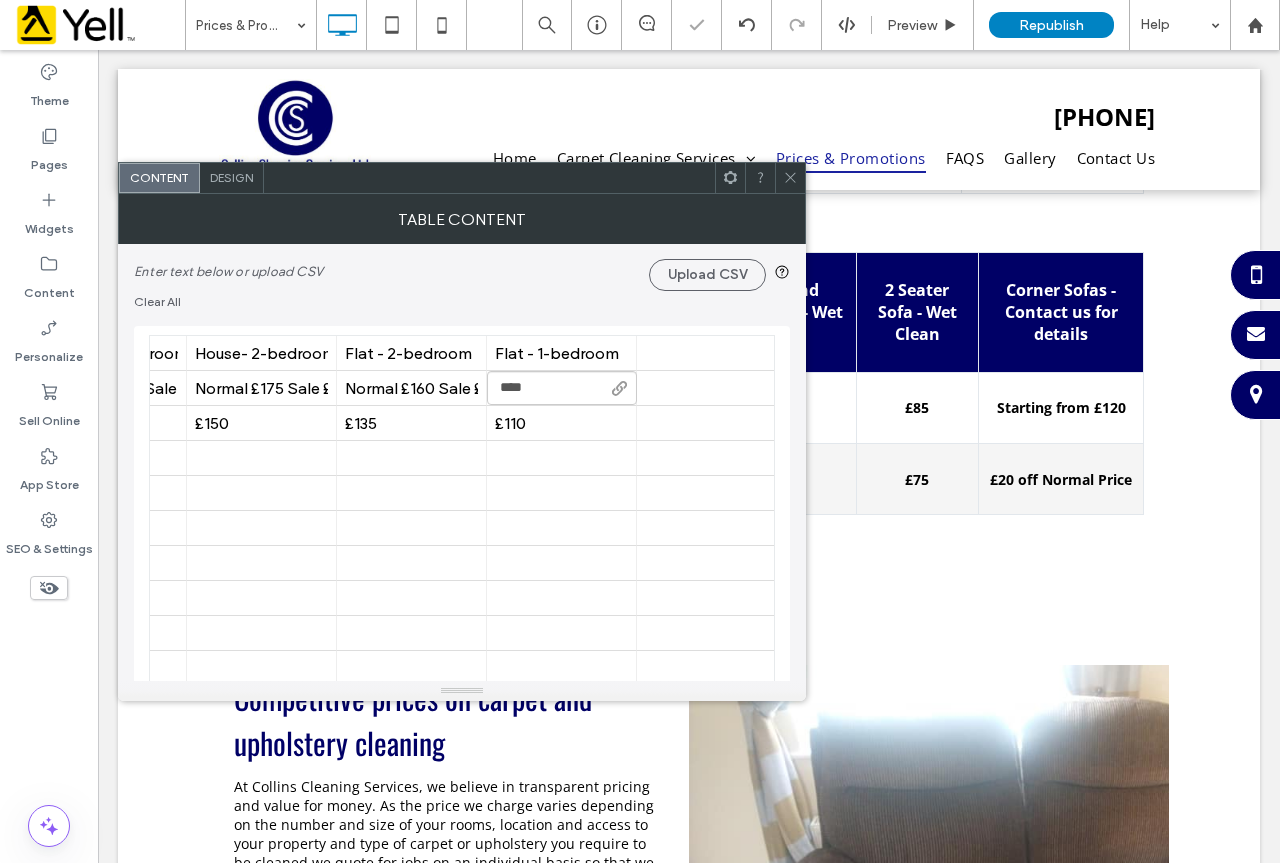 click on "****" at bounding box center [562, 388] 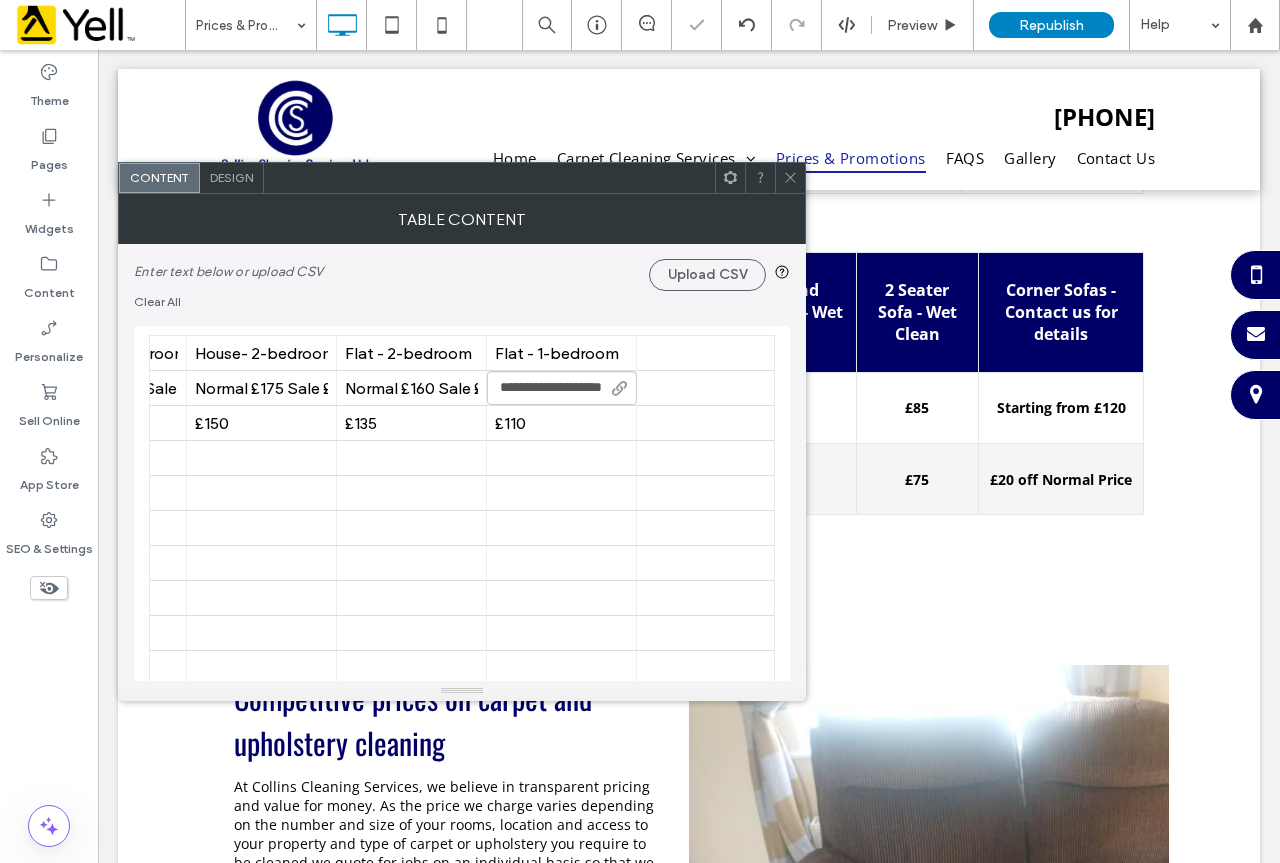 type on "**********" 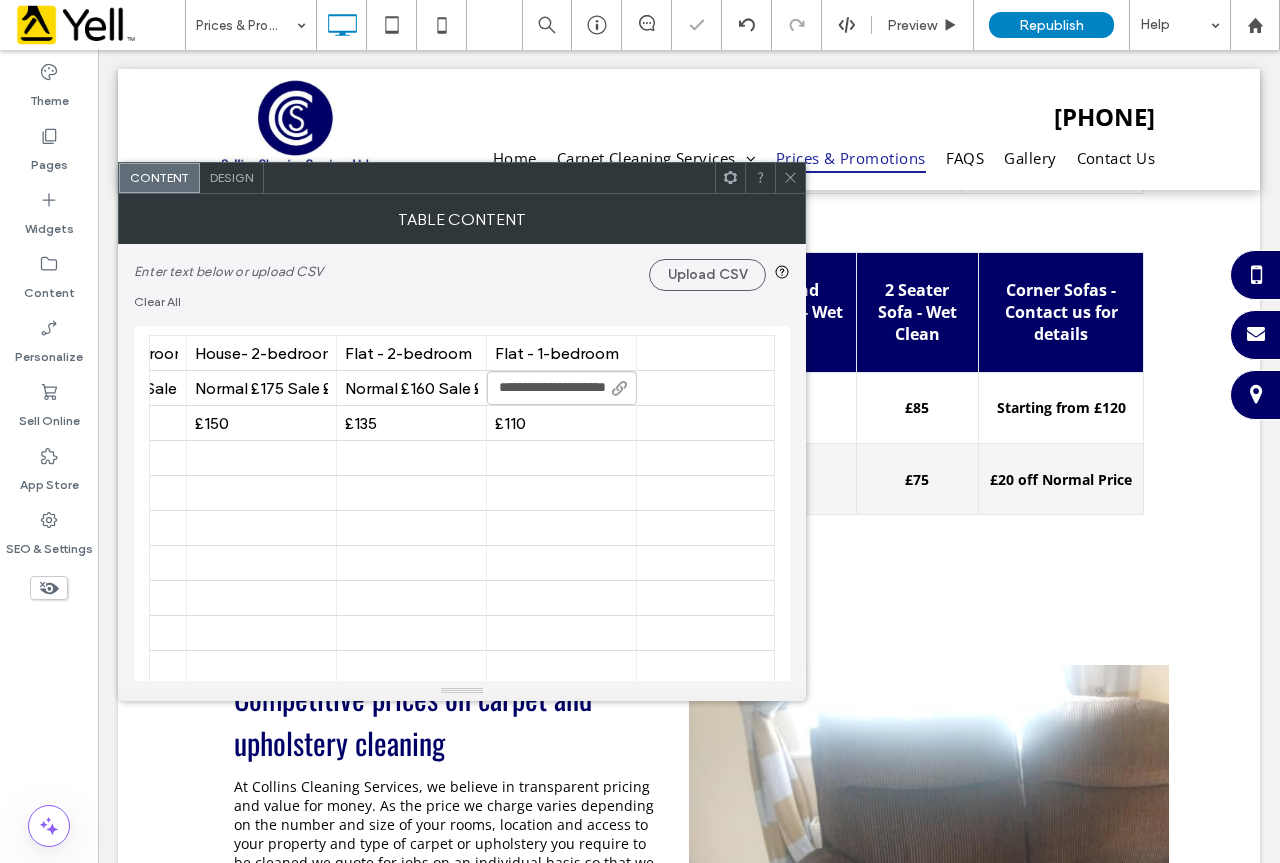 scroll, scrollTop: 0, scrollLeft: 36, axis: horizontal 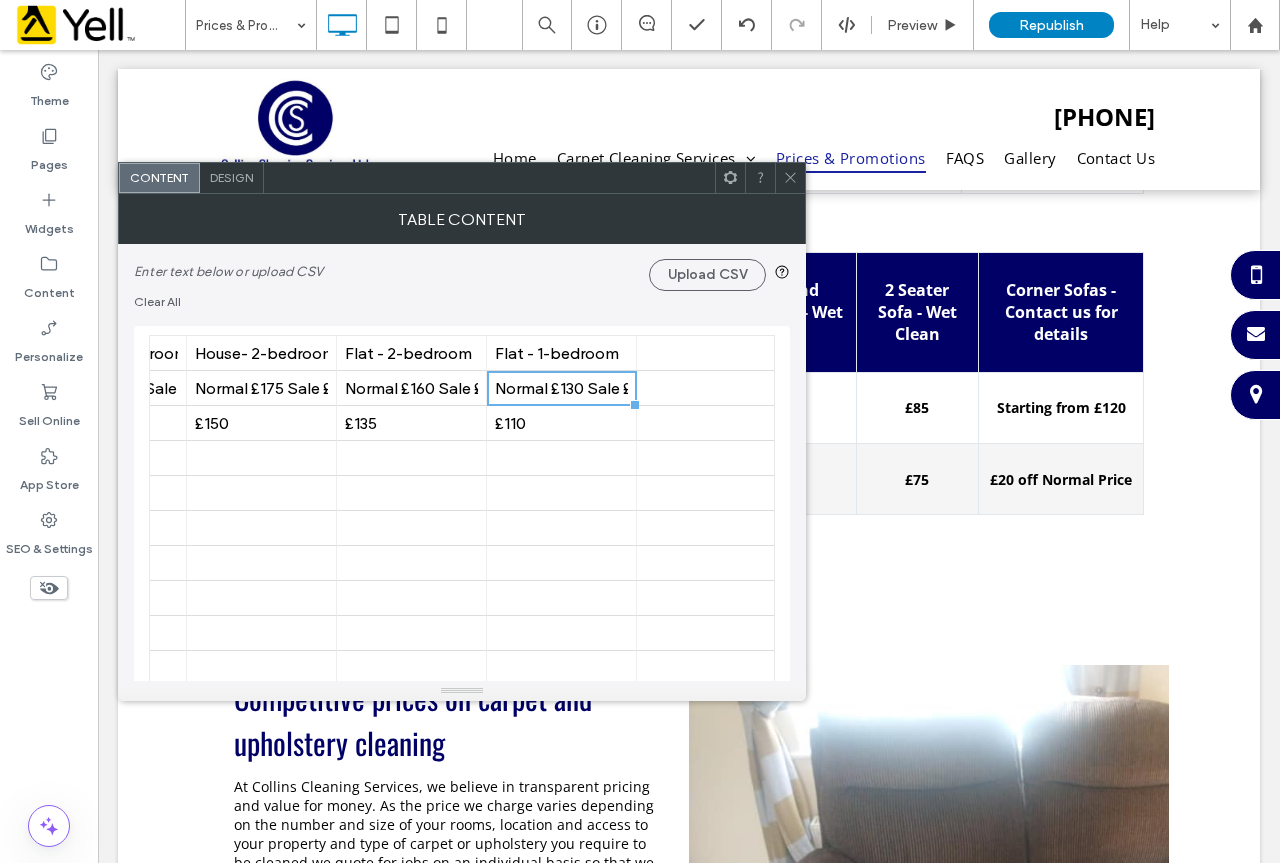 click at bounding box center (790, 178) 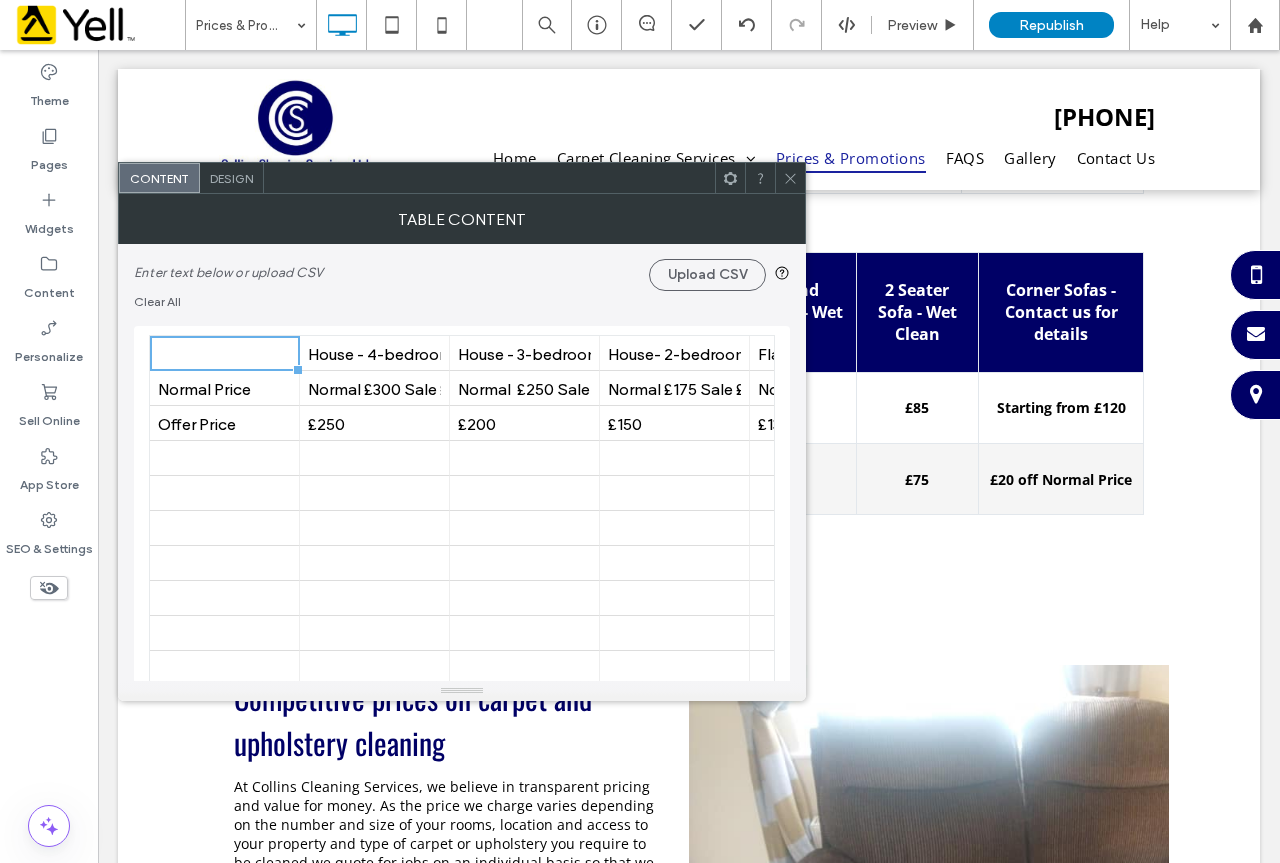 click on "House - 4-bedroom House - 3-bedroom House- 2-bedroom Flat - 2-bedroom Flat - 1-bedroom Normal Price            Normal £300 Sale £250           Normal  £250 Sale £200            Normal £175 Sale £150 Normal £160 Sale £135 Normal £130 Sale £110 Offer Price            £250             £200            £150 £135 £110" at bounding box center (11475, 861) 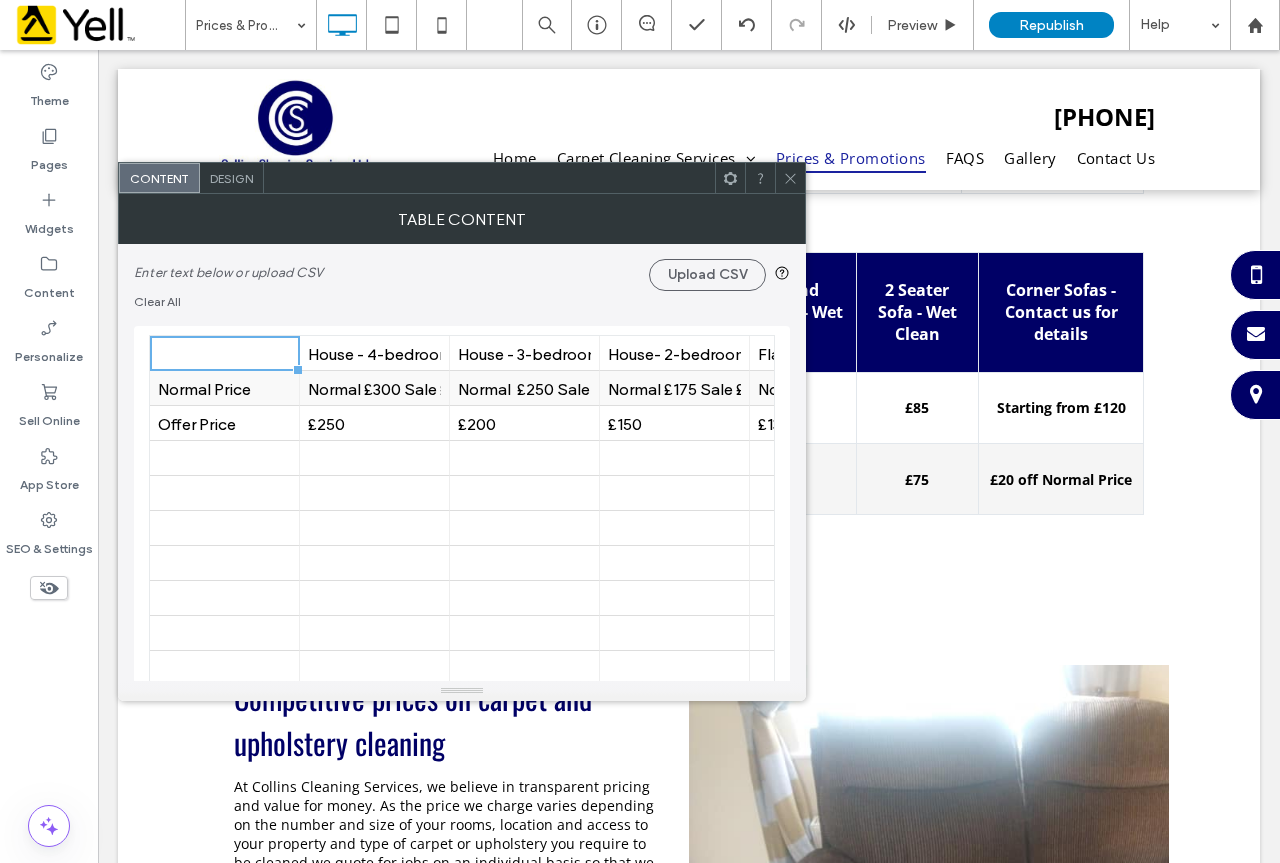 click on "Normal Price" at bounding box center (224, 388) 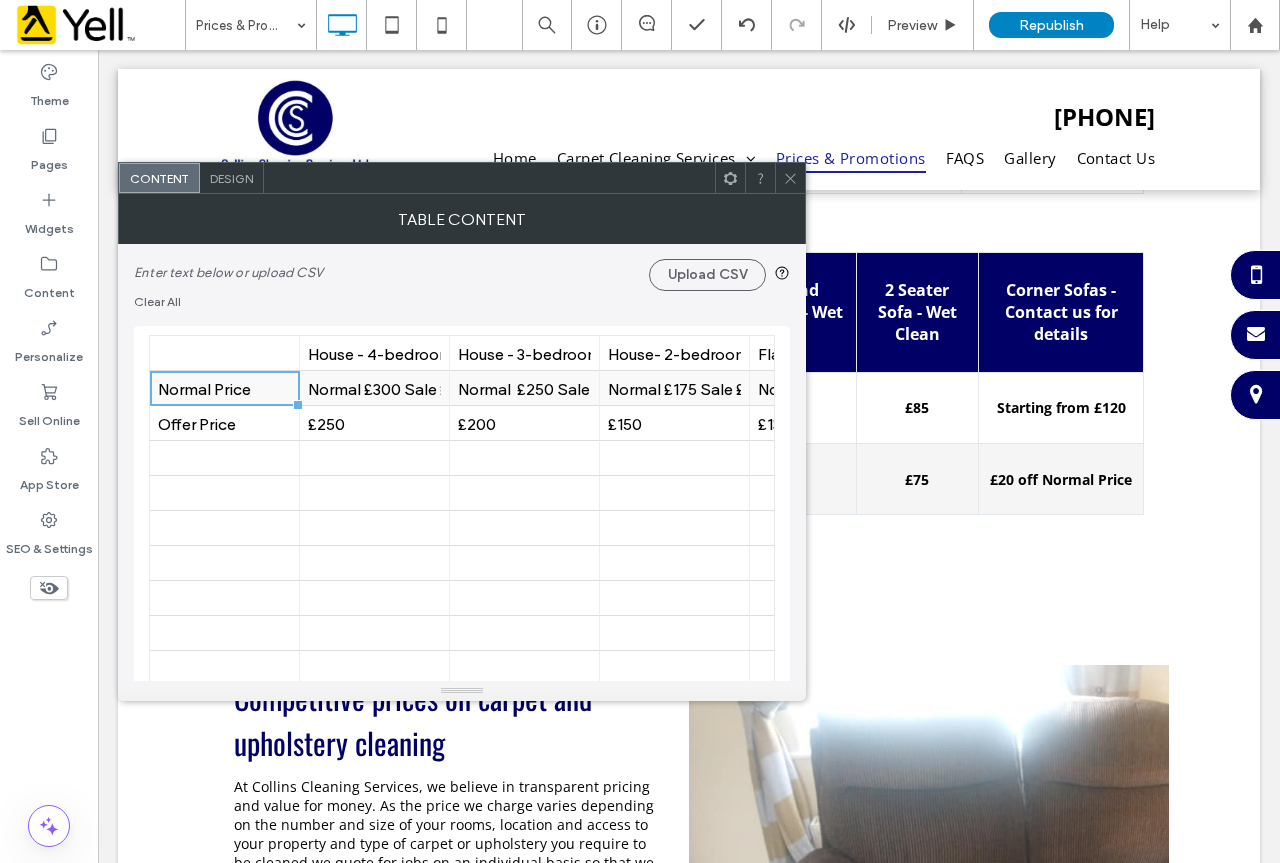 click on "Normal Price" at bounding box center (224, 388) 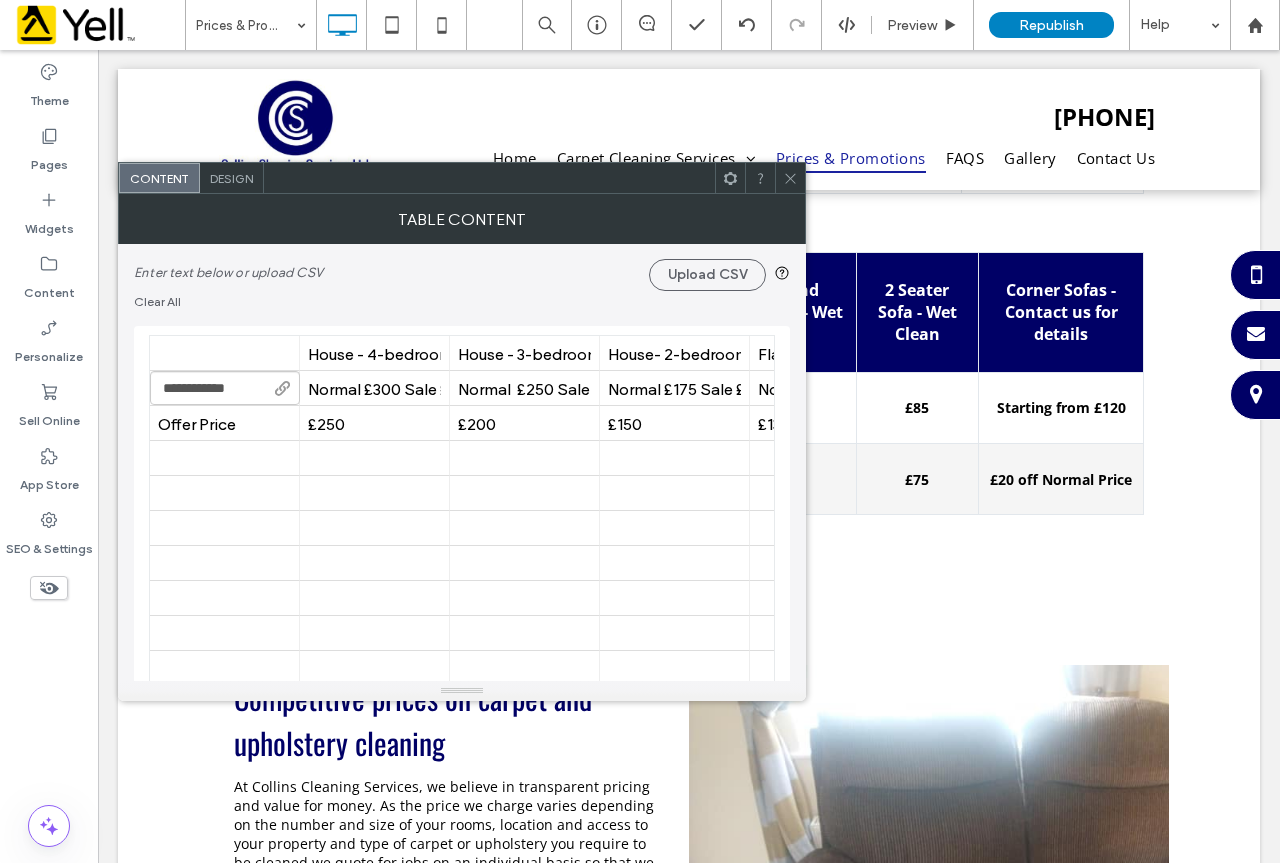 click on "**********" at bounding box center (225, 388) 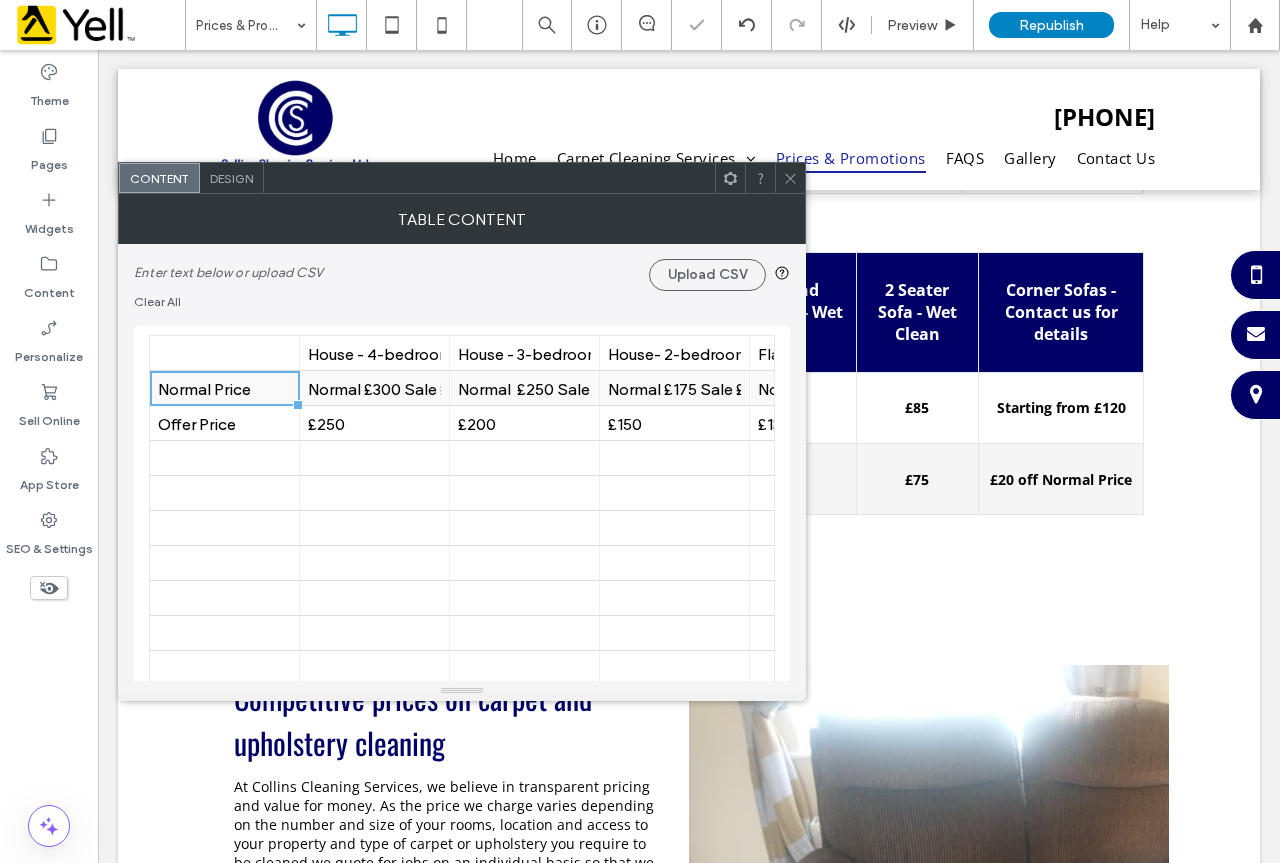 click on "Normal Price" at bounding box center [224, 388] 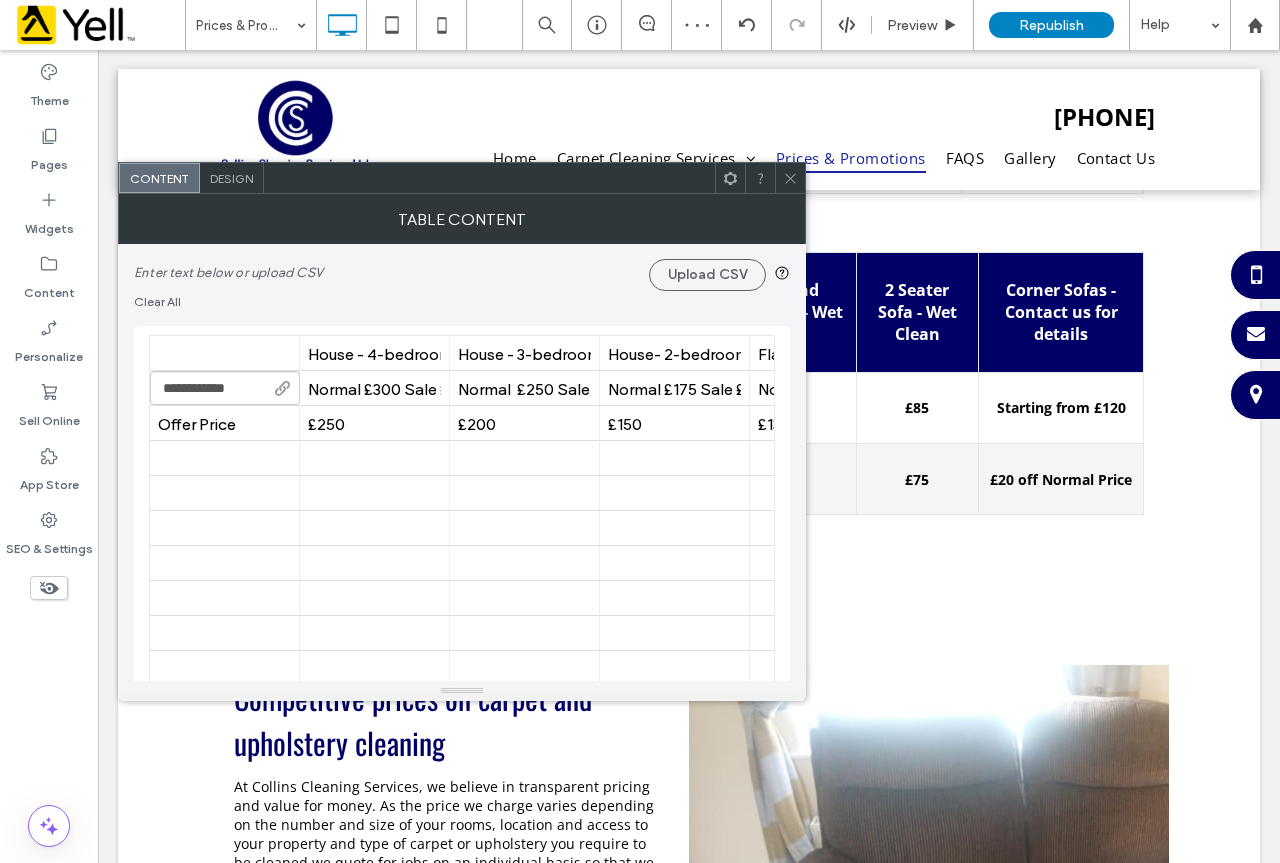 click on "**********" at bounding box center [225, 388] 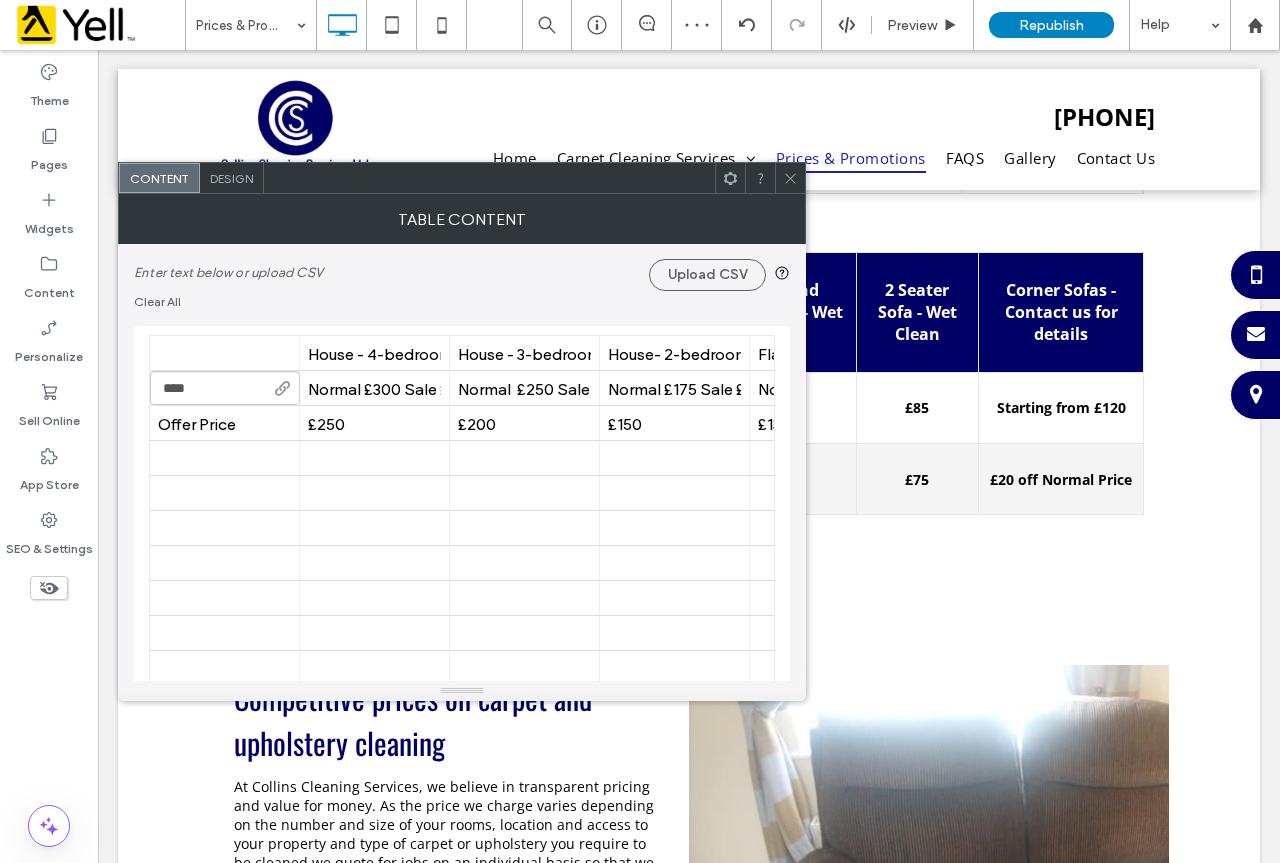 type on "*****" 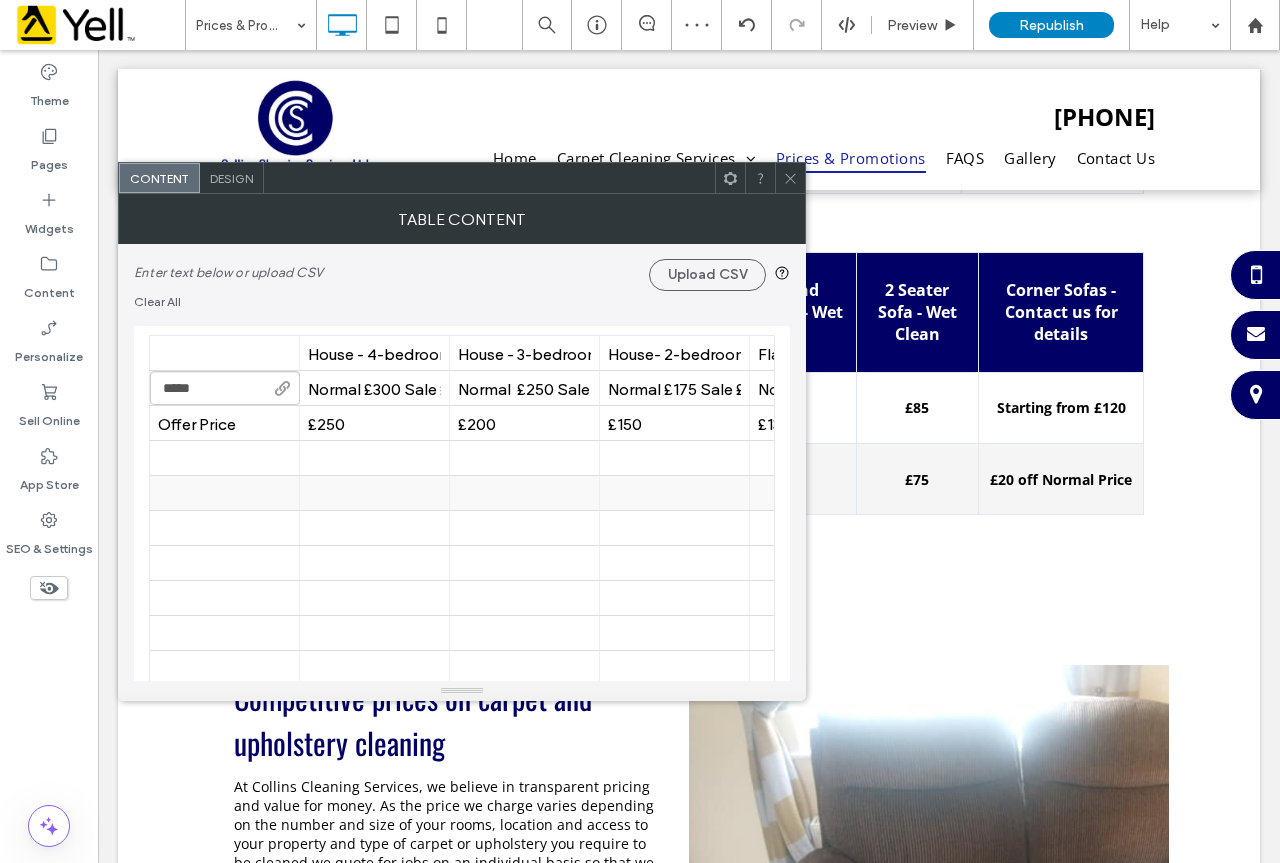 click at bounding box center (224, 493) 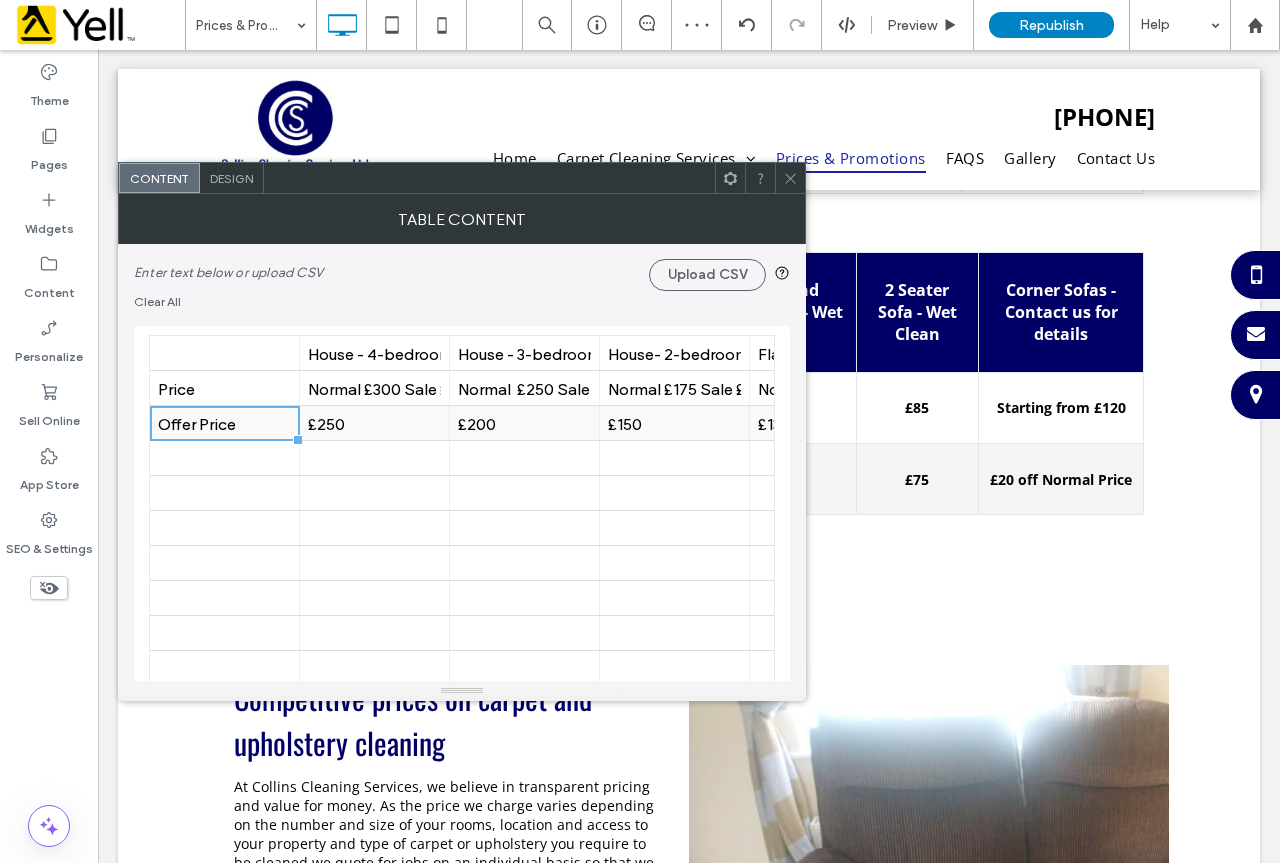 click on "Offer Price" at bounding box center [224, 423] 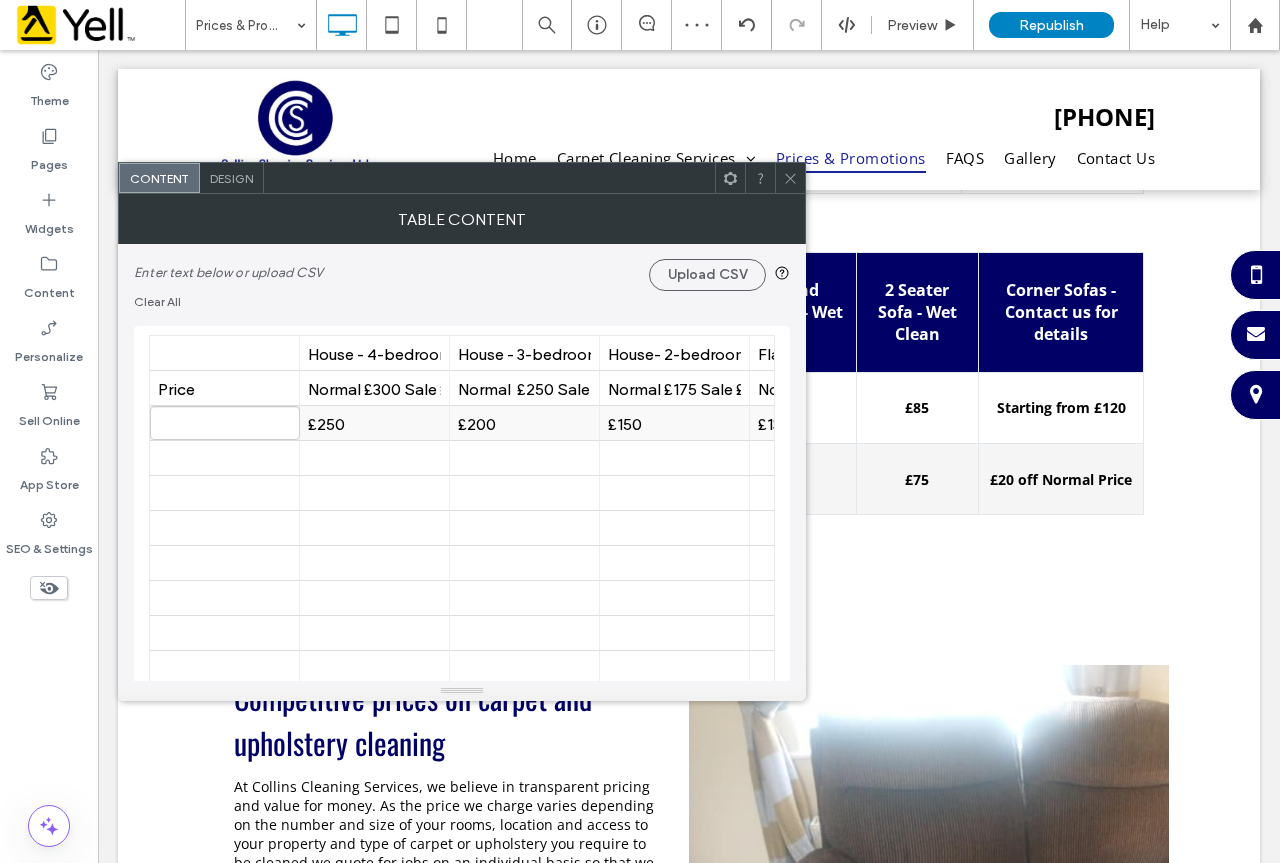click on "£250" at bounding box center (374, 423) 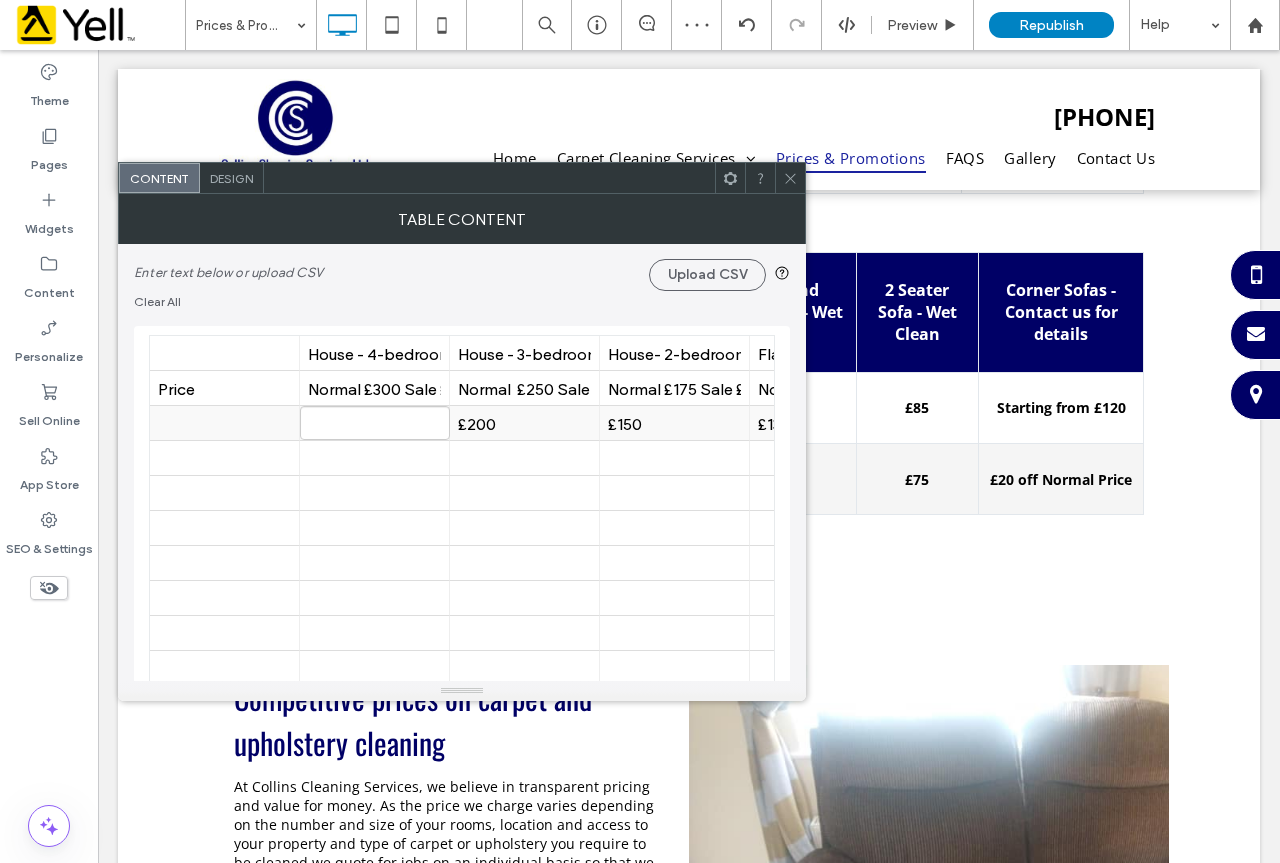 click on "£200" at bounding box center (524, 423) 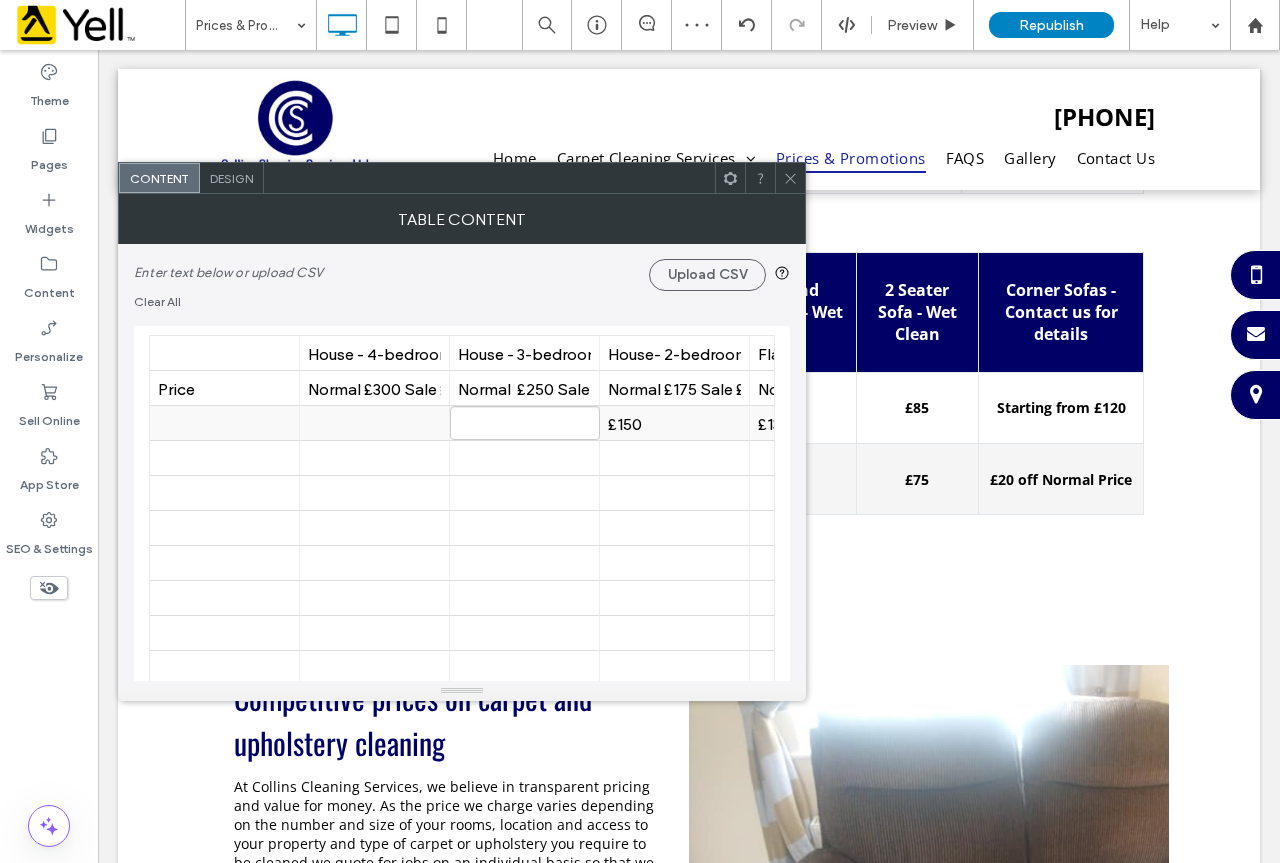 click on "£150" at bounding box center (674, 423) 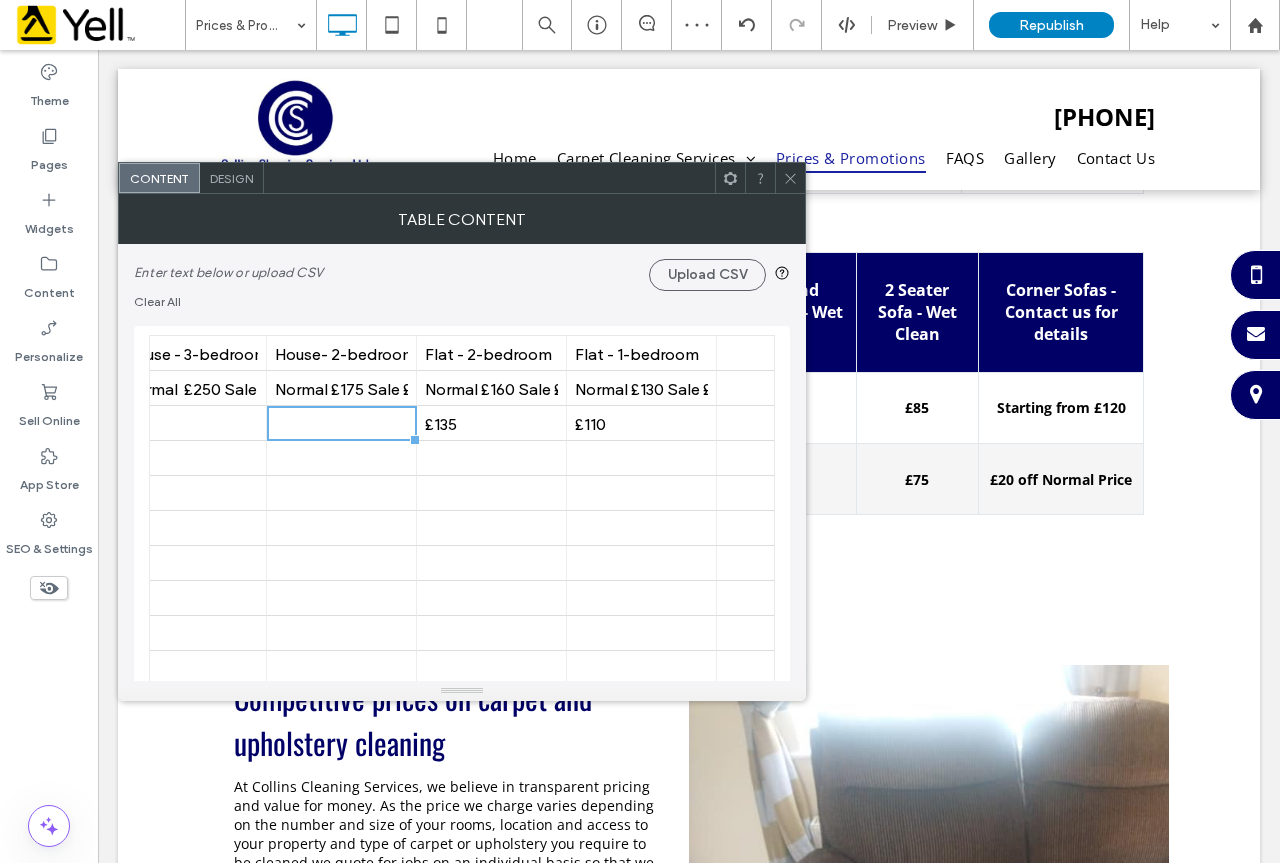 scroll, scrollTop: 0, scrollLeft: 360, axis: horizontal 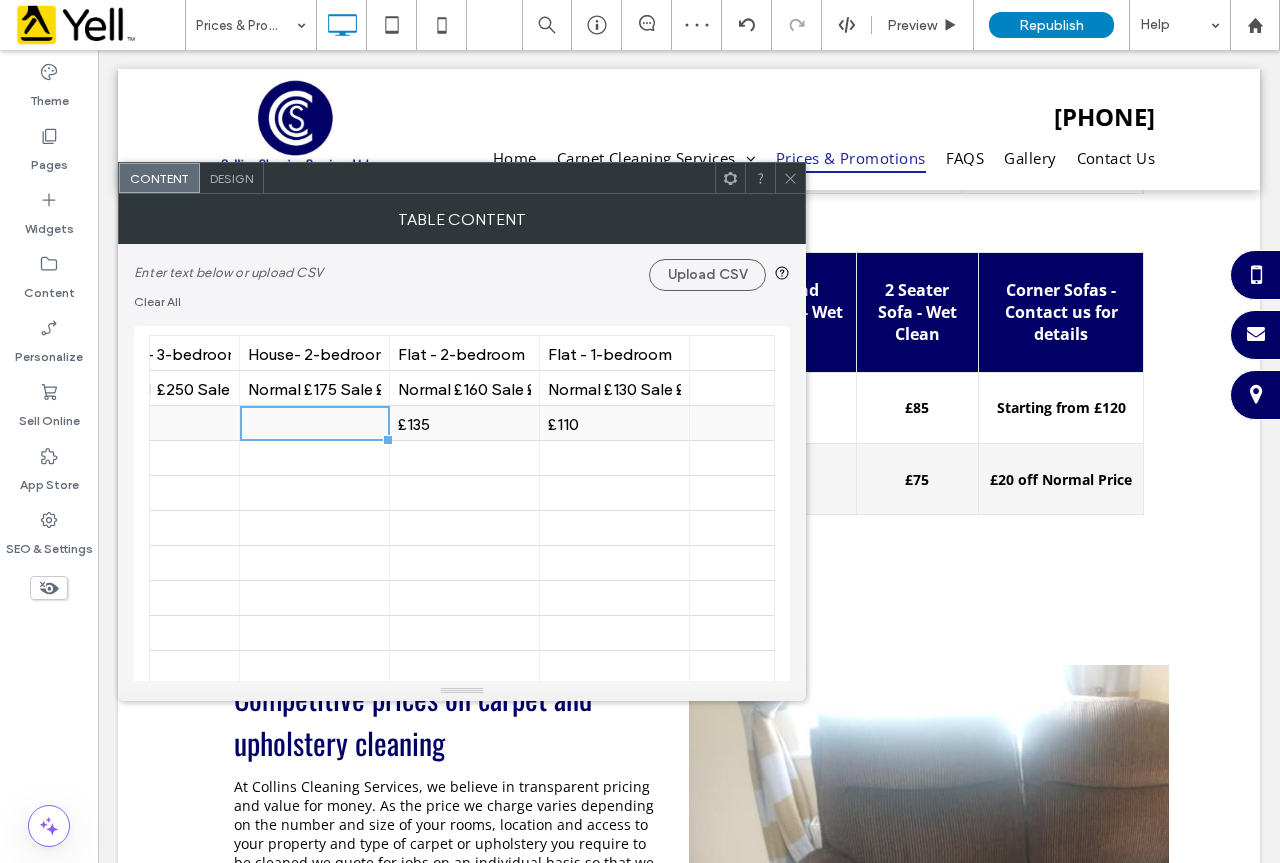 click on "£135" at bounding box center (464, 423) 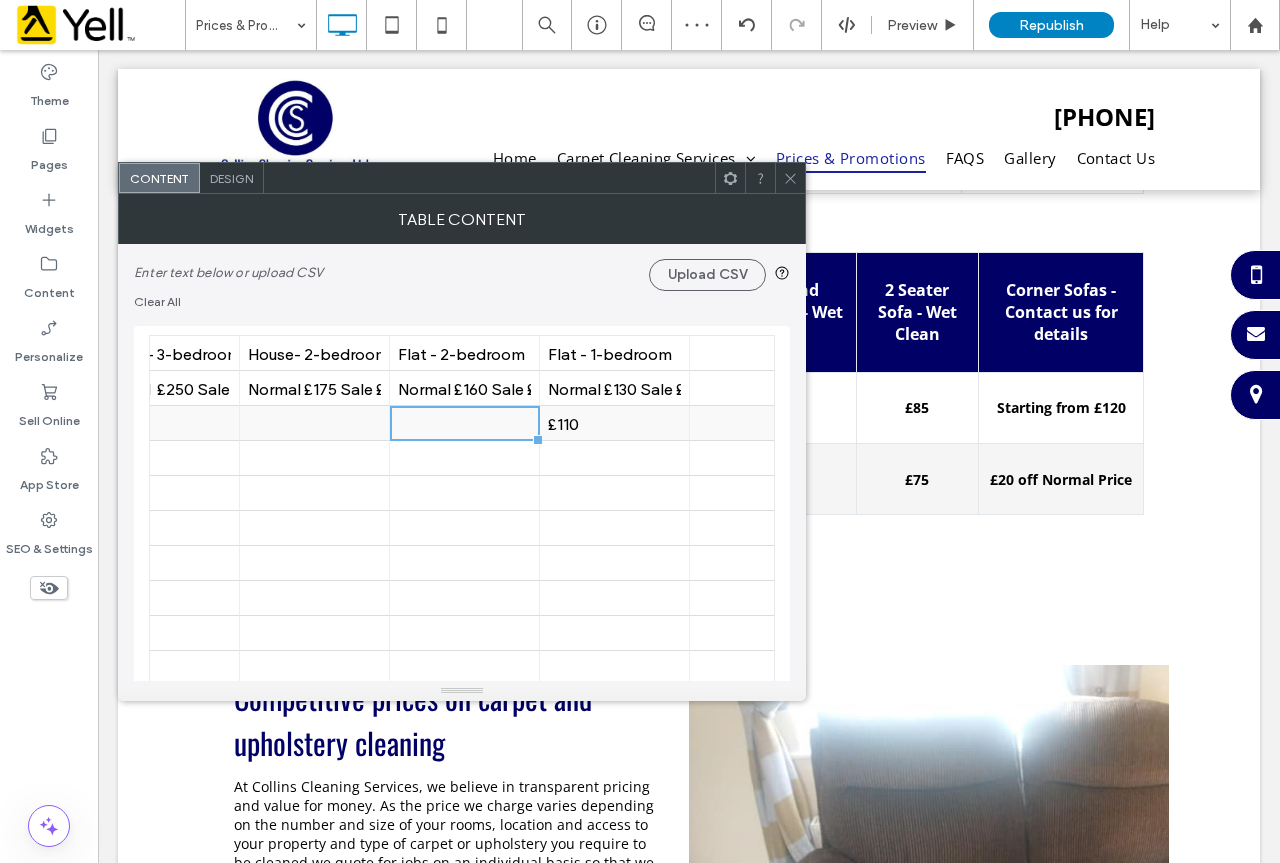 click on "£110" at bounding box center [614, 423] 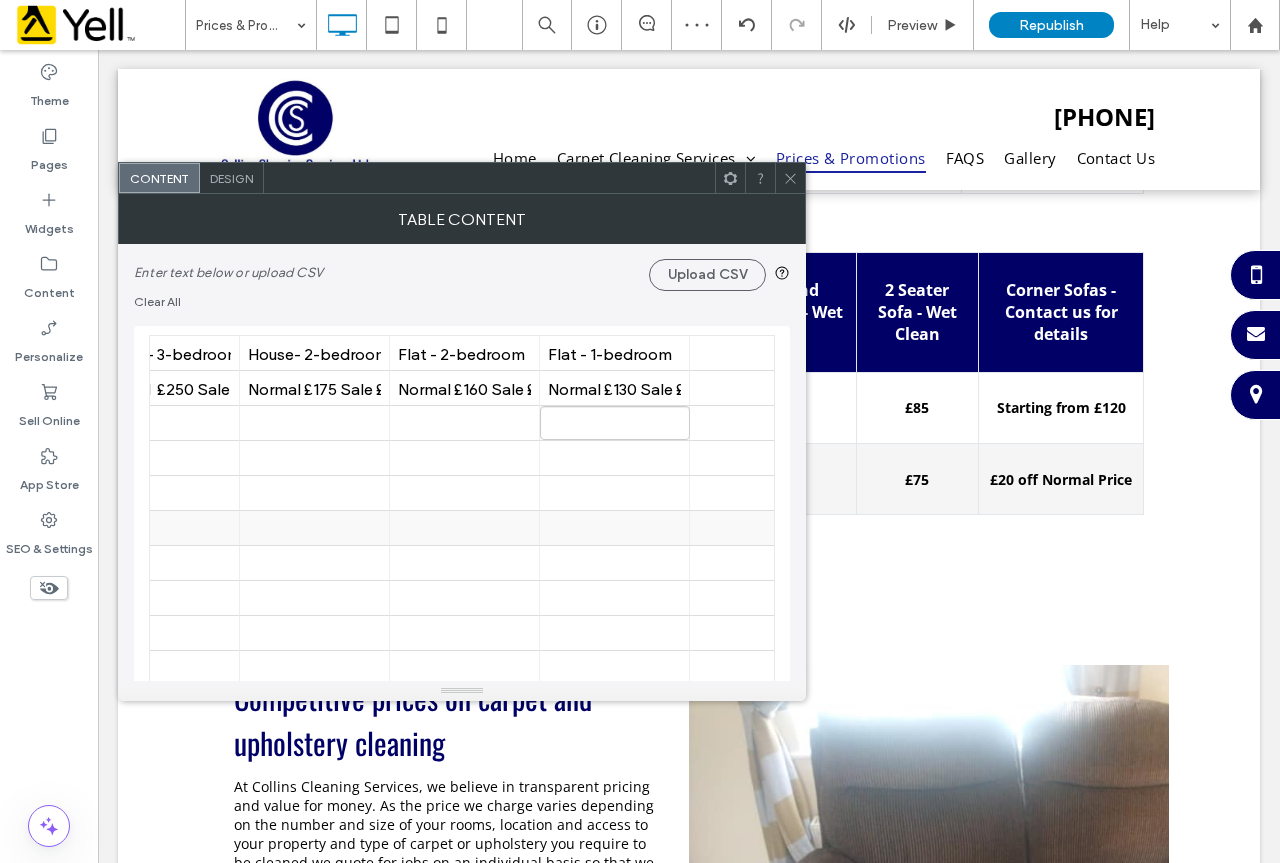 click at bounding box center [614, 528] 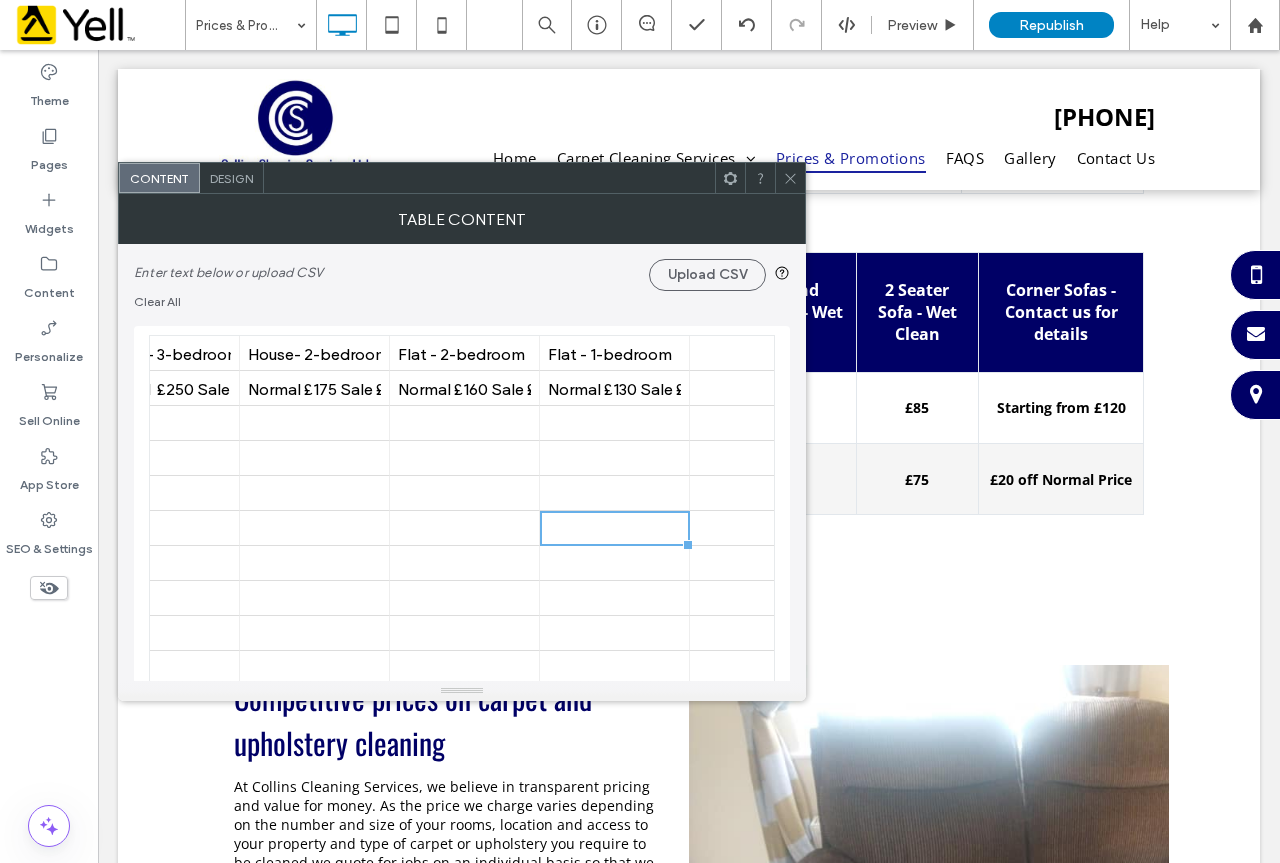 click 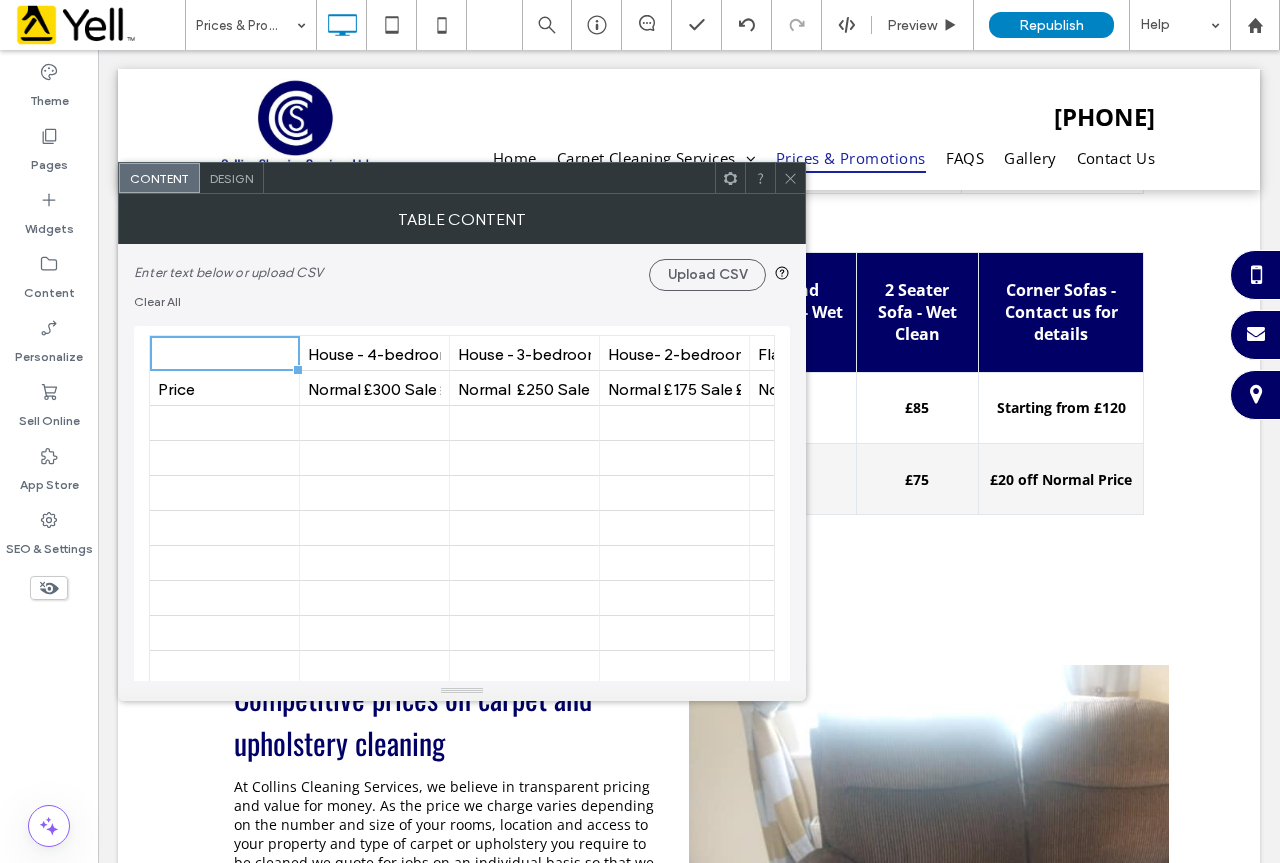 click on "Design" at bounding box center [231, 178] 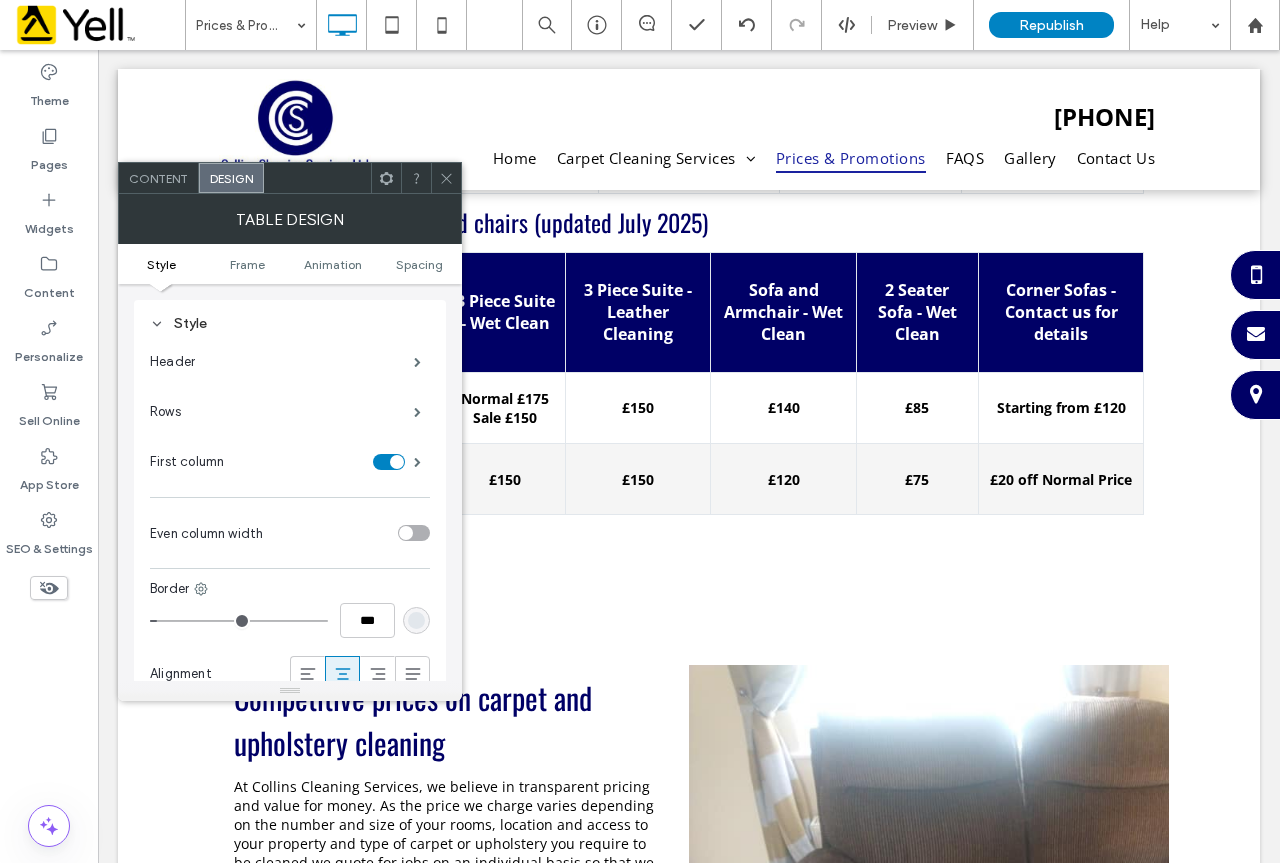 click at bounding box center [414, 533] 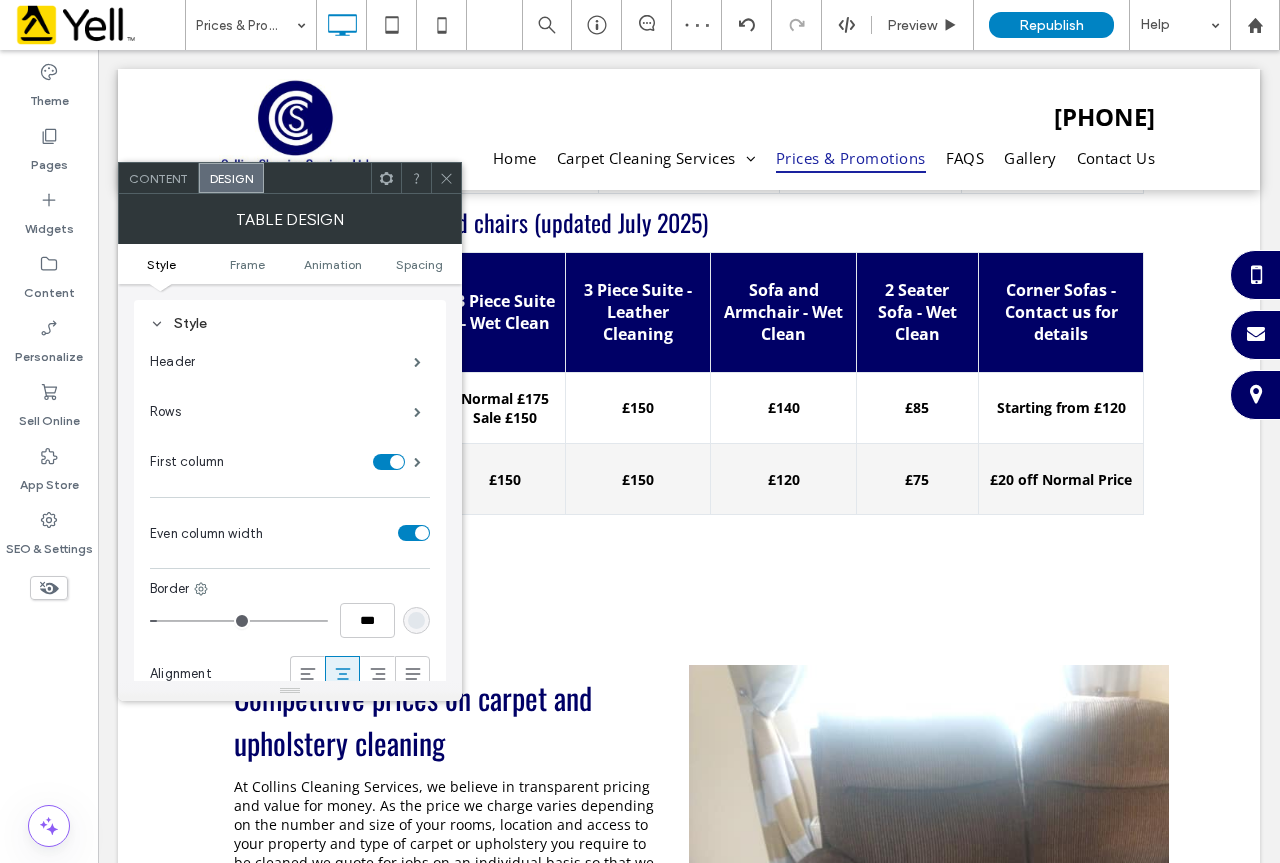 click at bounding box center (446, 178) 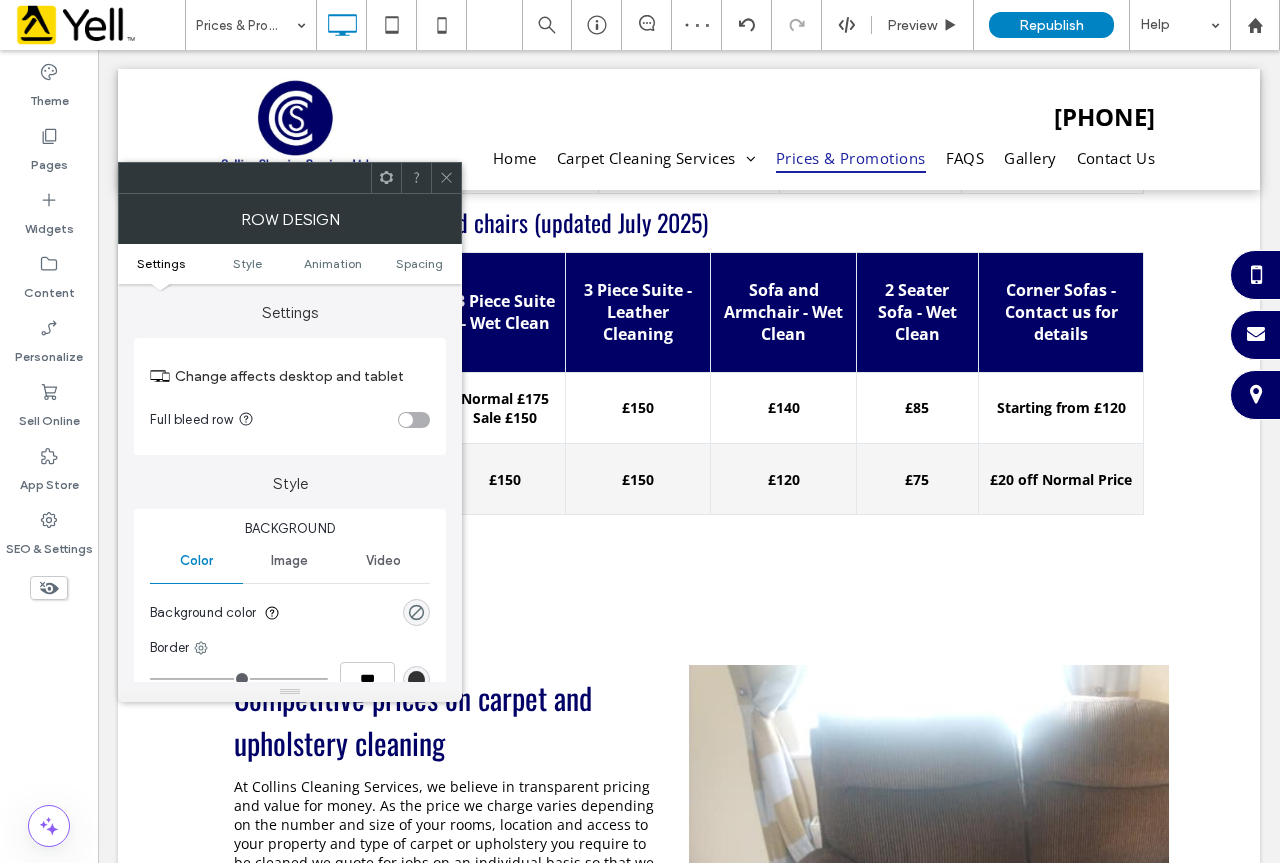 click 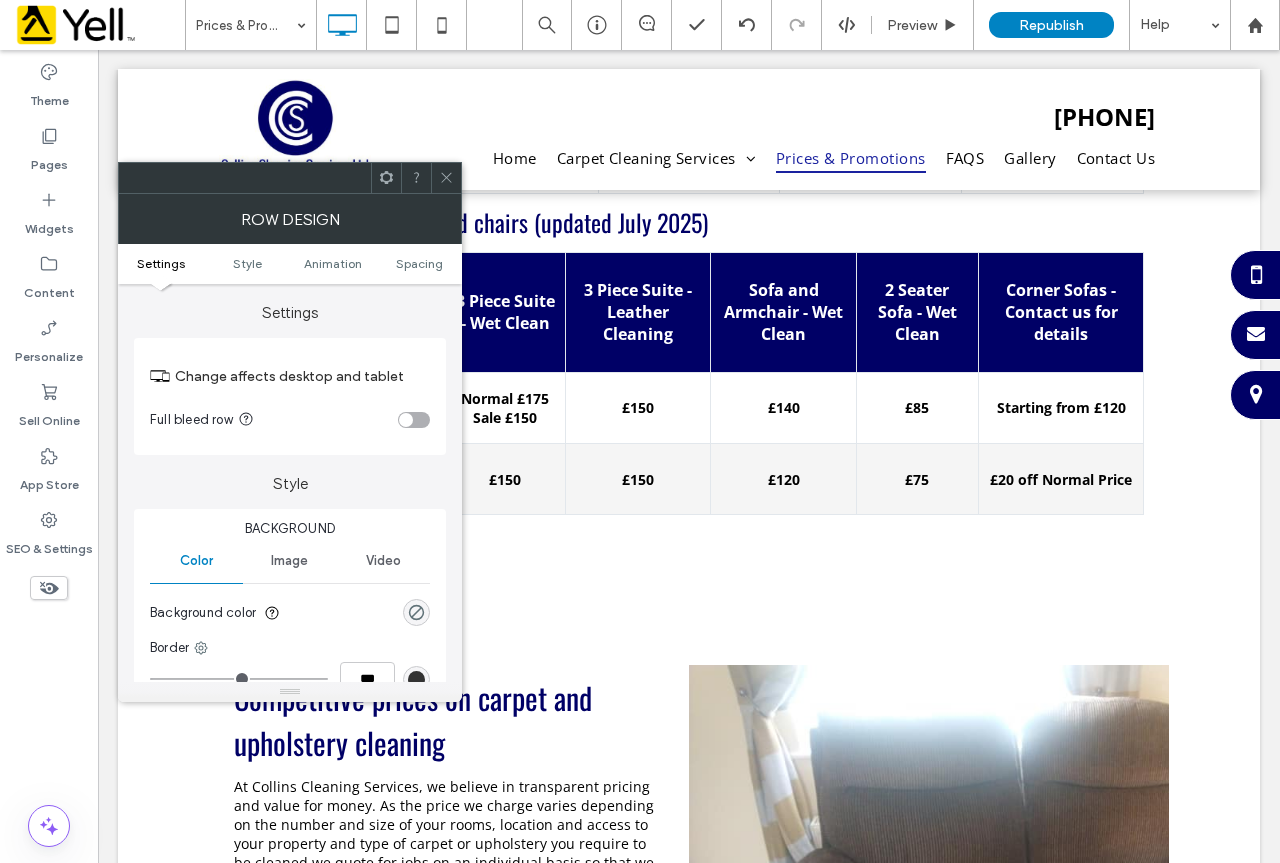 click at bounding box center [446, 178] 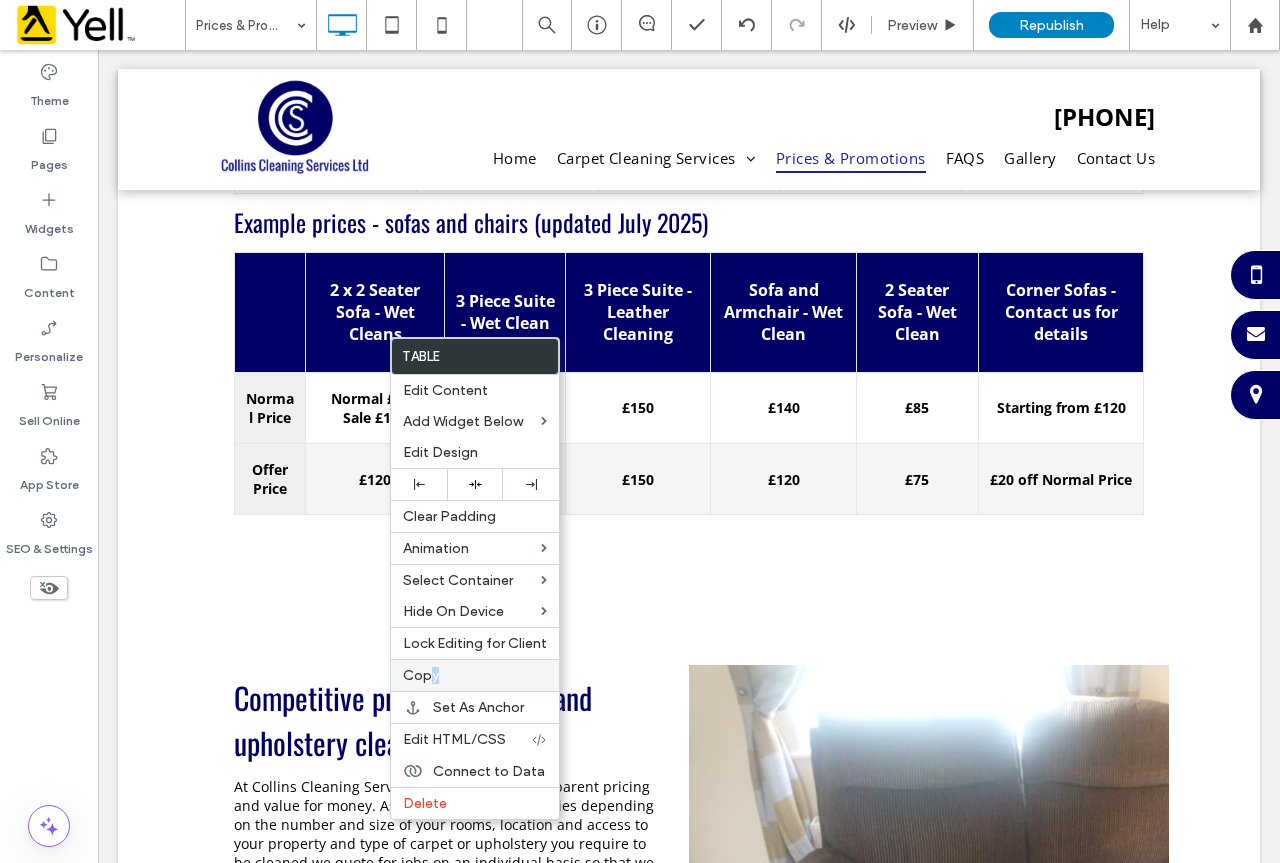 click on "Copy" at bounding box center [421, 675] 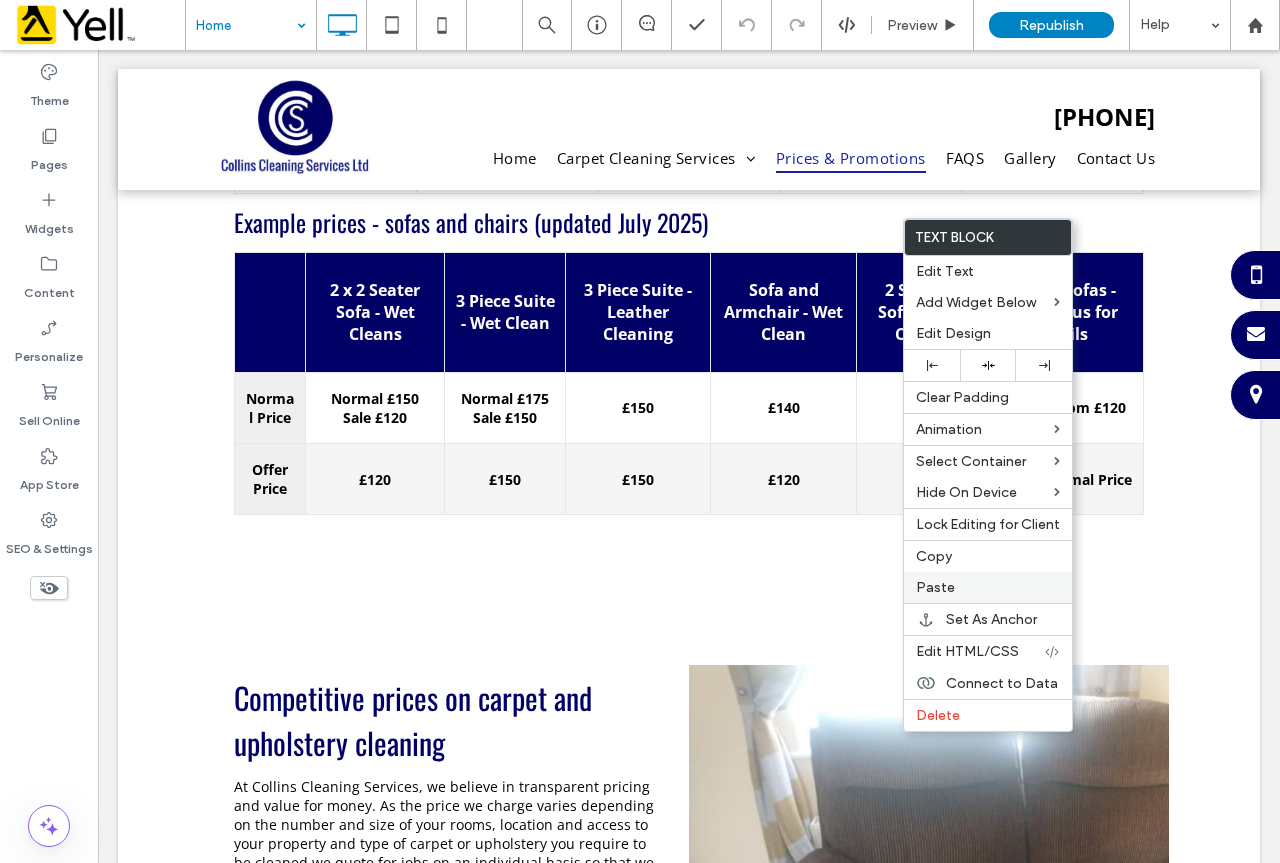 click on "Paste" at bounding box center [935, 587] 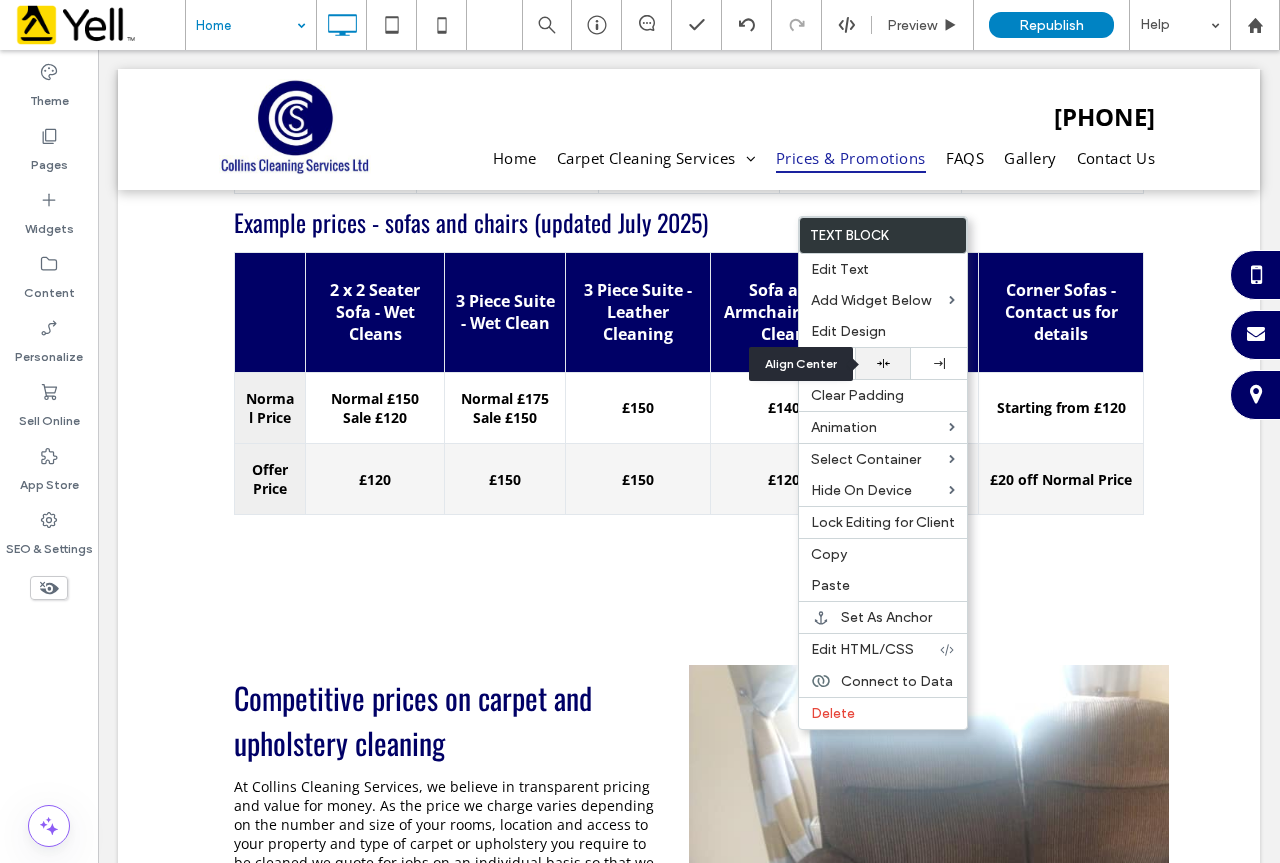 click 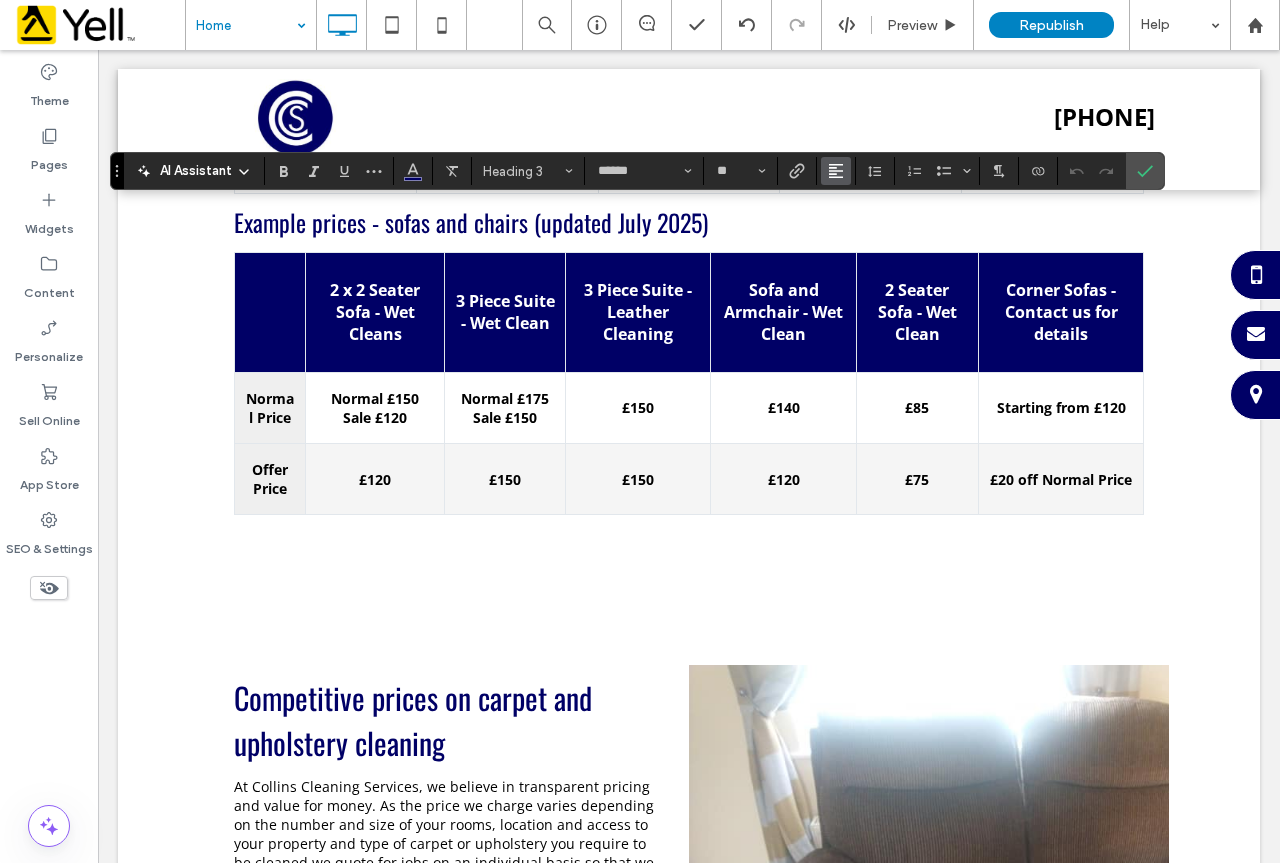 click at bounding box center [836, 171] 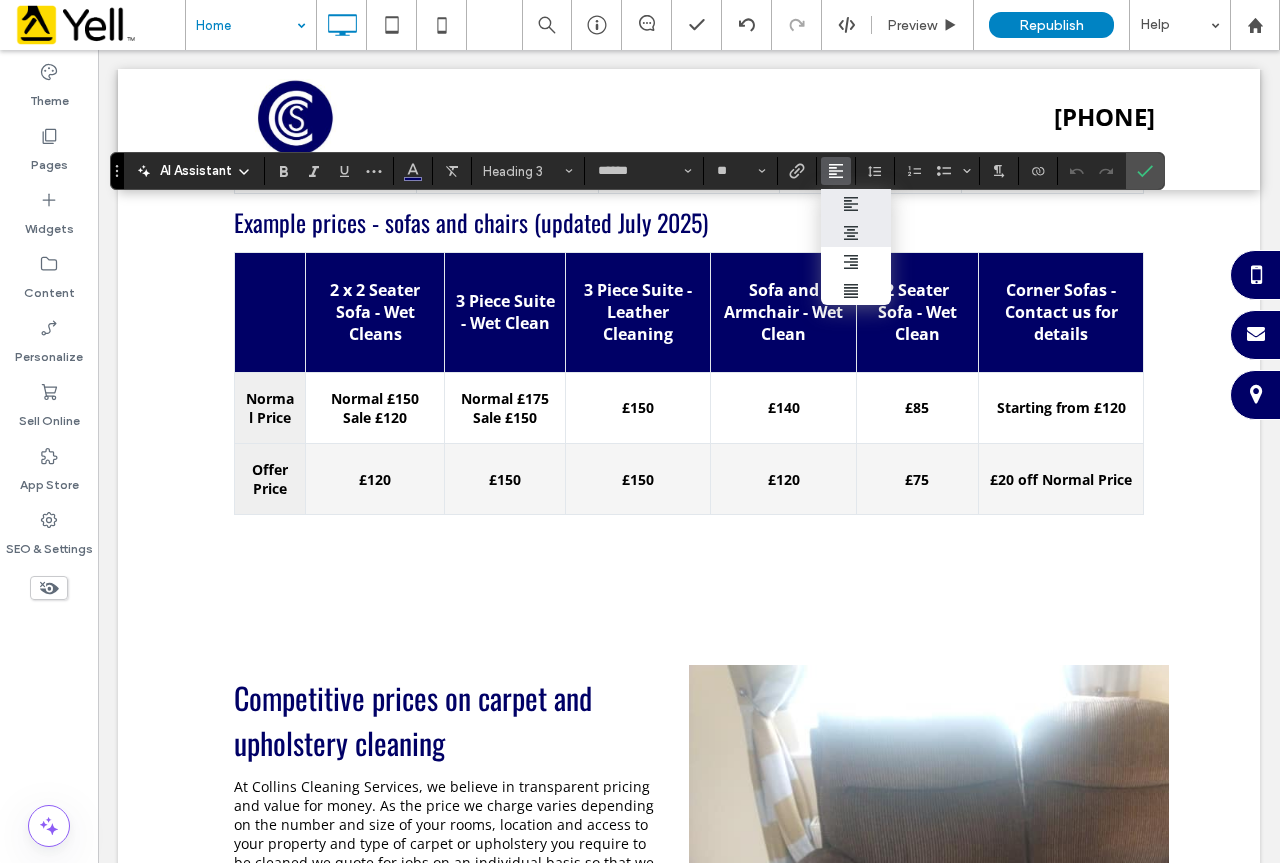 click 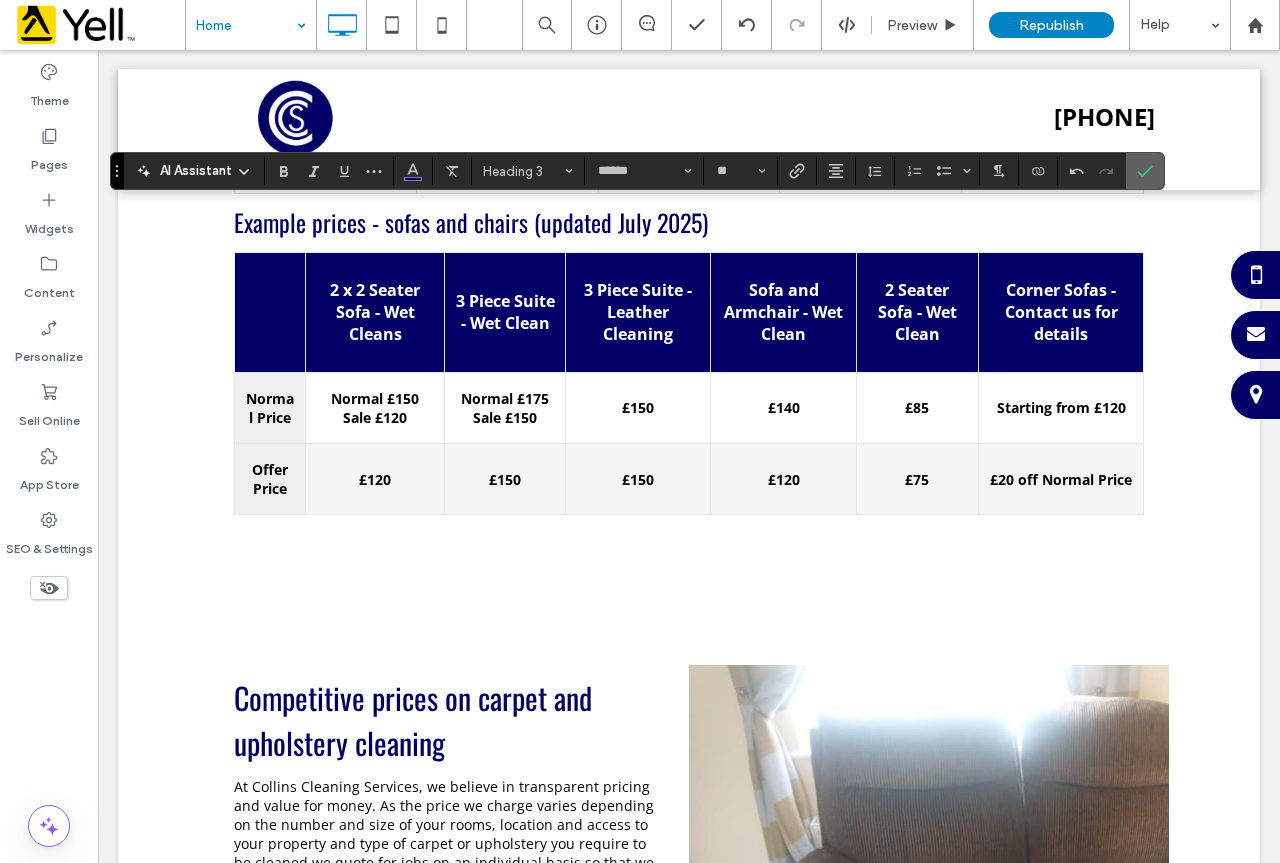 click 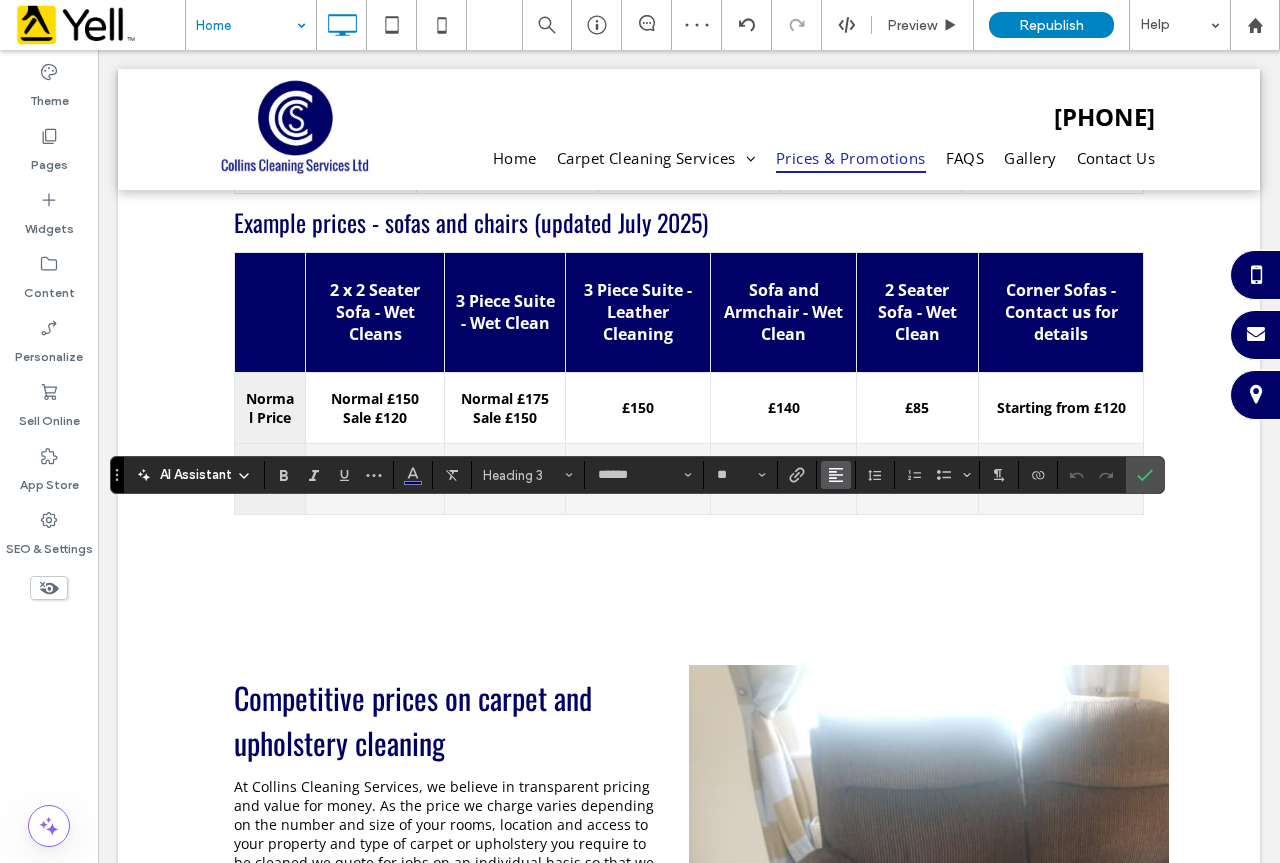 click at bounding box center [836, 475] 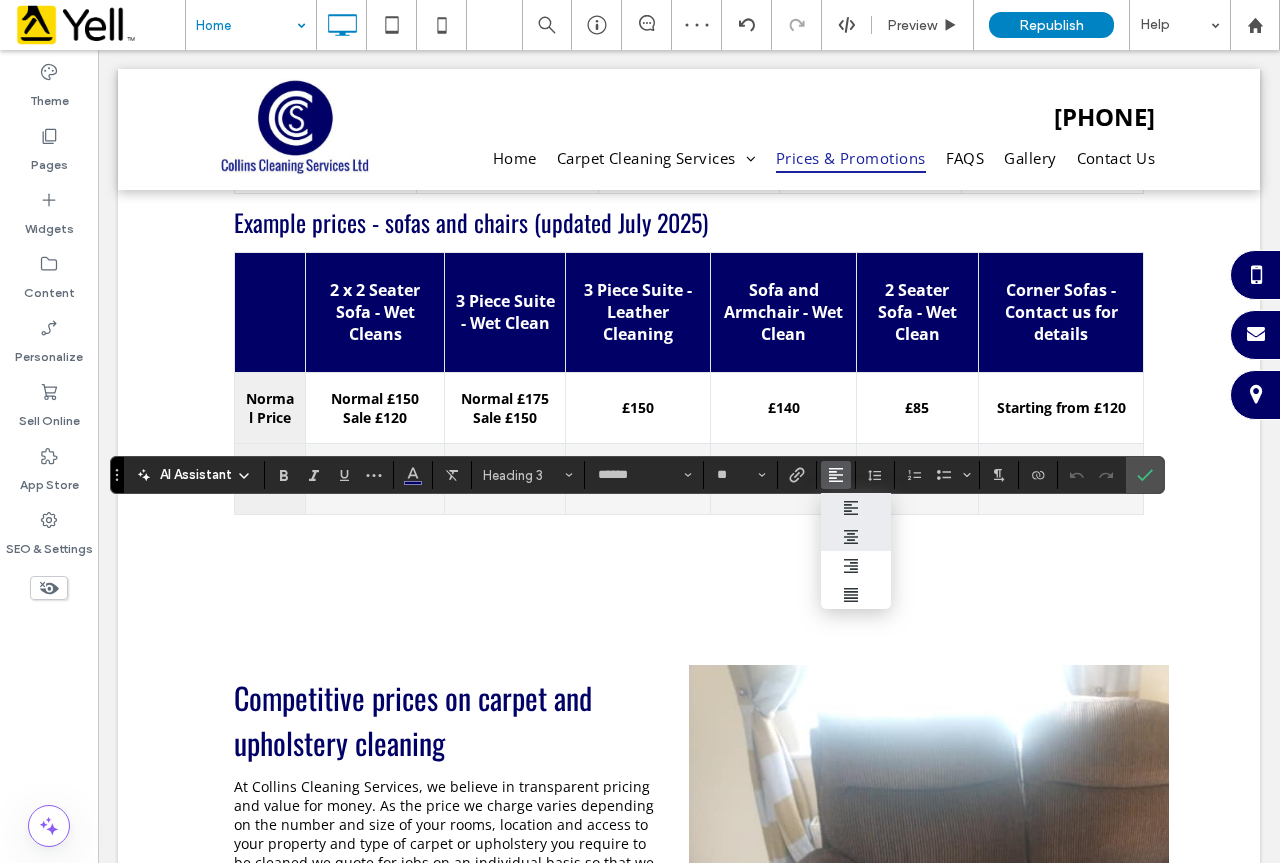 click 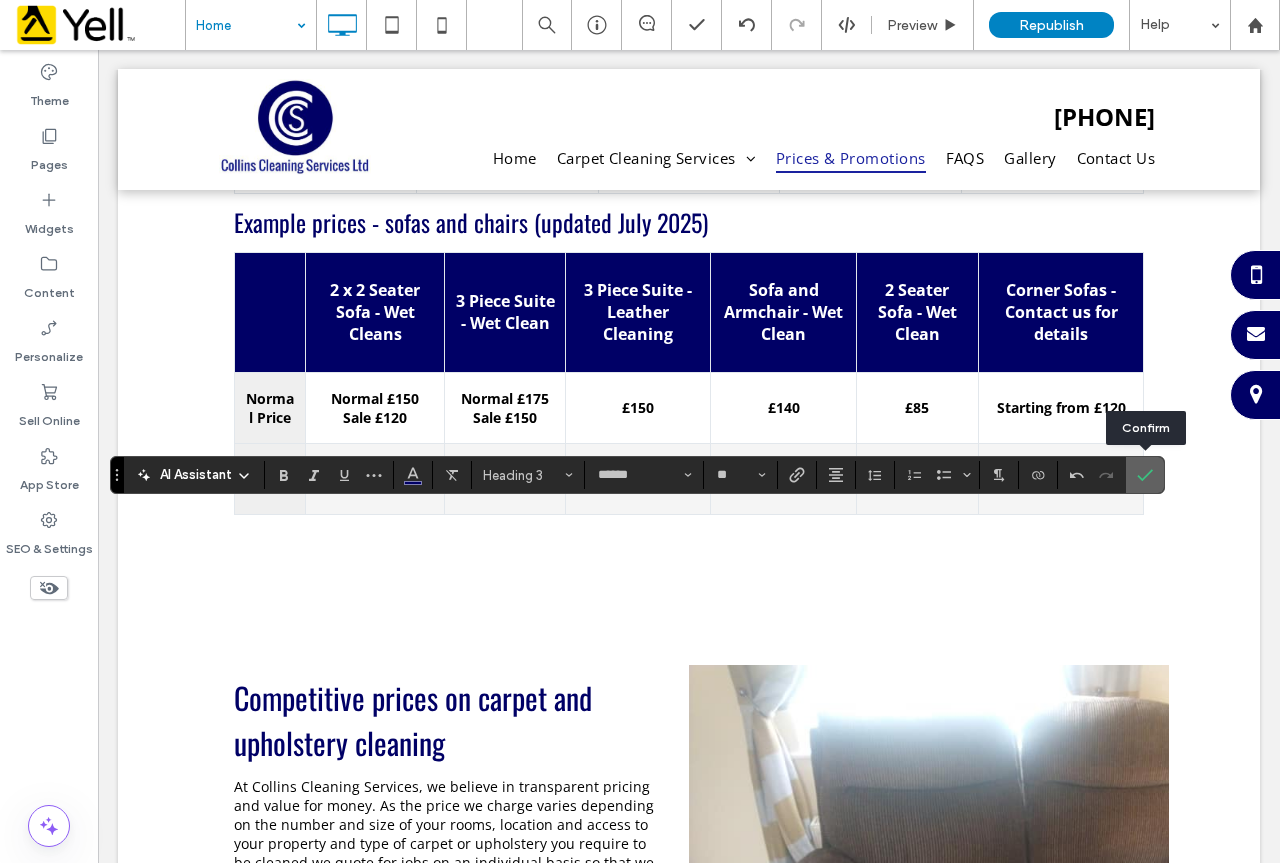 click 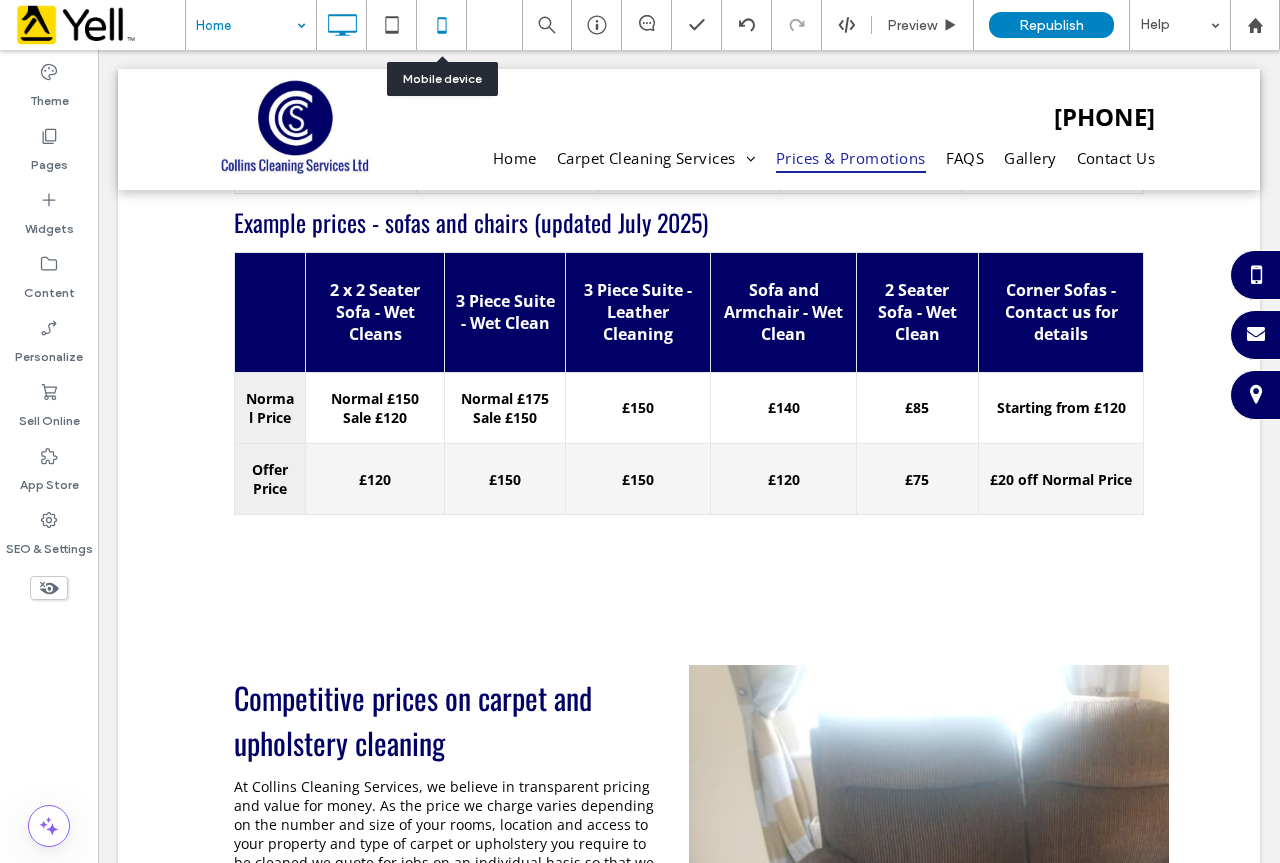 click 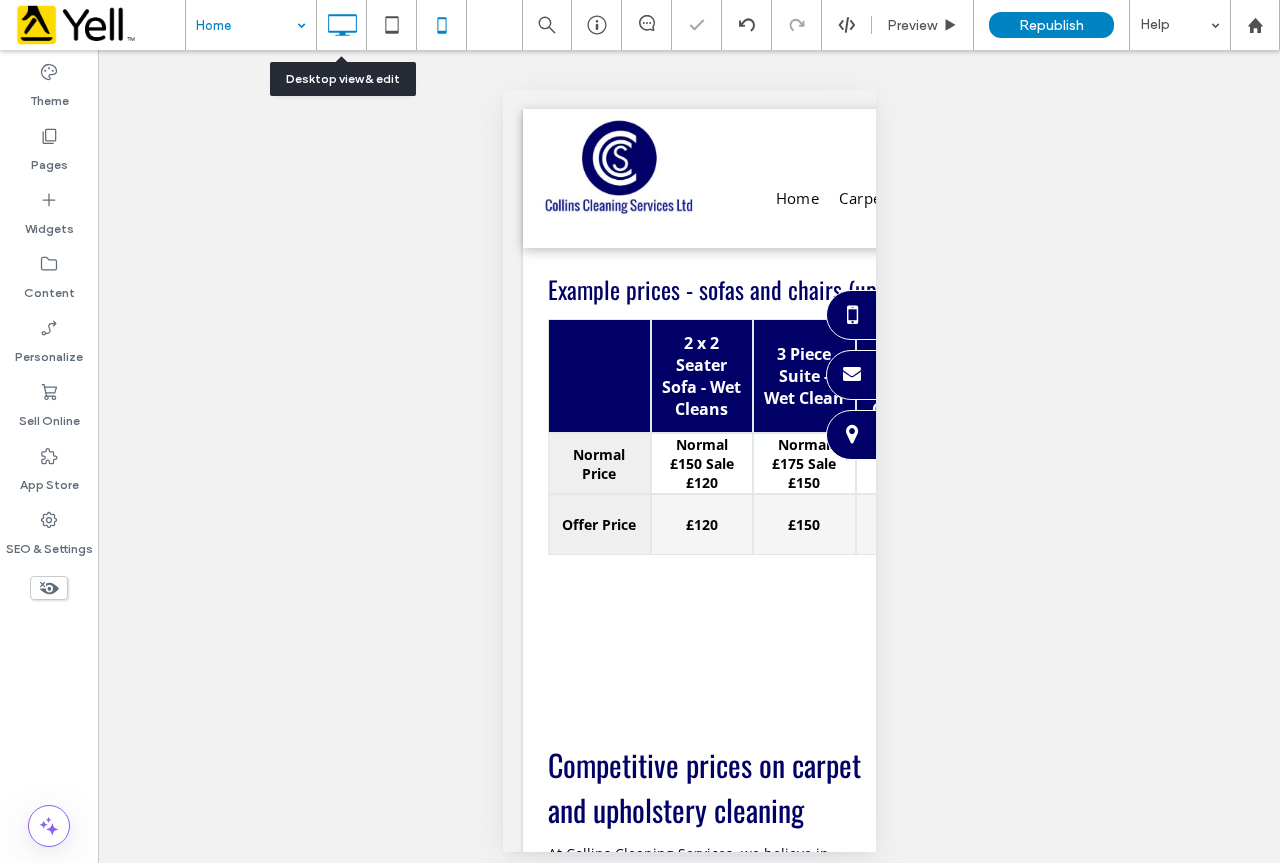 click 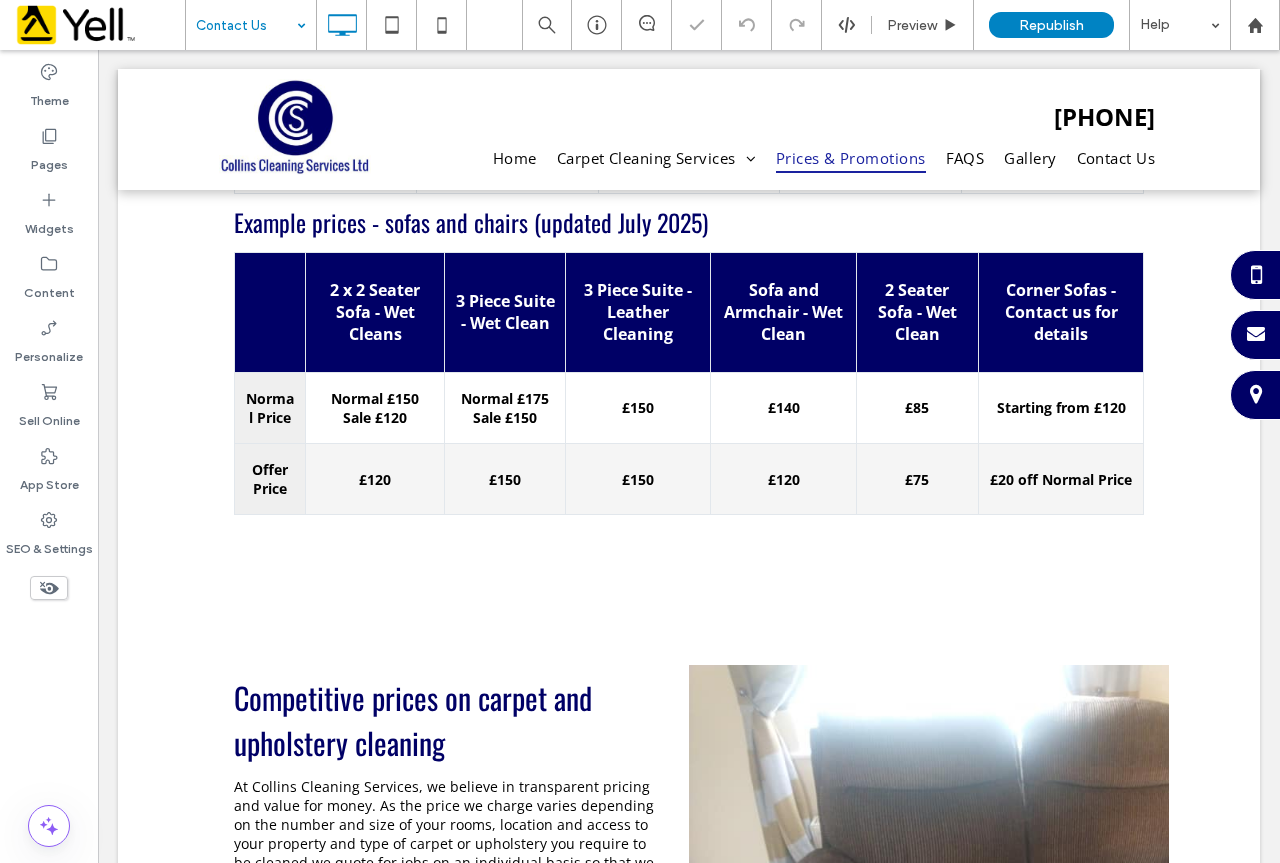 click at bounding box center (246, 25) 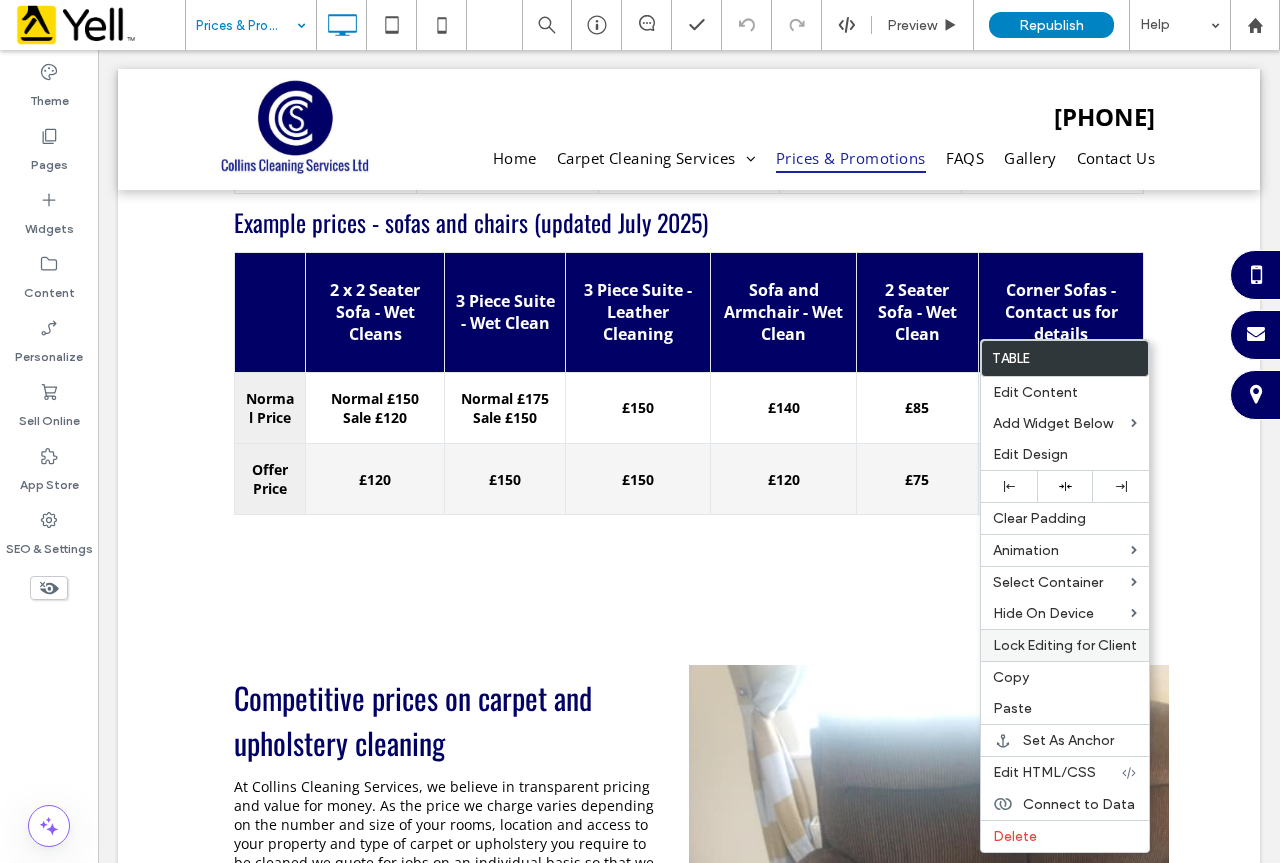 drag, startPoint x: 1036, startPoint y: 675, endPoint x: 1035, endPoint y: 644, distance: 31.016125 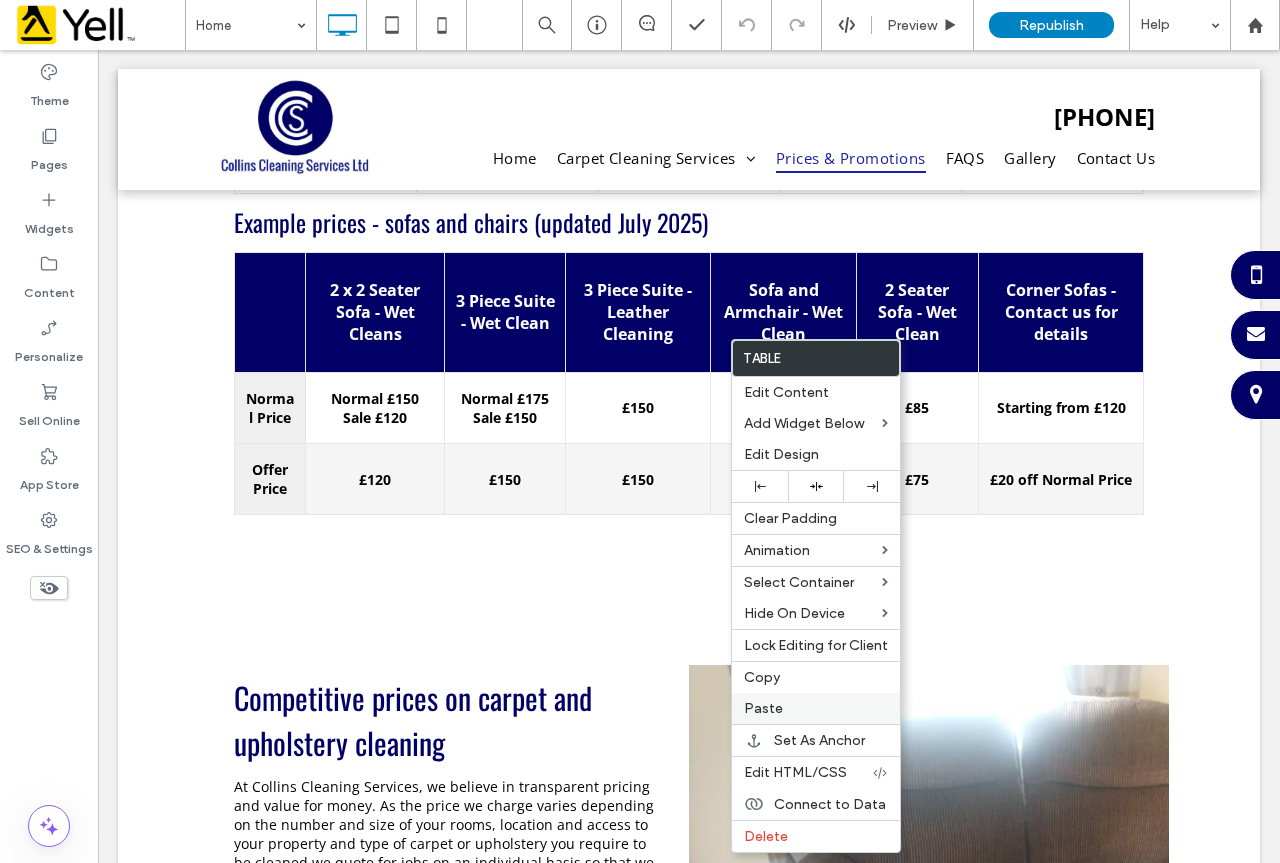 click on "Paste" at bounding box center [763, 708] 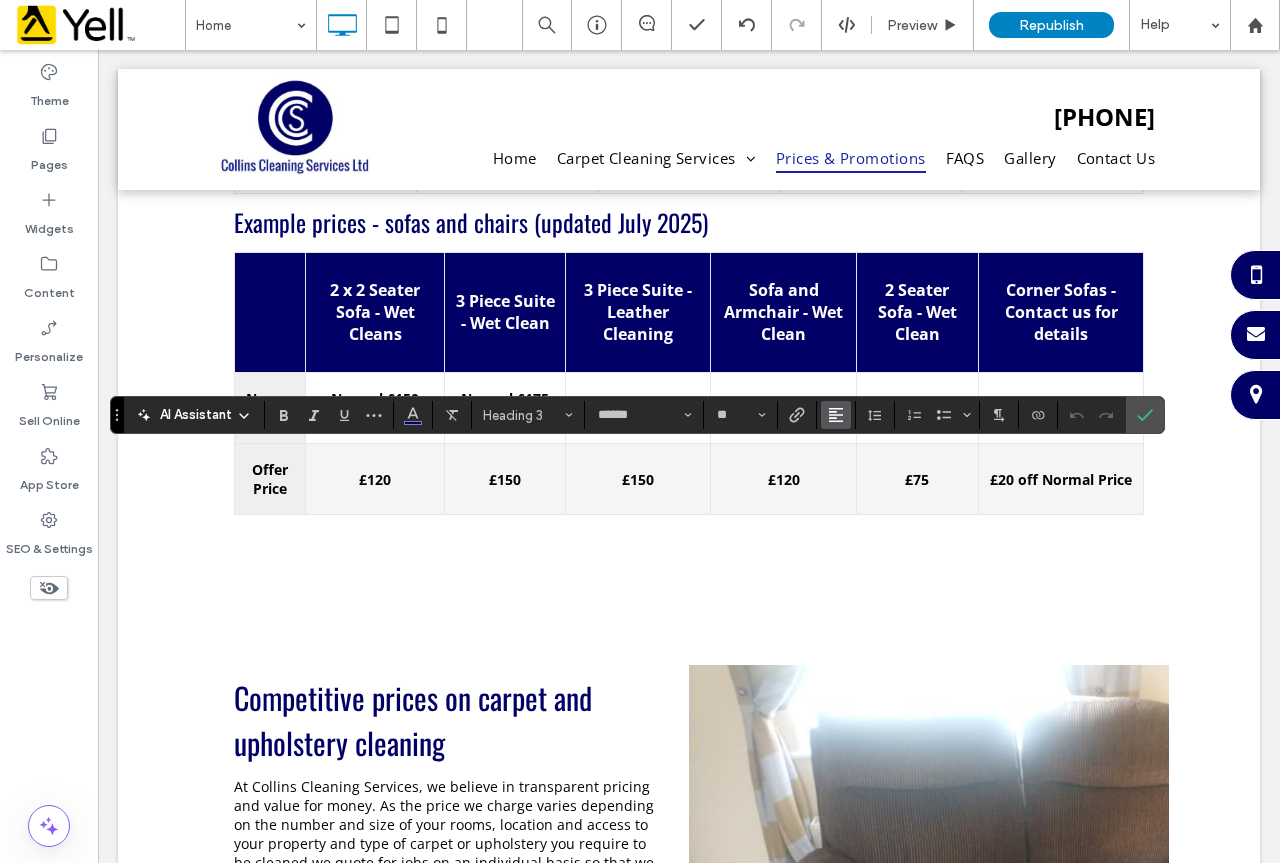click at bounding box center (836, 415) 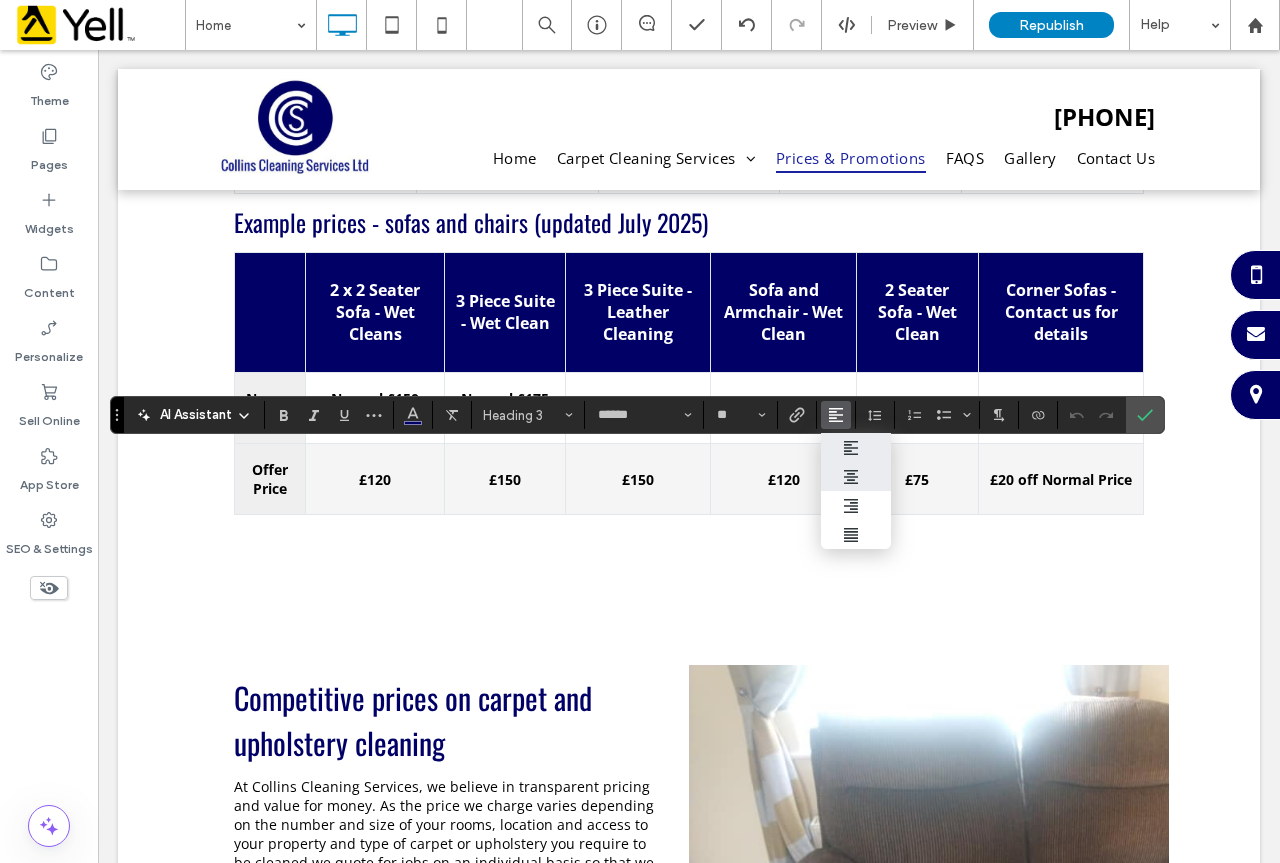 click 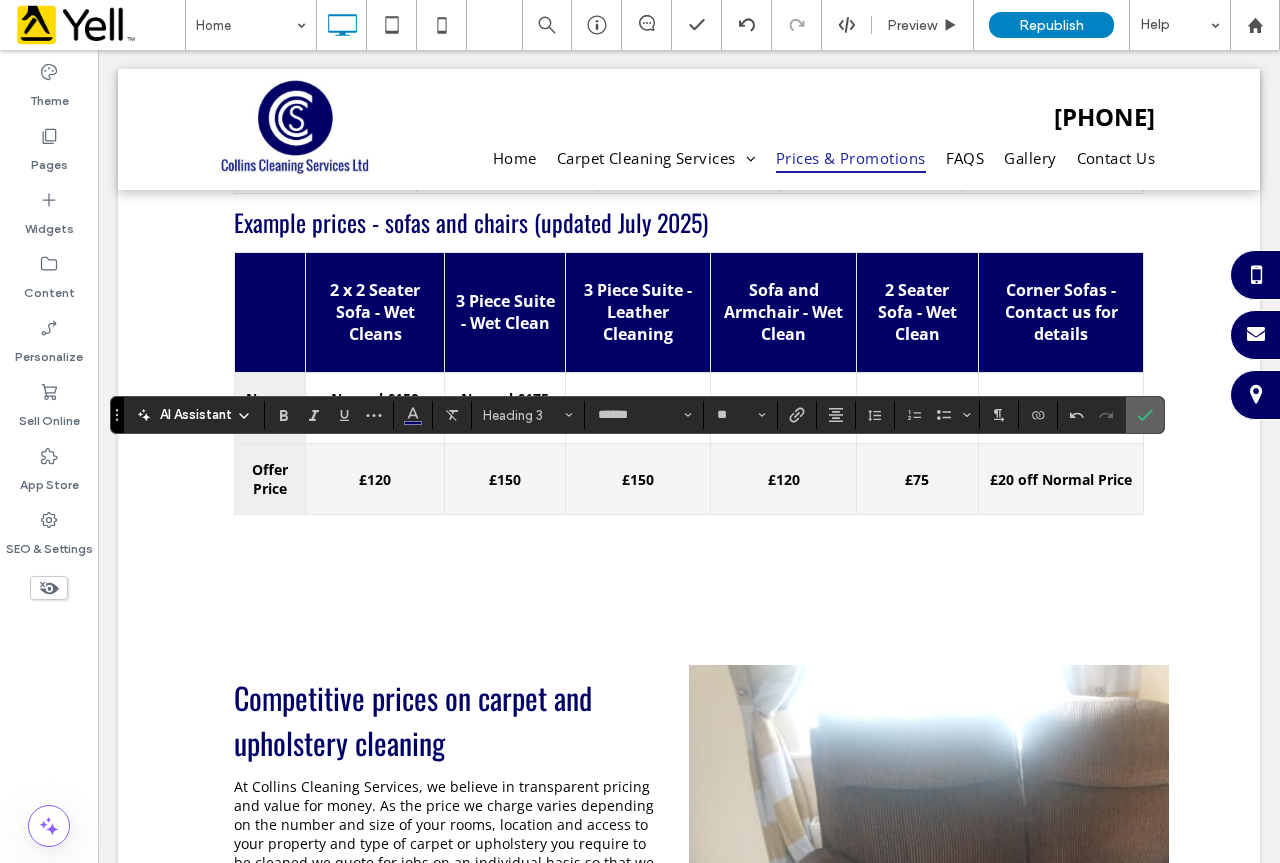 click at bounding box center (1145, 415) 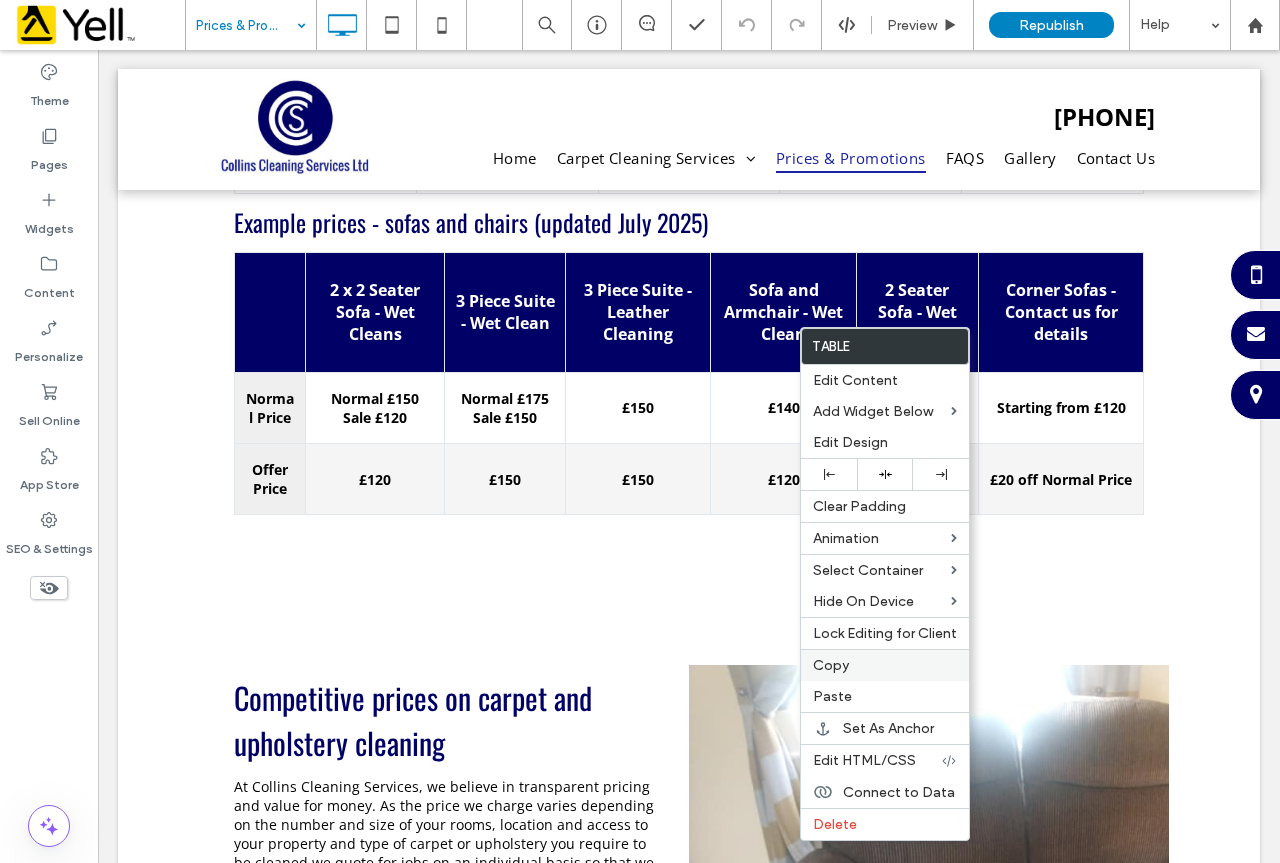 click on "Copy" at bounding box center (885, 665) 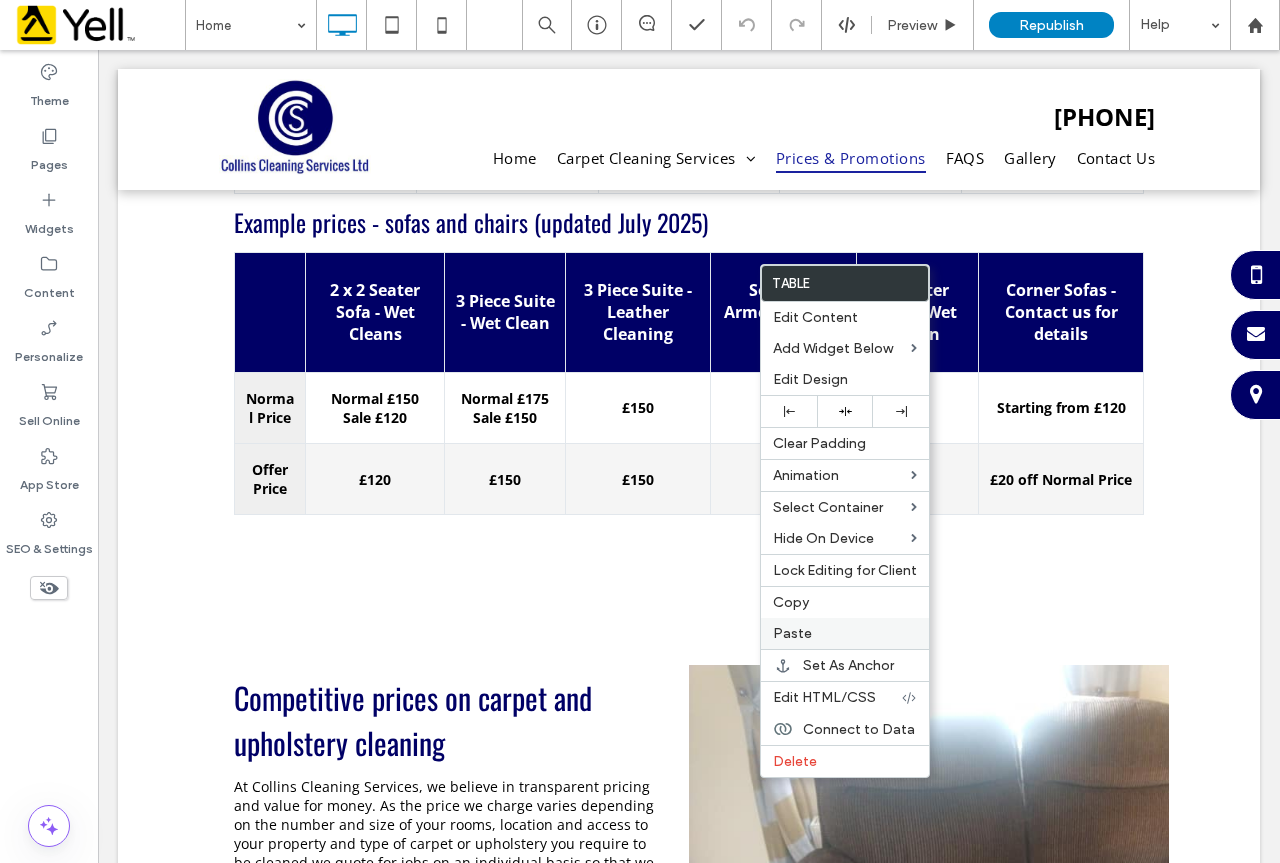 click on "Paste" at bounding box center [845, 633] 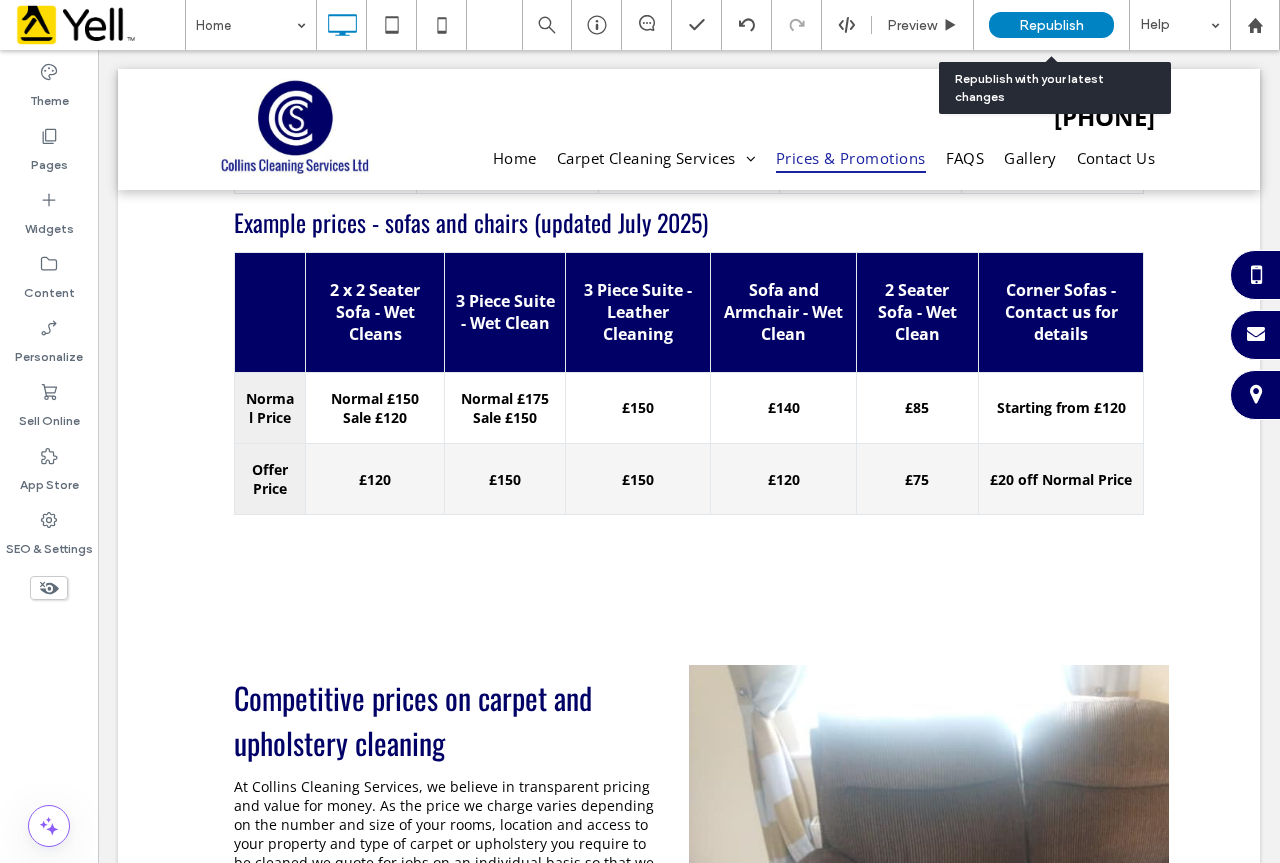 click on "Republish" at bounding box center (1051, 25) 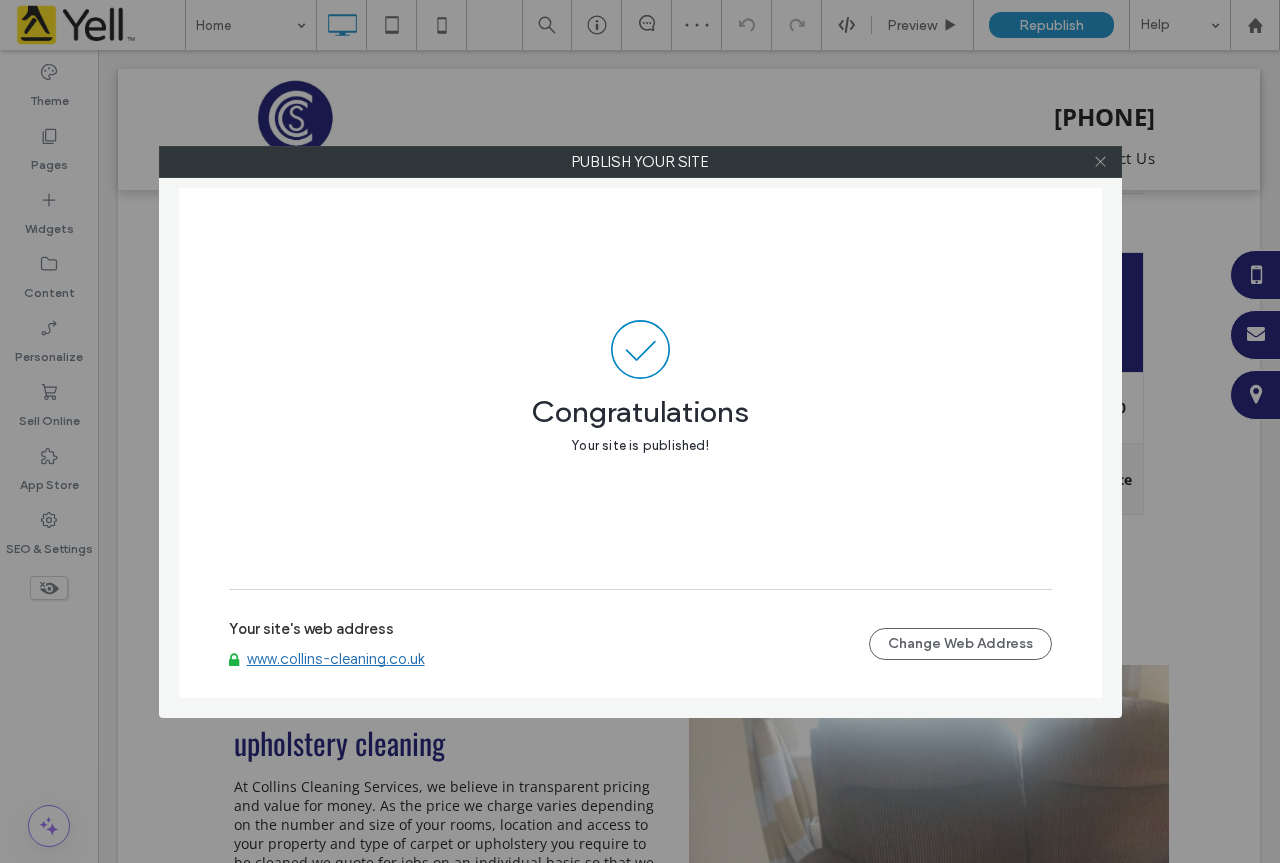 click at bounding box center [1100, 162] 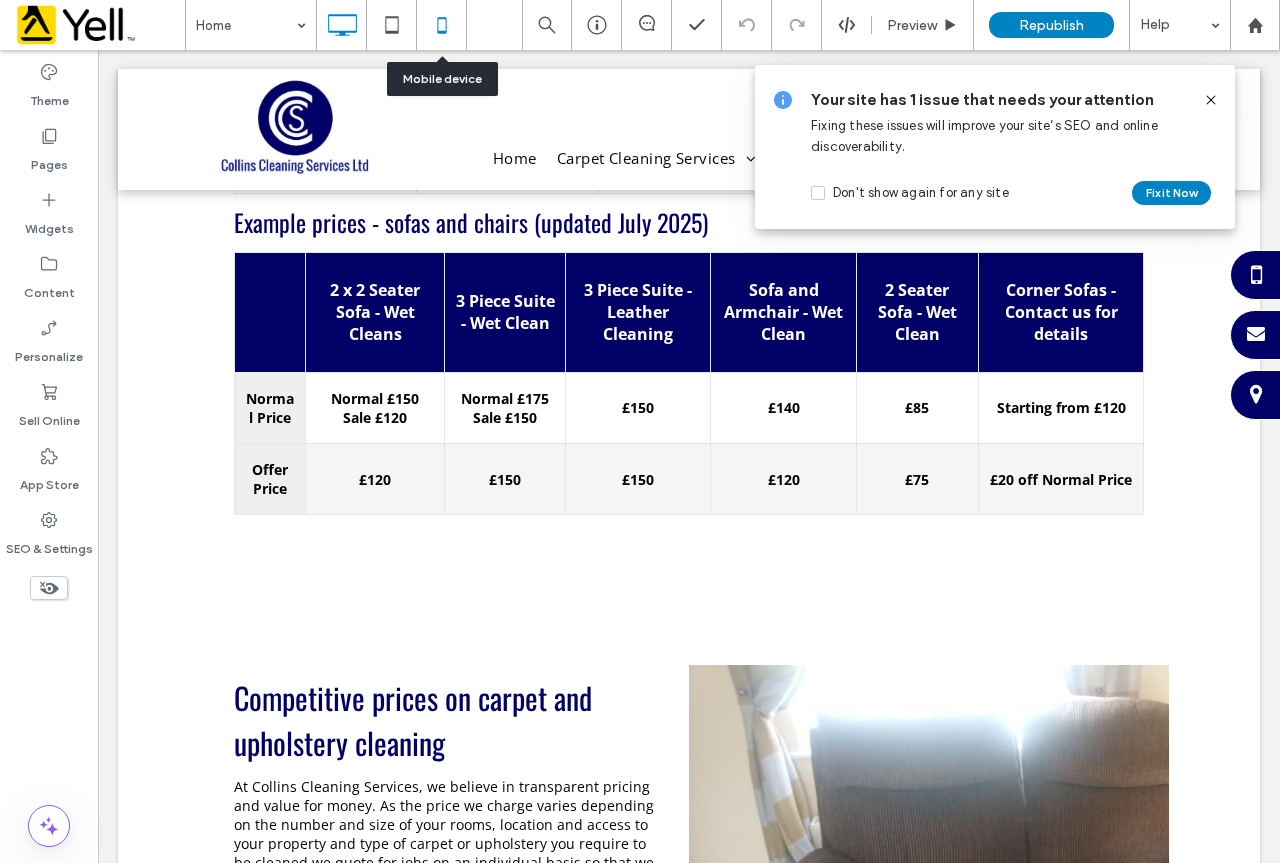 click 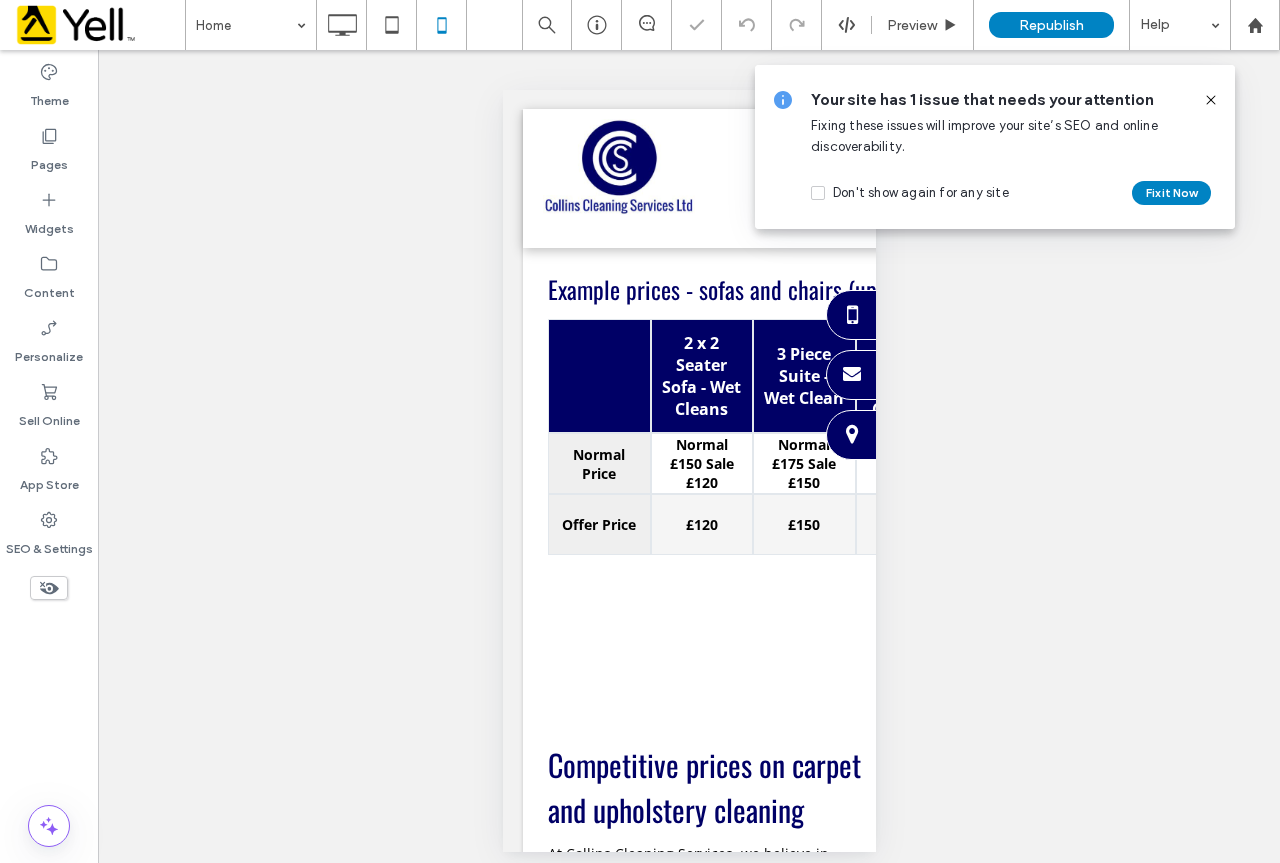 click 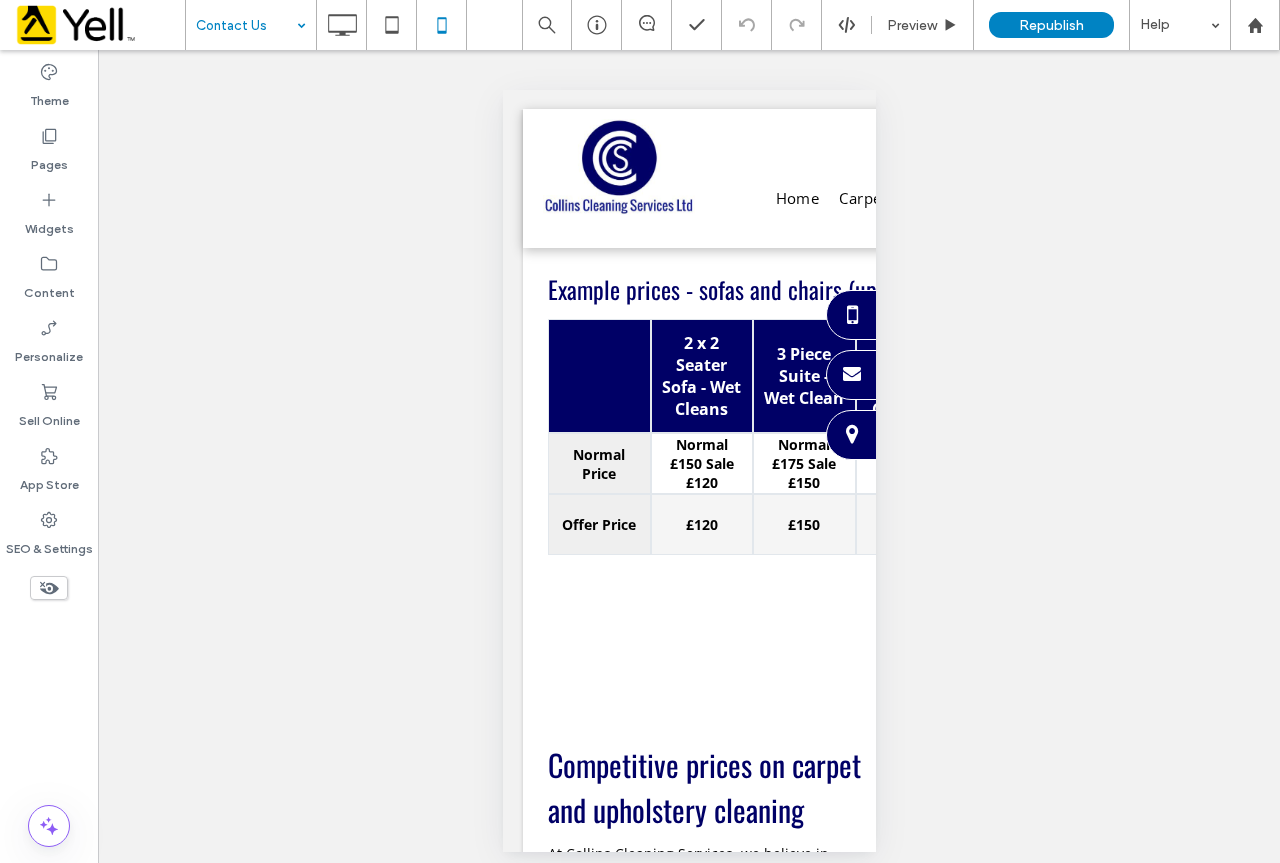 click at bounding box center [246, 25] 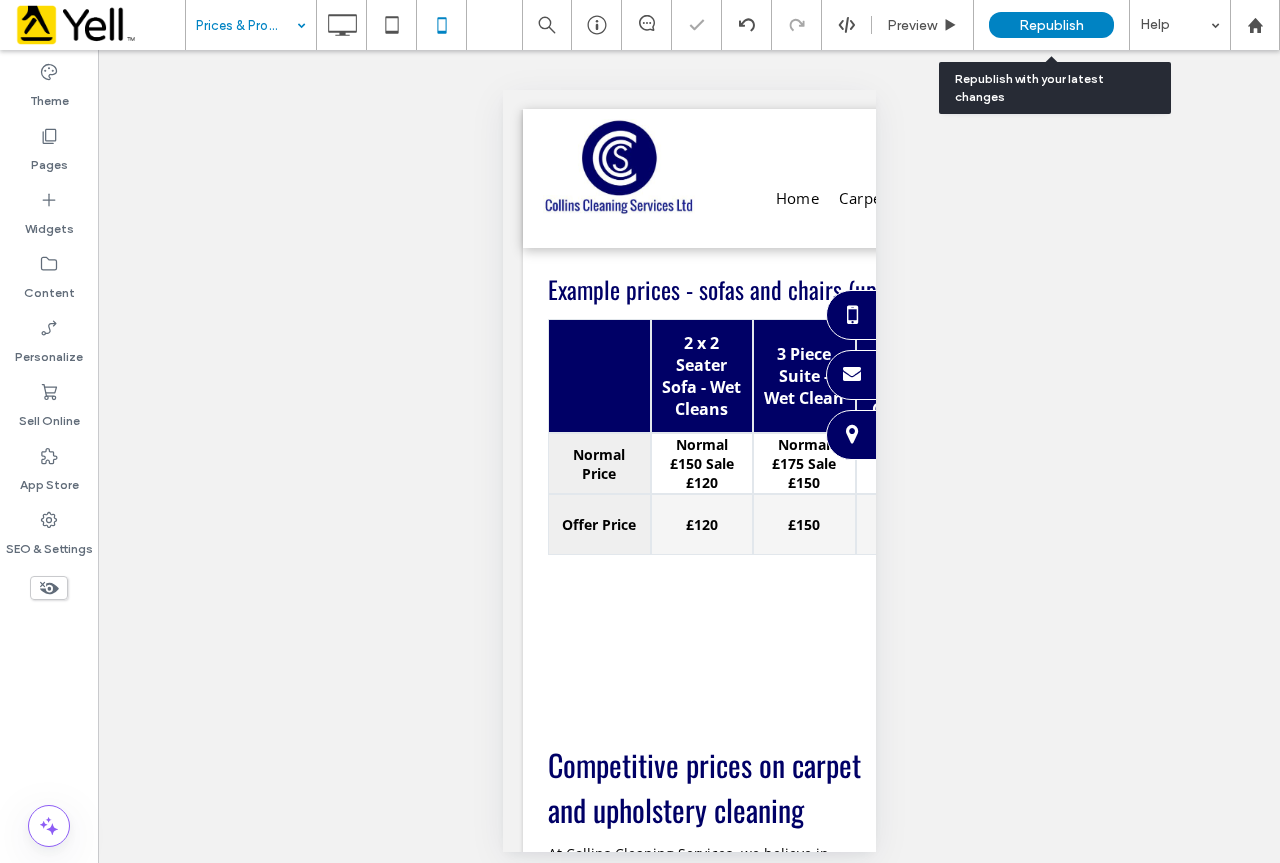 click on "Republish" at bounding box center [1051, 25] 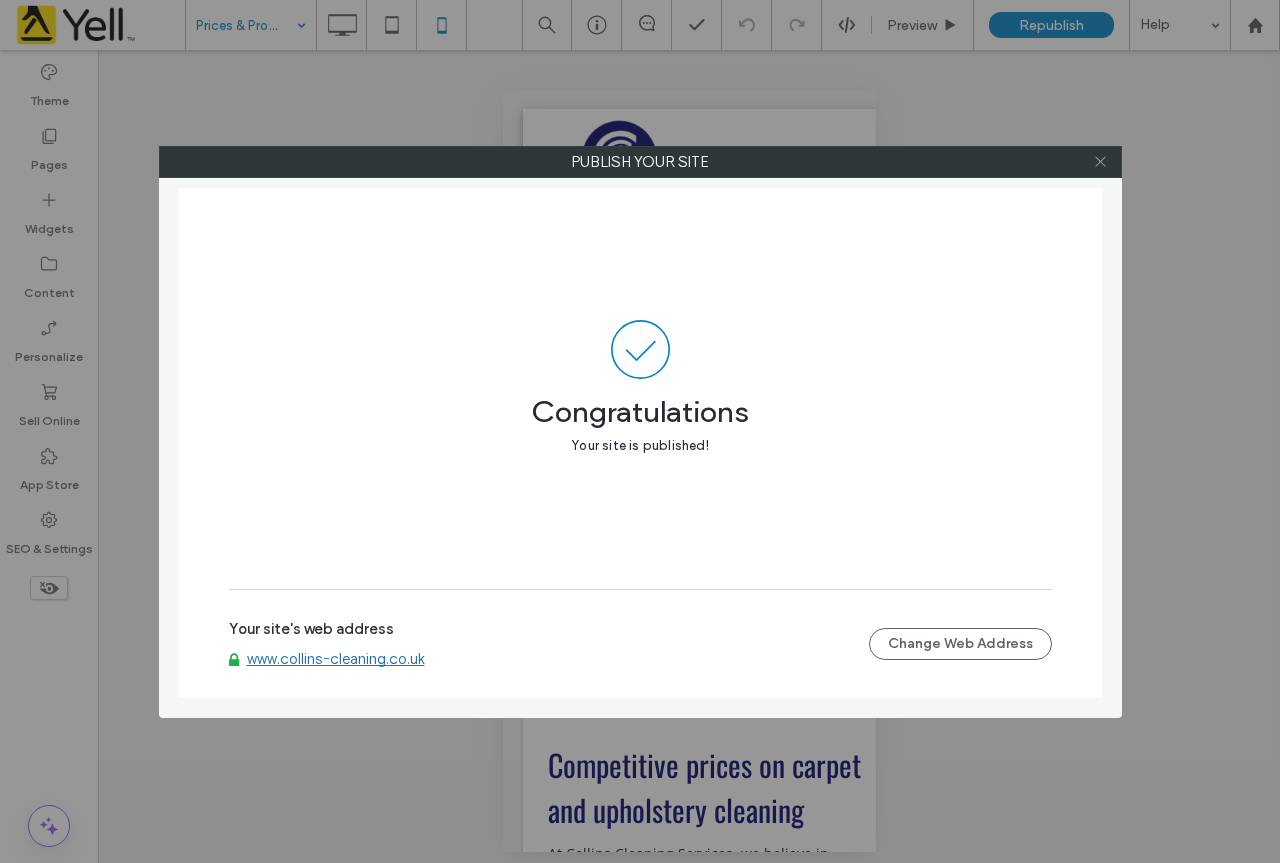 click 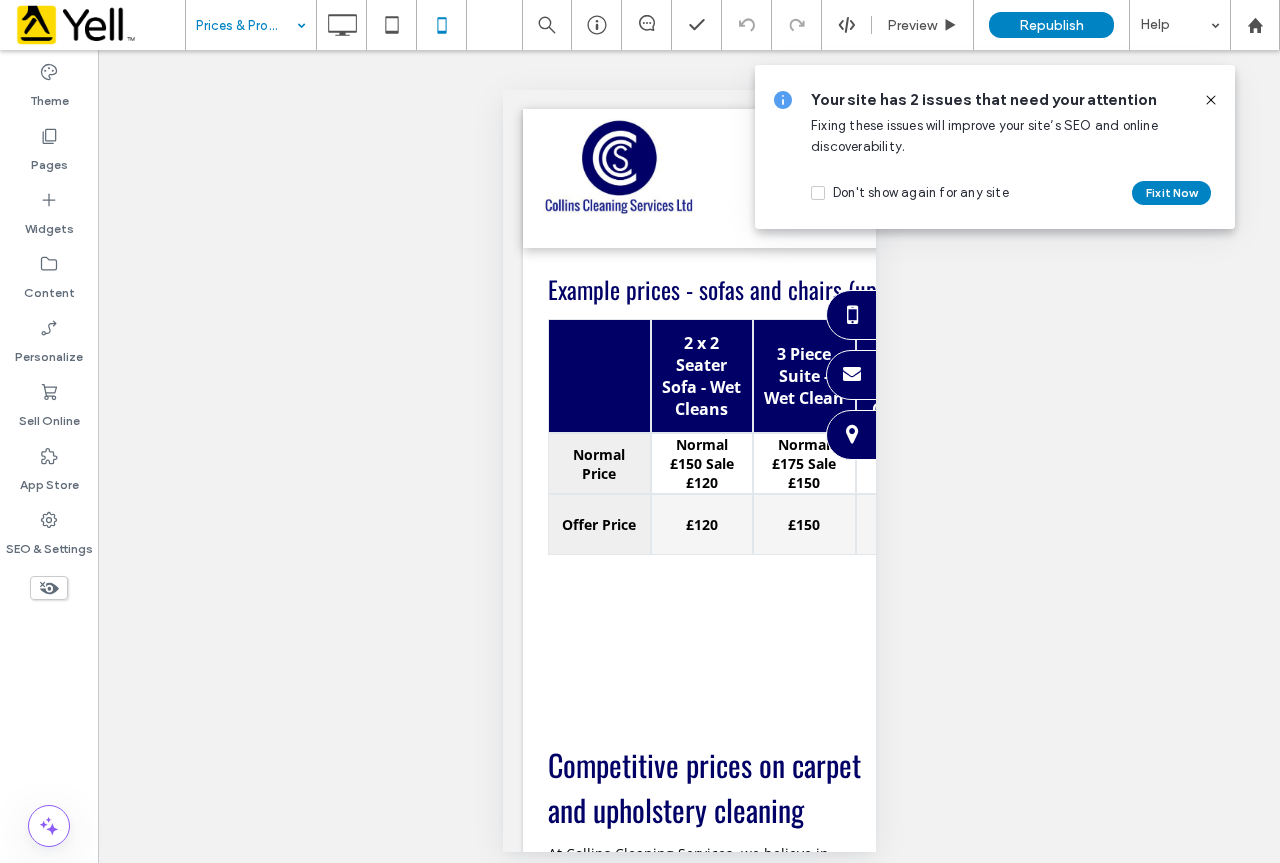click 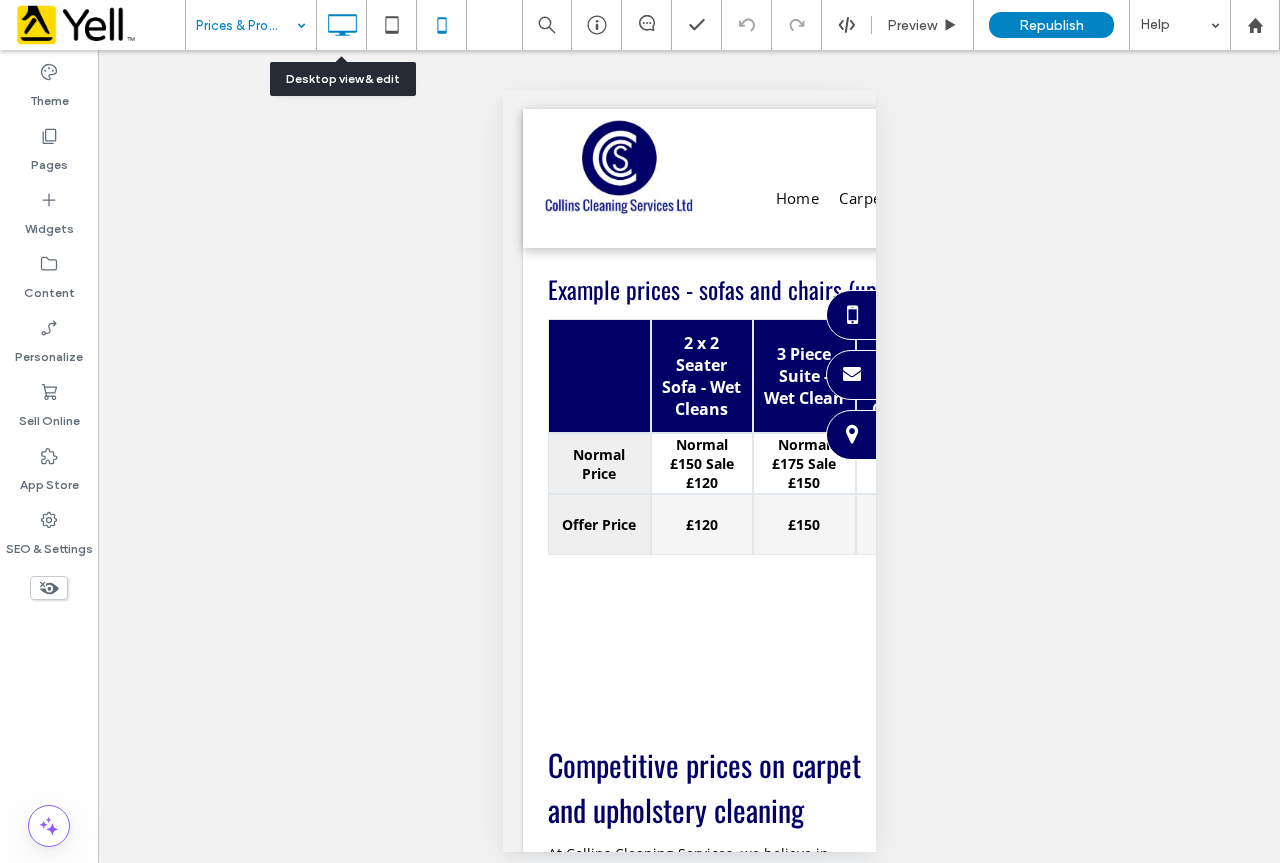 click 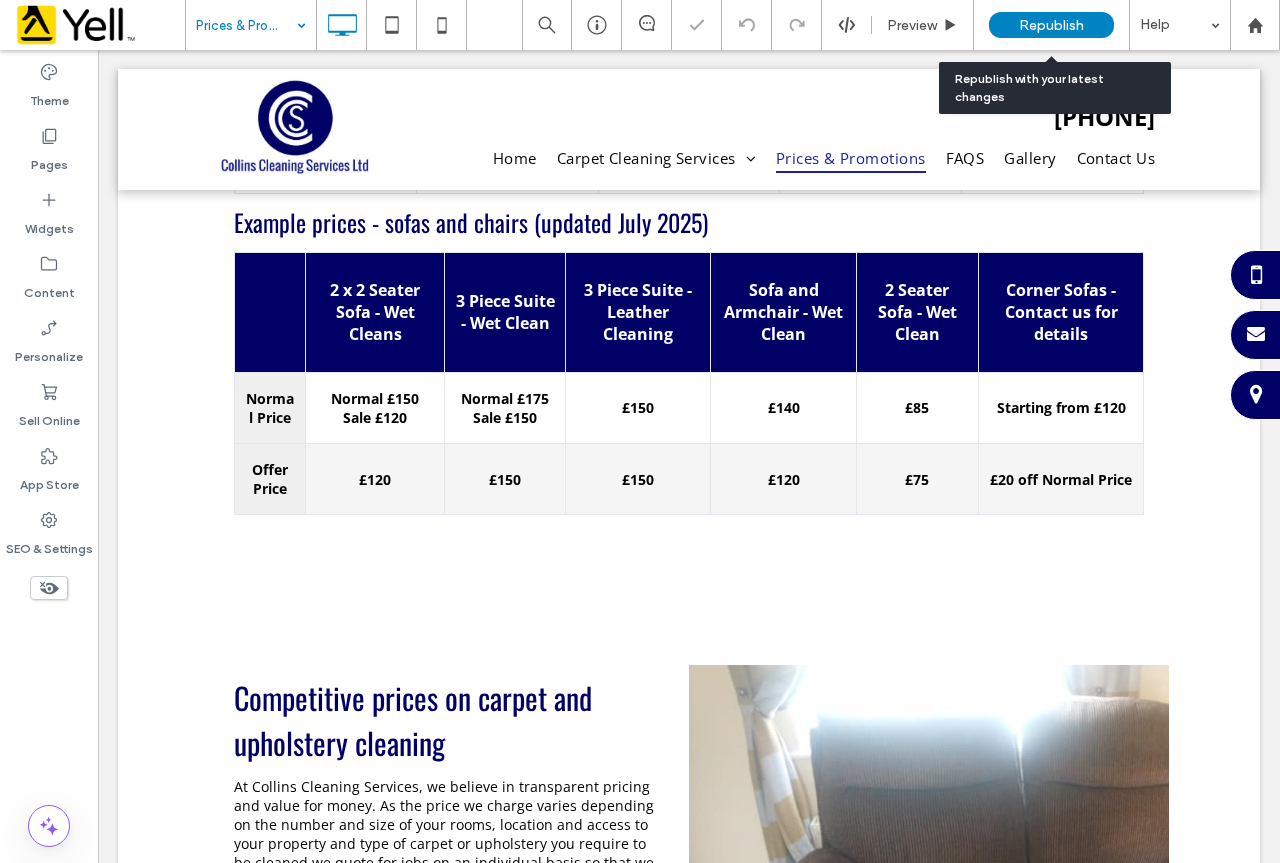 click on "Republish" at bounding box center [1051, 25] 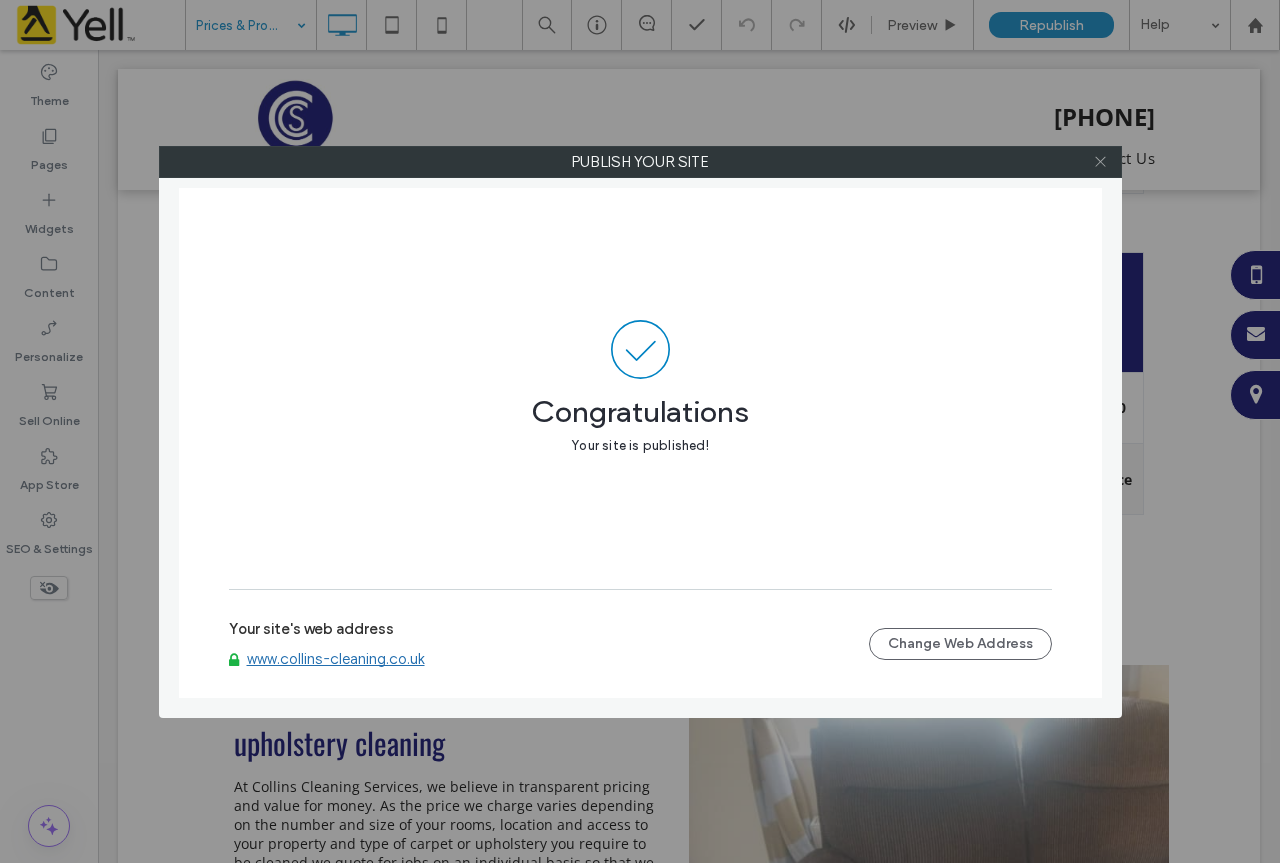 click 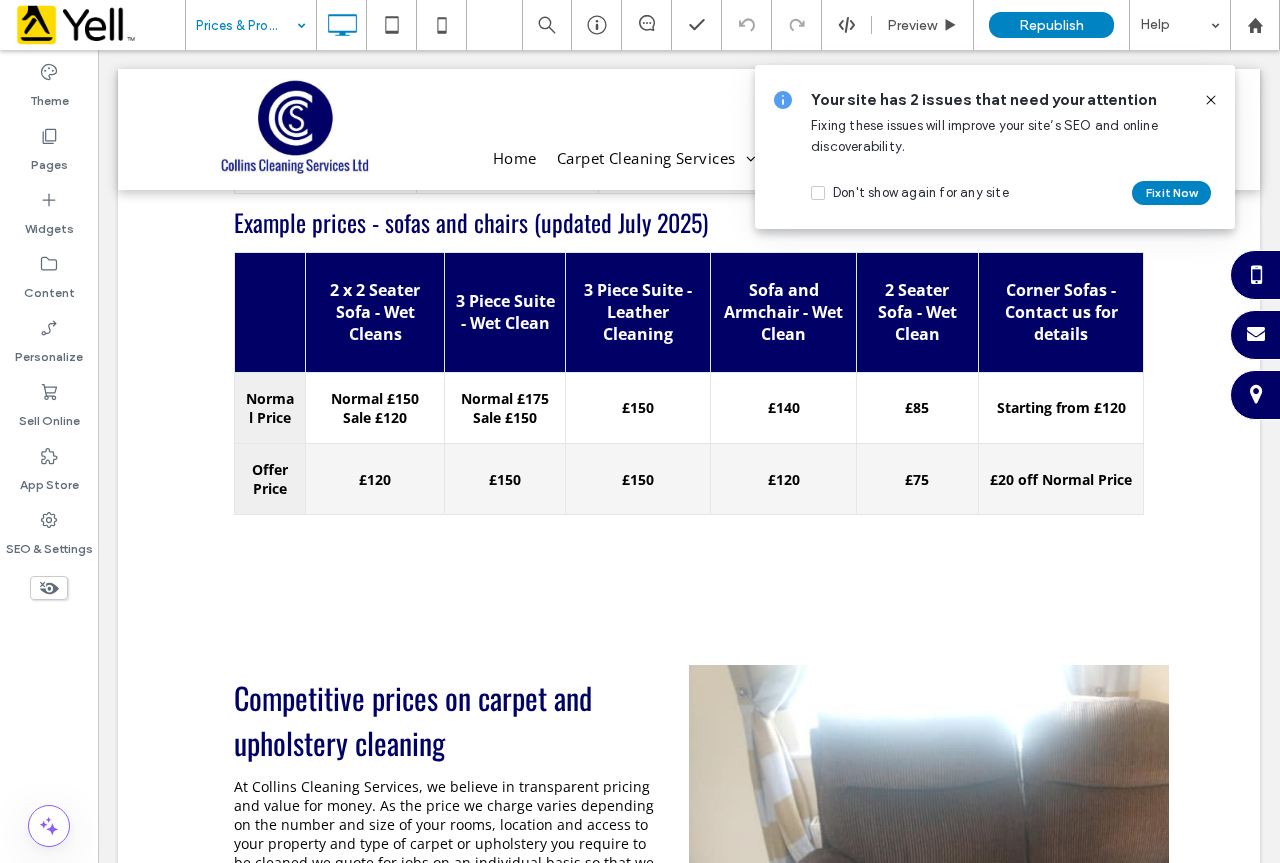 click 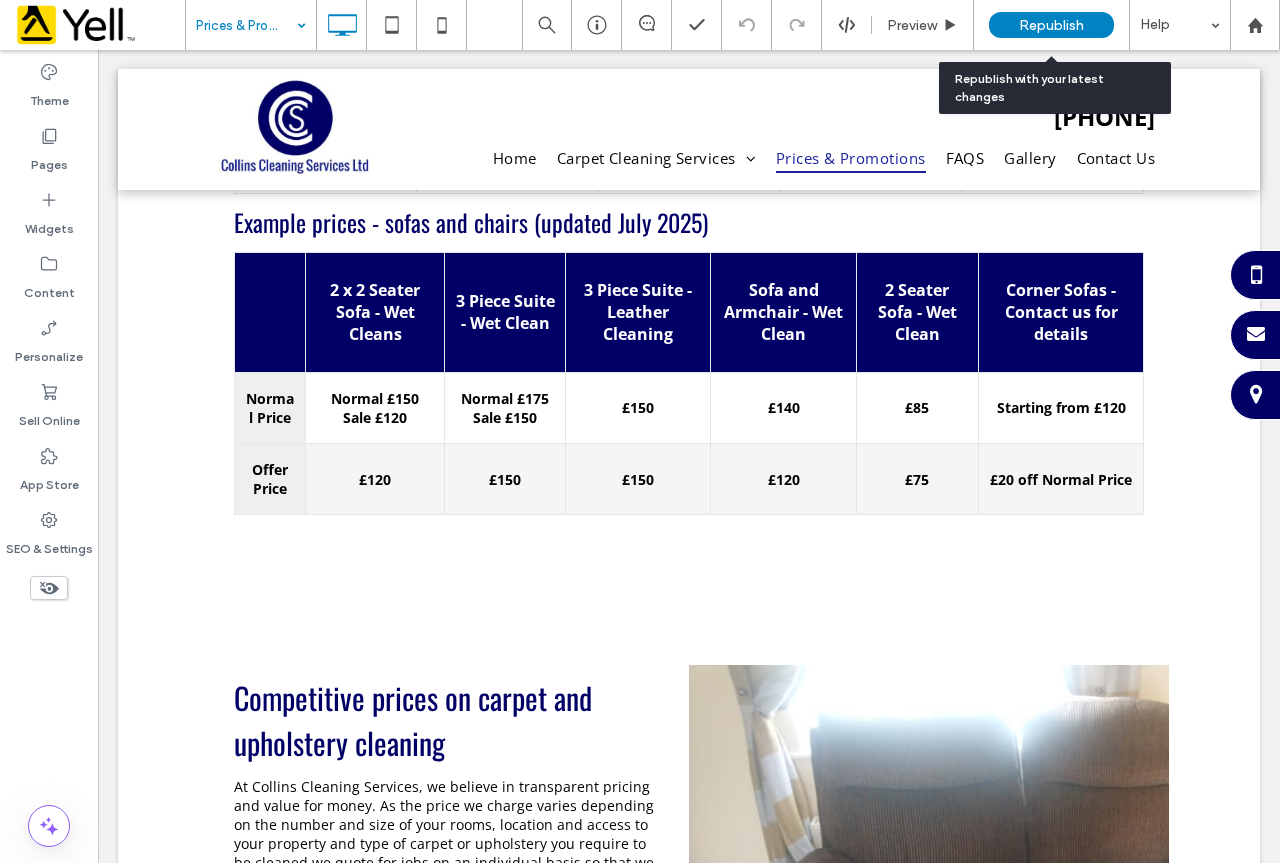 click on "Republish" at bounding box center (1051, 25) 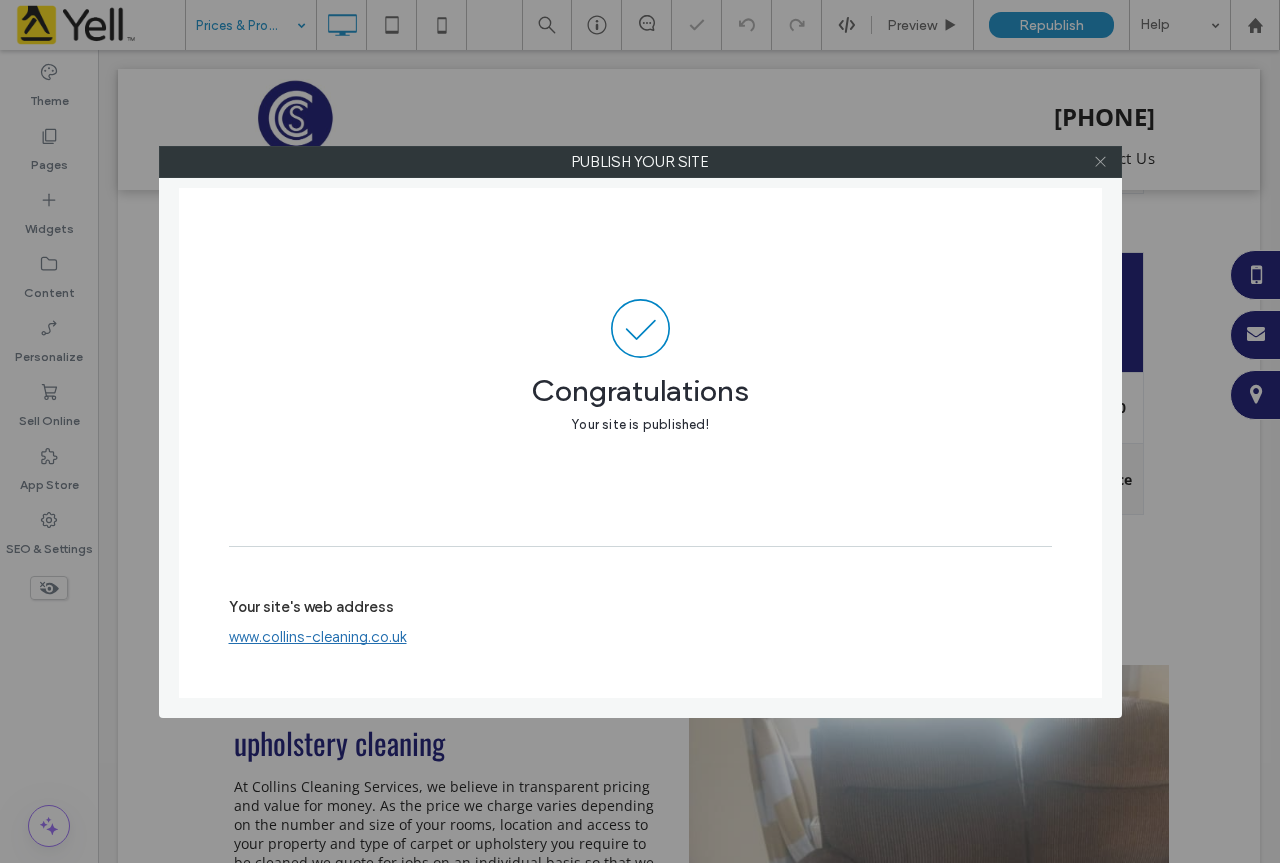 click 